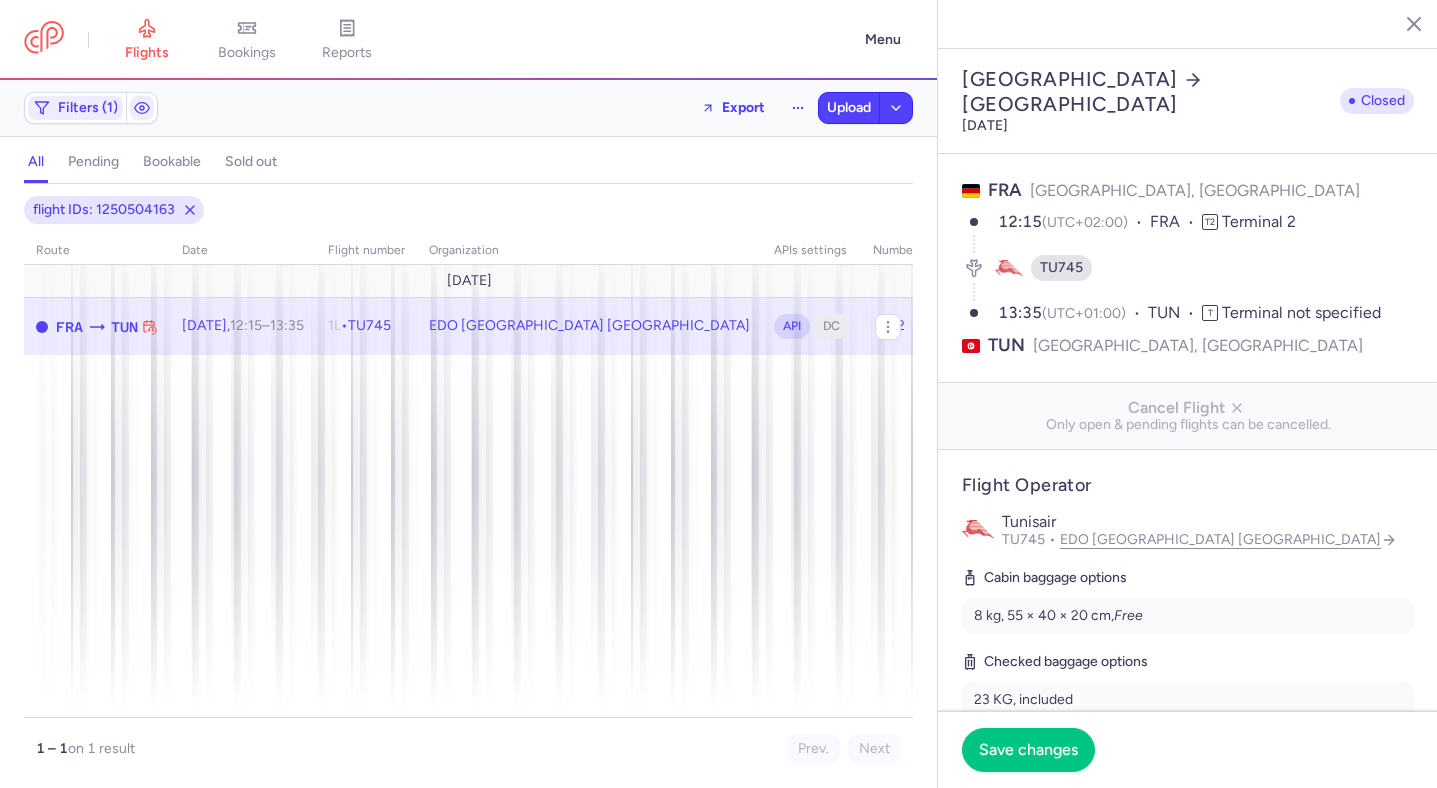 select on "hours" 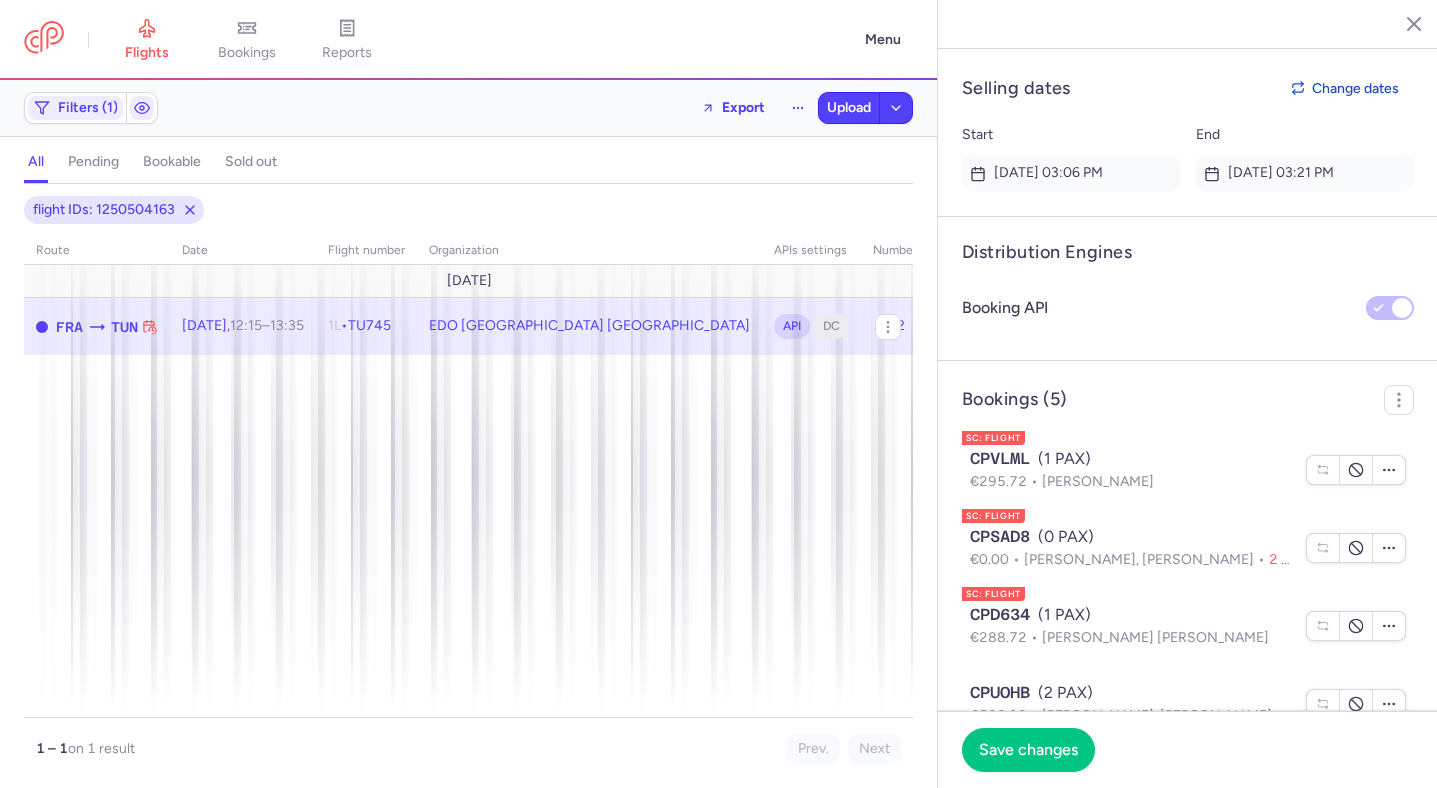 scroll, scrollTop: 1425, scrollLeft: 0, axis: vertical 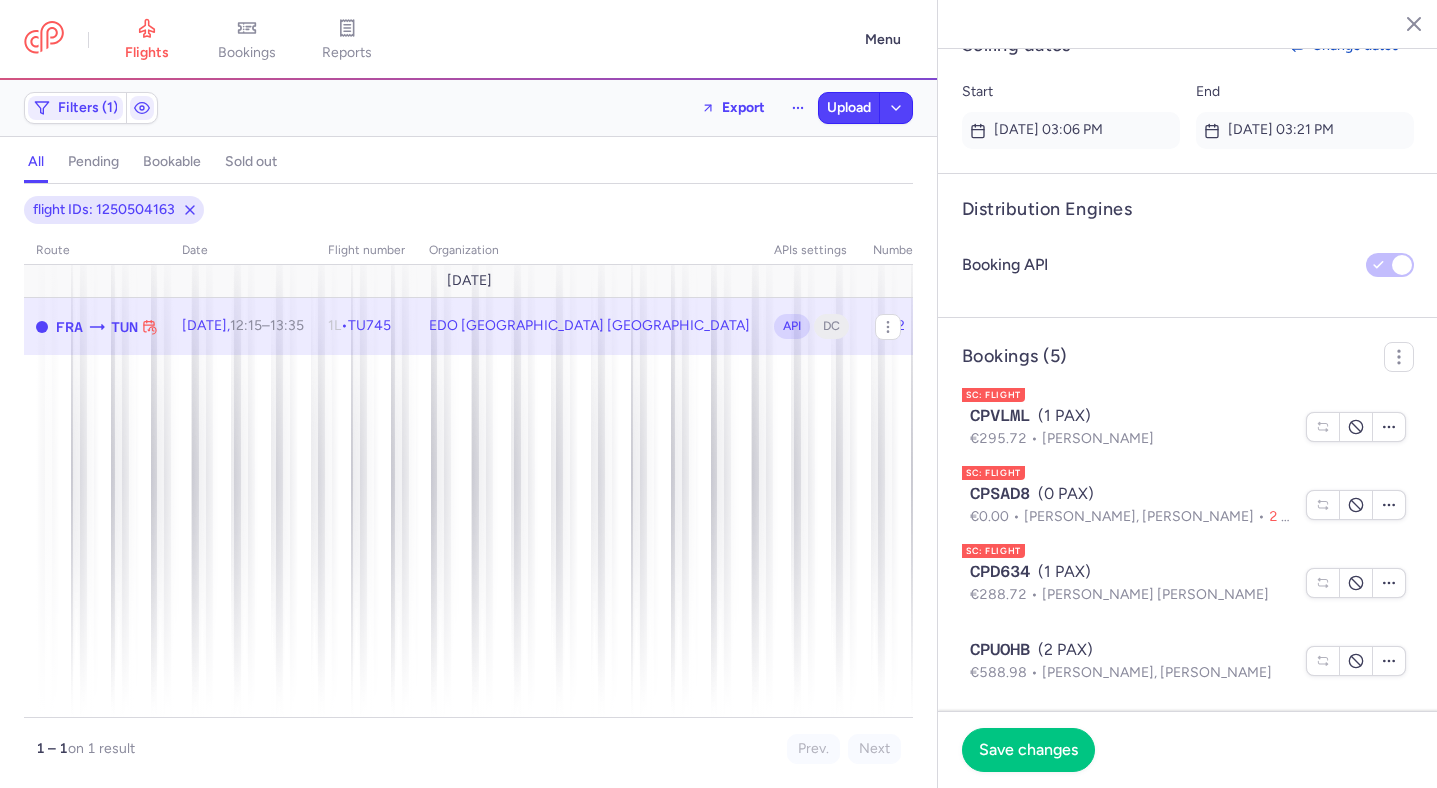 click on "Bookings (5) SC: FLIGHT CPVLML  (1 PAX)  €295.72  Philipp KOESTER SC: FLIGHT CPSAD8  (0 PAX)  €0.00  Sanchez BROWN, Dominique LUDWIG 2 canceled  SC: FLIGHT CPD634  (1 PAX)  €288.72  Salim Yannick BENNA CPUOHB  (2 PAX)  €588.98  Ferid BEN MIHOUB, Sarah BEN MIHOUB CPY5VT  (1 PAX)  €294.49  Najoua YOUNES VV BOUSLAMA" 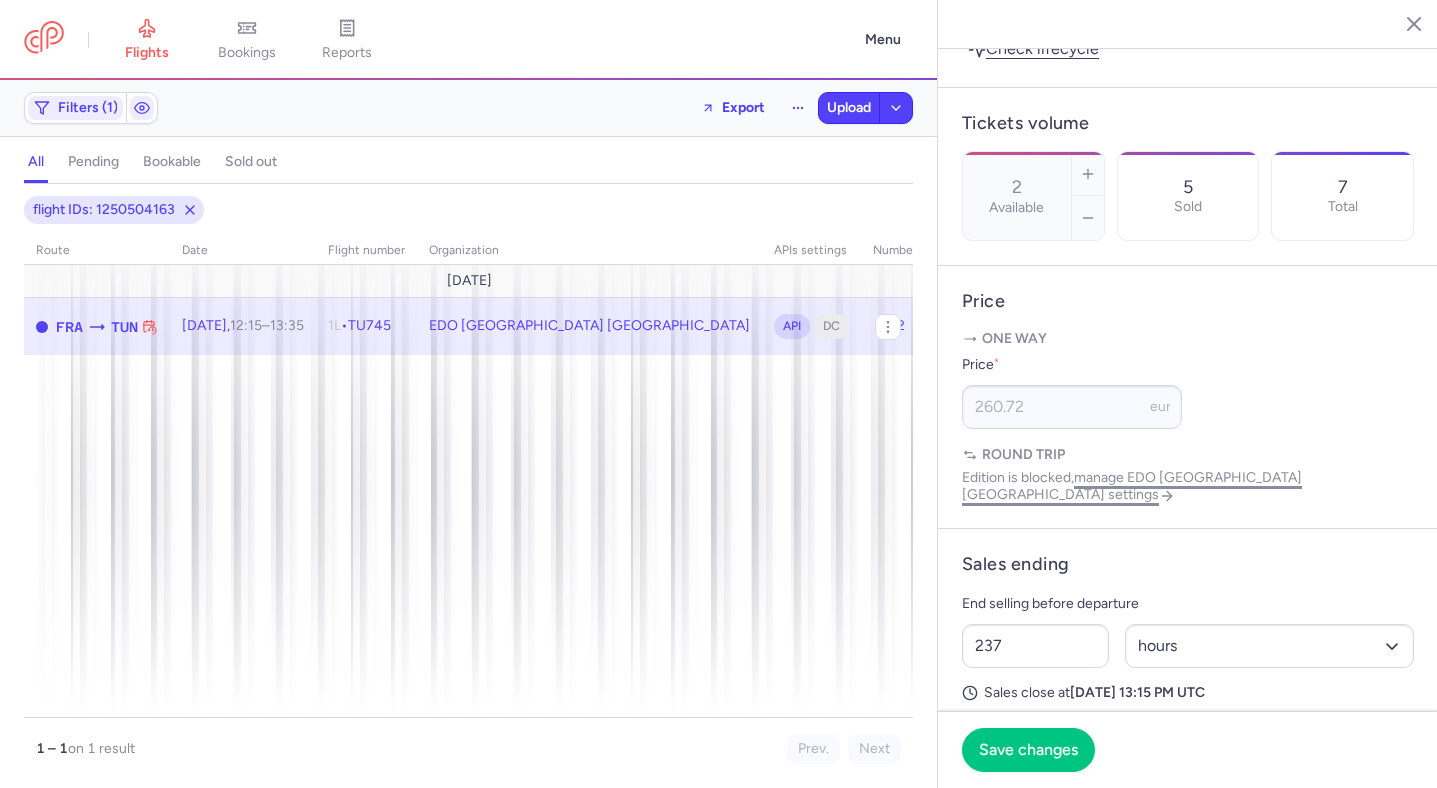 scroll, scrollTop: 401, scrollLeft: 0, axis: vertical 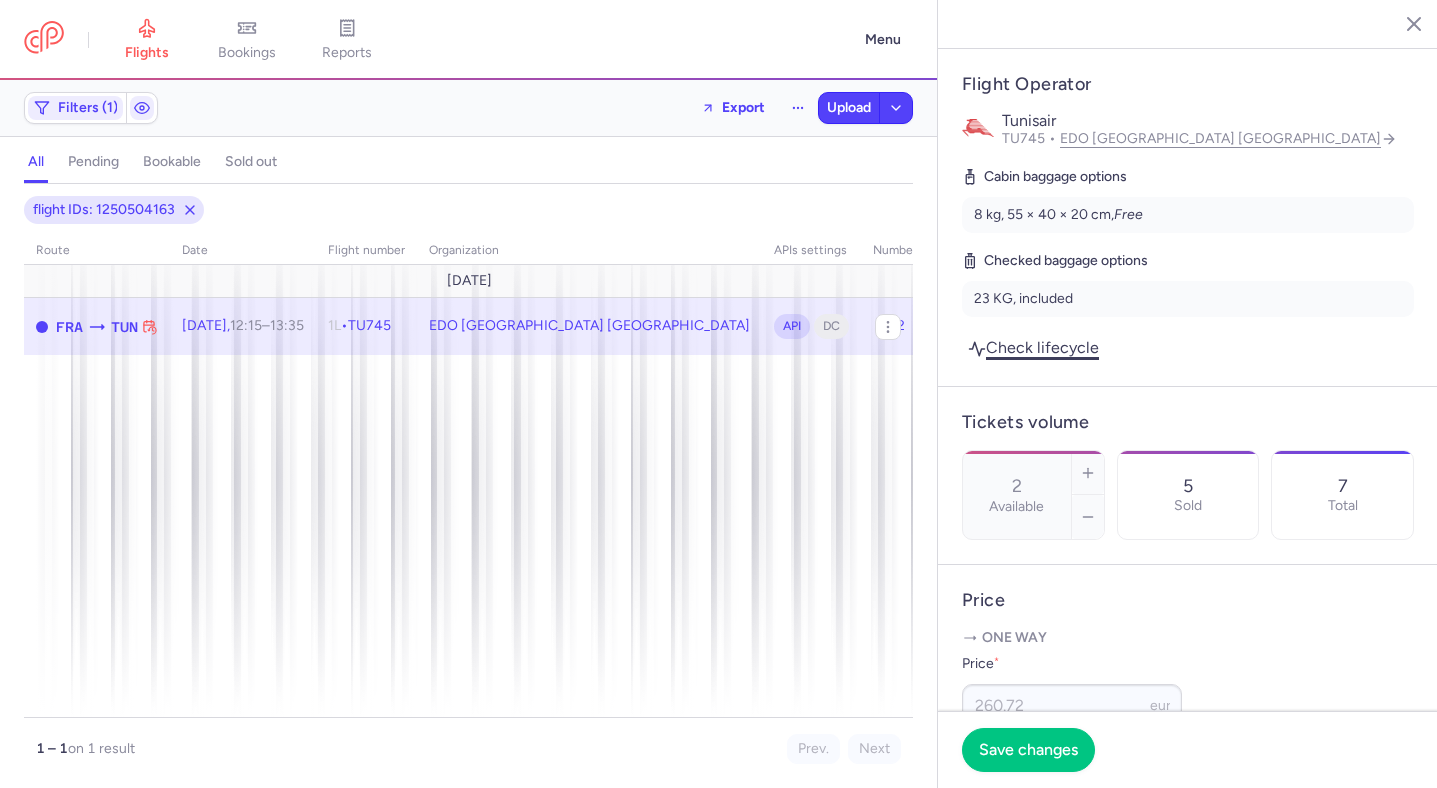 click on "Check lifecycle" at bounding box center [1033, 347] 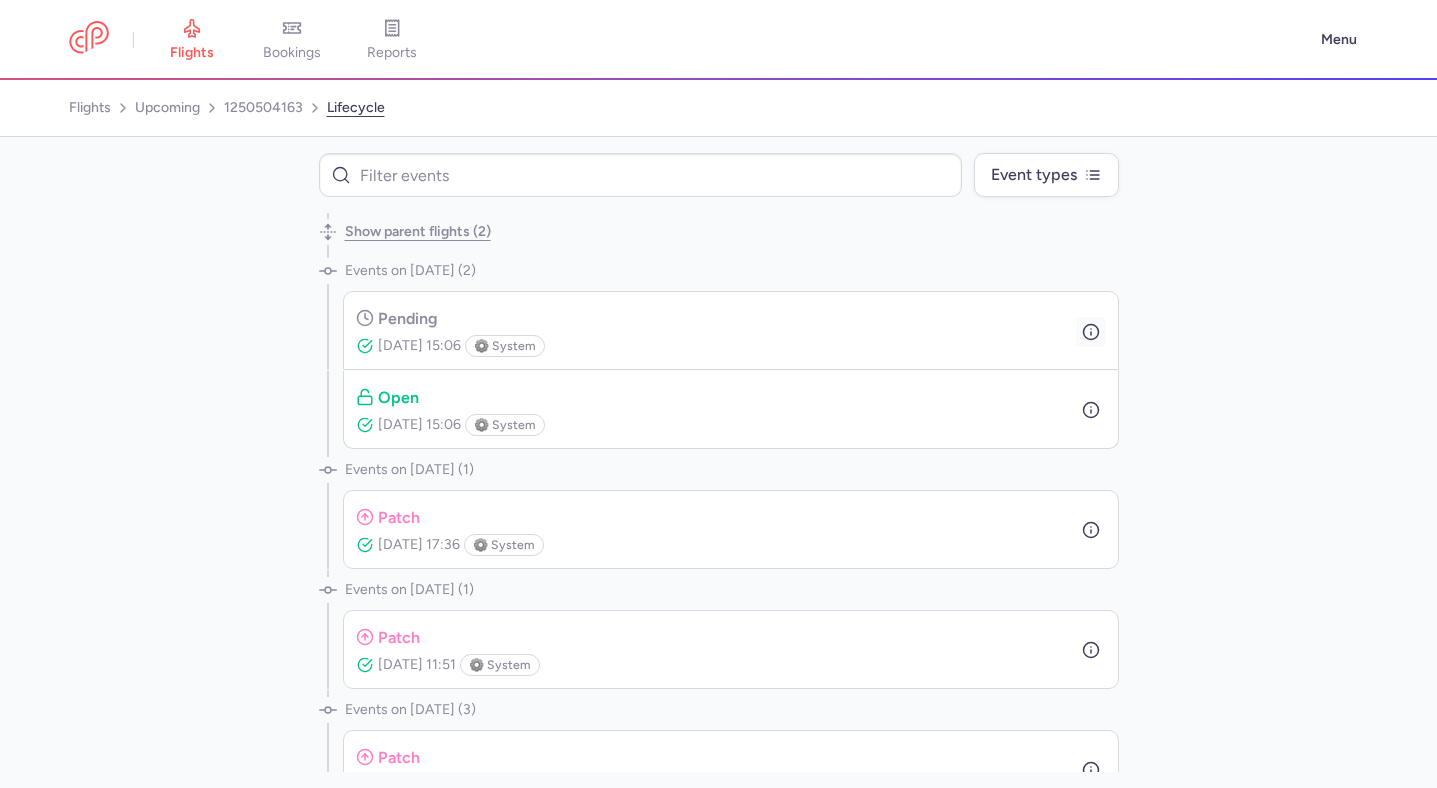 click at bounding box center [1091, 332] 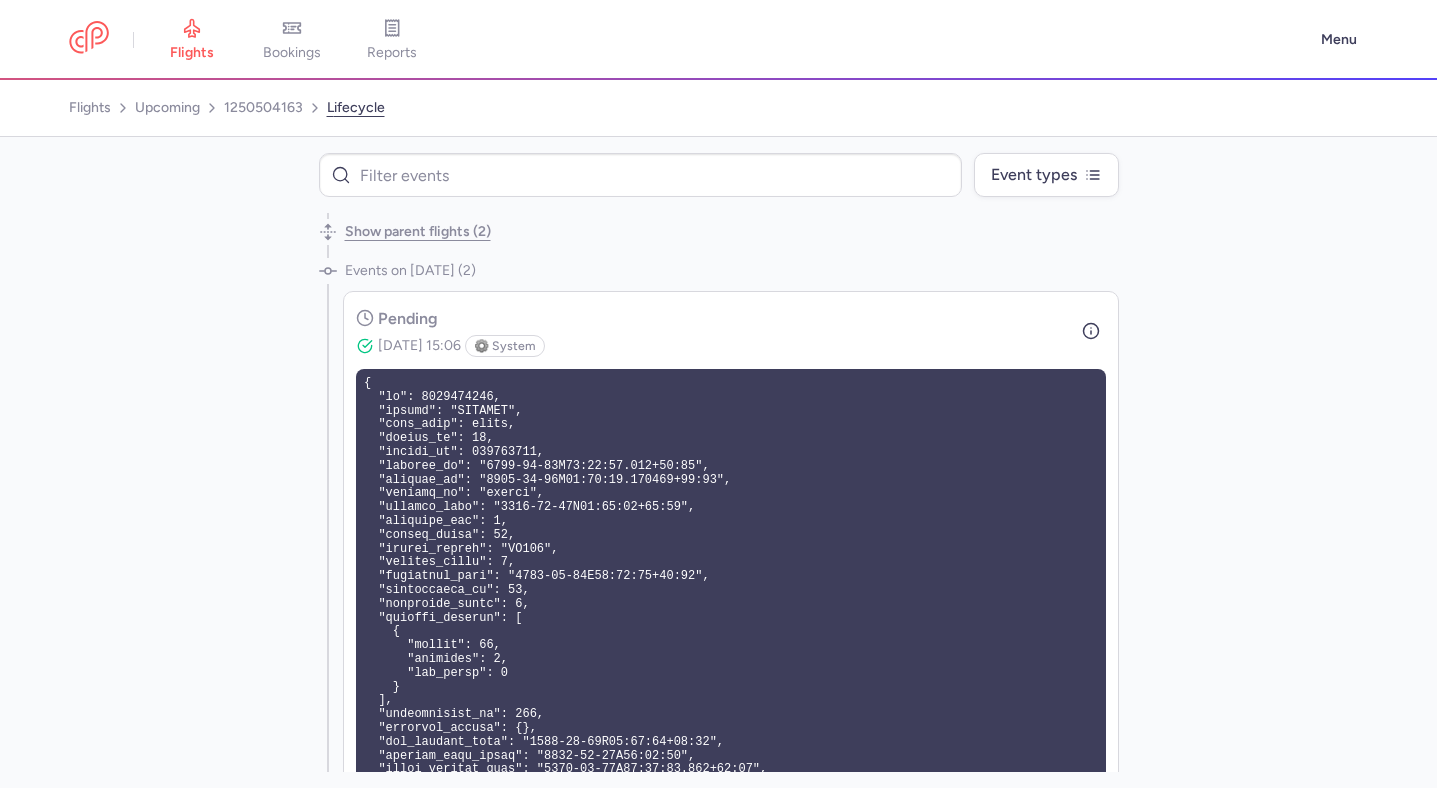 click on "pending Jul 01, 2025, 15:06 ⚙️ system" at bounding box center [731, 336] 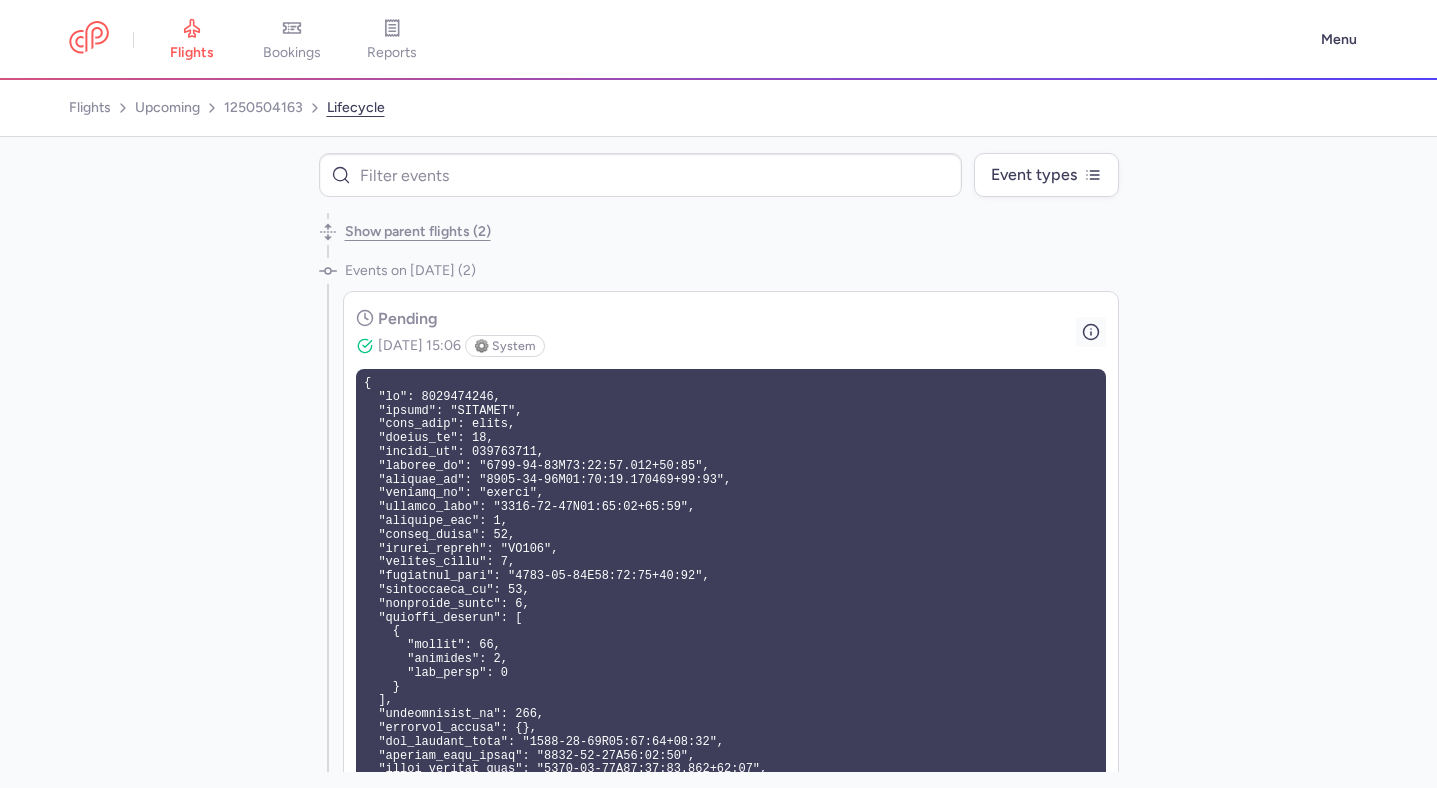 click 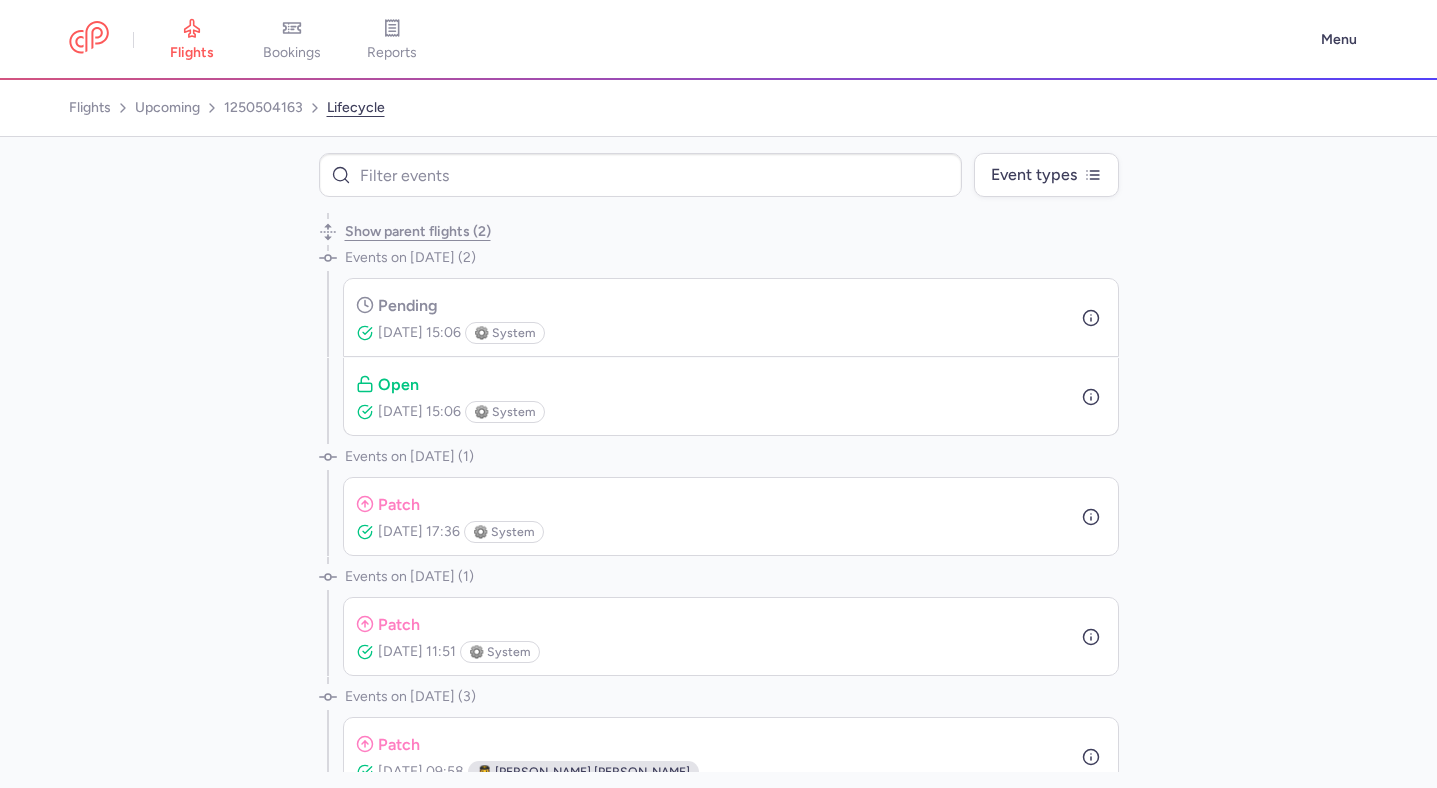 scroll, scrollTop: 0, scrollLeft: 0, axis: both 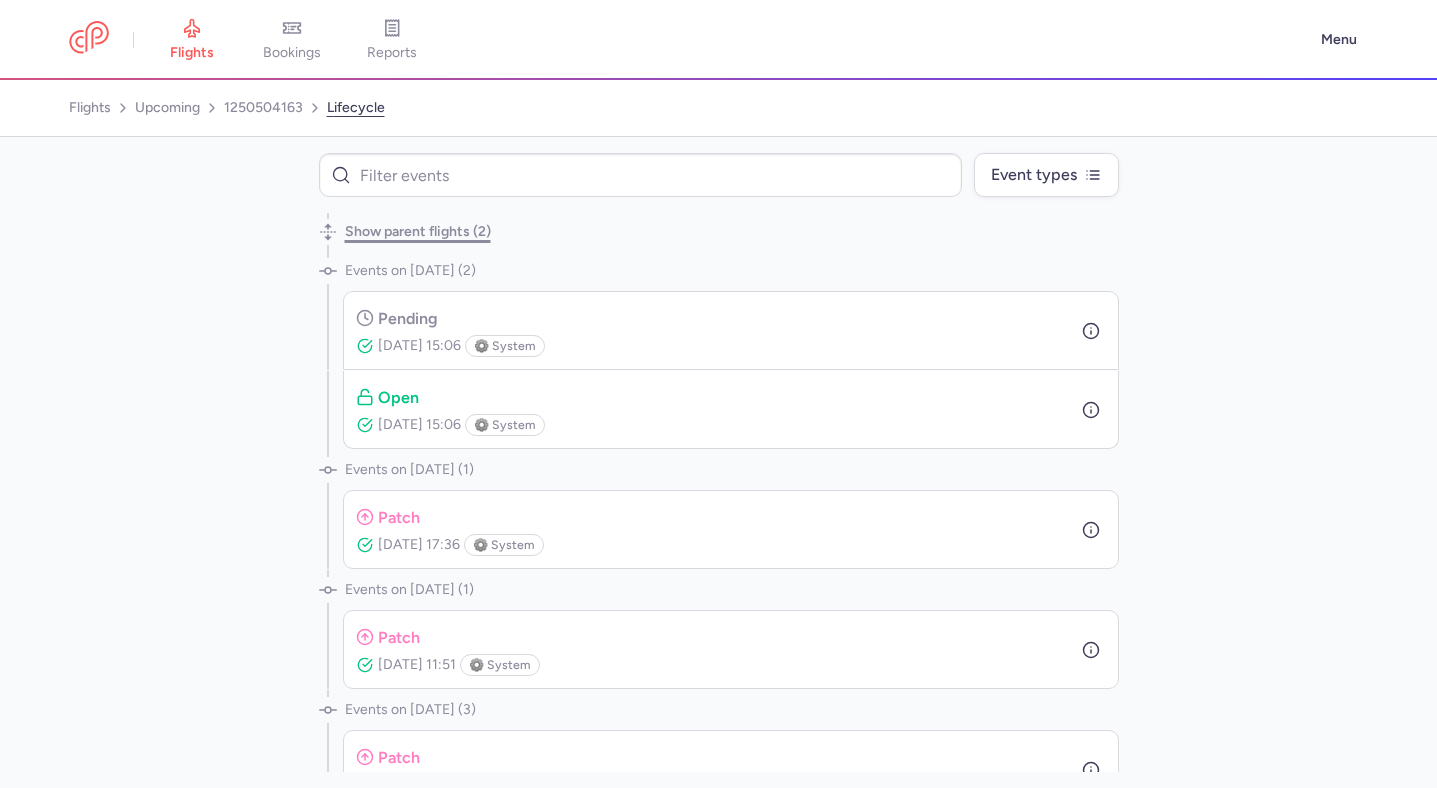 click on "Show parent flights (2)" at bounding box center (418, 232) 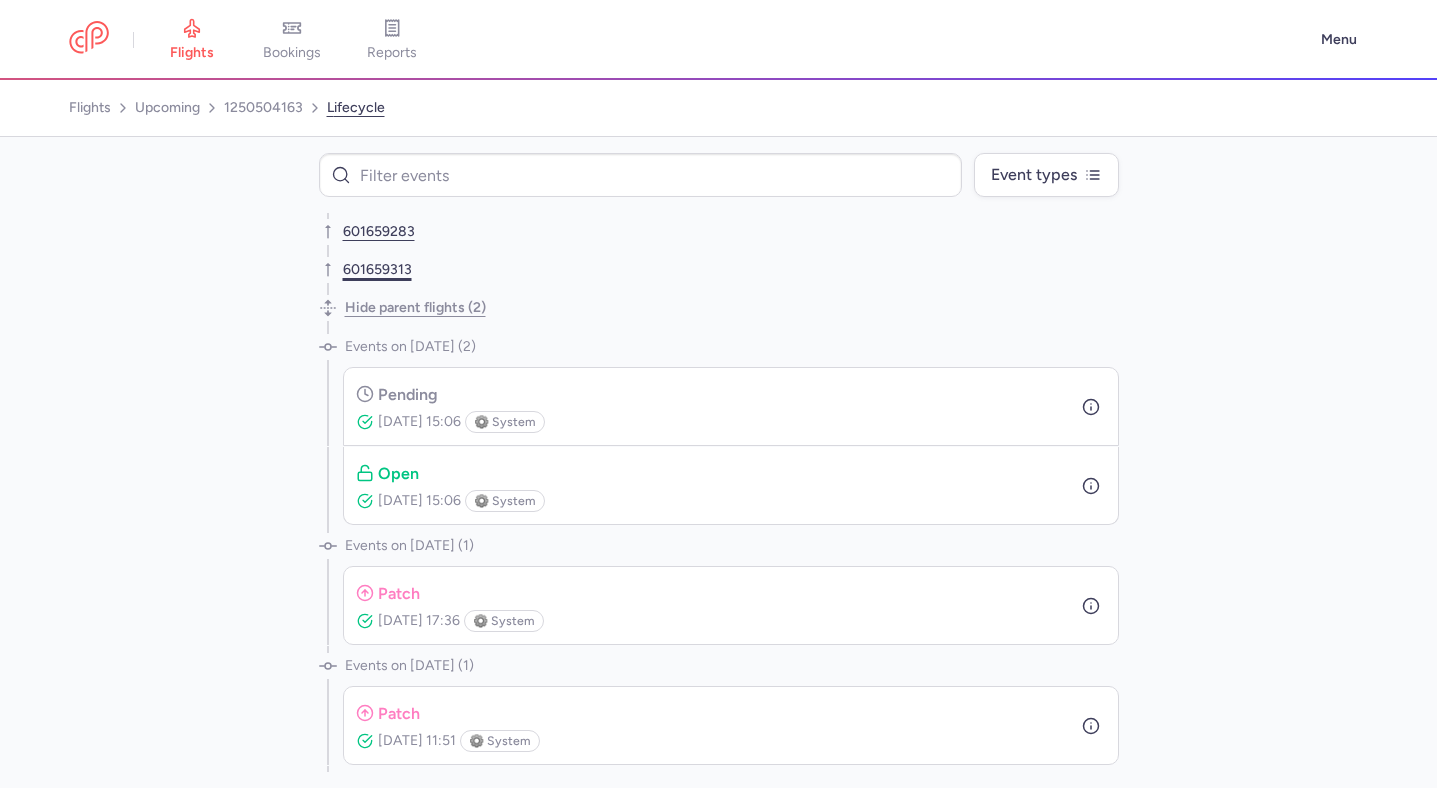 click on "601659313" at bounding box center (377, 270) 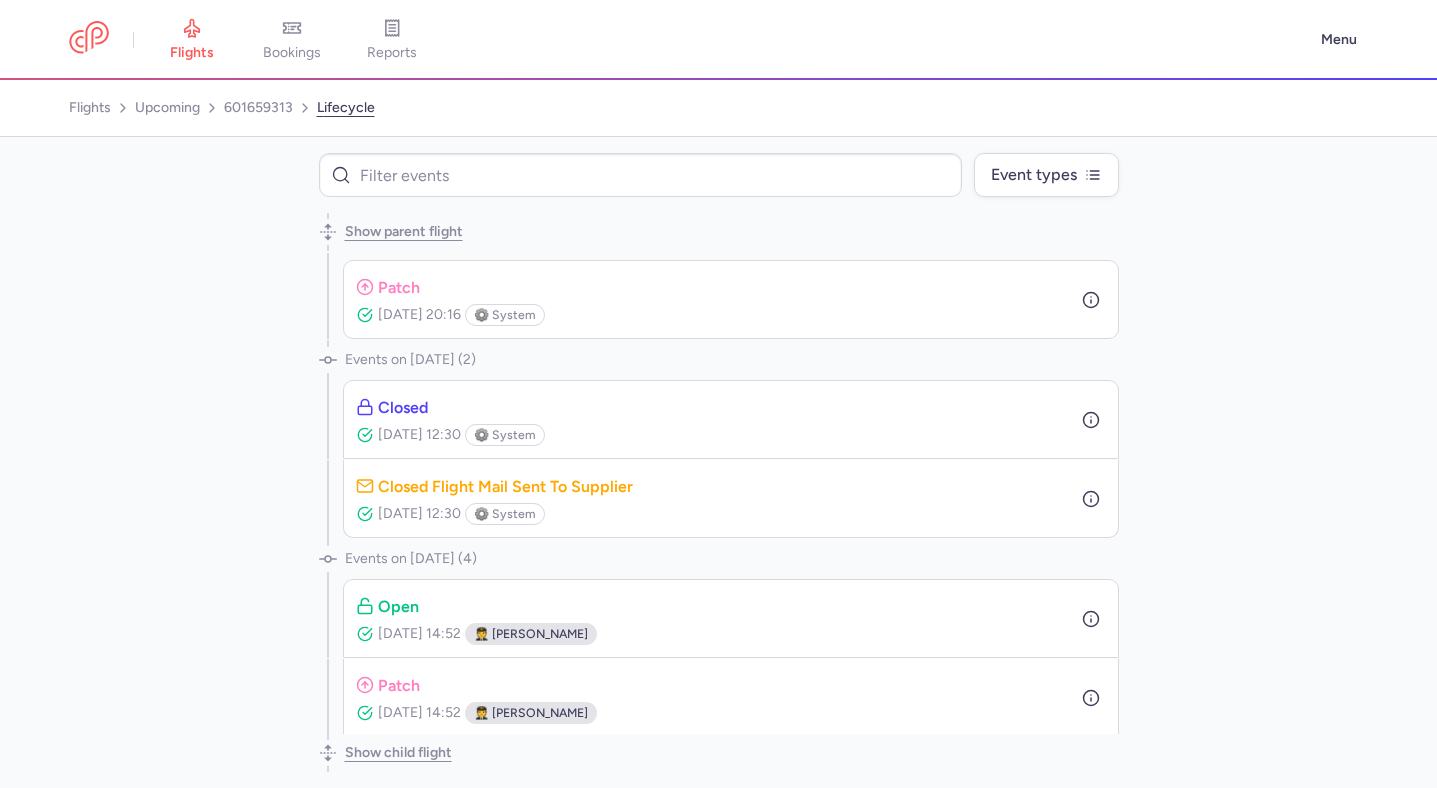 scroll, scrollTop: 632, scrollLeft: 0, axis: vertical 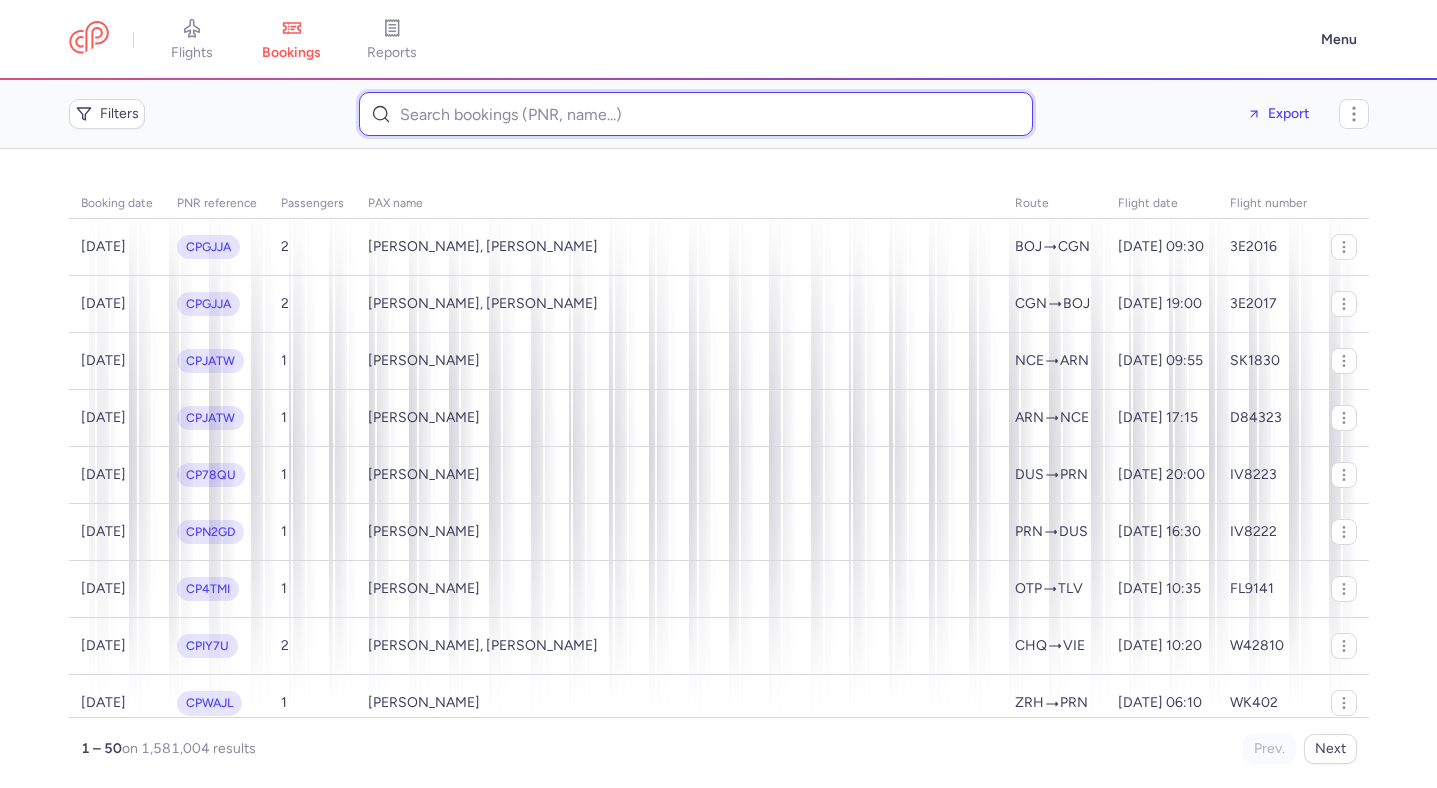click at bounding box center (696, 114) 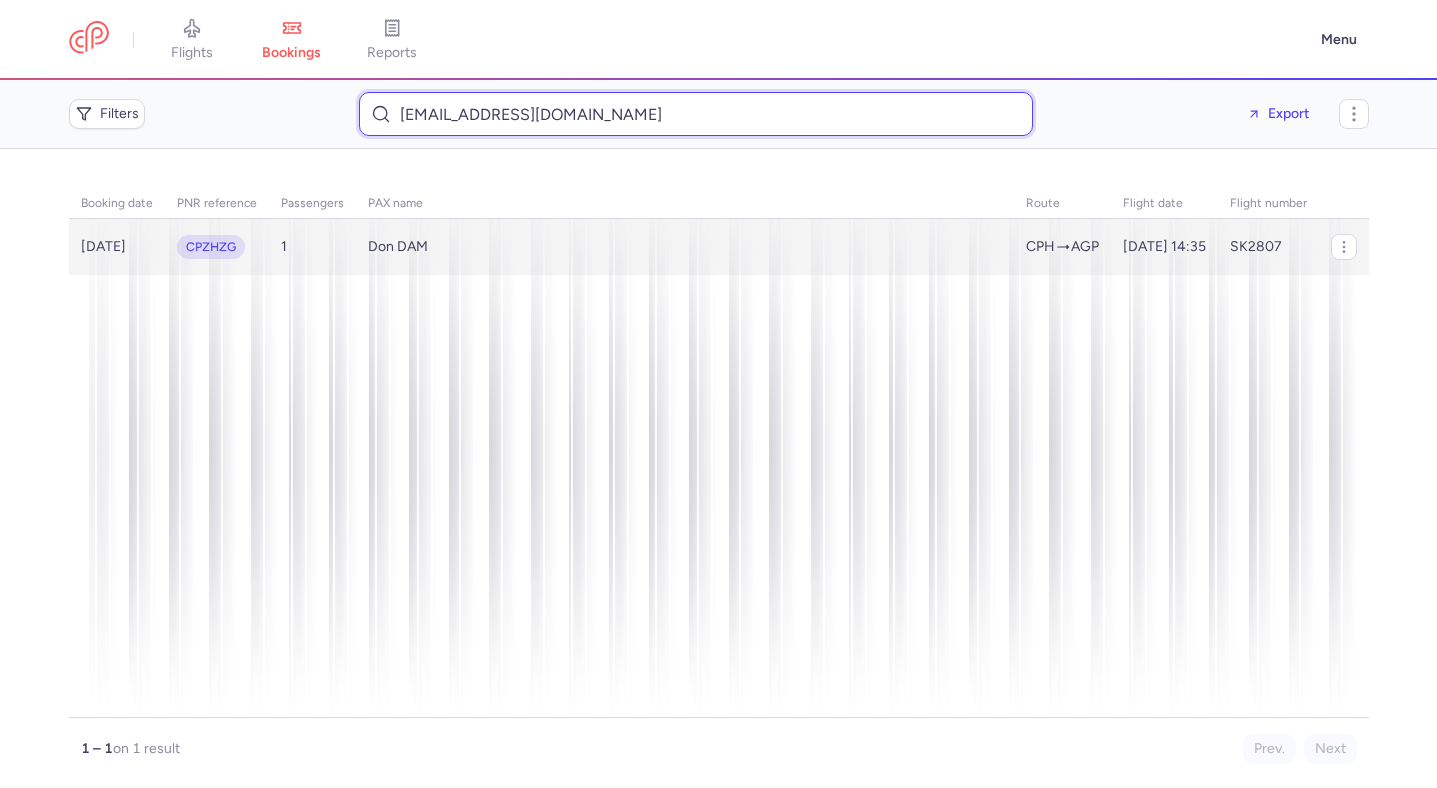type on "don_damdam@outlook.com" 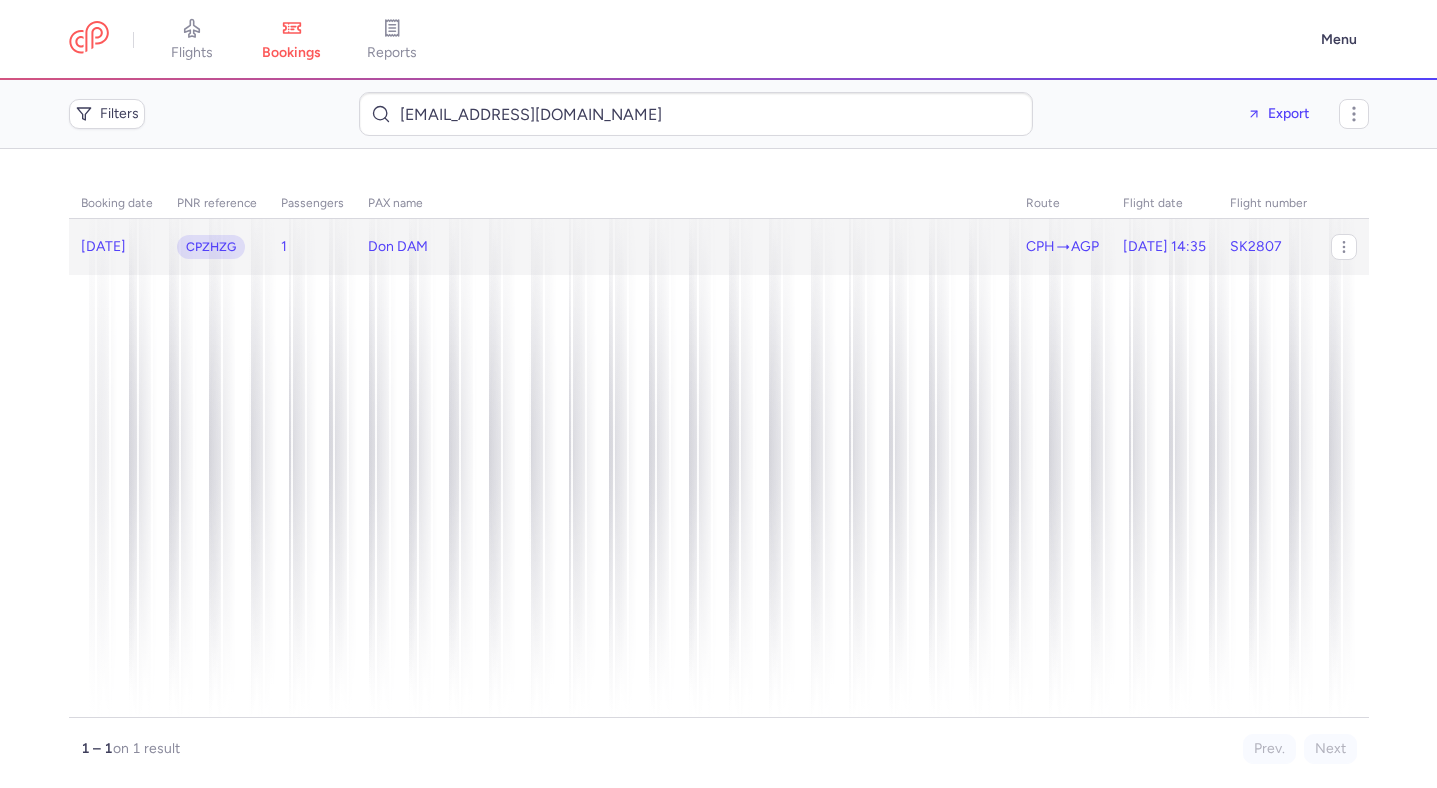 click on "Don DAM" at bounding box center [685, 247] 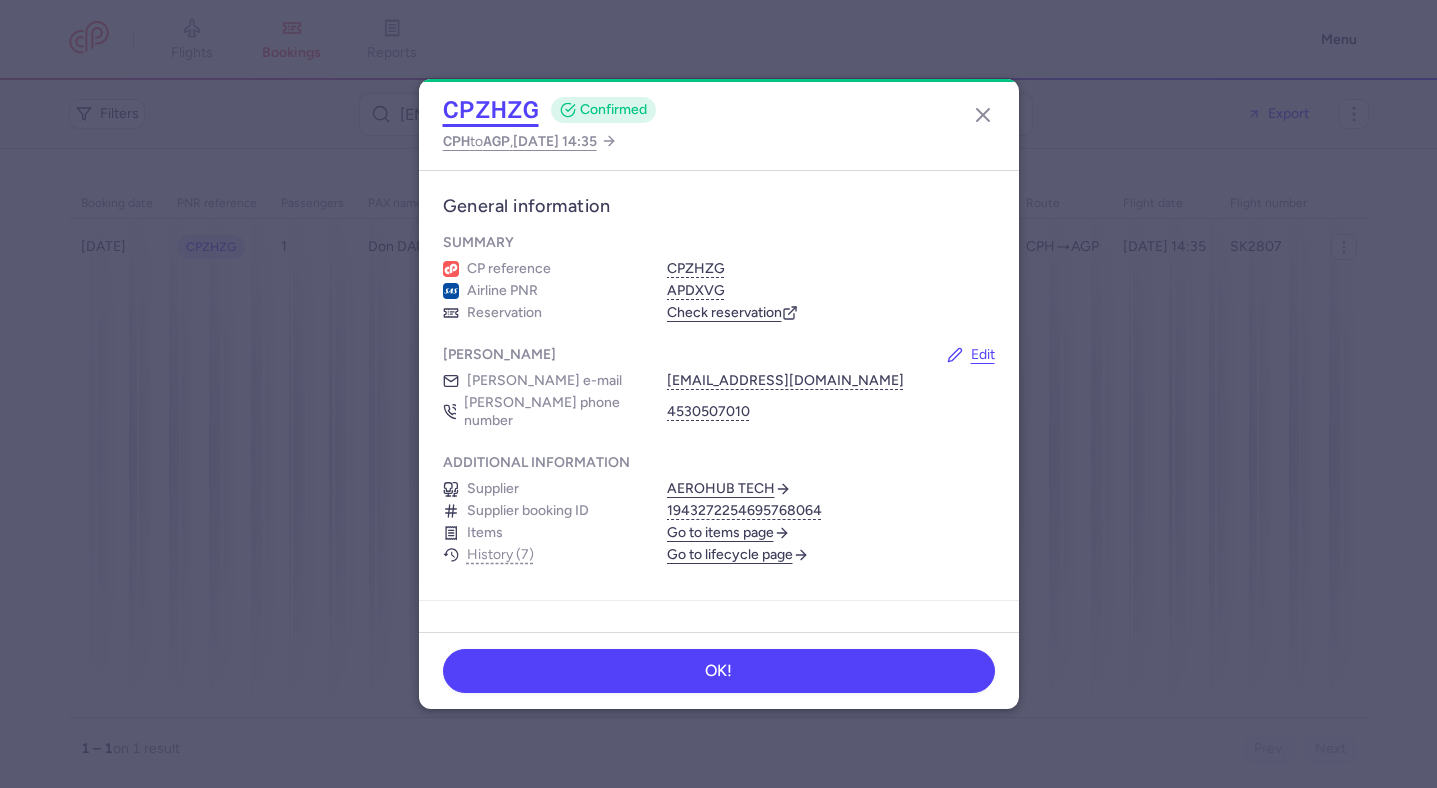 click on "CPZHZG" 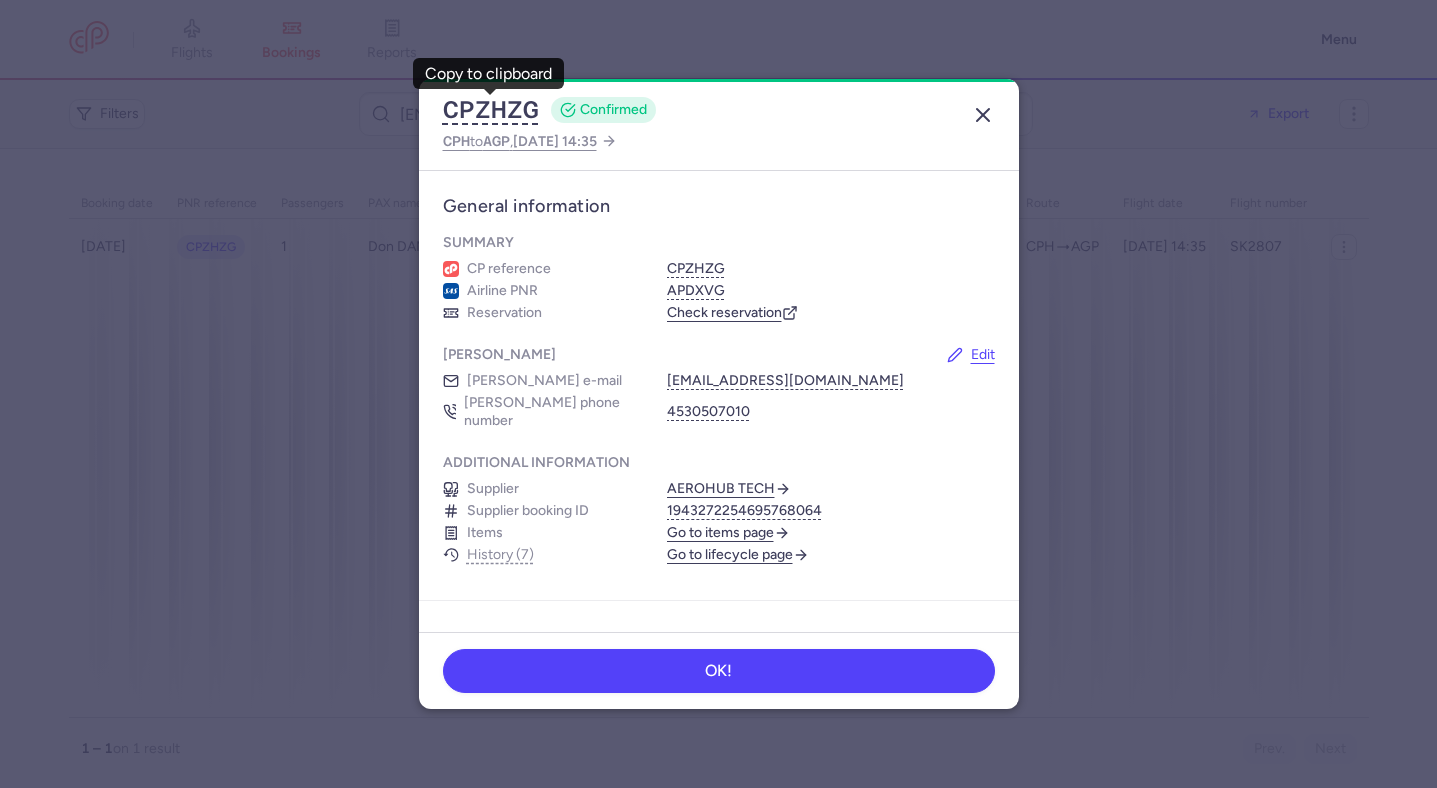 scroll, scrollTop: 0, scrollLeft: 0, axis: both 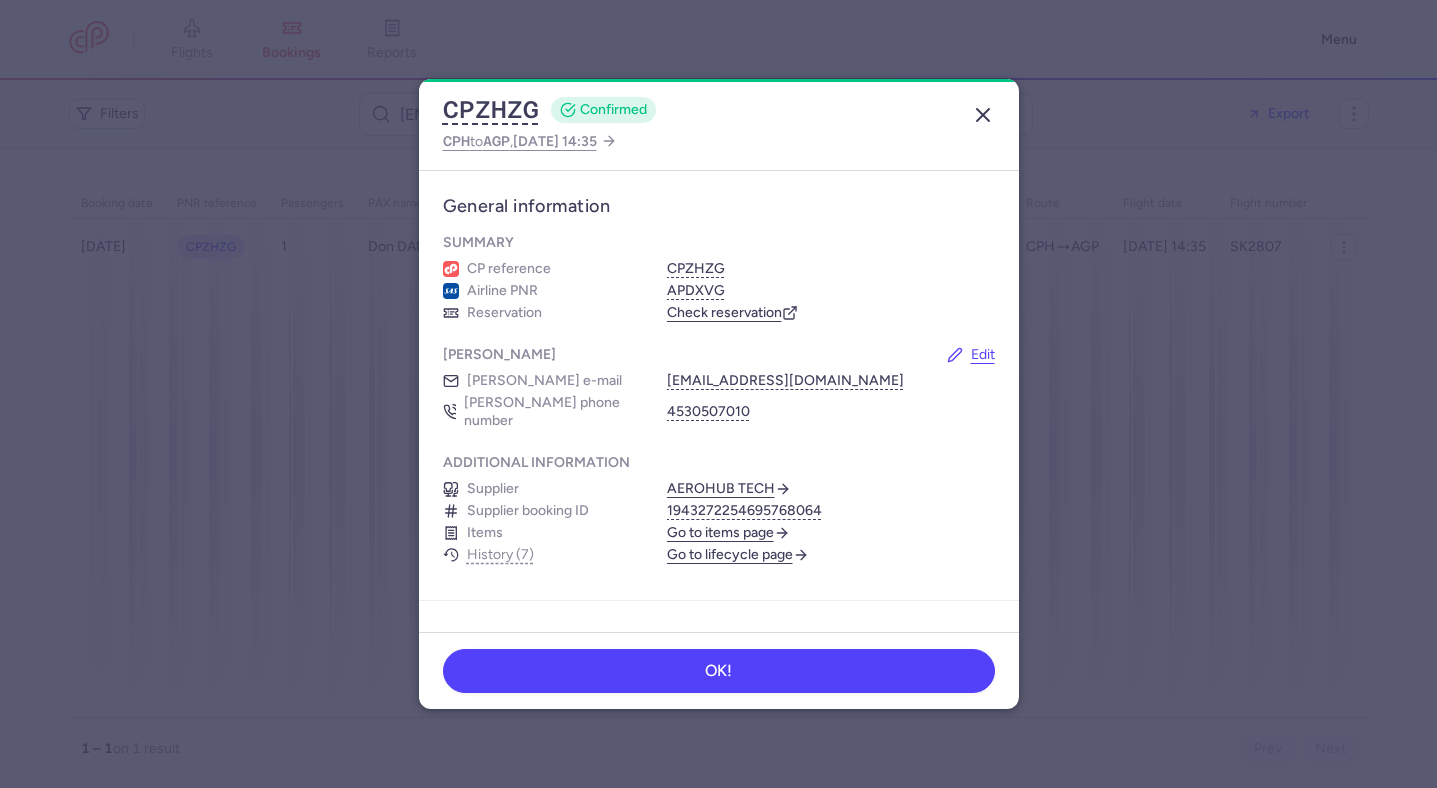 click 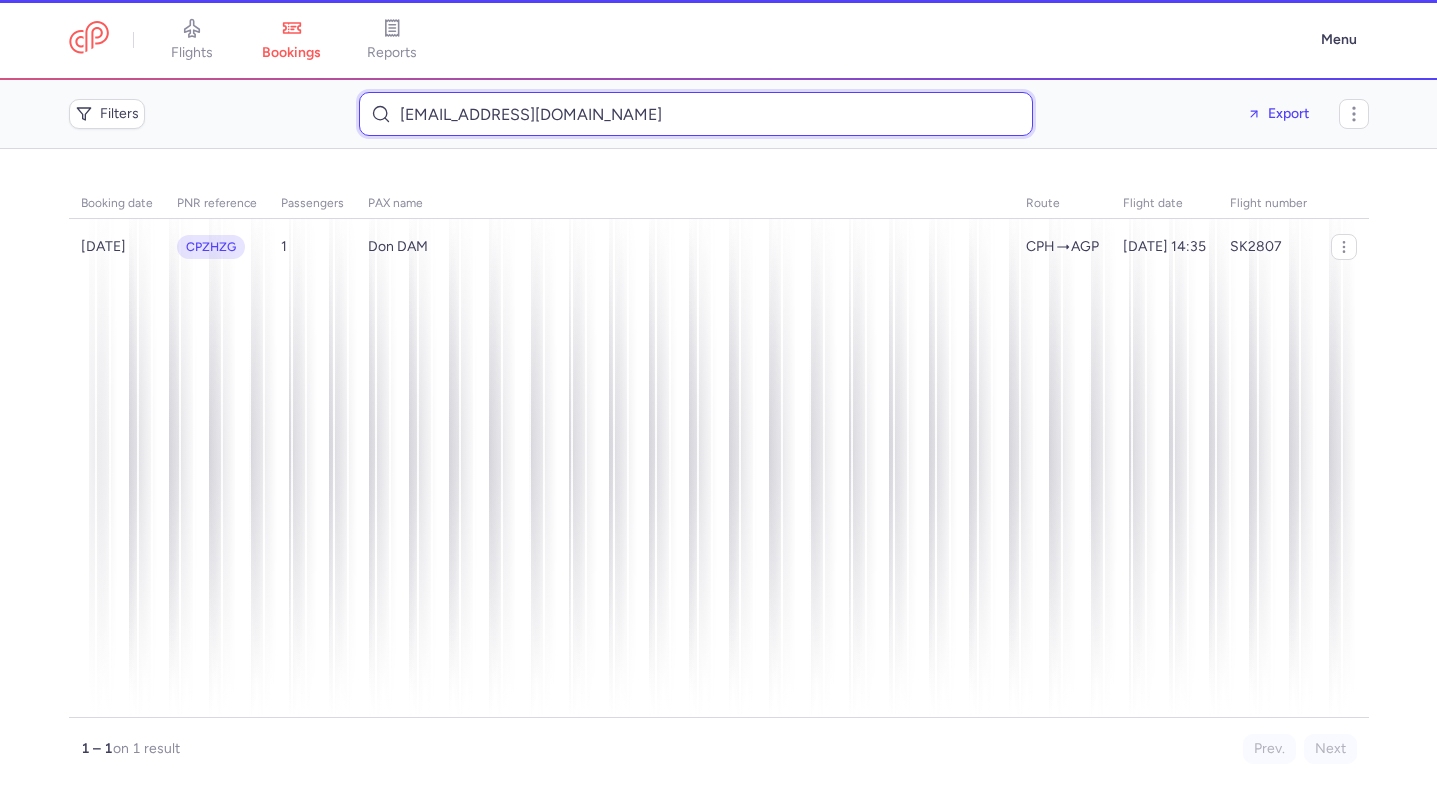 click on "don_damdam@outlook.com" at bounding box center (696, 114) 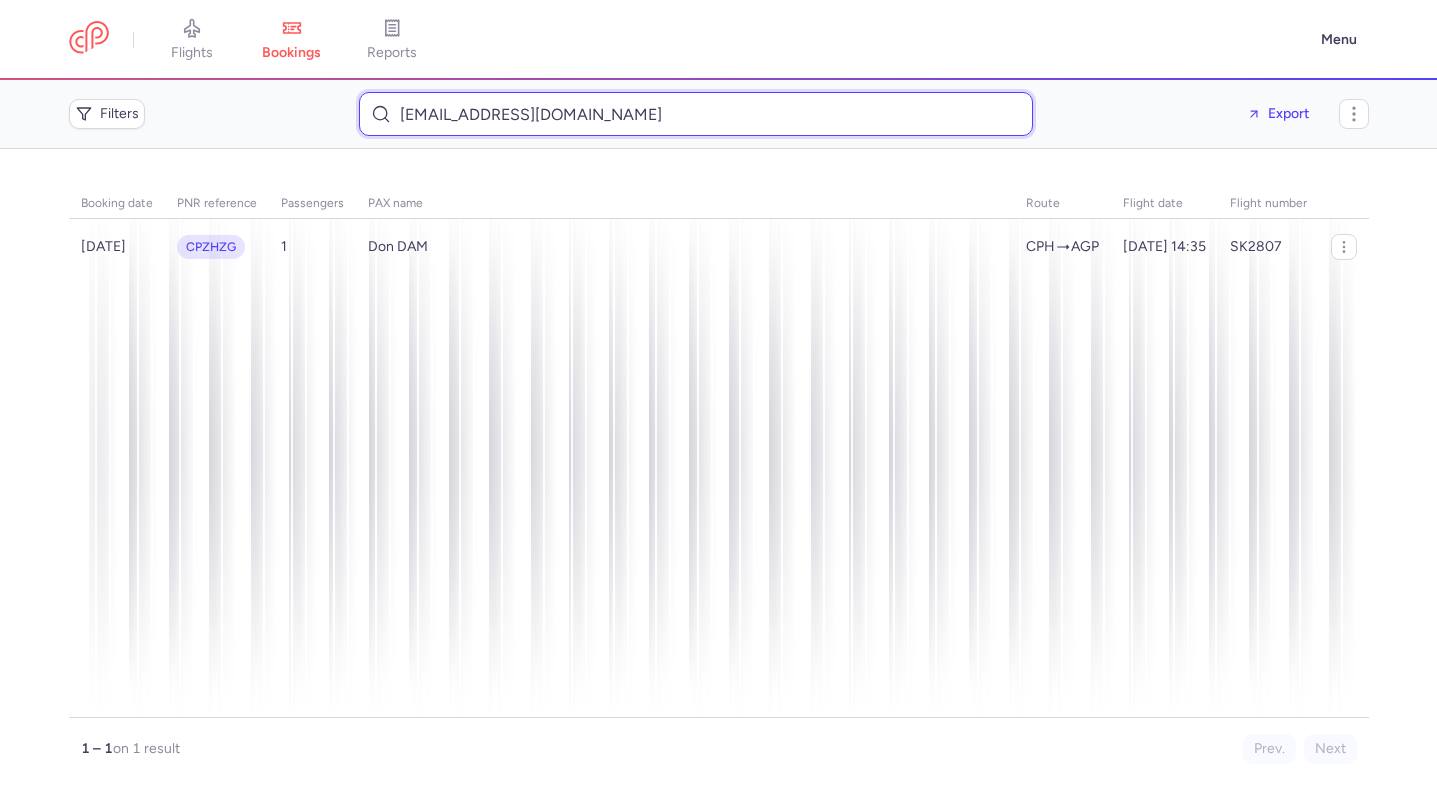 click on "don_damdam@outlook.com" at bounding box center [696, 114] 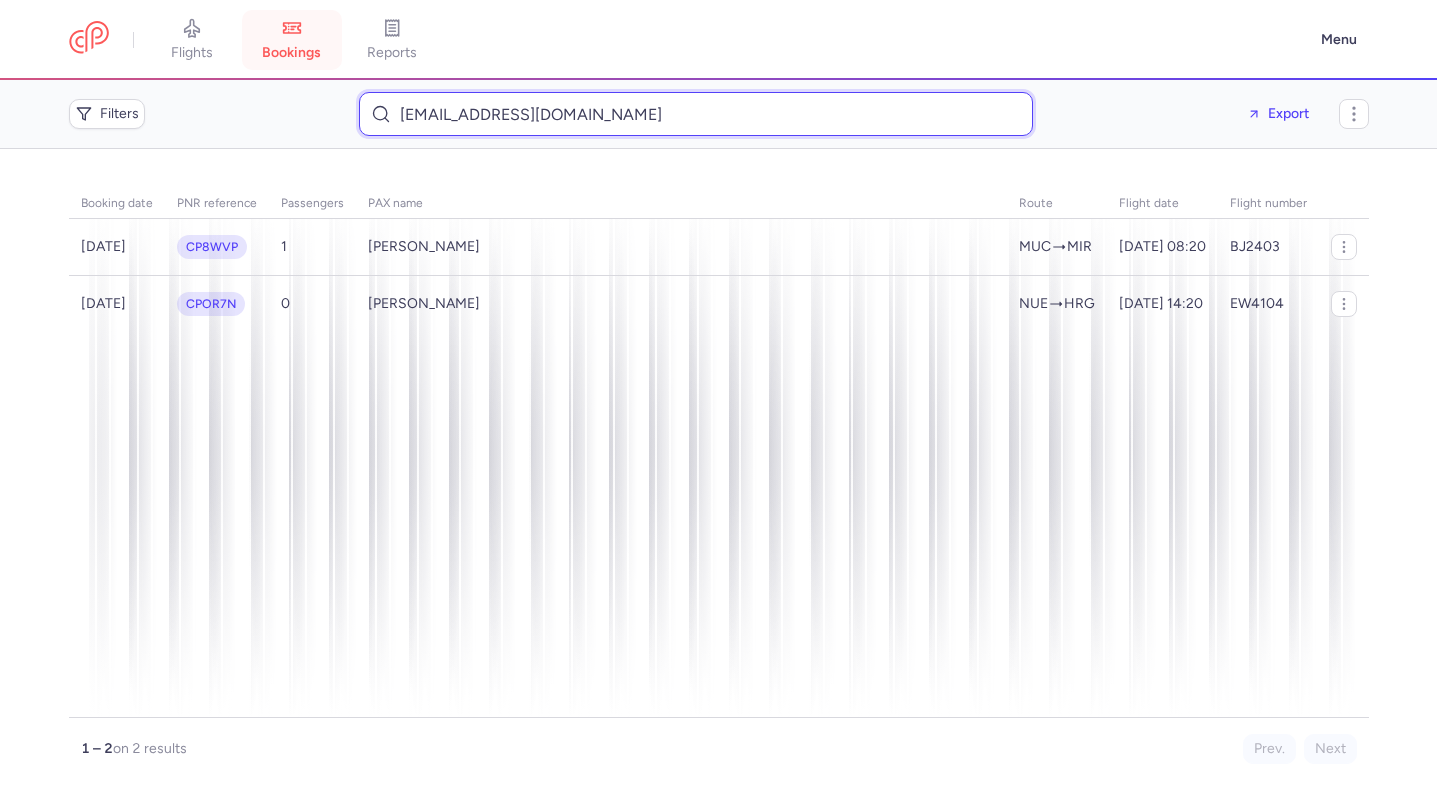 type on "nidhalchaabane@hotmail.com" 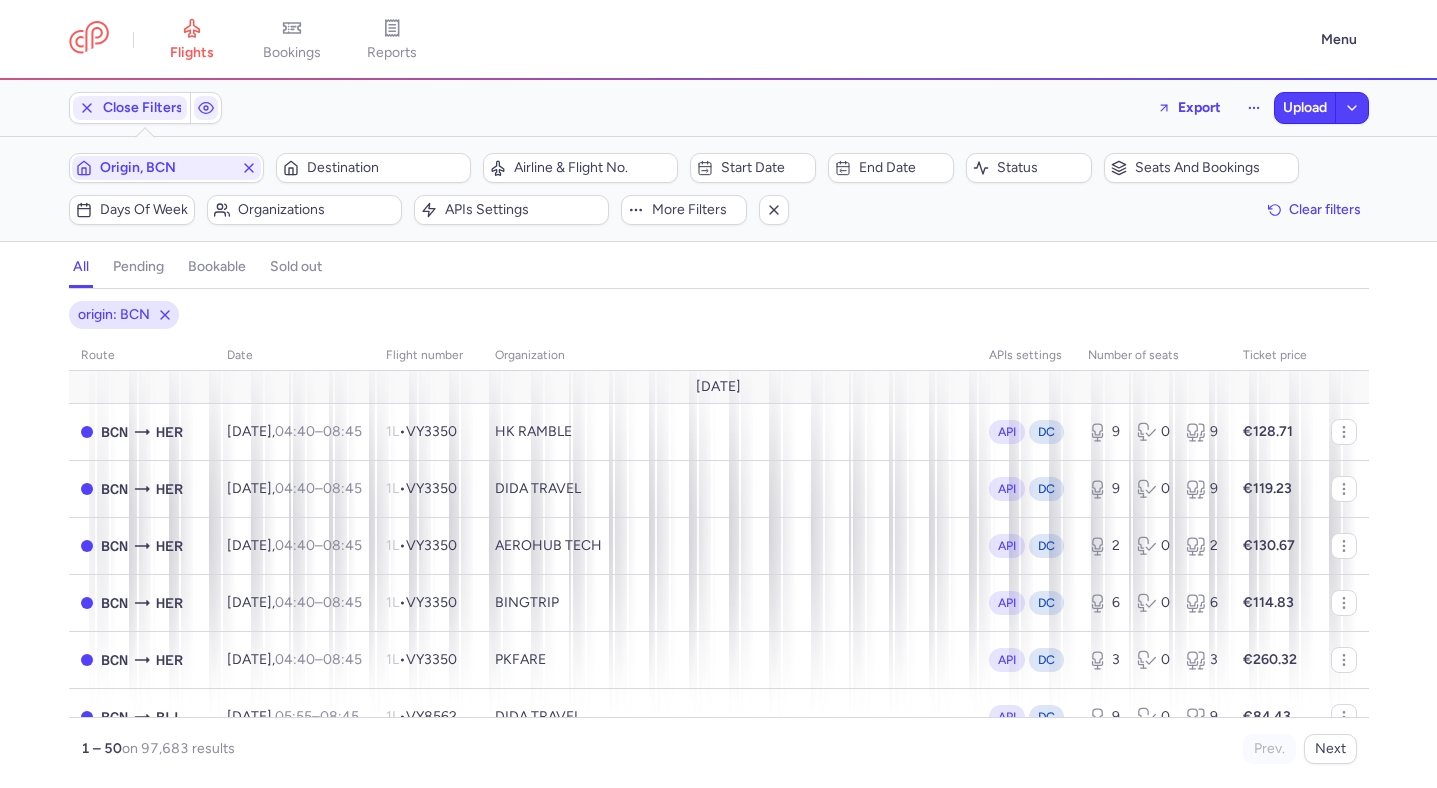 scroll, scrollTop: 0, scrollLeft: 0, axis: both 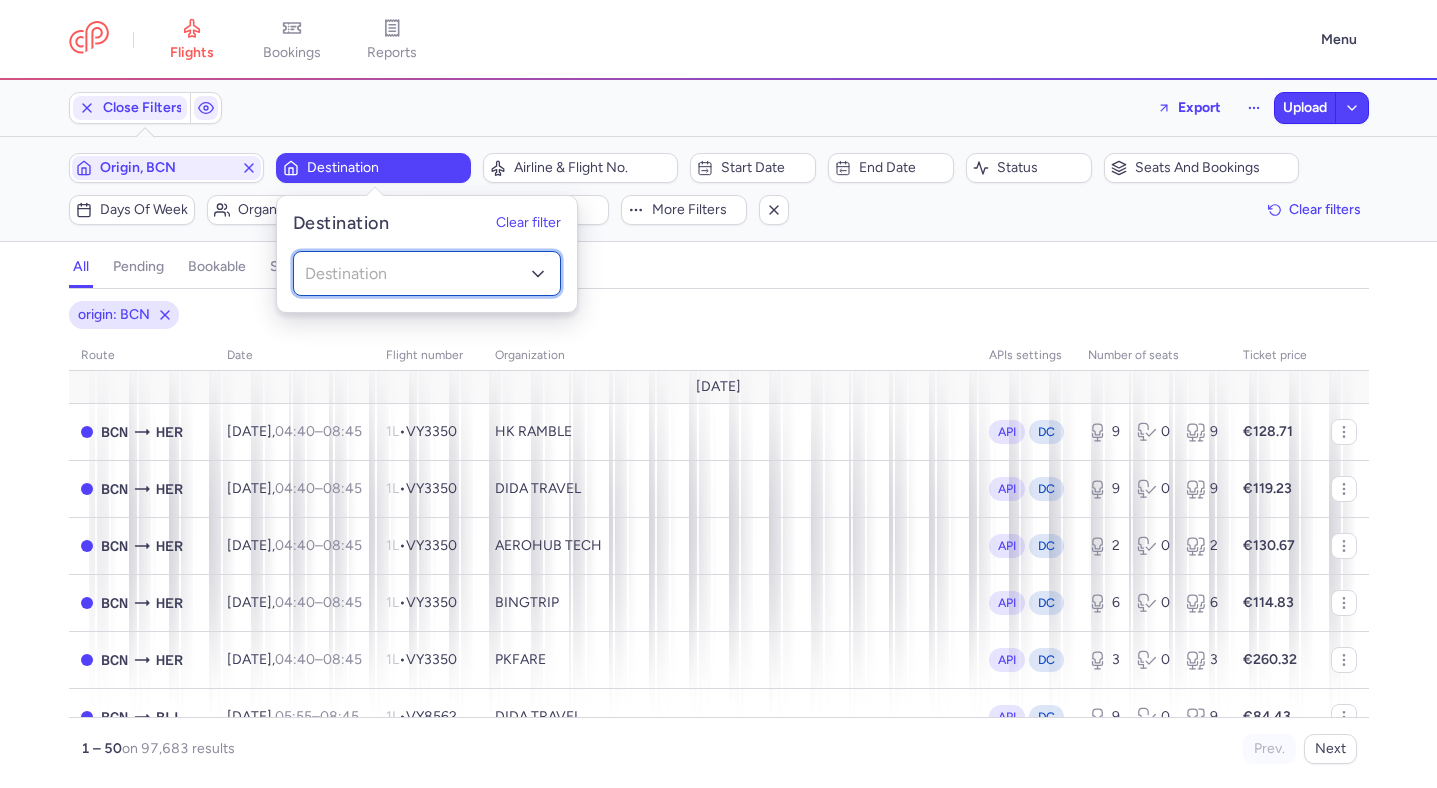 click 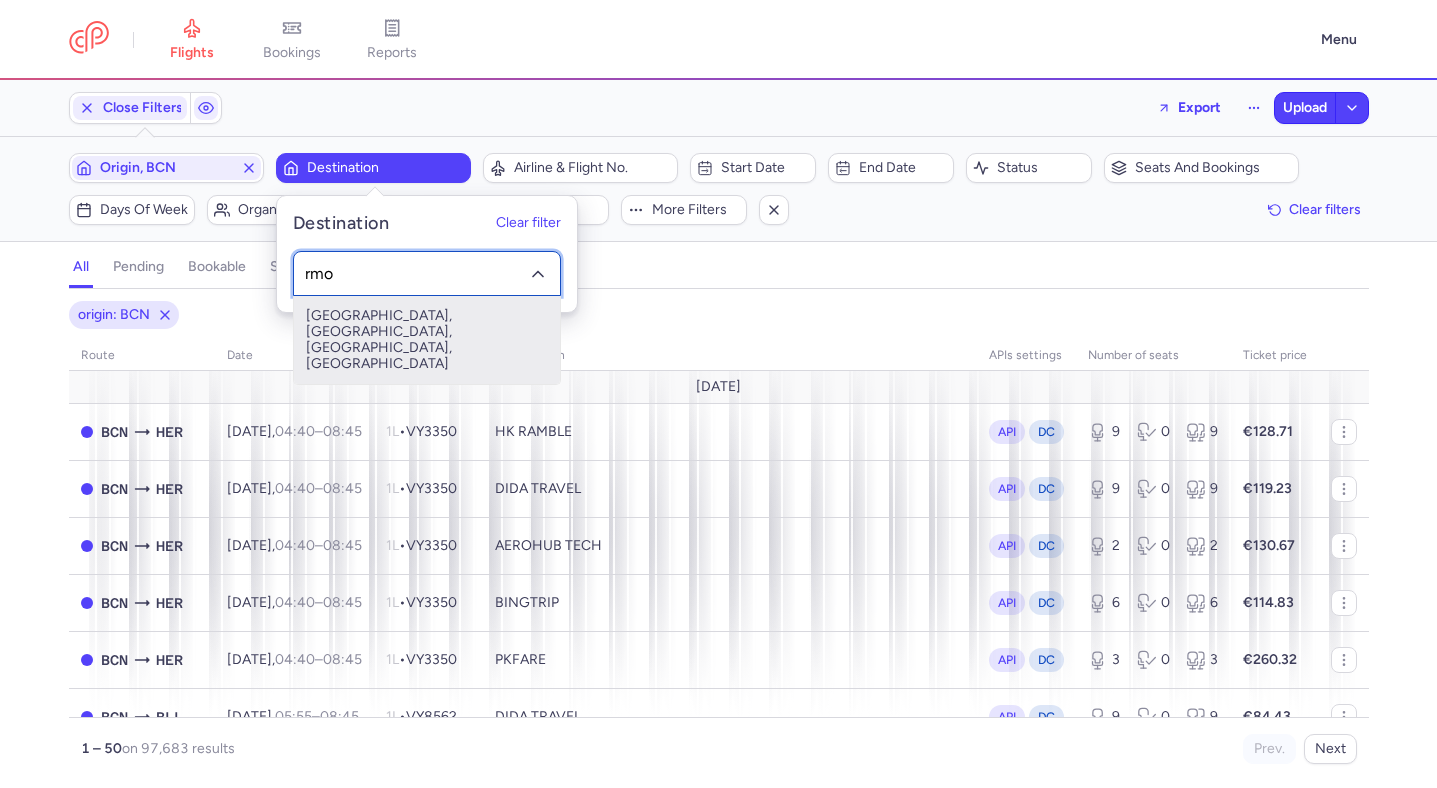 type on "rmo" 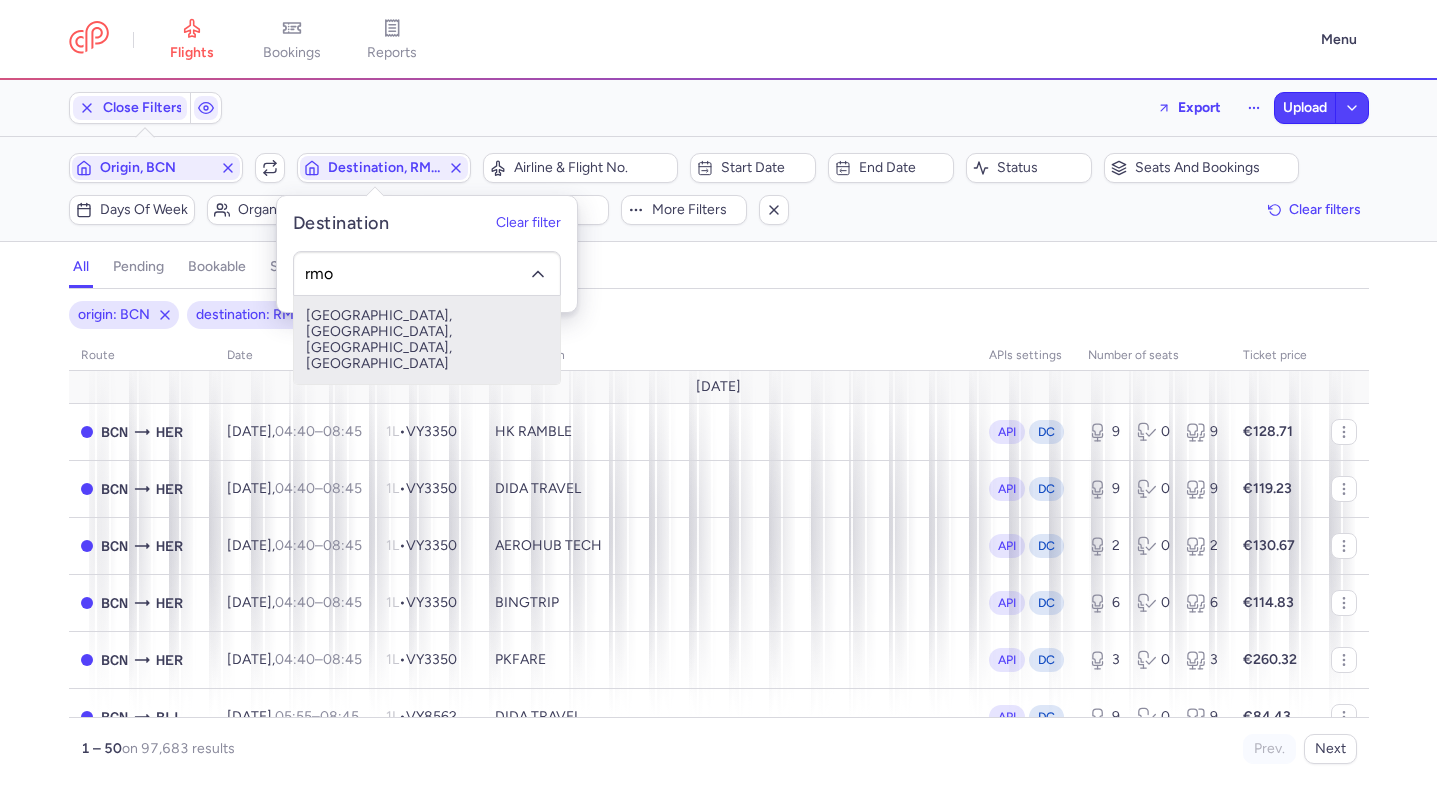 type 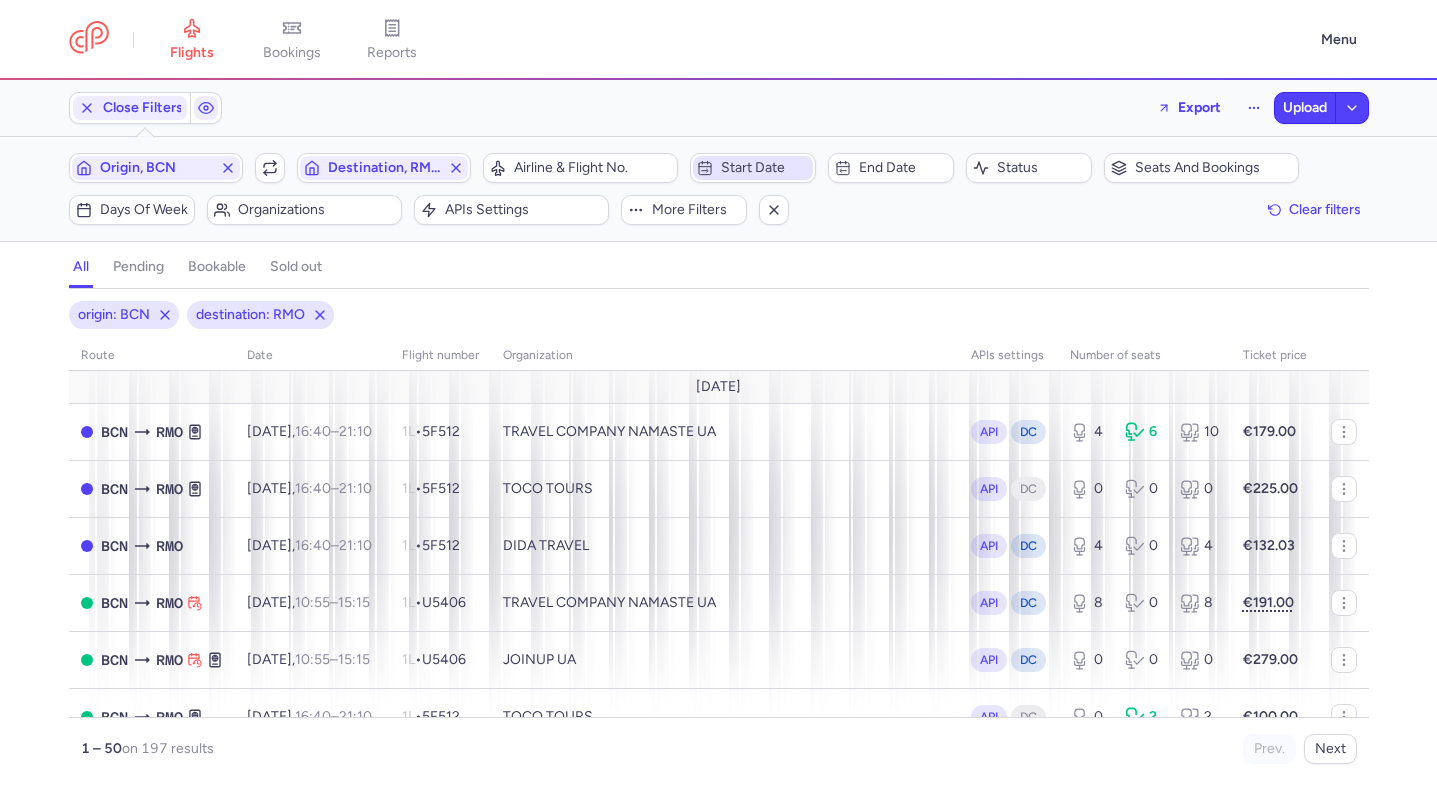 click on "Start date" at bounding box center [753, 168] 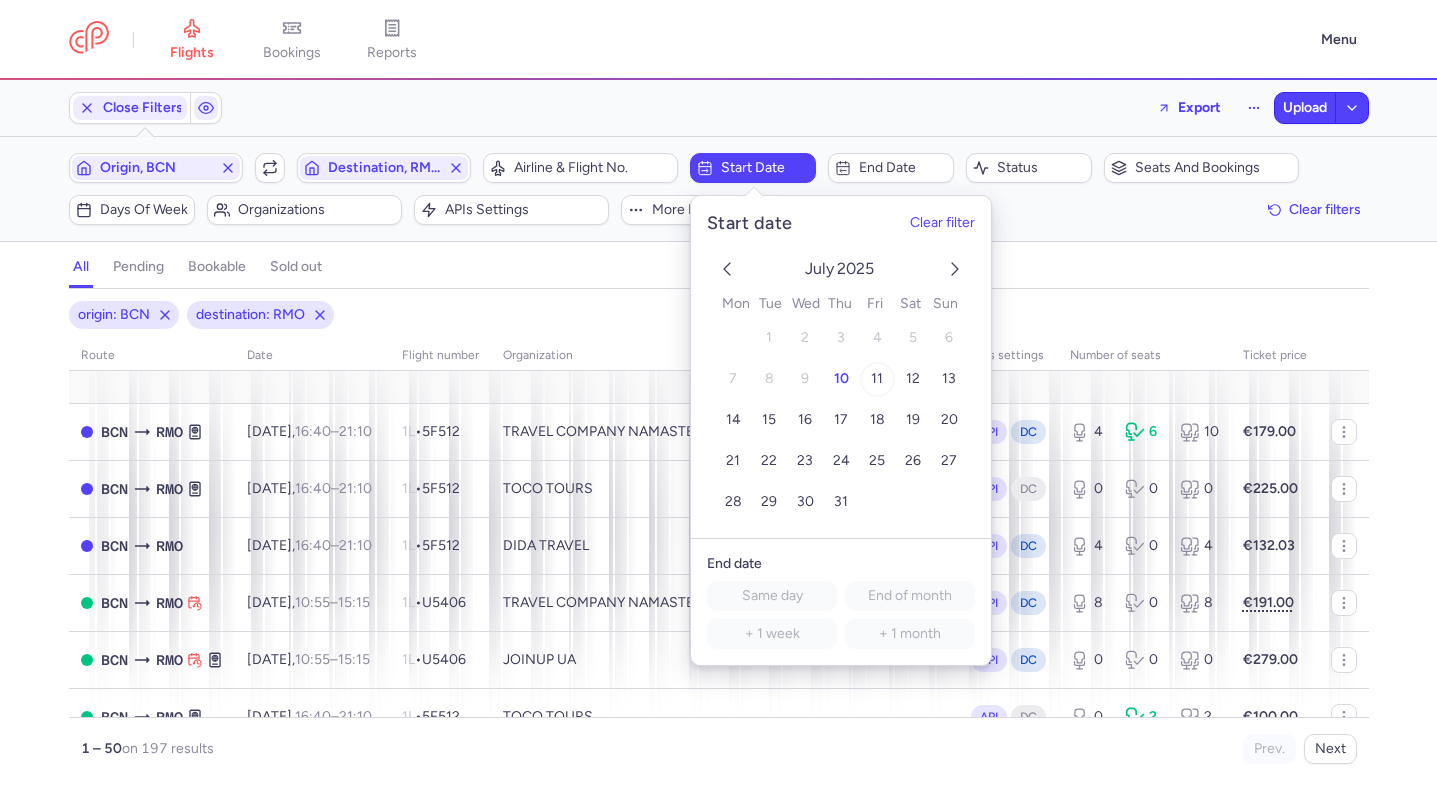 click on "11" at bounding box center (877, 379) 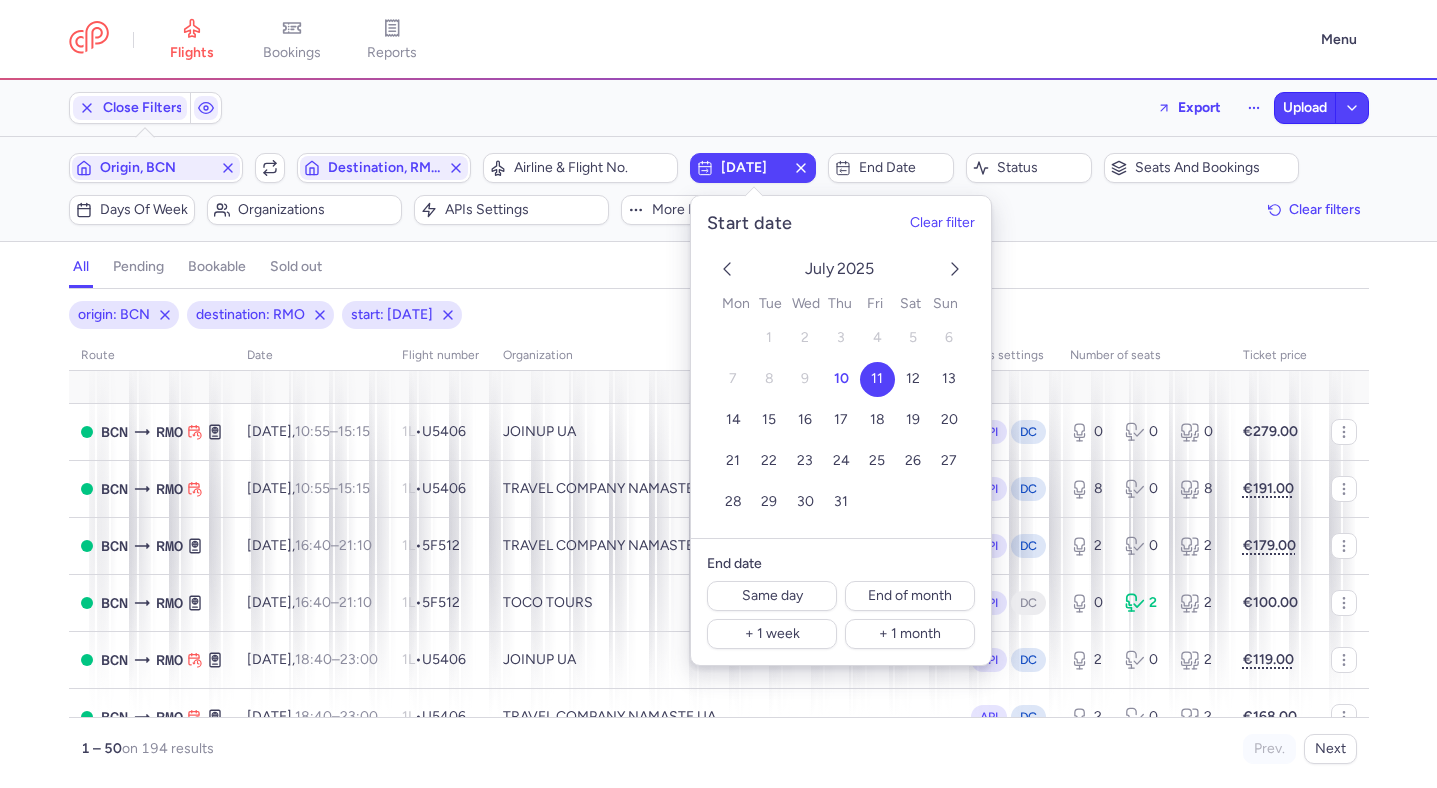 click on "all pending bookable sold out" at bounding box center (719, 271) 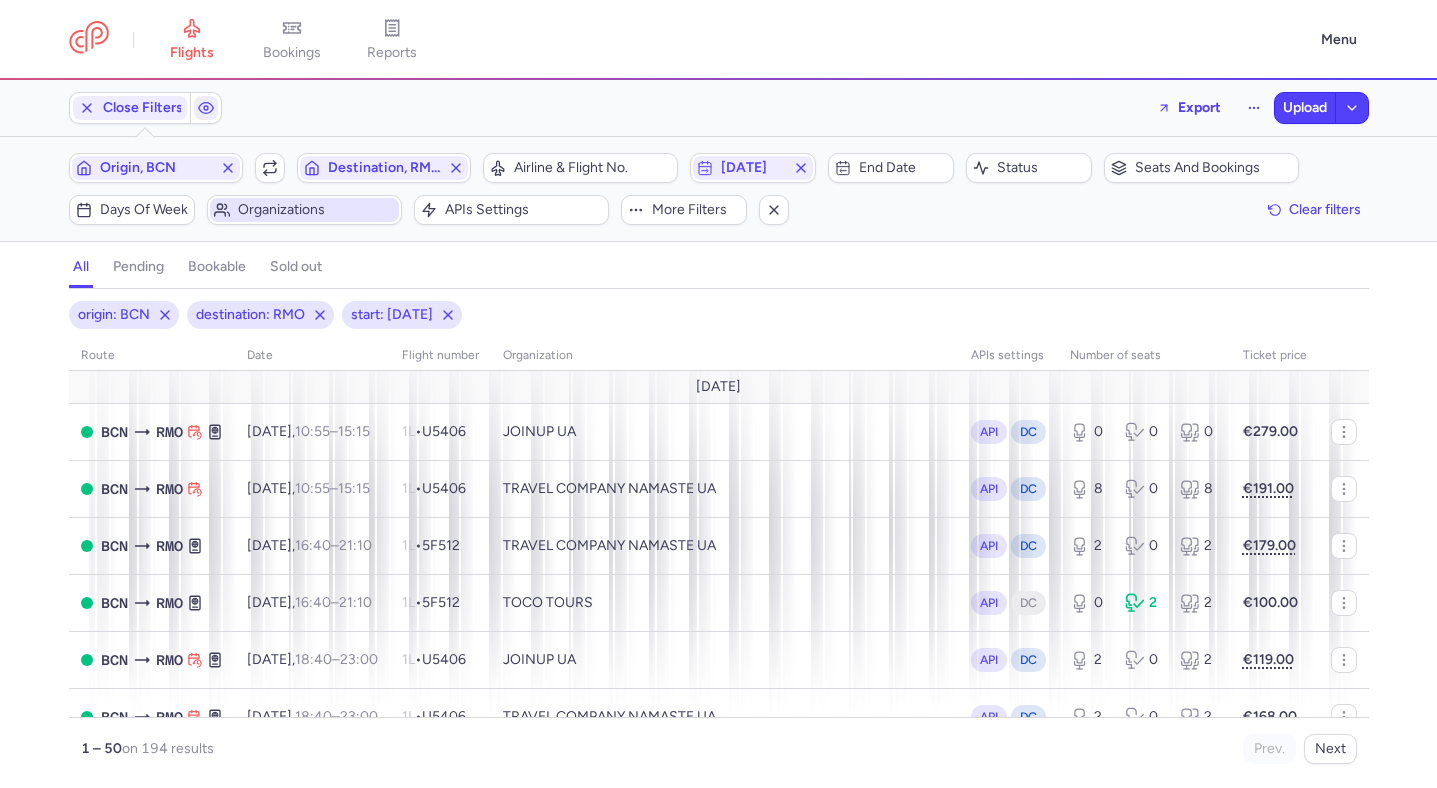 click on "Organizations" at bounding box center (316, 210) 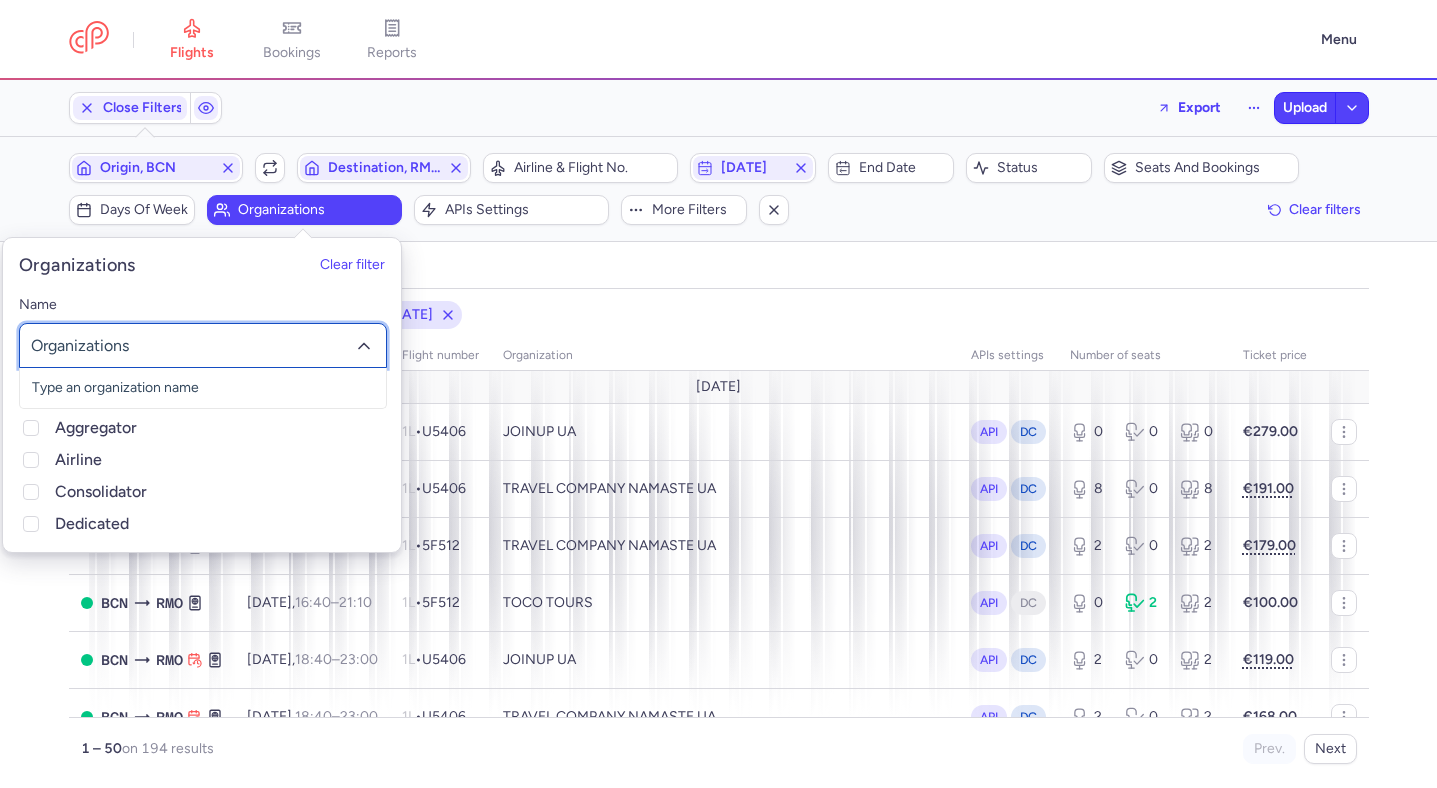 click 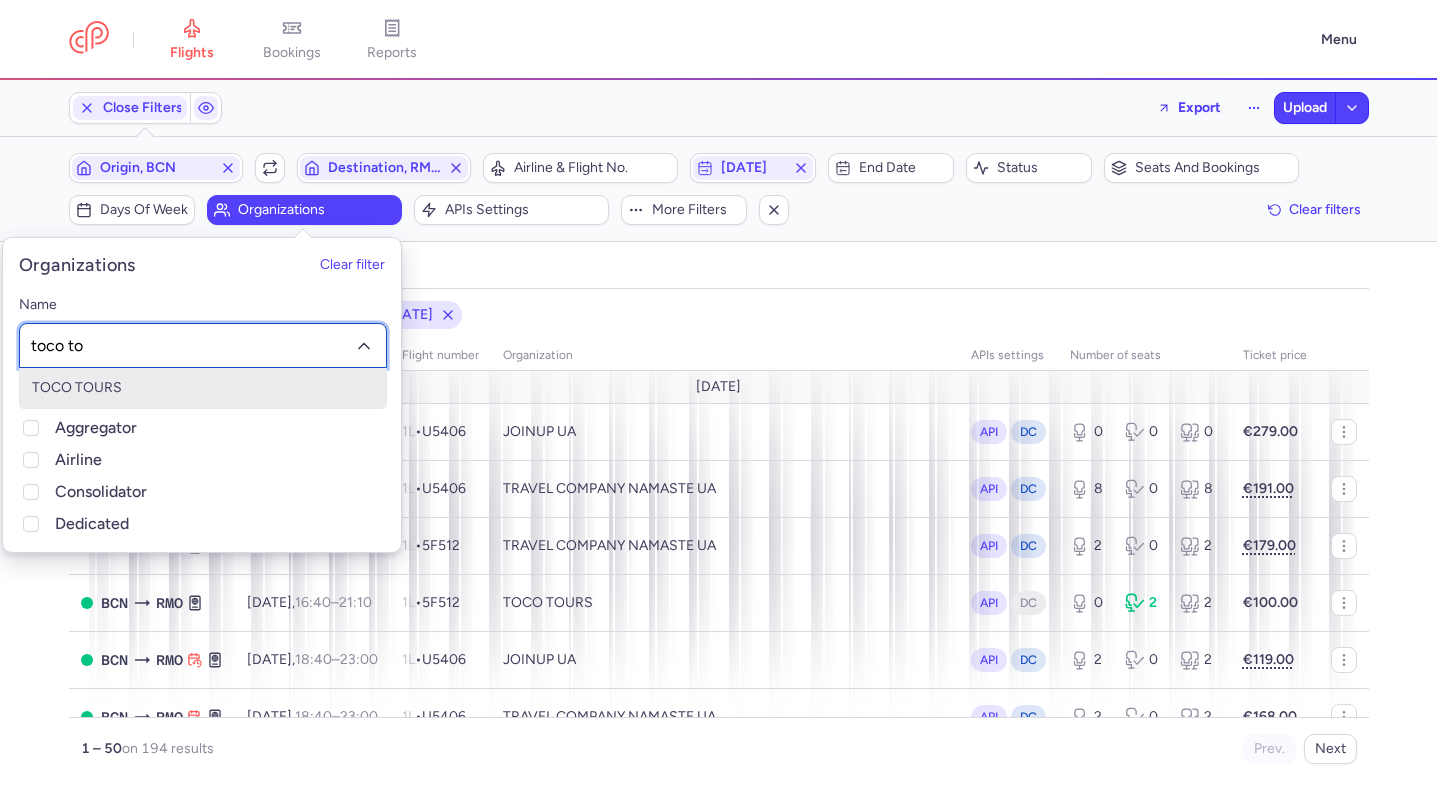 type on "toco to" 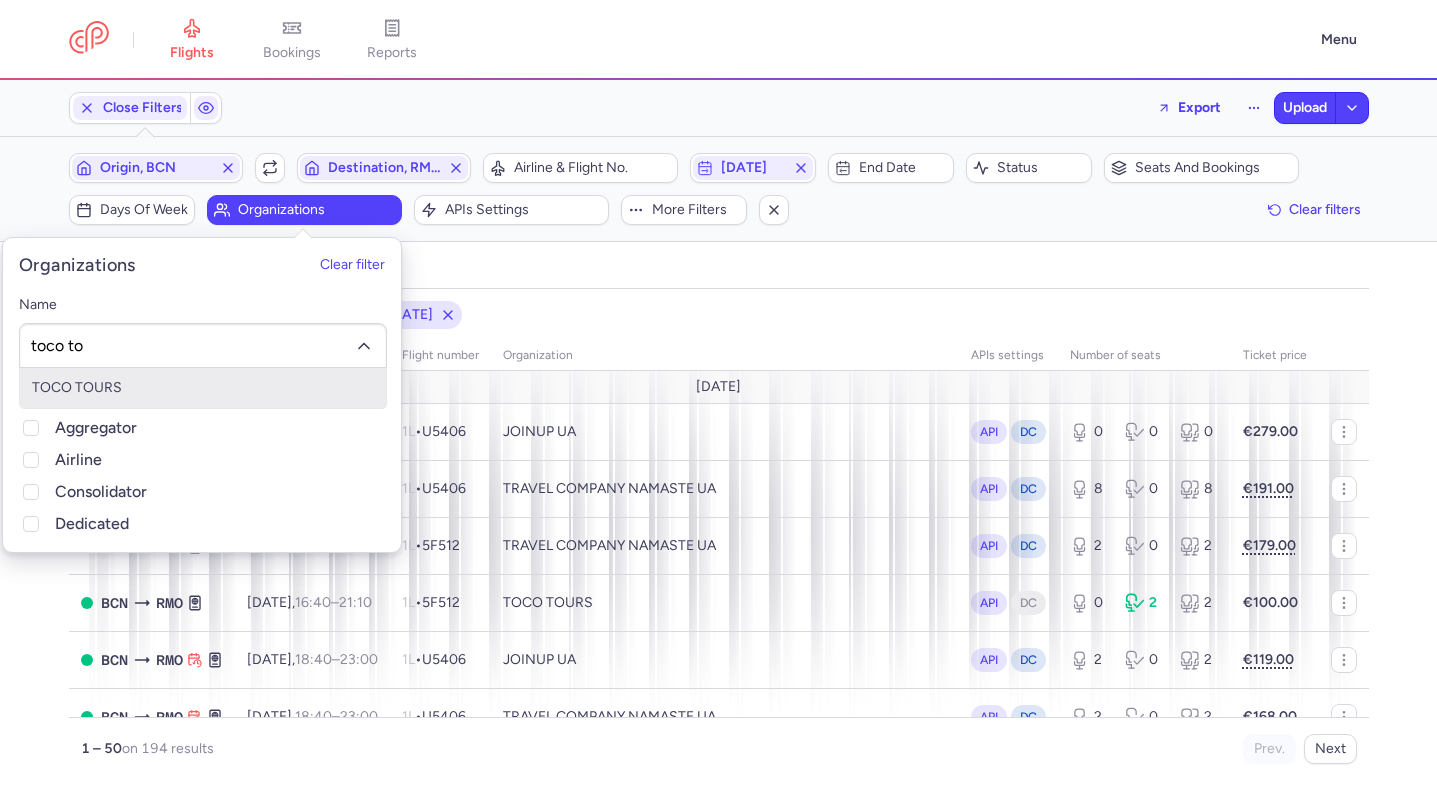 type 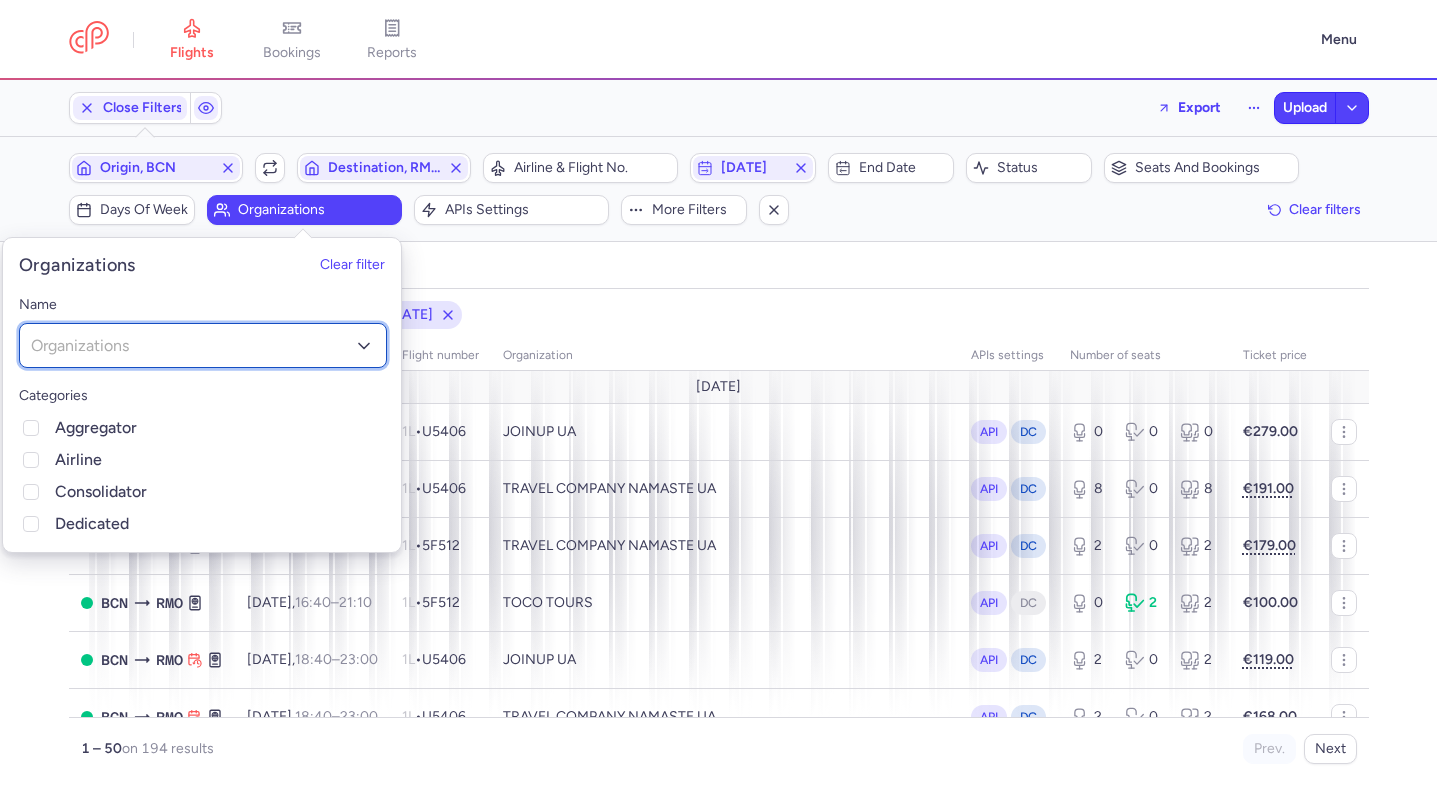 click 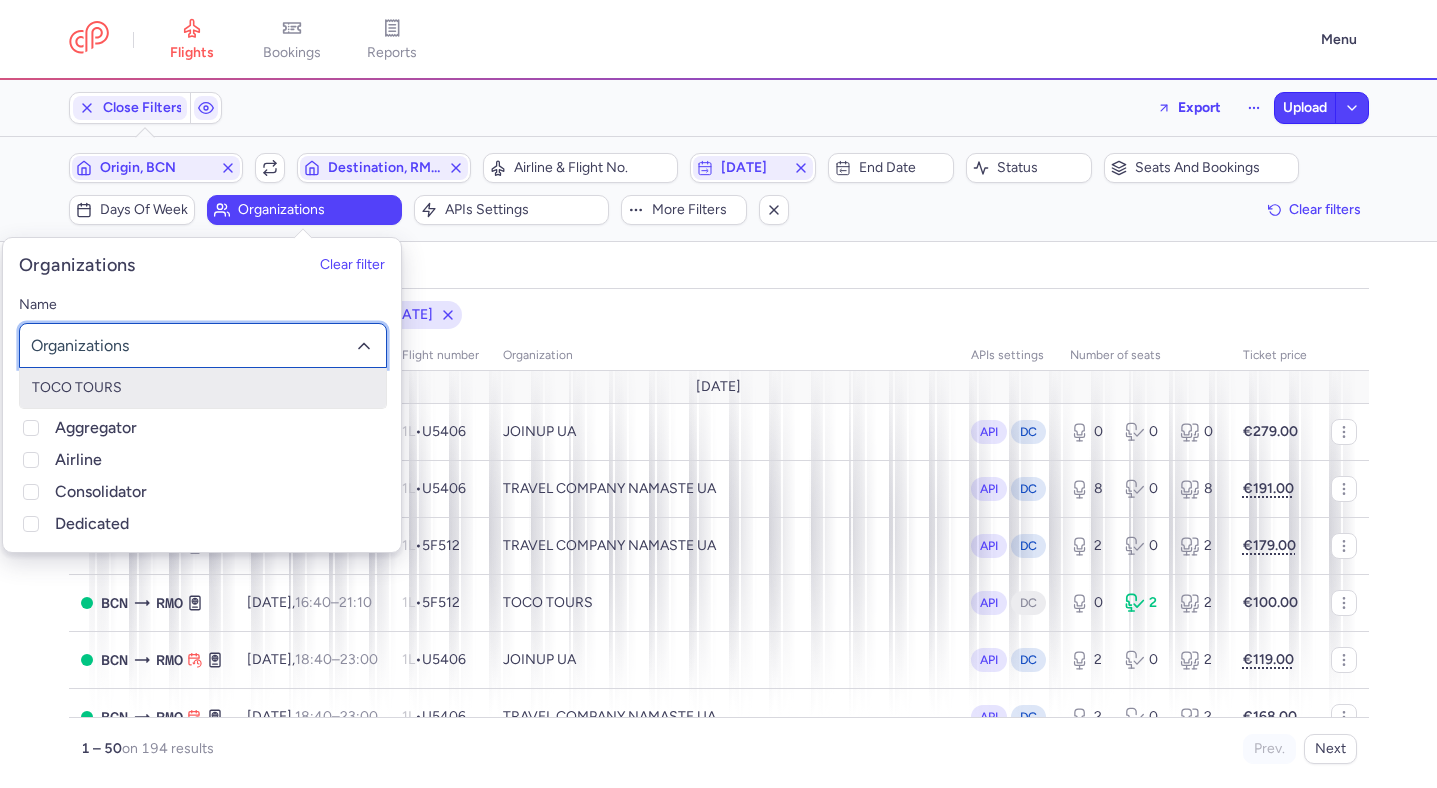 click on "TOCO TOURS" at bounding box center [203, 388] 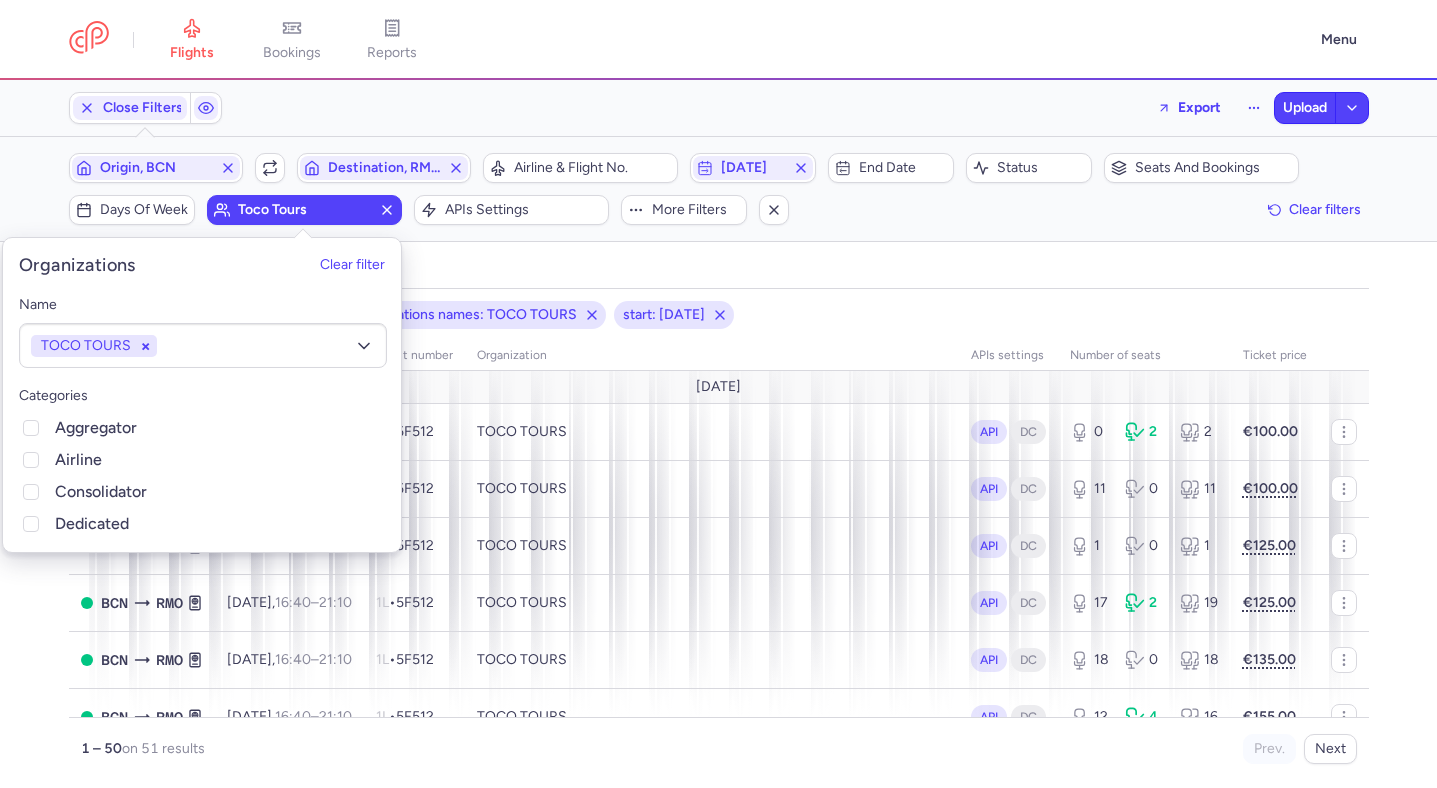 click on "all pending bookable sold out 4" at bounding box center (719, 267) 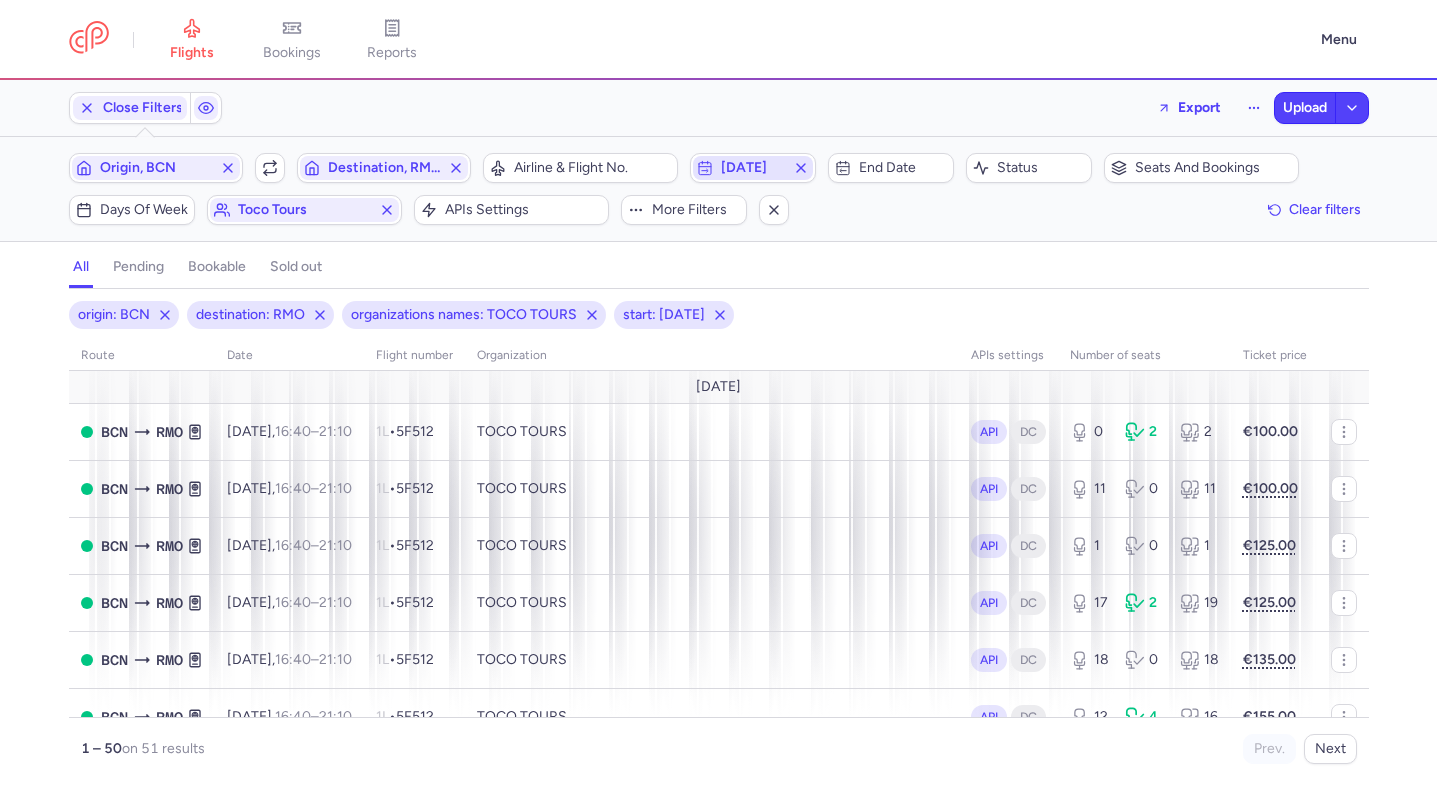 click on "2025-07-11" at bounding box center [753, 168] 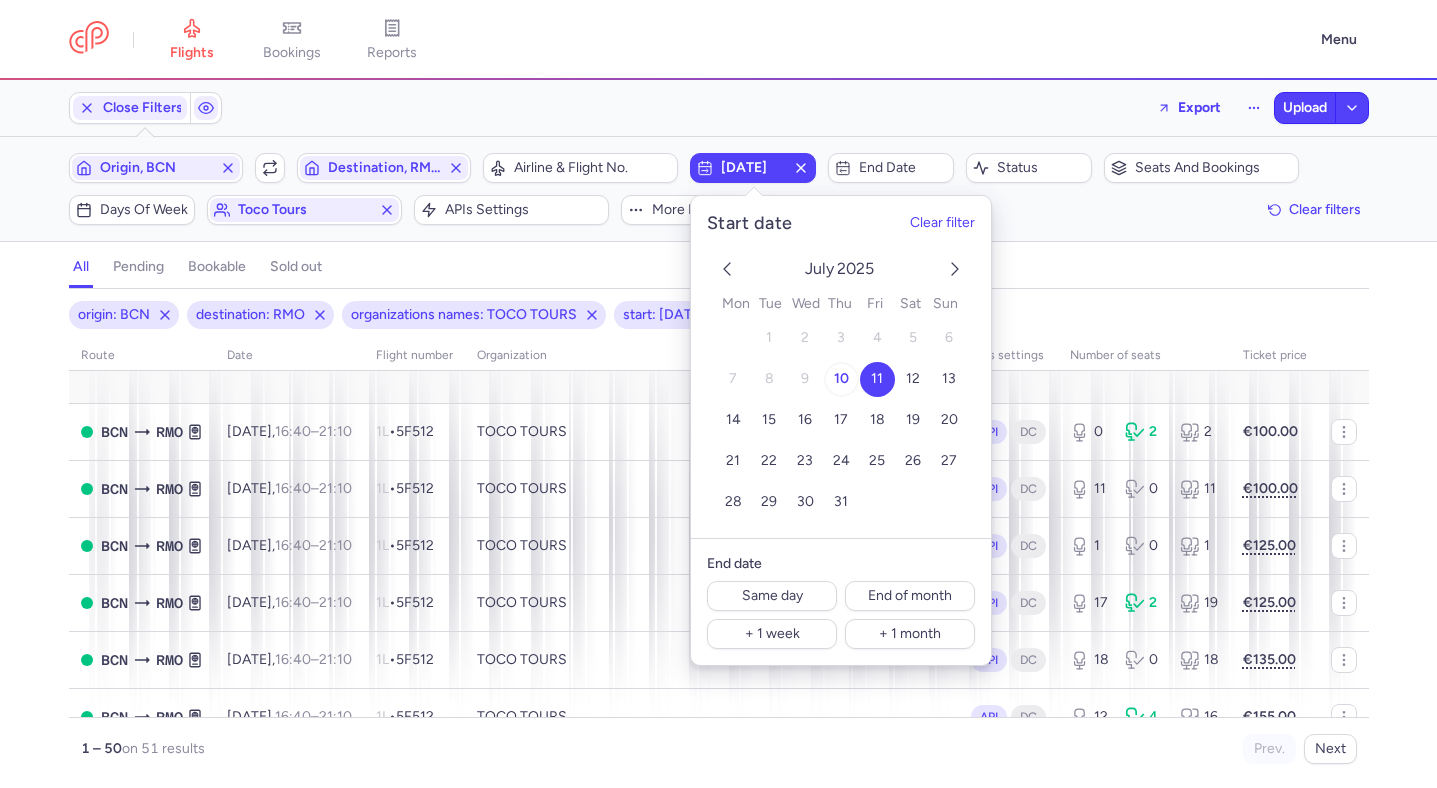 click on "10" at bounding box center (840, 379) 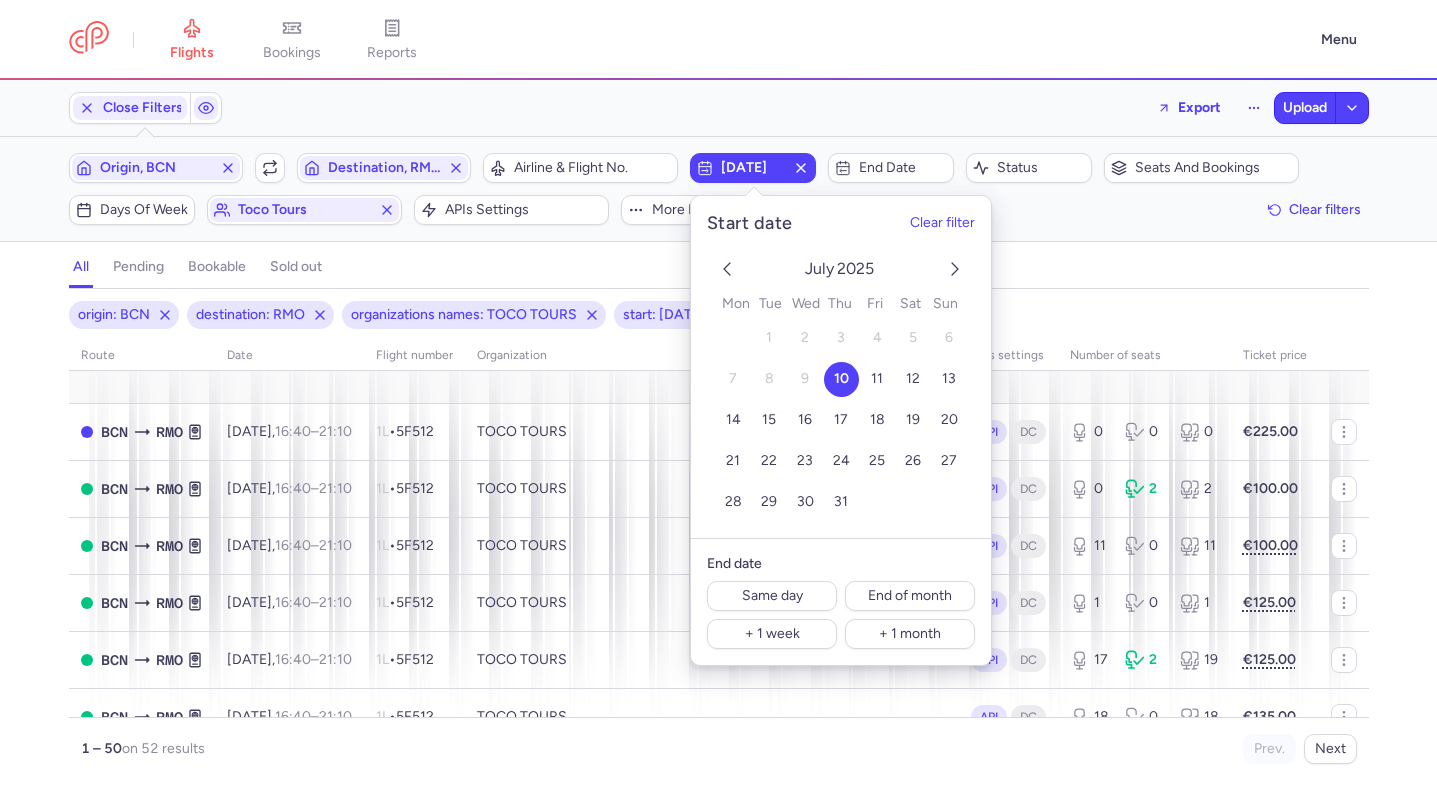 click on "Filters (4) – 52 results  Origin, BCN  Include return  Destination, RMO  Airline & Flight No.  2025-07-10  End date  Status  Seats and bookings  Days of week toco tours   APIs settings  More filters  Clear filters" at bounding box center (718, 189) 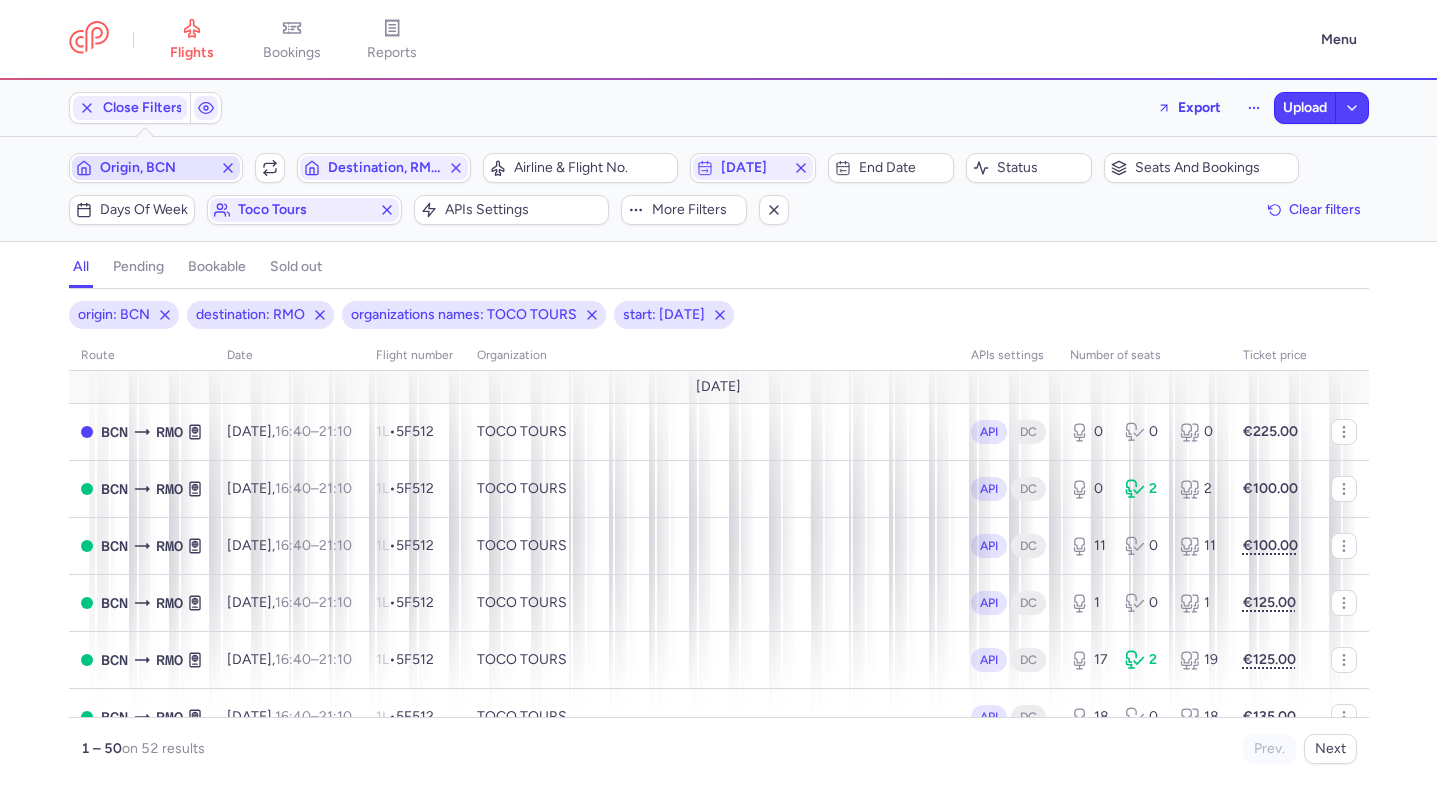 click on "Origin, BCN" at bounding box center [156, 168] 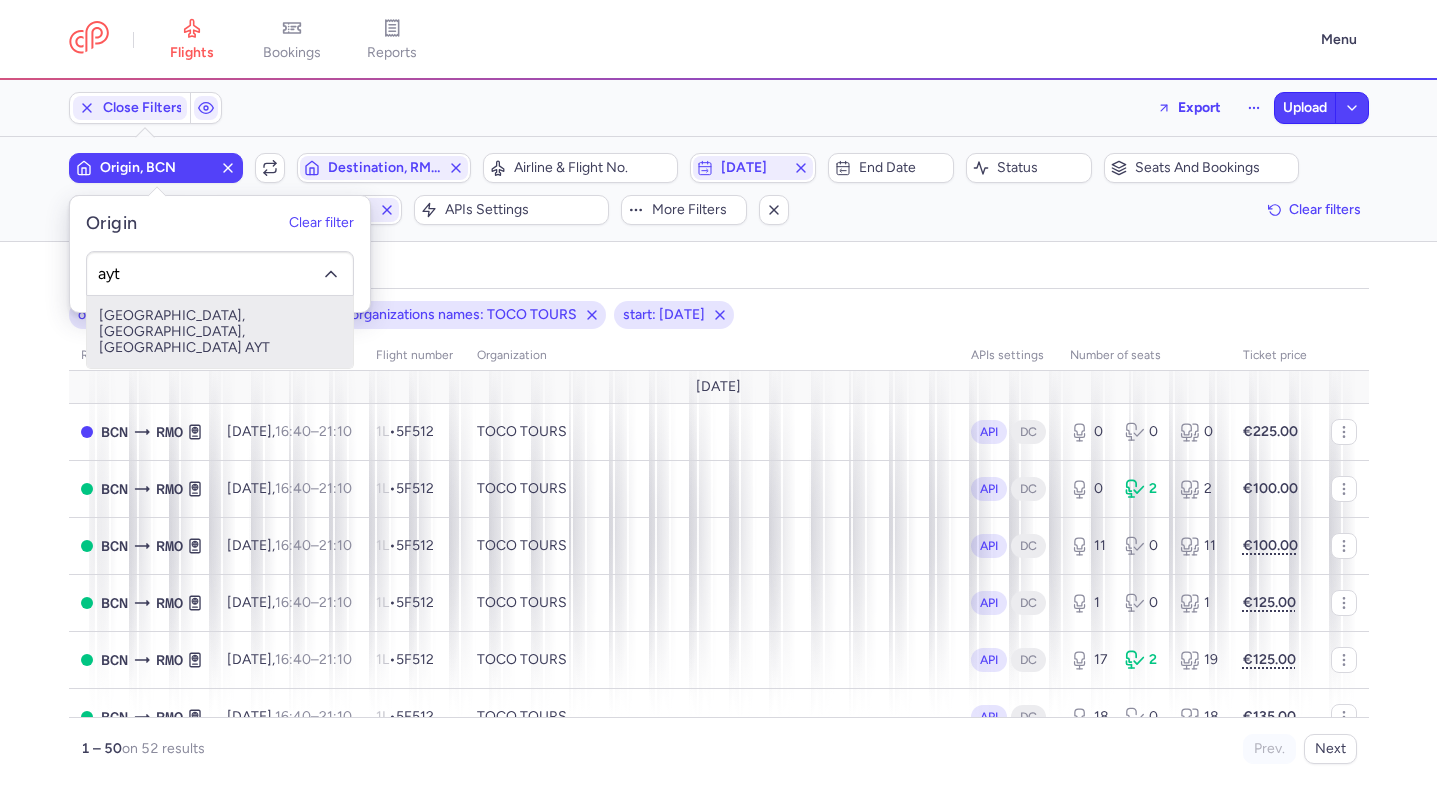 type on "ayt" 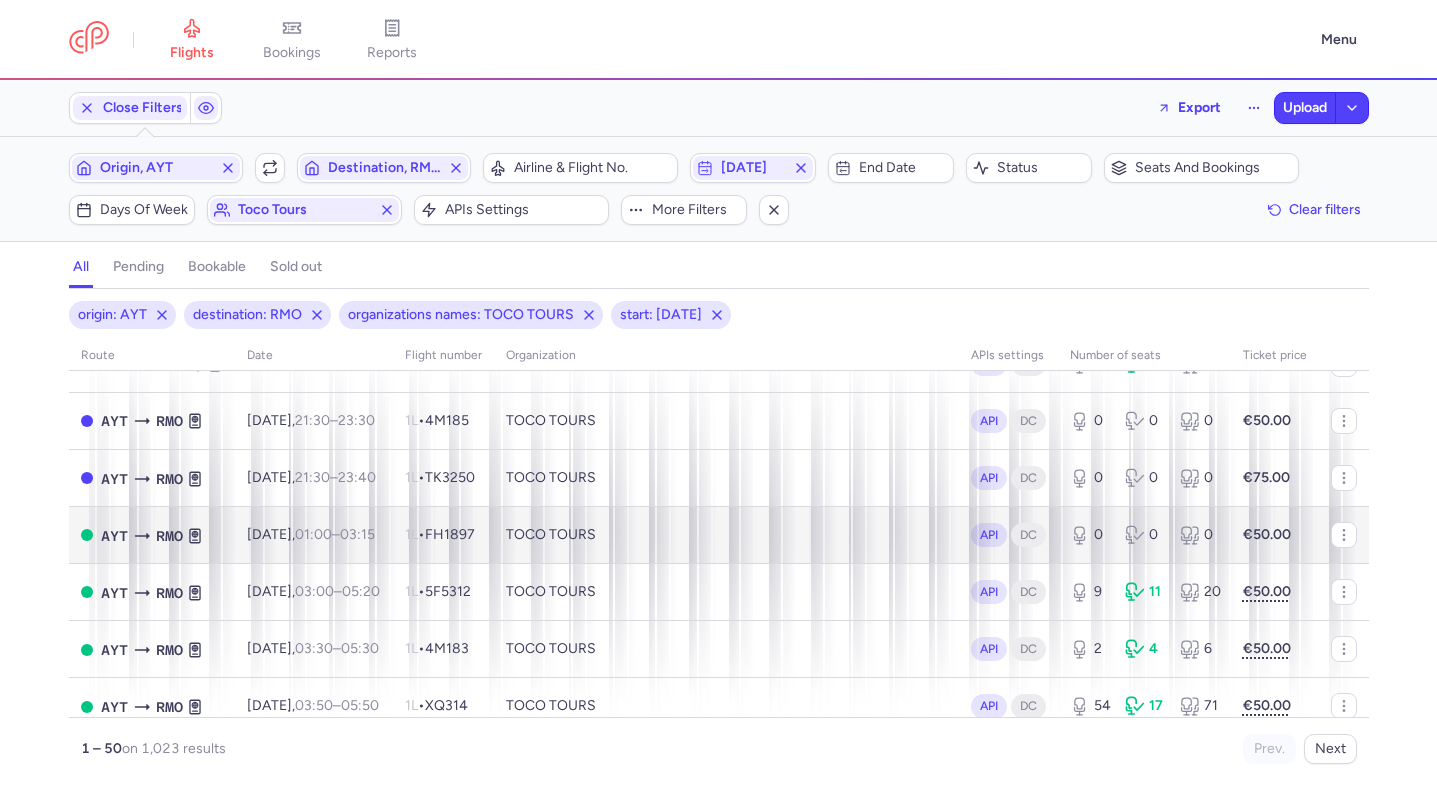 scroll, scrollTop: 370, scrollLeft: 0, axis: vertical 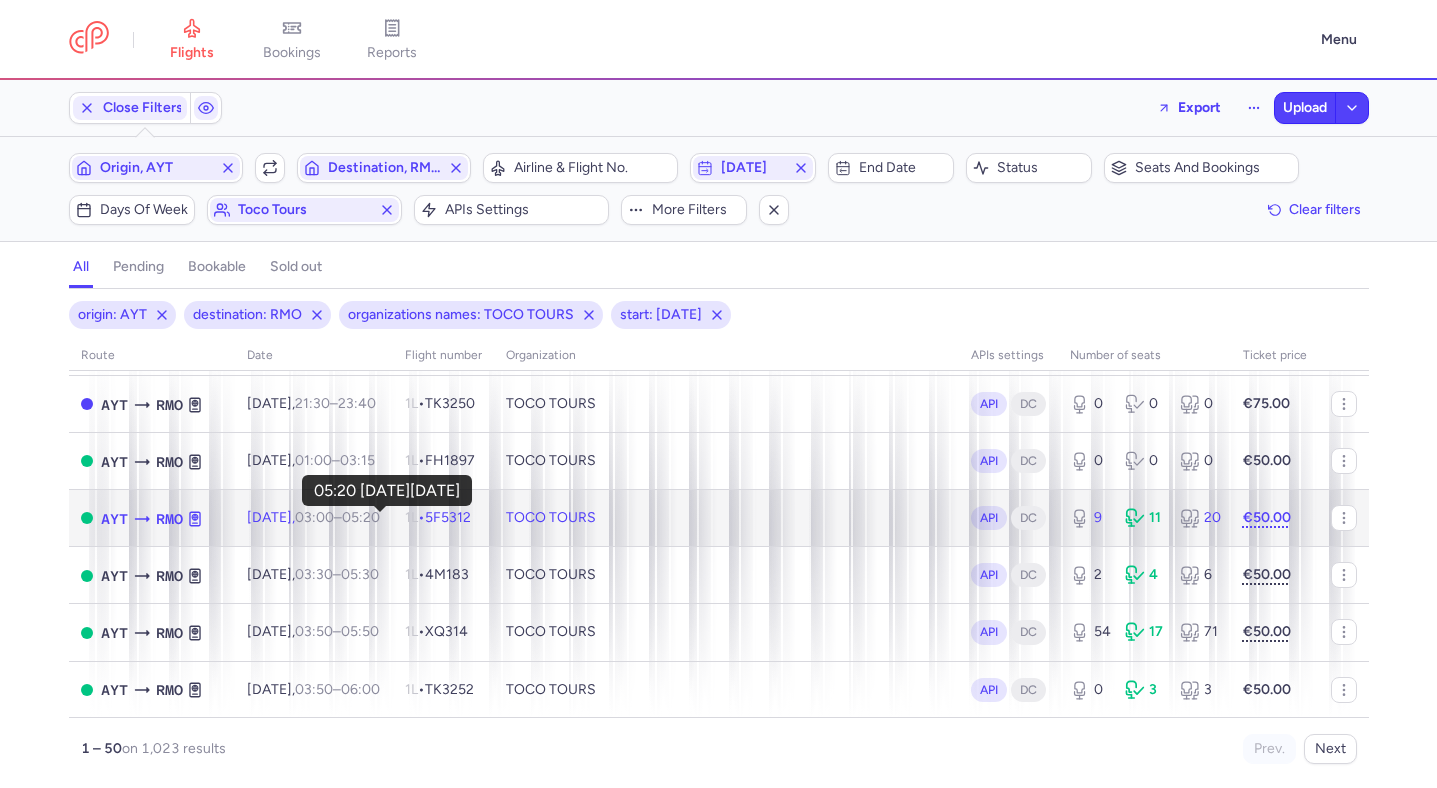 click on "05:20  +0" at bounding box center [361, 517] 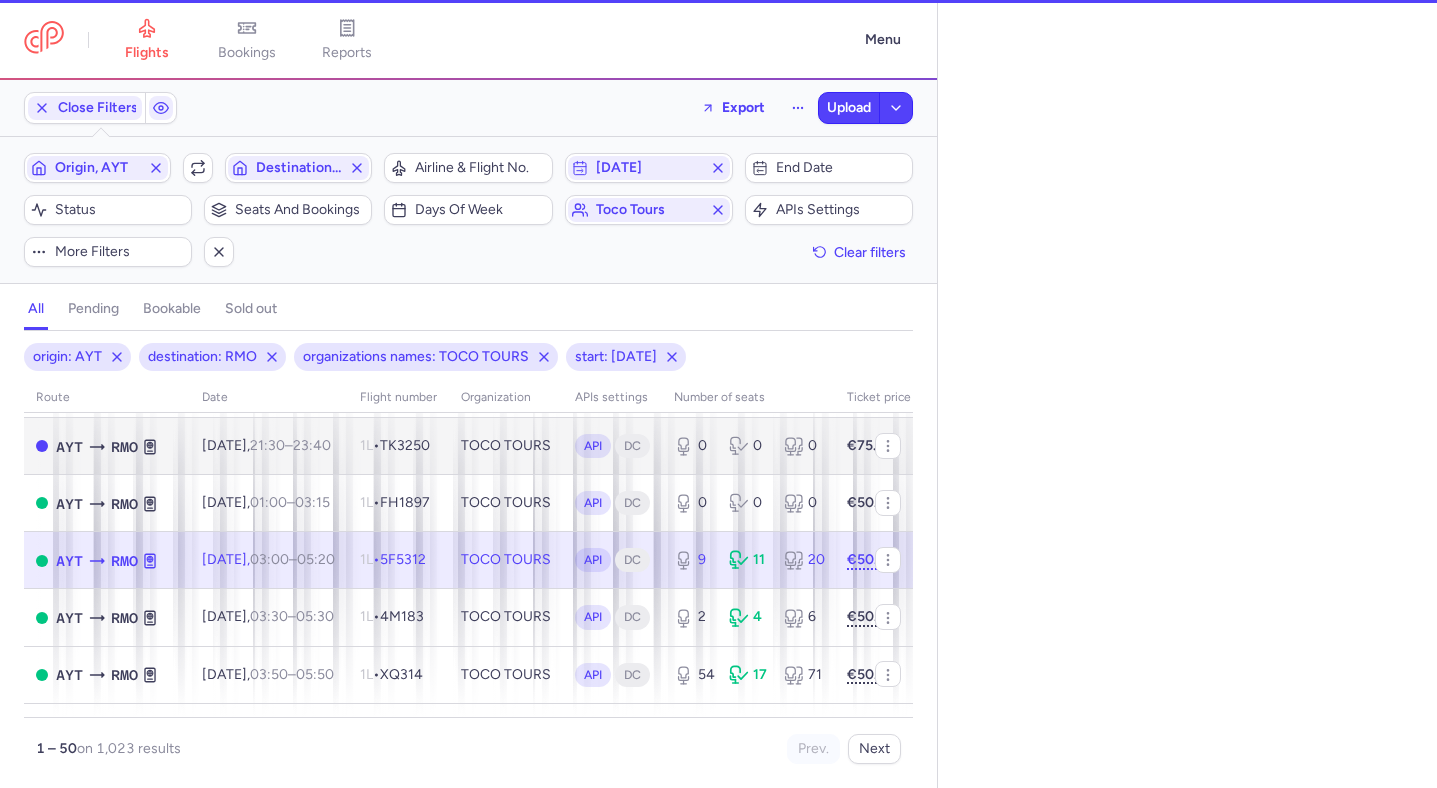select on "hours" 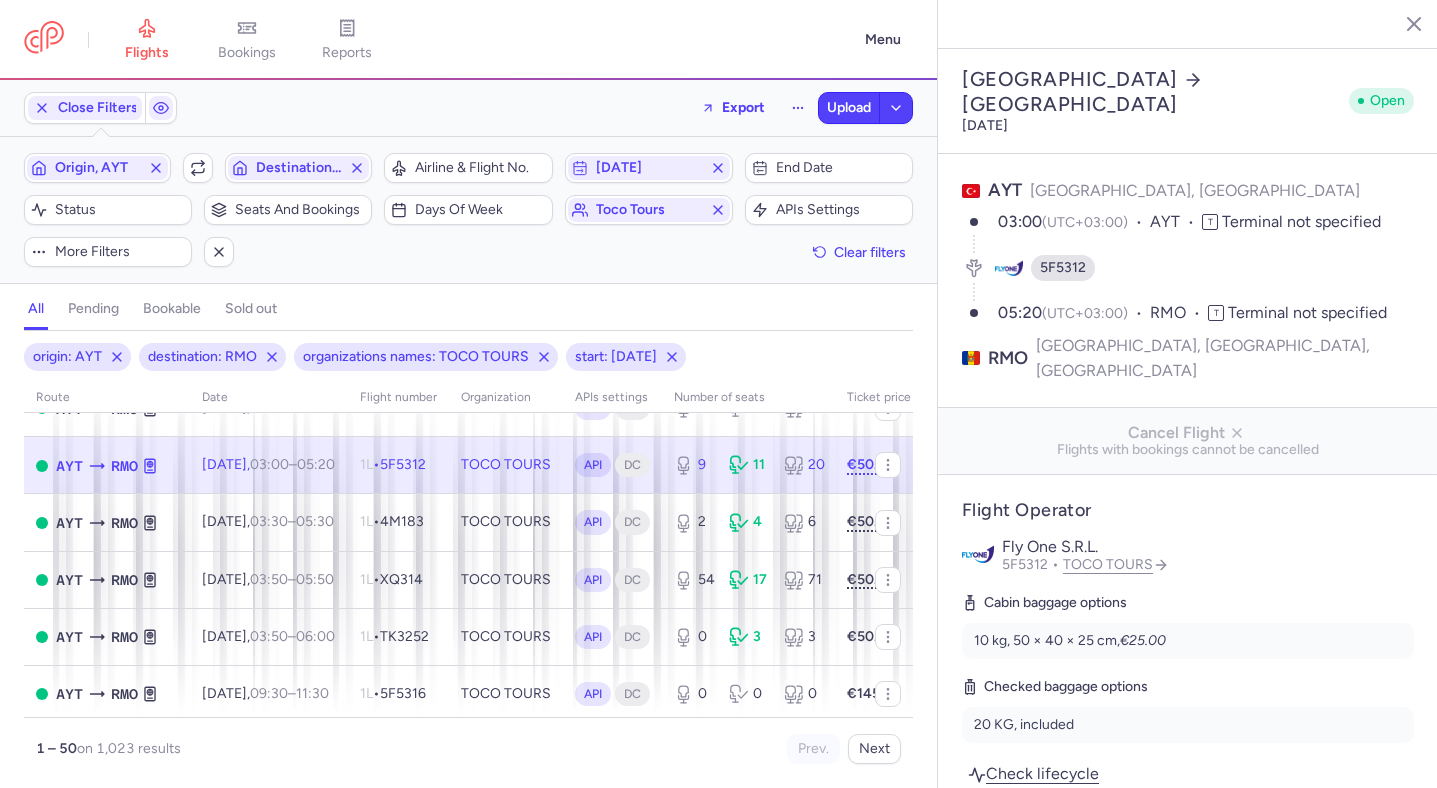 scroll, scrollTop: 555, scrollLeft: 0, axis: vertical 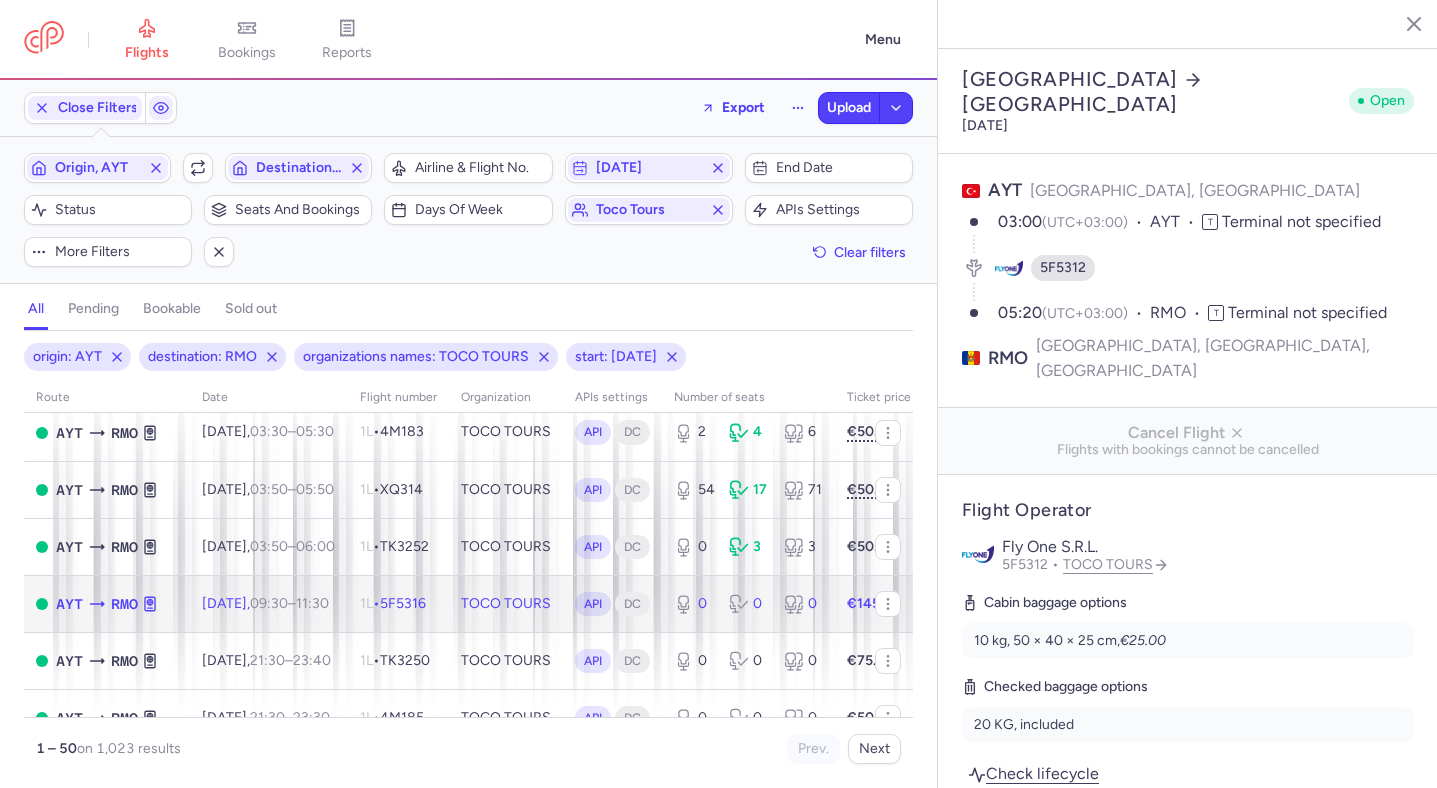click on "Fri, 11 Jul,  09:30  –  11:30  +0" at bounding box center [269, 603] 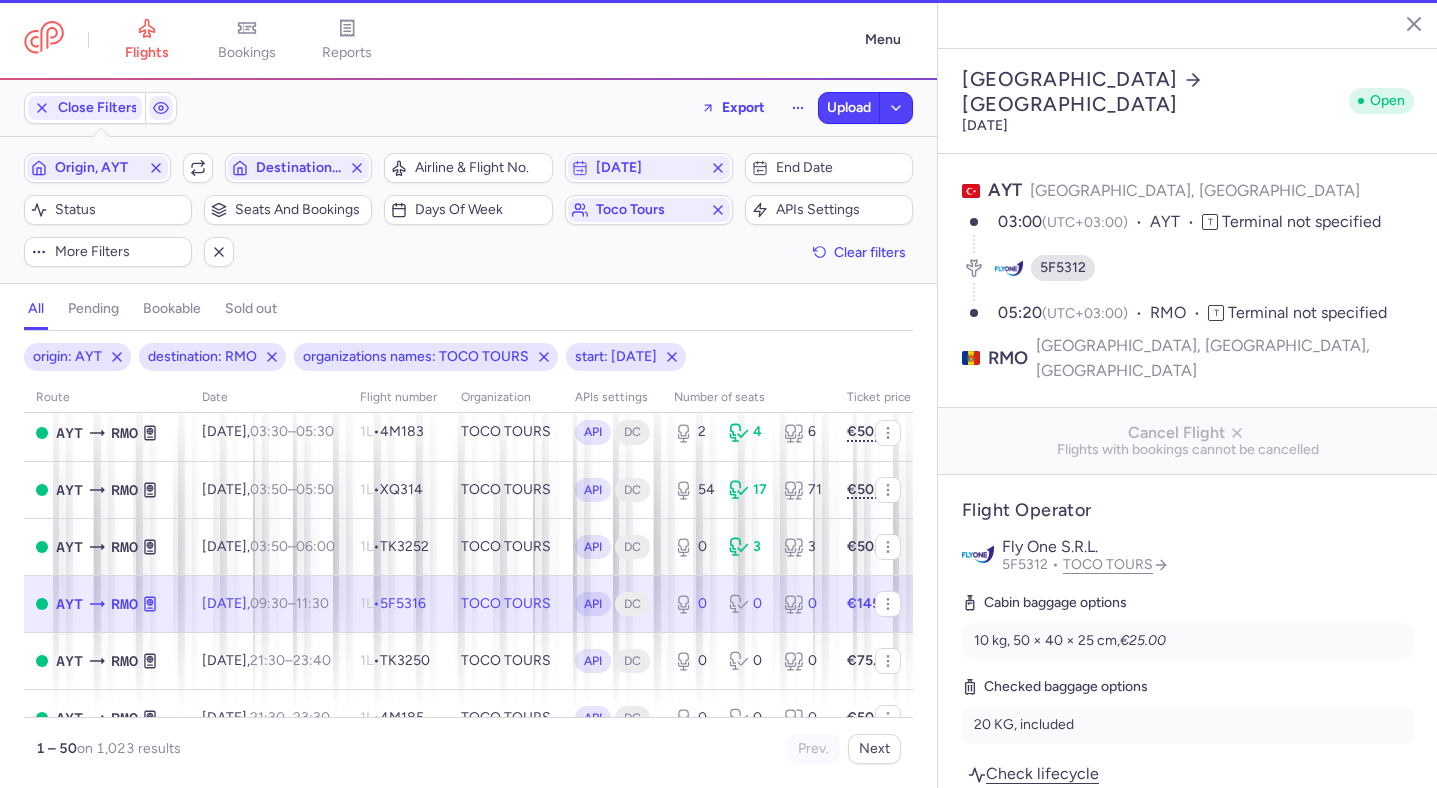 type on "0" 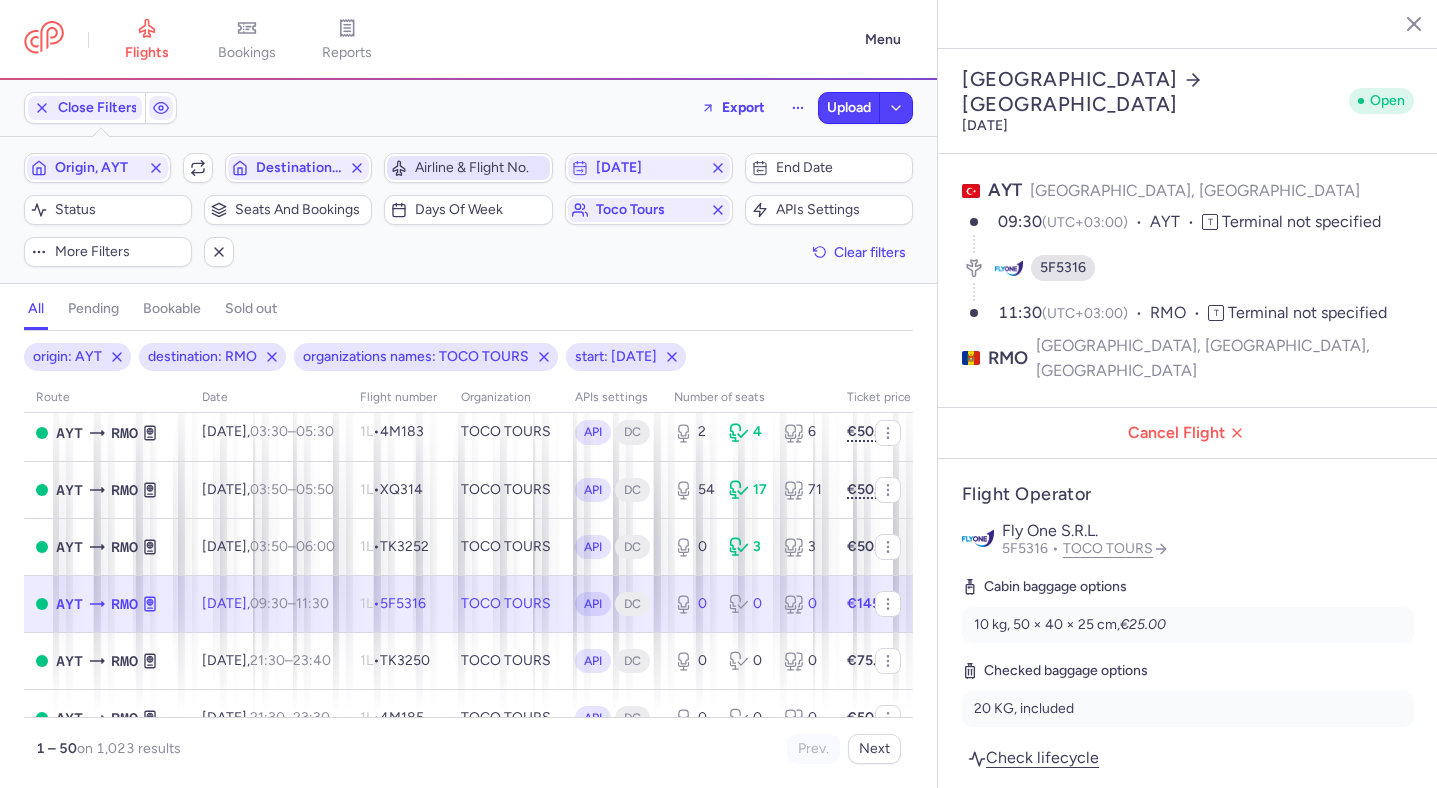 click on "Airline & Flight No." at bounding box center (480, 168) 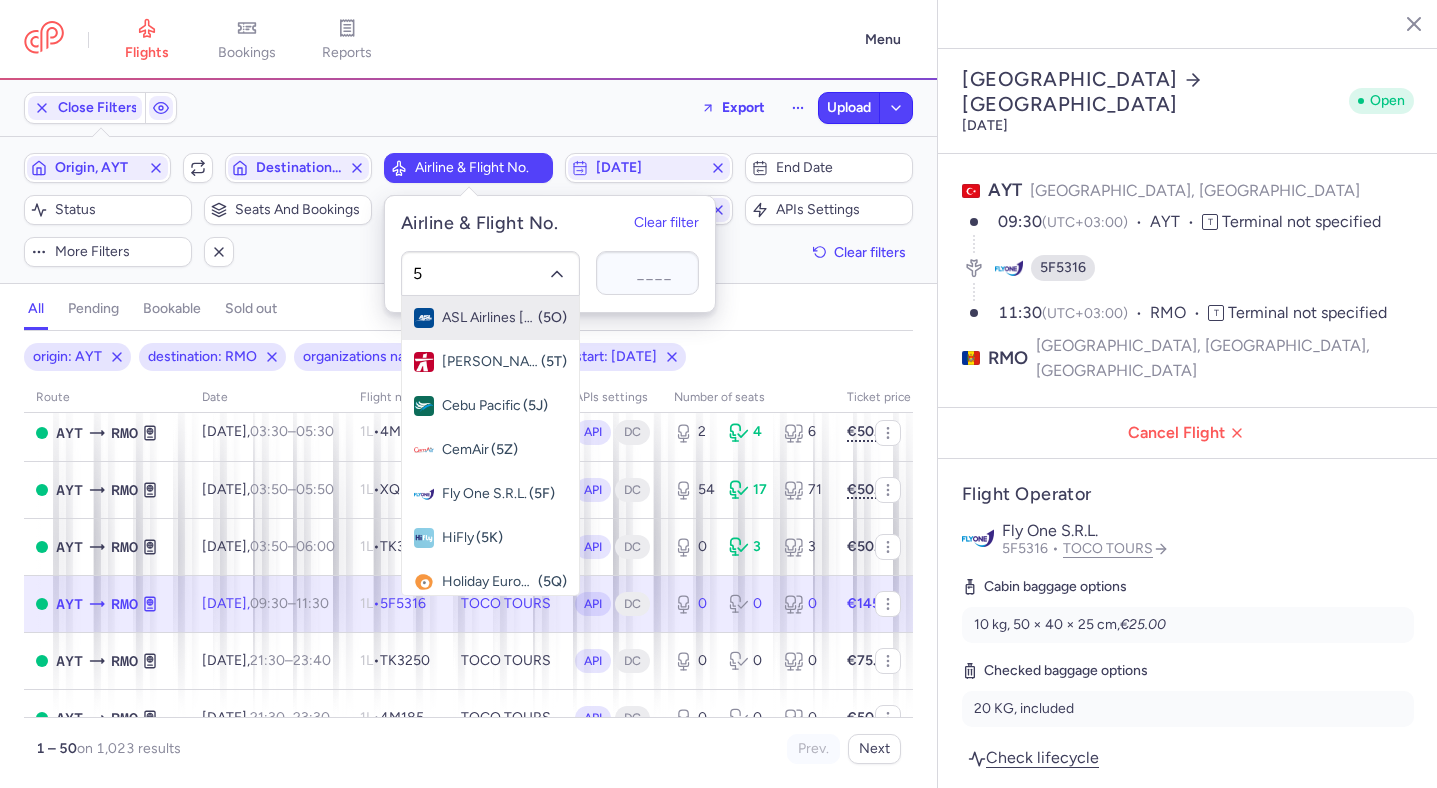 type on "5f" 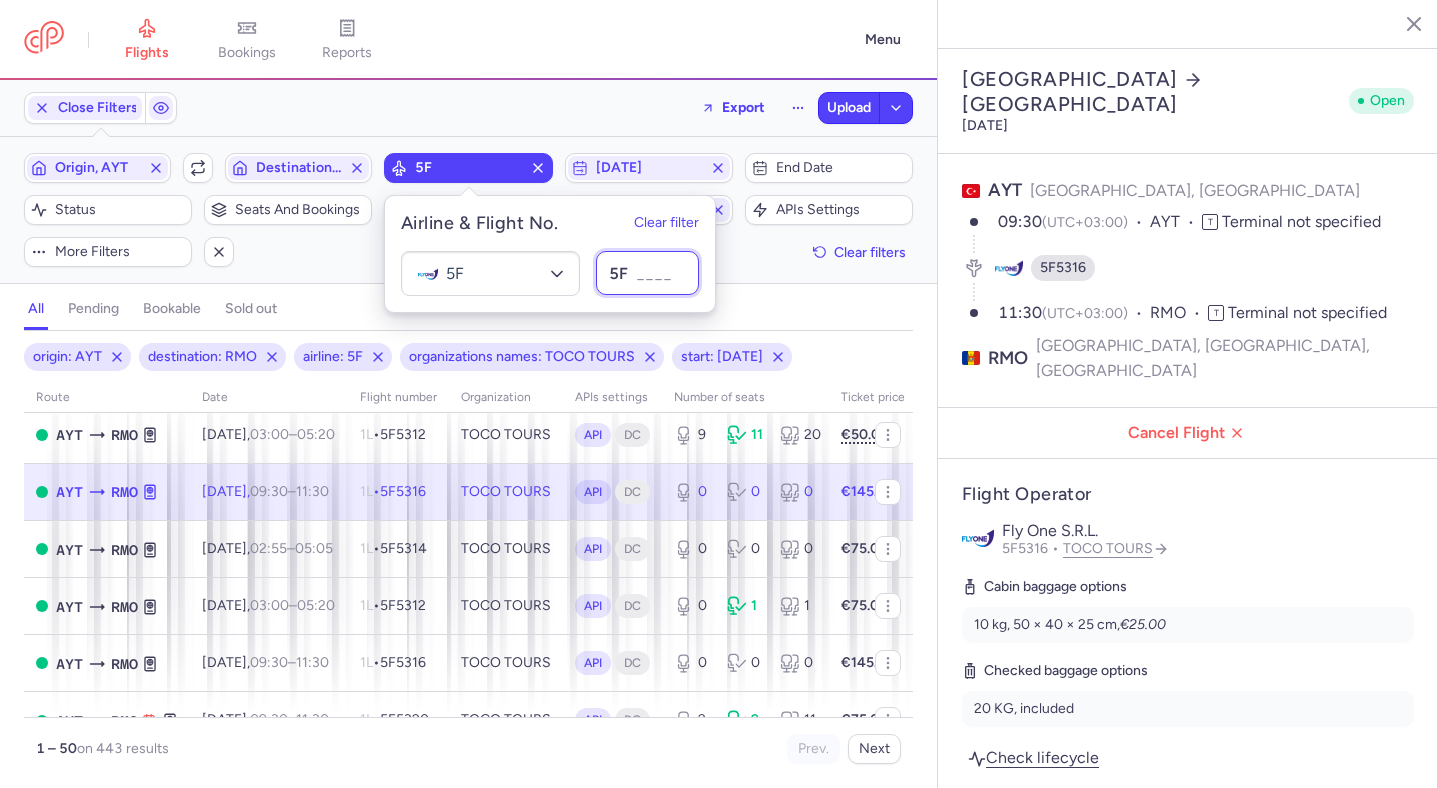 scroll, scrollTop: 224, scrollLeft: 0, axis: vertical 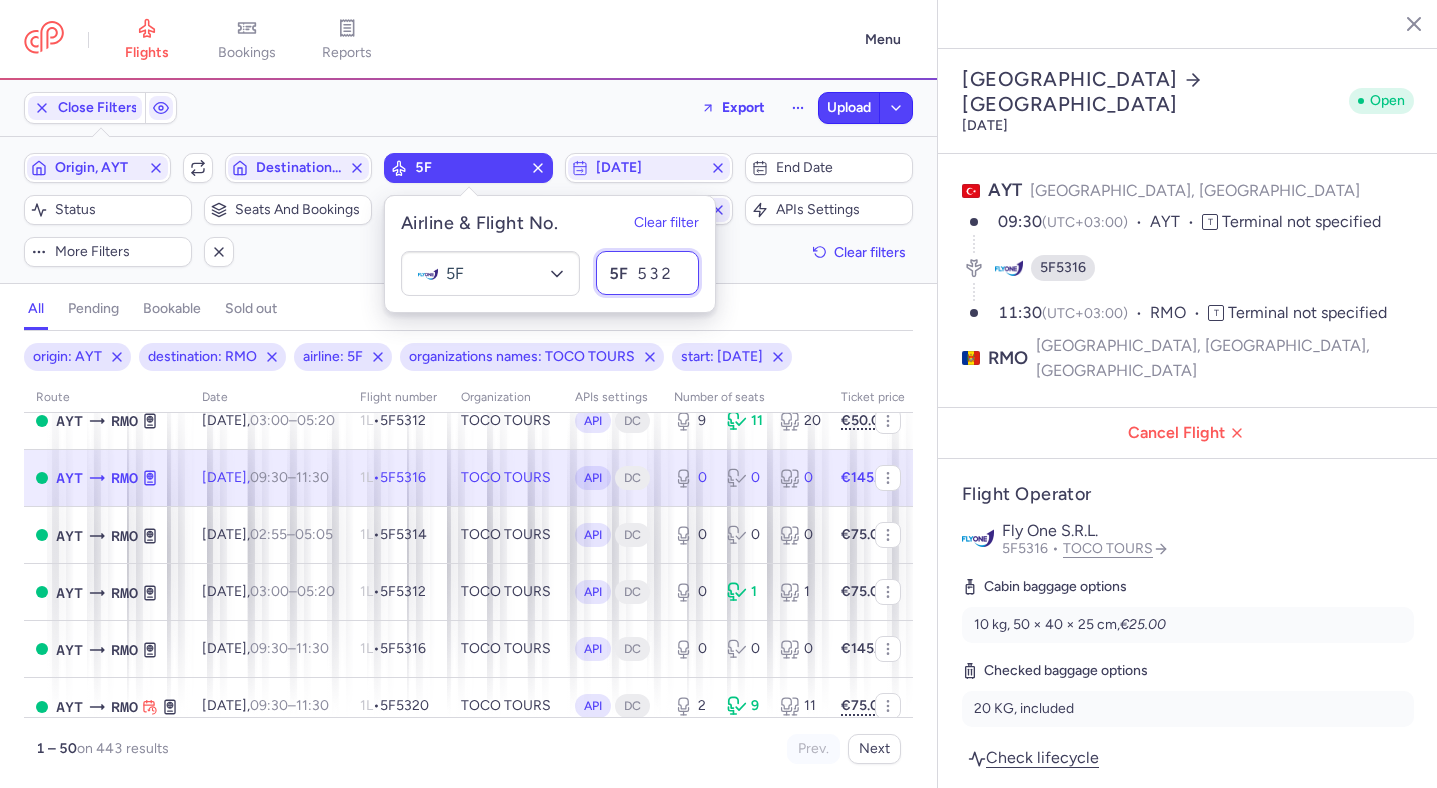 type on "5320" 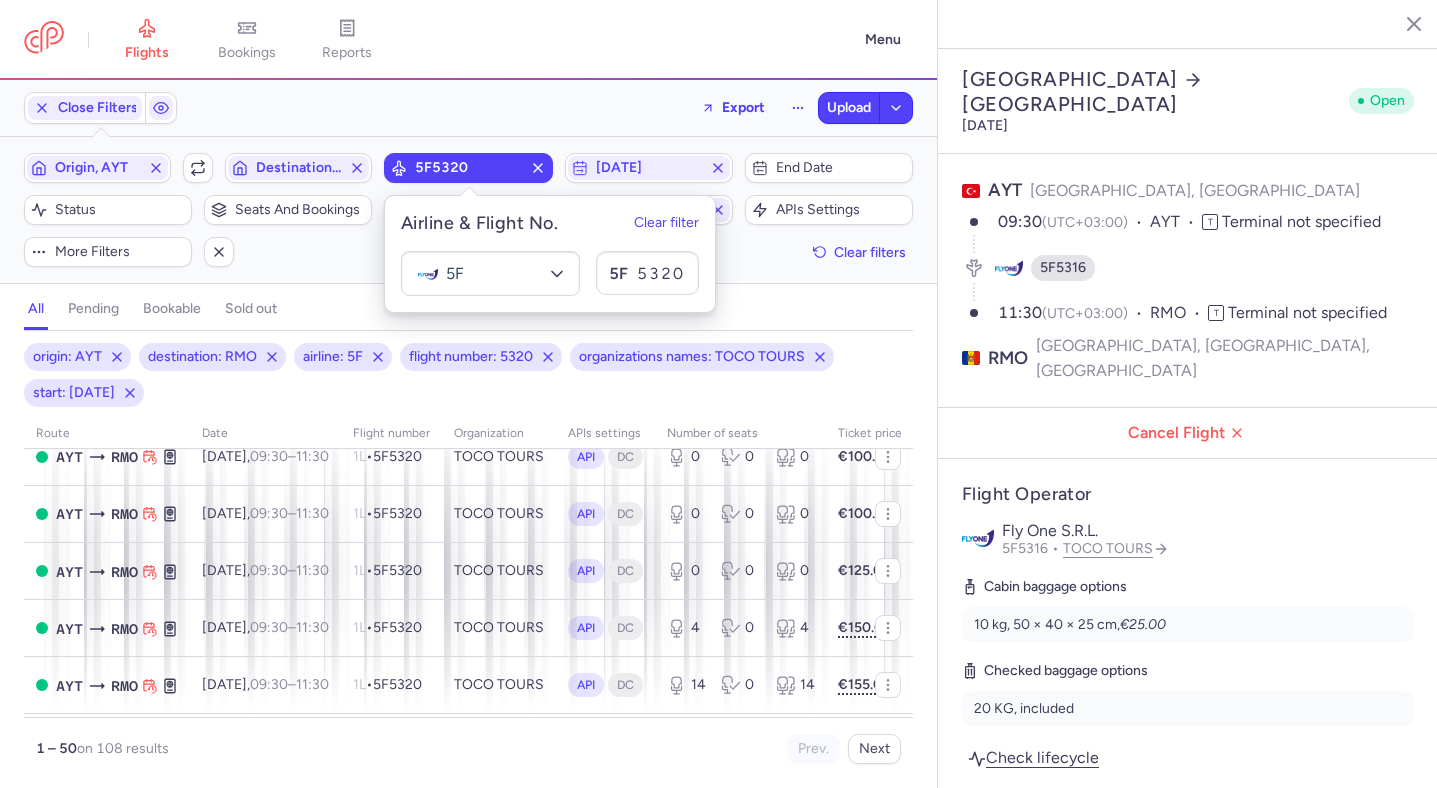 click on "all pending bookable sold out 6" at bounding box center (468, 309) 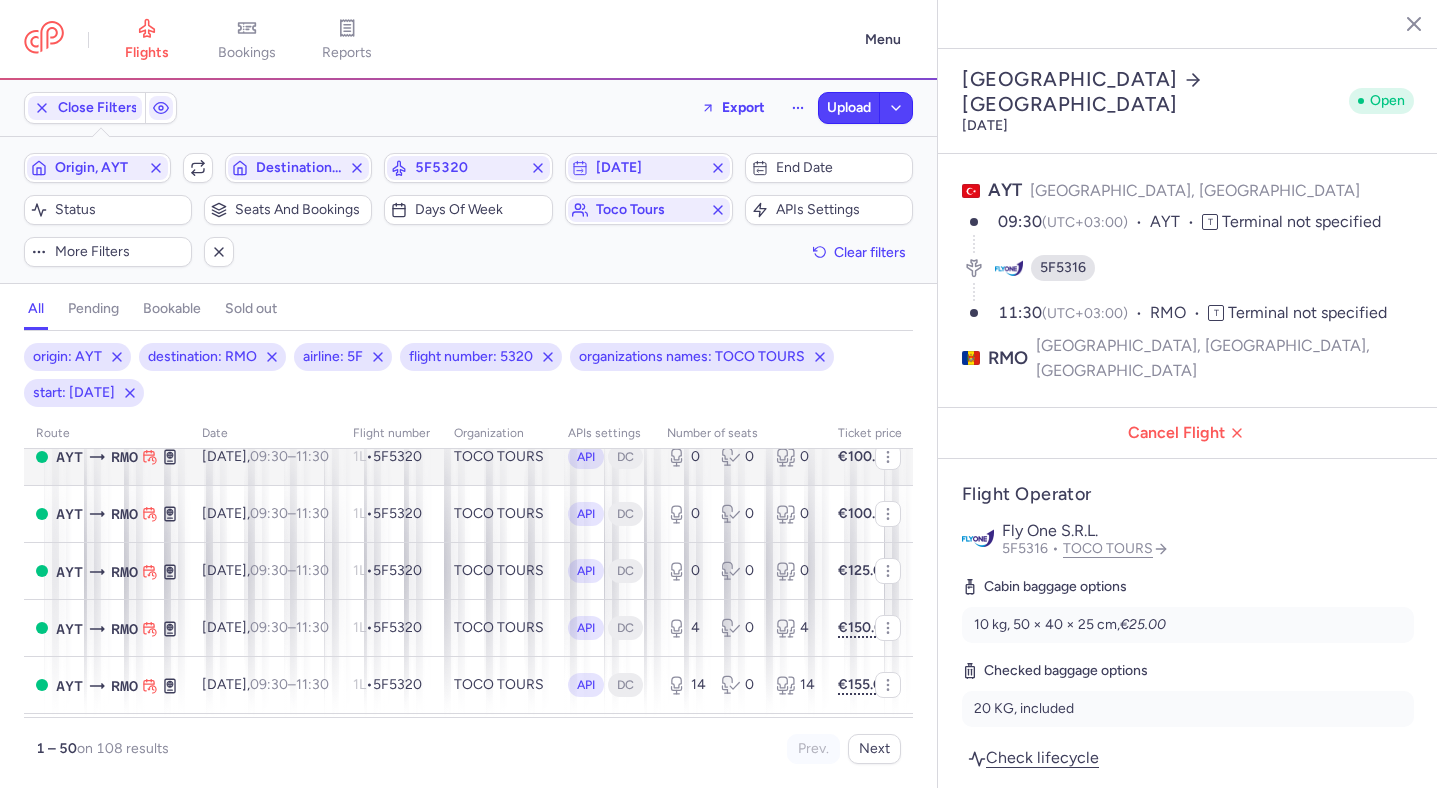 scroll, scrollTop: 0, scrollLeft: 0, axis: both 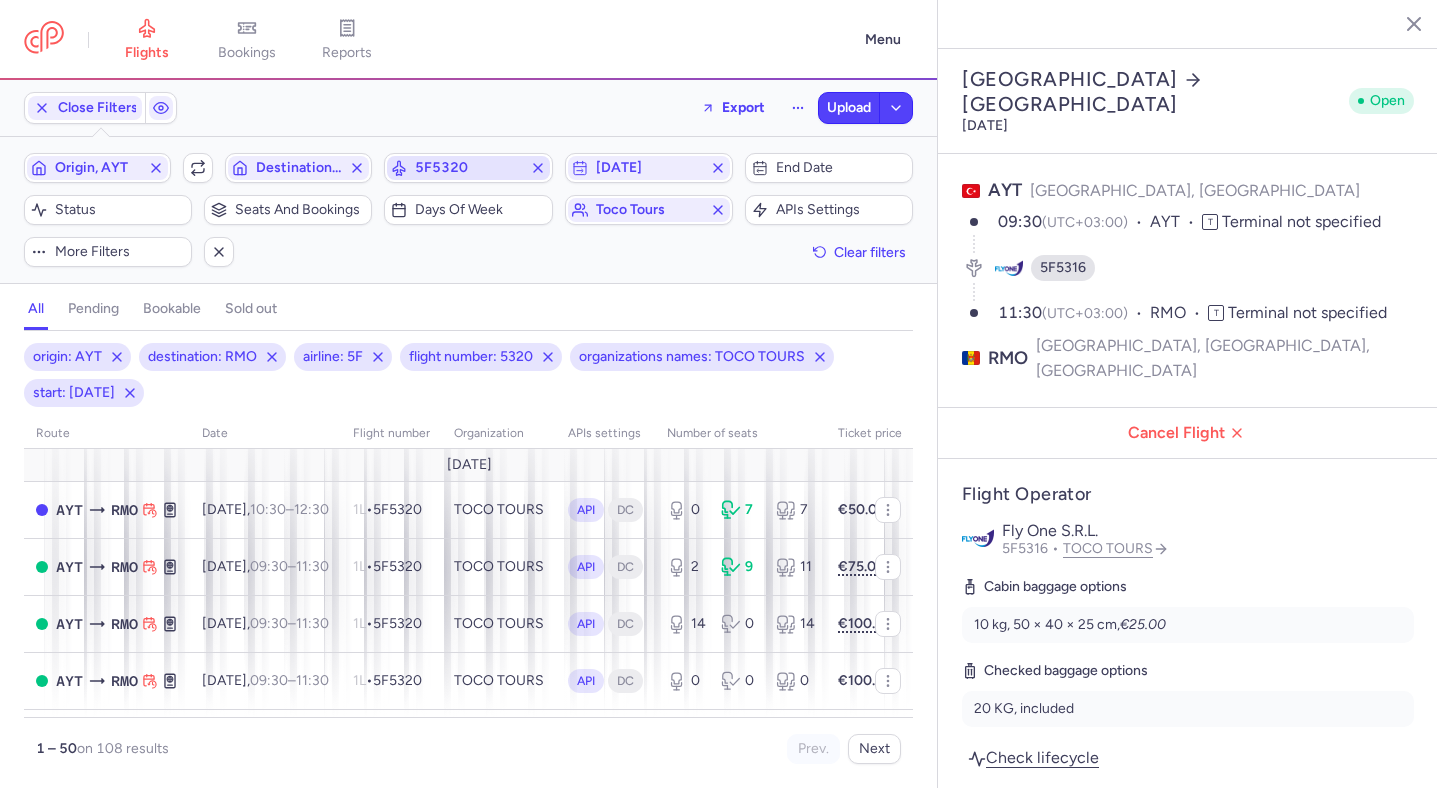 click 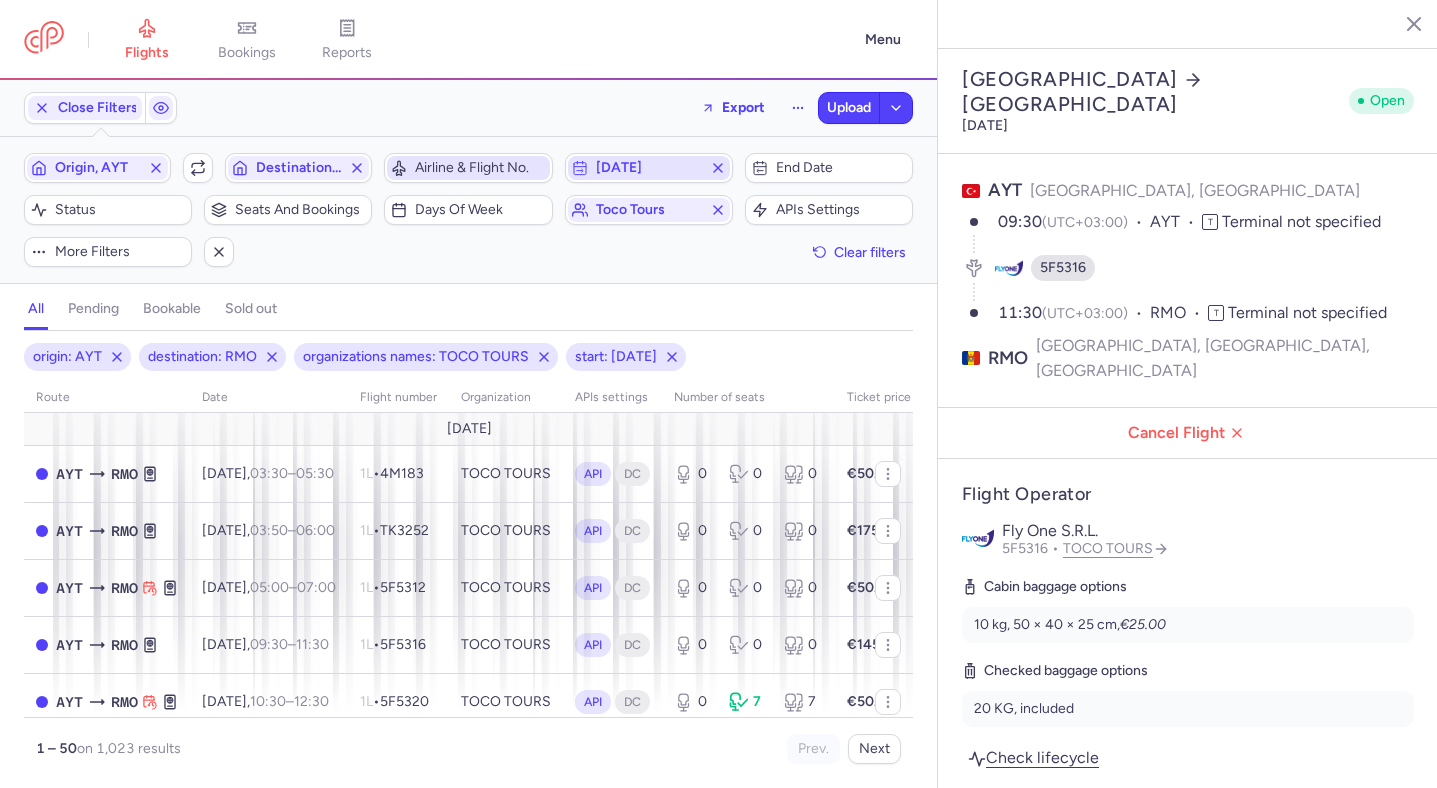 click on "[DATE]" at bounding box center [649, 168] 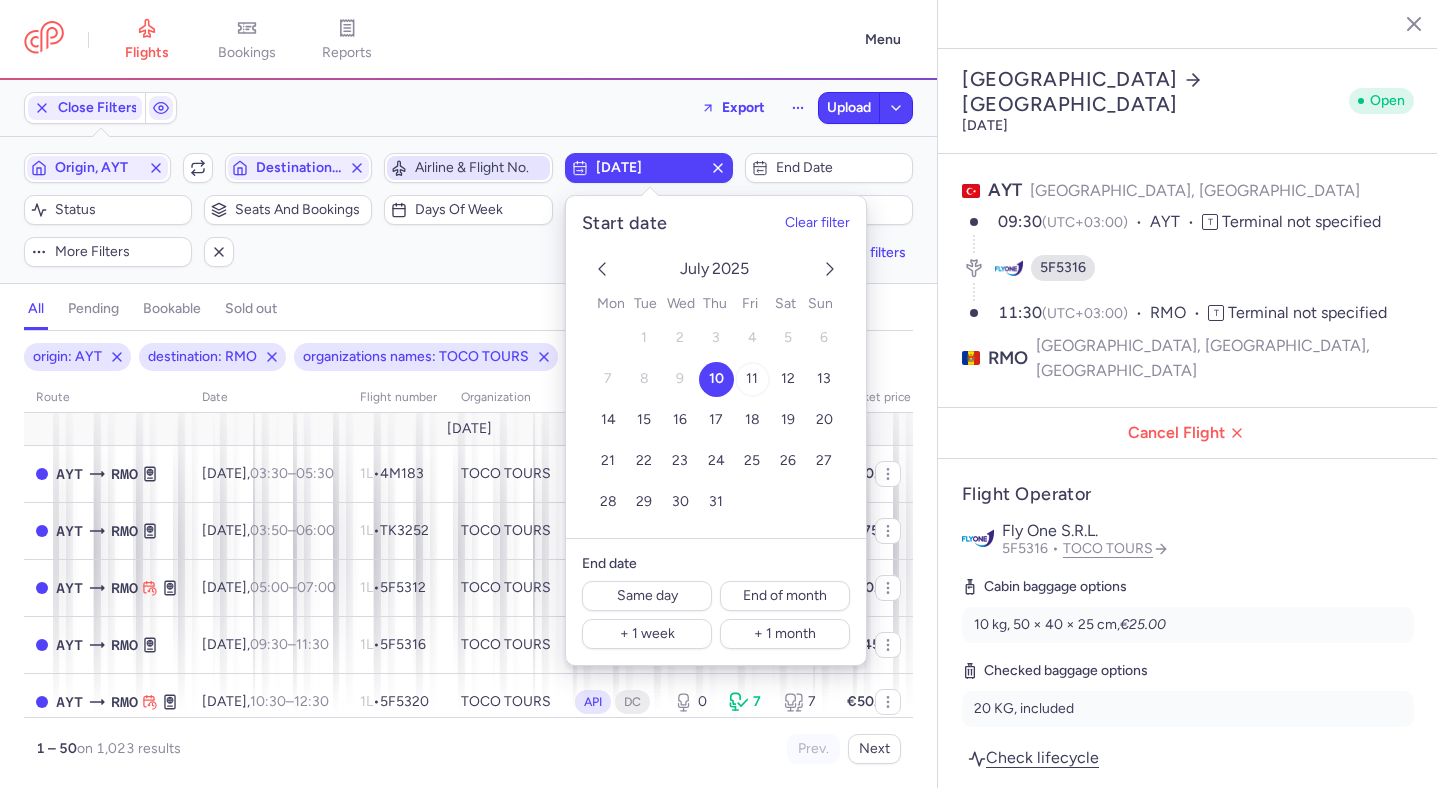 click on "11" at bounding box center [752, 379] 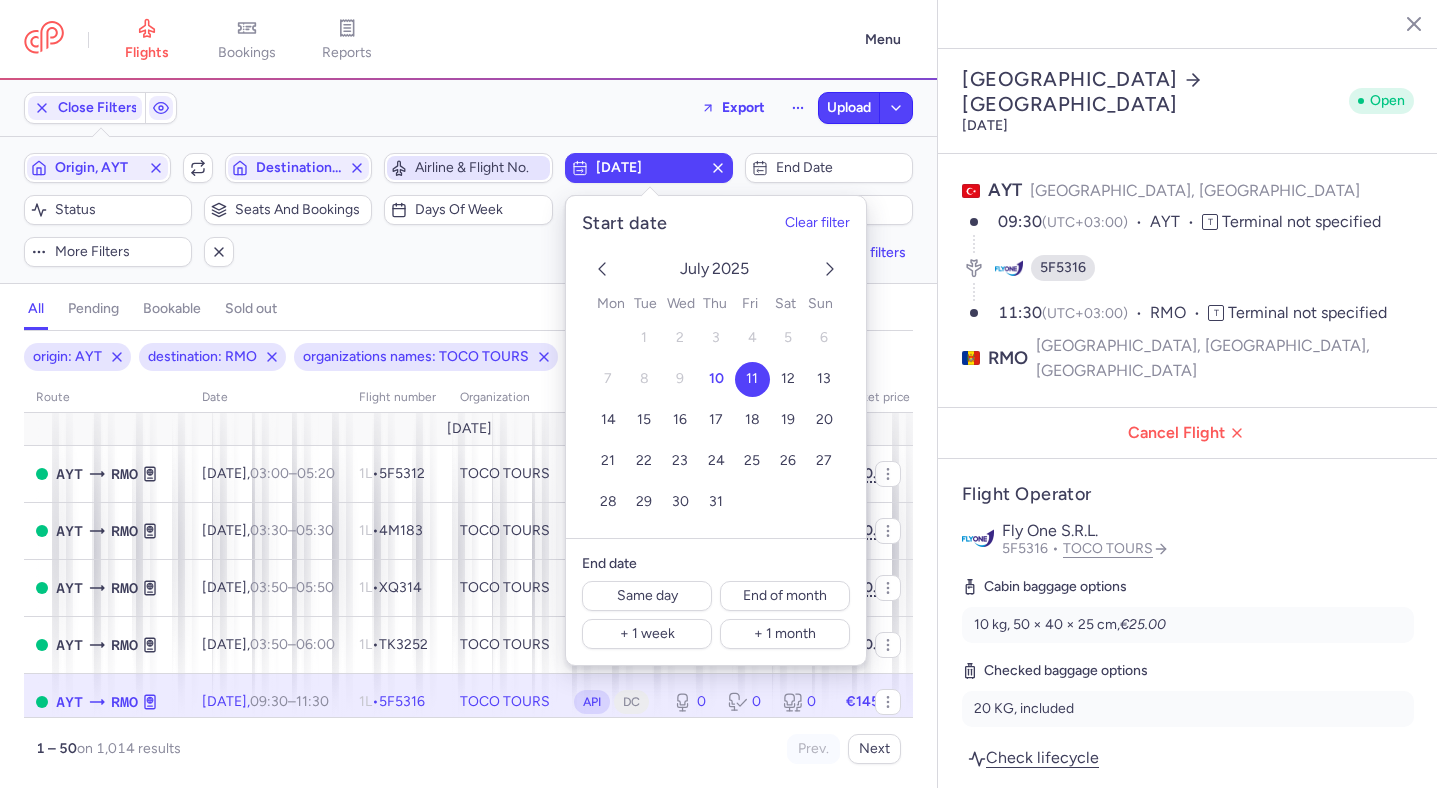 click on "all pending bookable sold out 4" at bounding box center (468, 309) 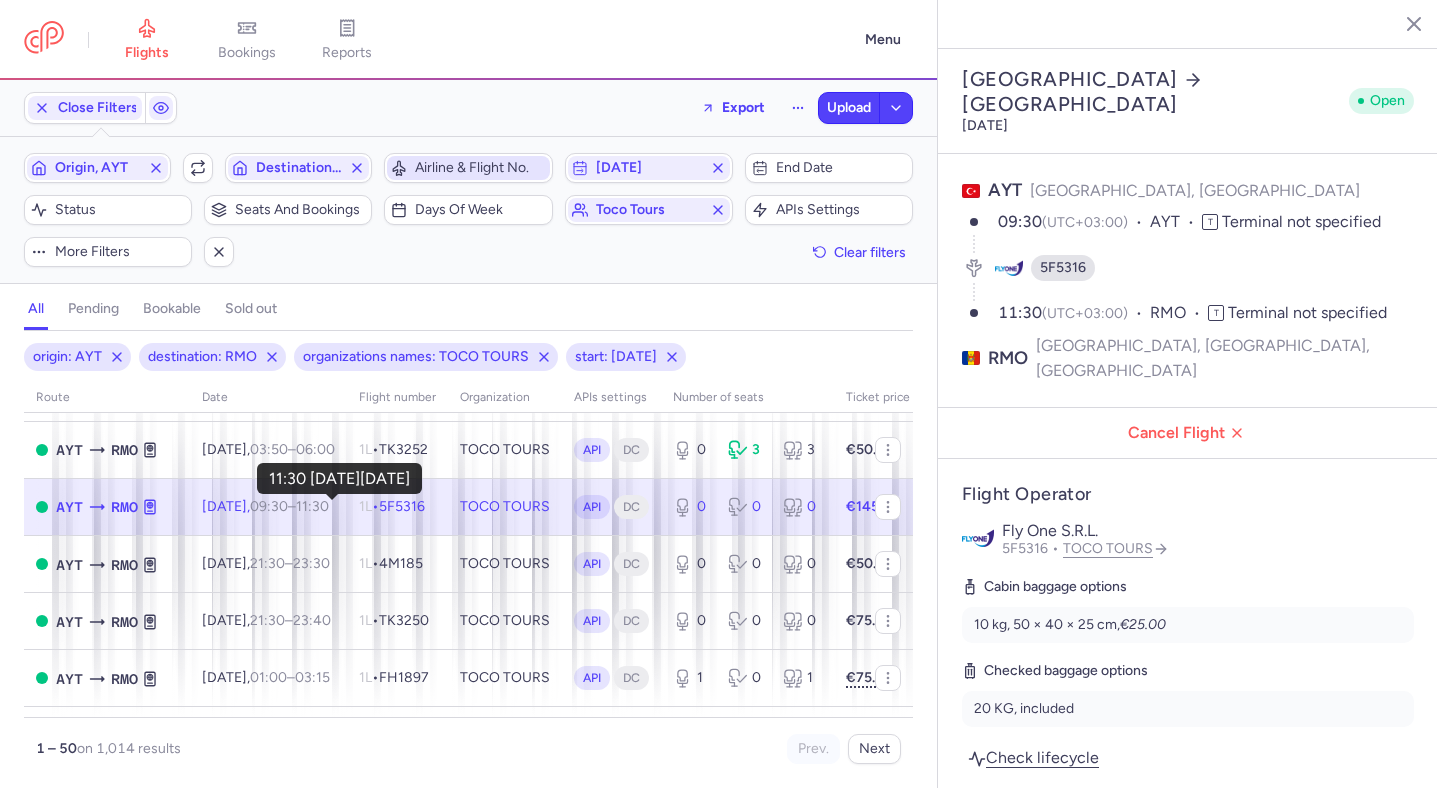 scroll, scrollTop: 222, scrollLeft: 0, axis: vertical 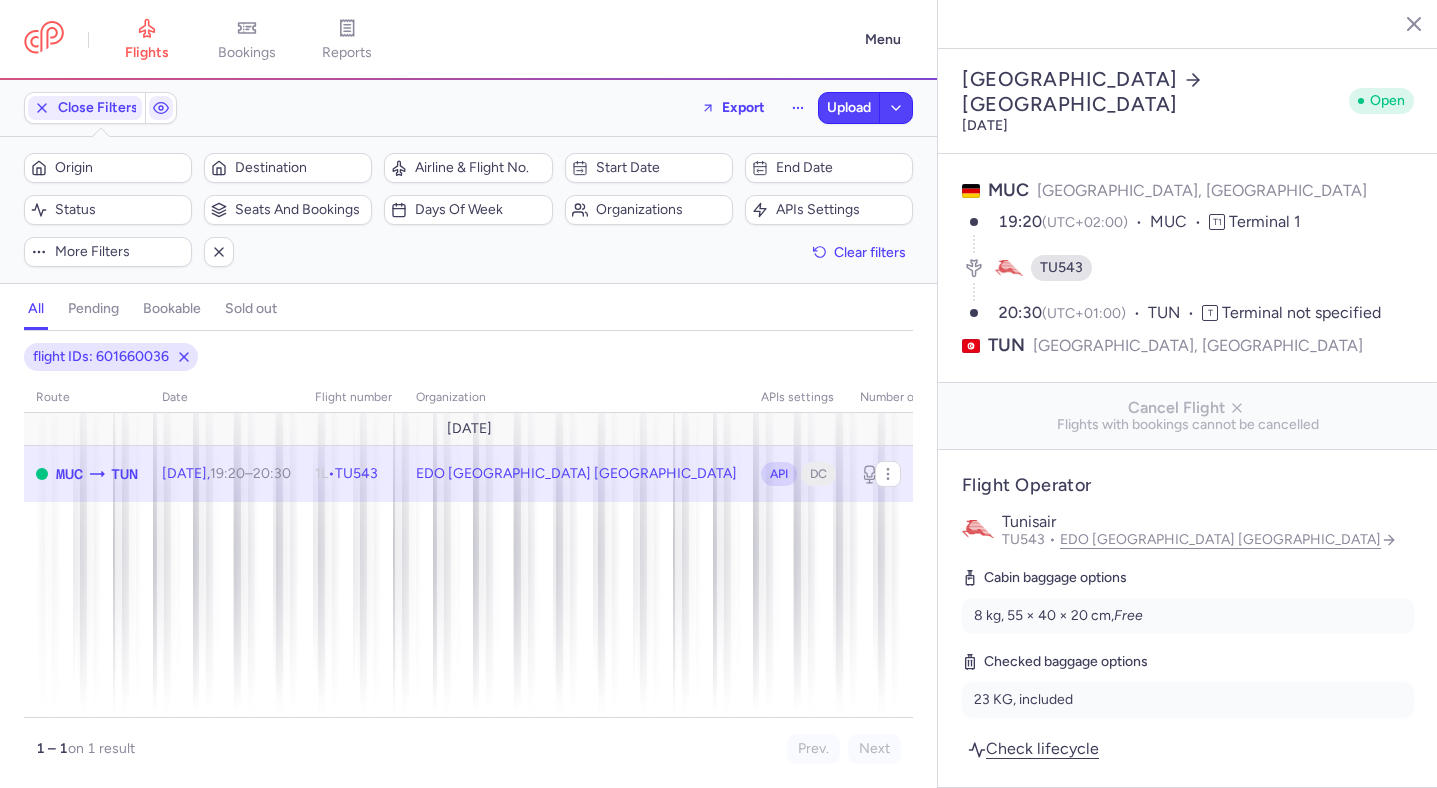 select on "days" 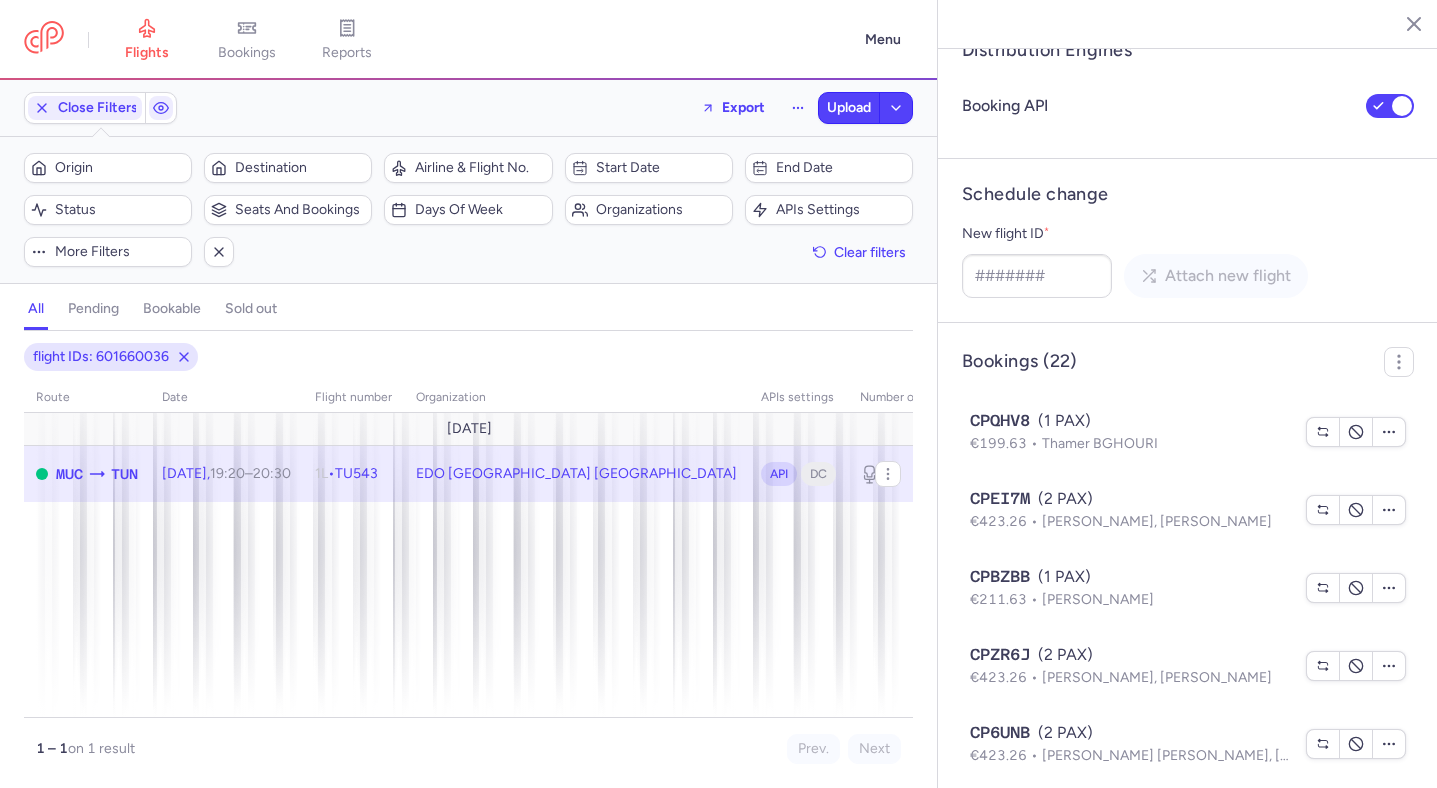 type 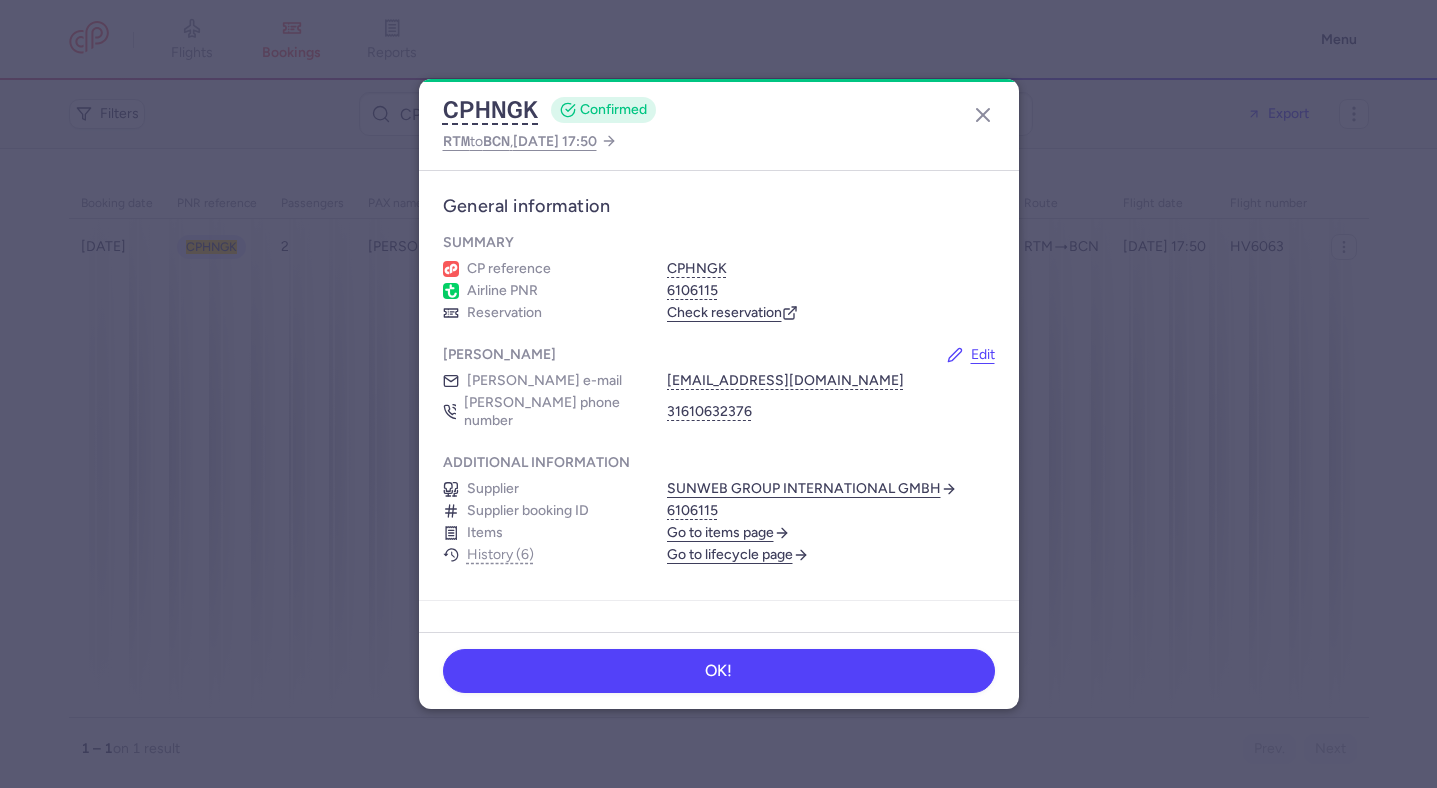 scroll, scrollTop: 0, scrollLeft: 0, axis: both 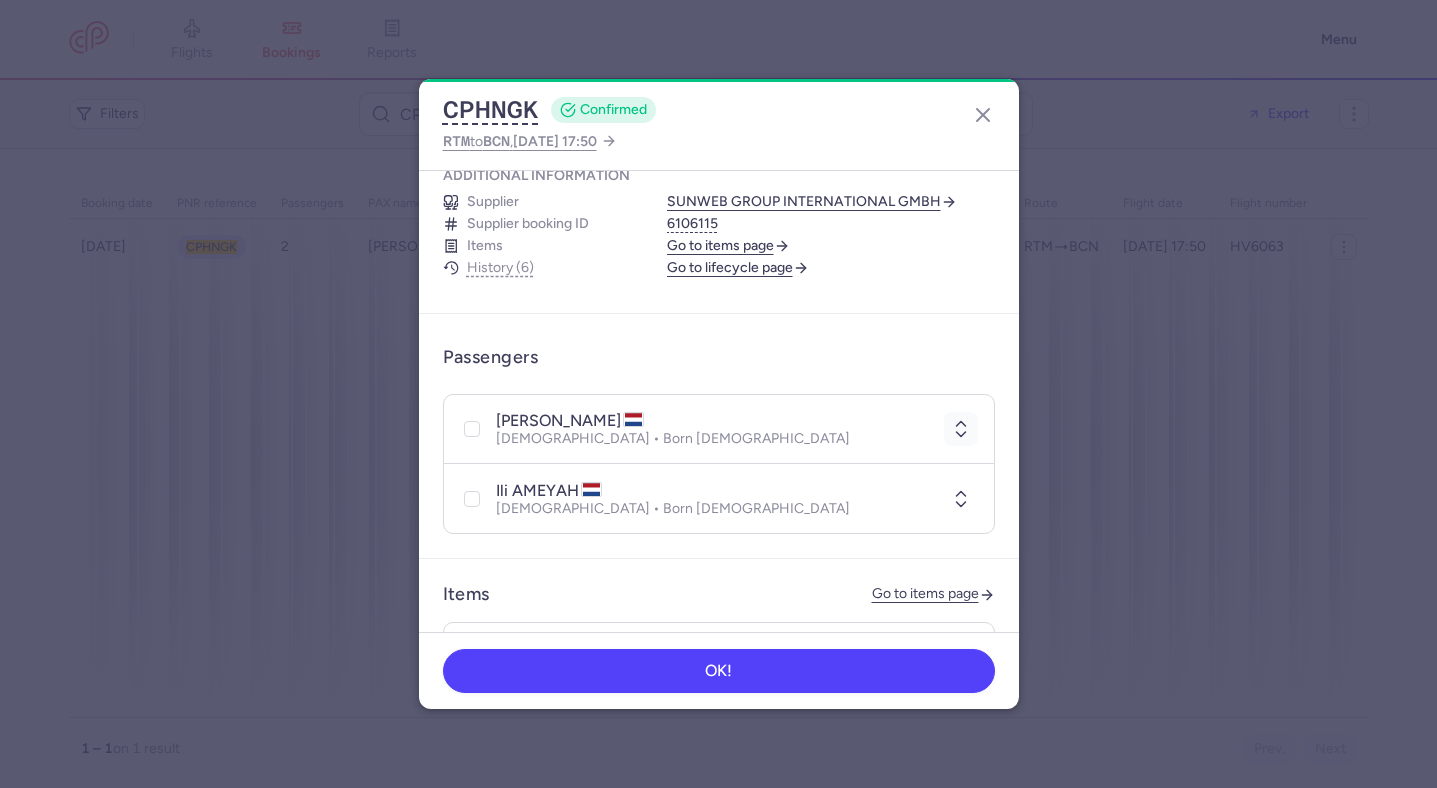 click 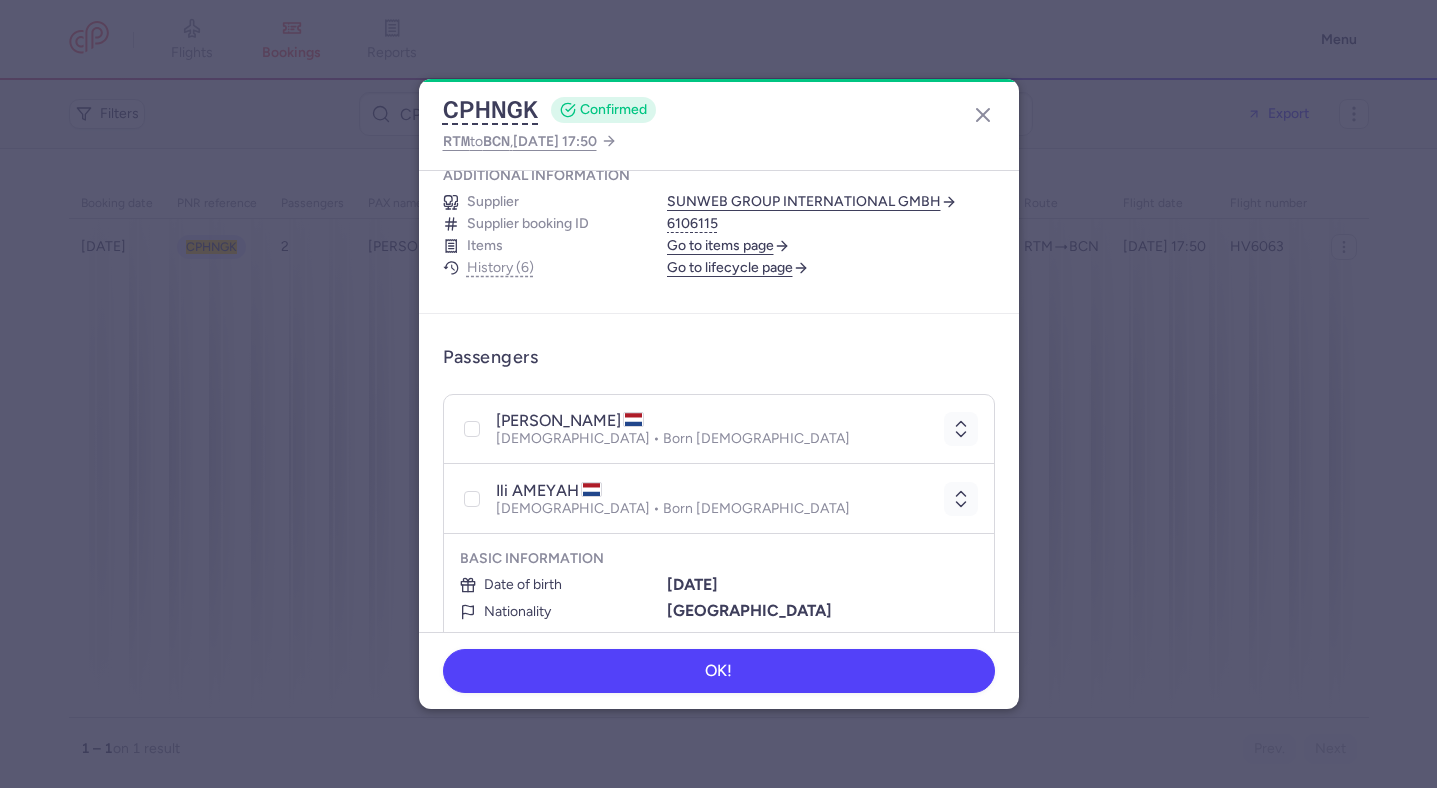scroll, scrollTop: 485, scrollLeft: 0, axis: vertical 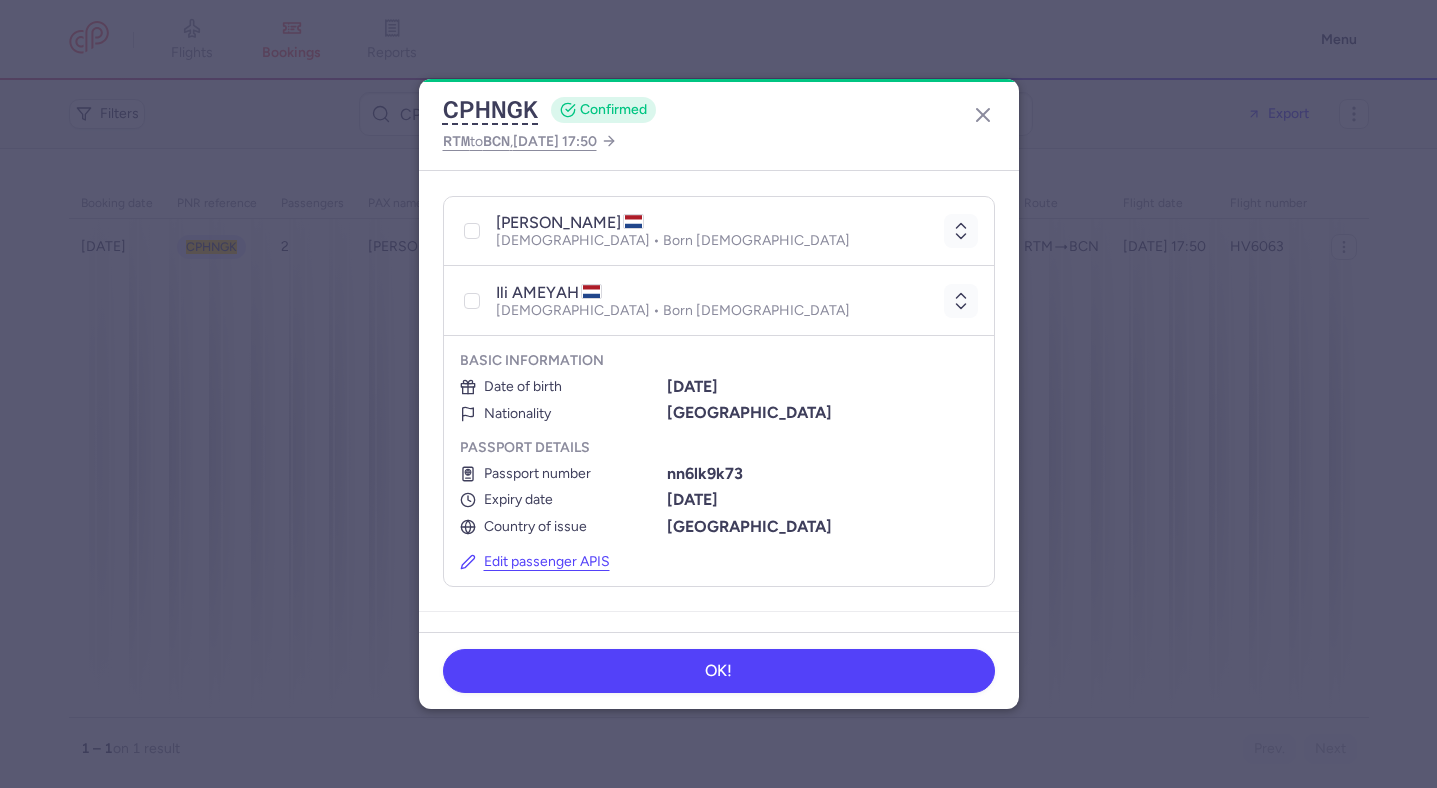 click on "Basic information   Date of birth [DEMOGRAPHIC_DATA]  Nationality [DEMOGRAPHIC_DATA]  Passport details   Passport number [PASSPORT]  Expiry date [DATE]  Country of issue Netherlands Edit passenger APIS" 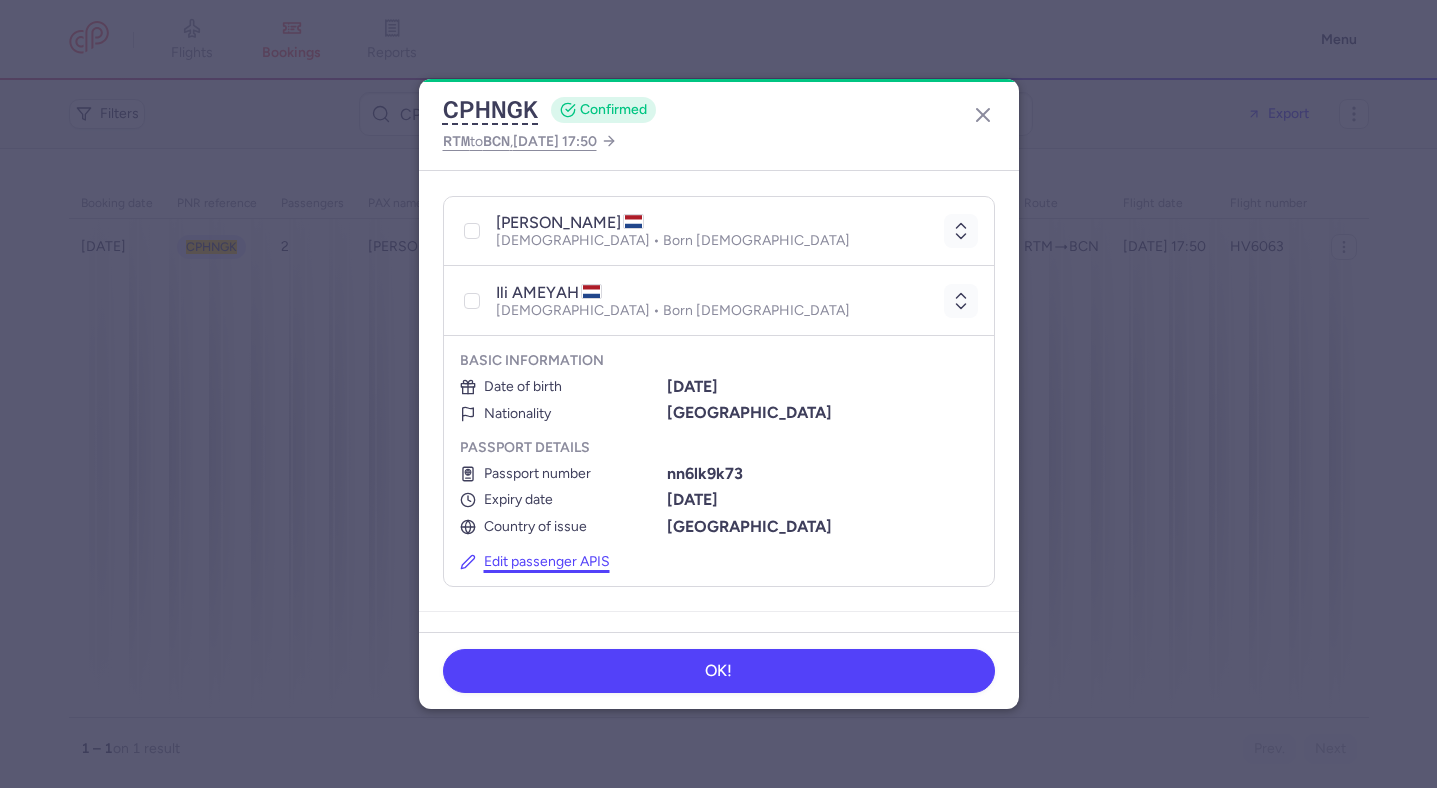 click on "Edit passenger APIS" at bounding box center (535, 562) 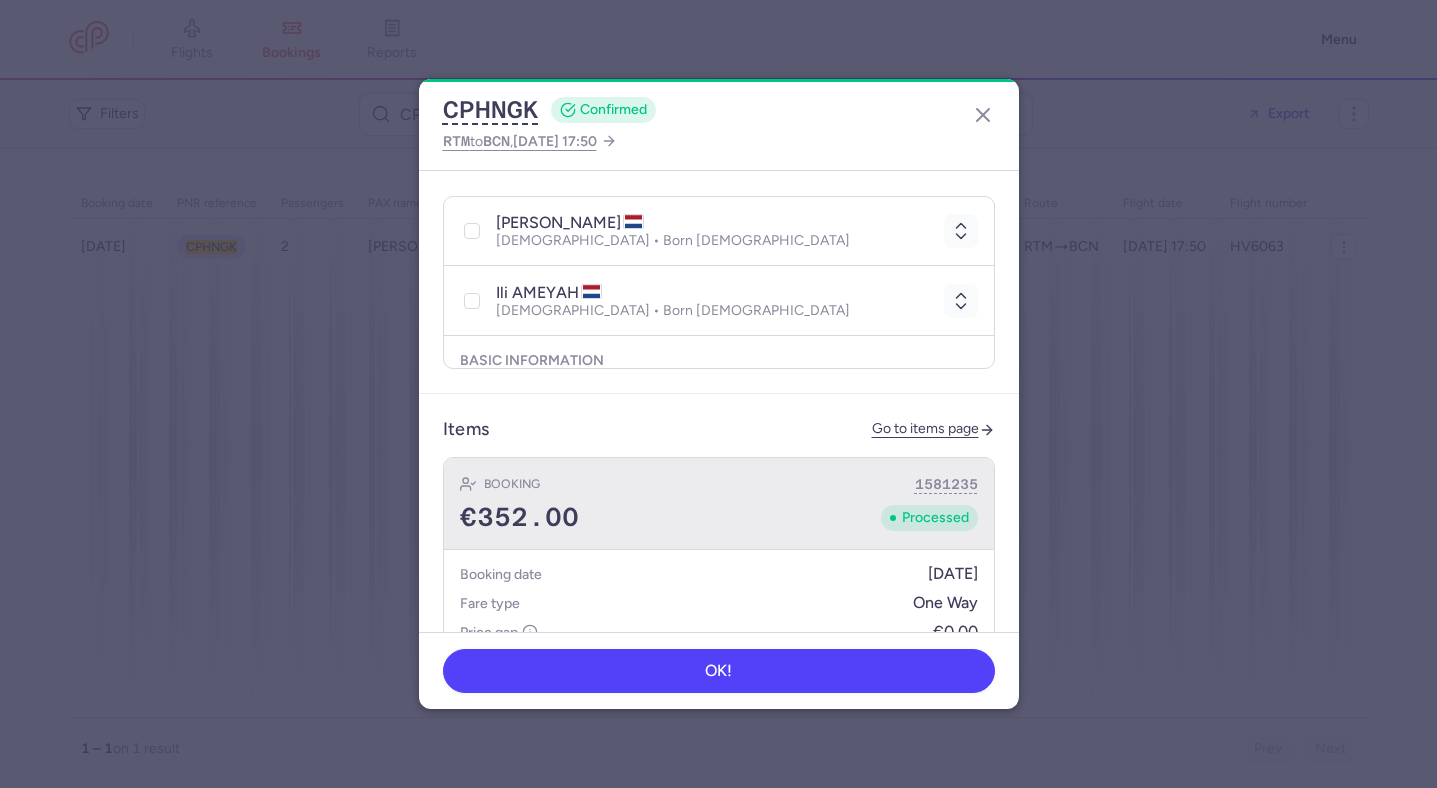 select on "nl" 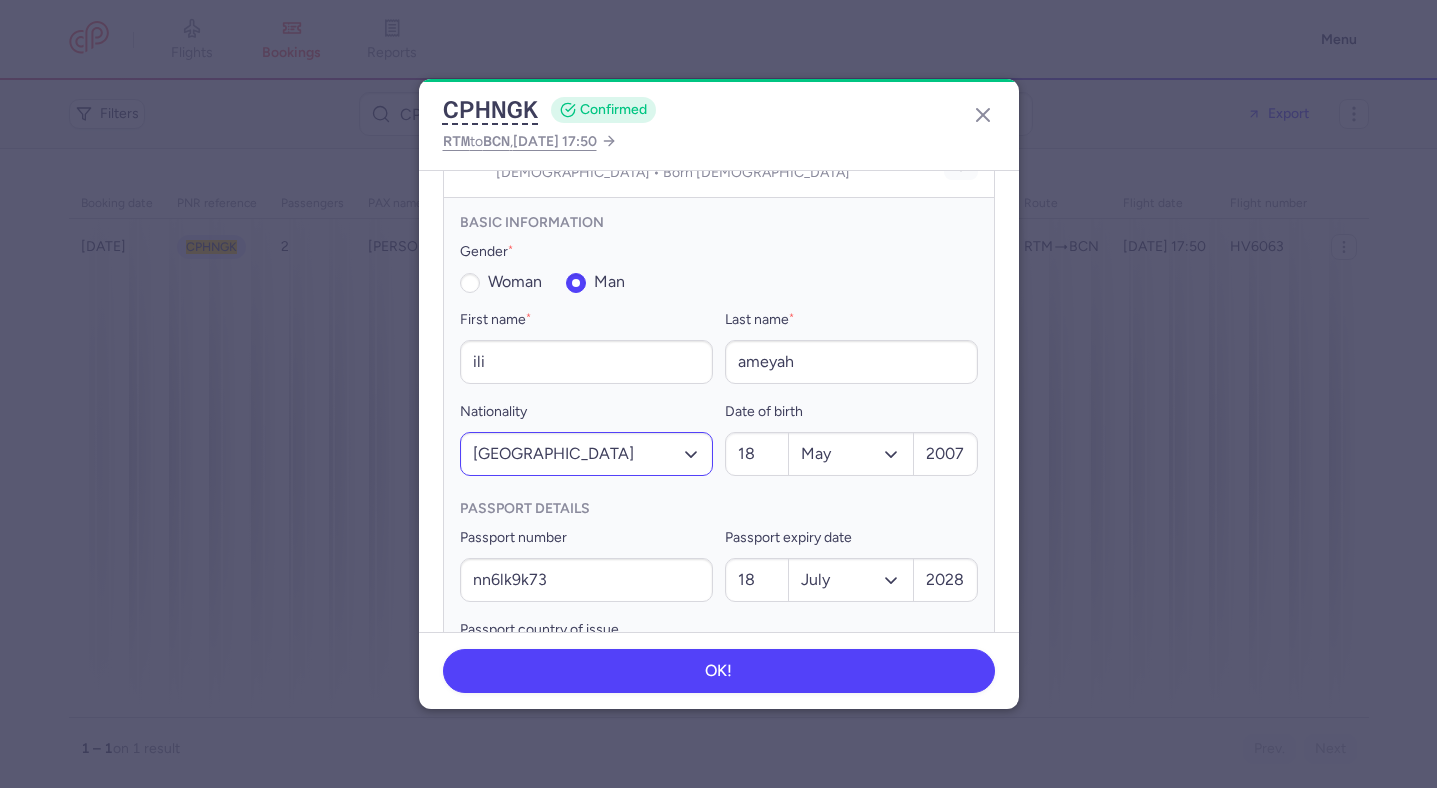 scroll, scrollTop: 634, scrollLeft: 0, axis: vertical 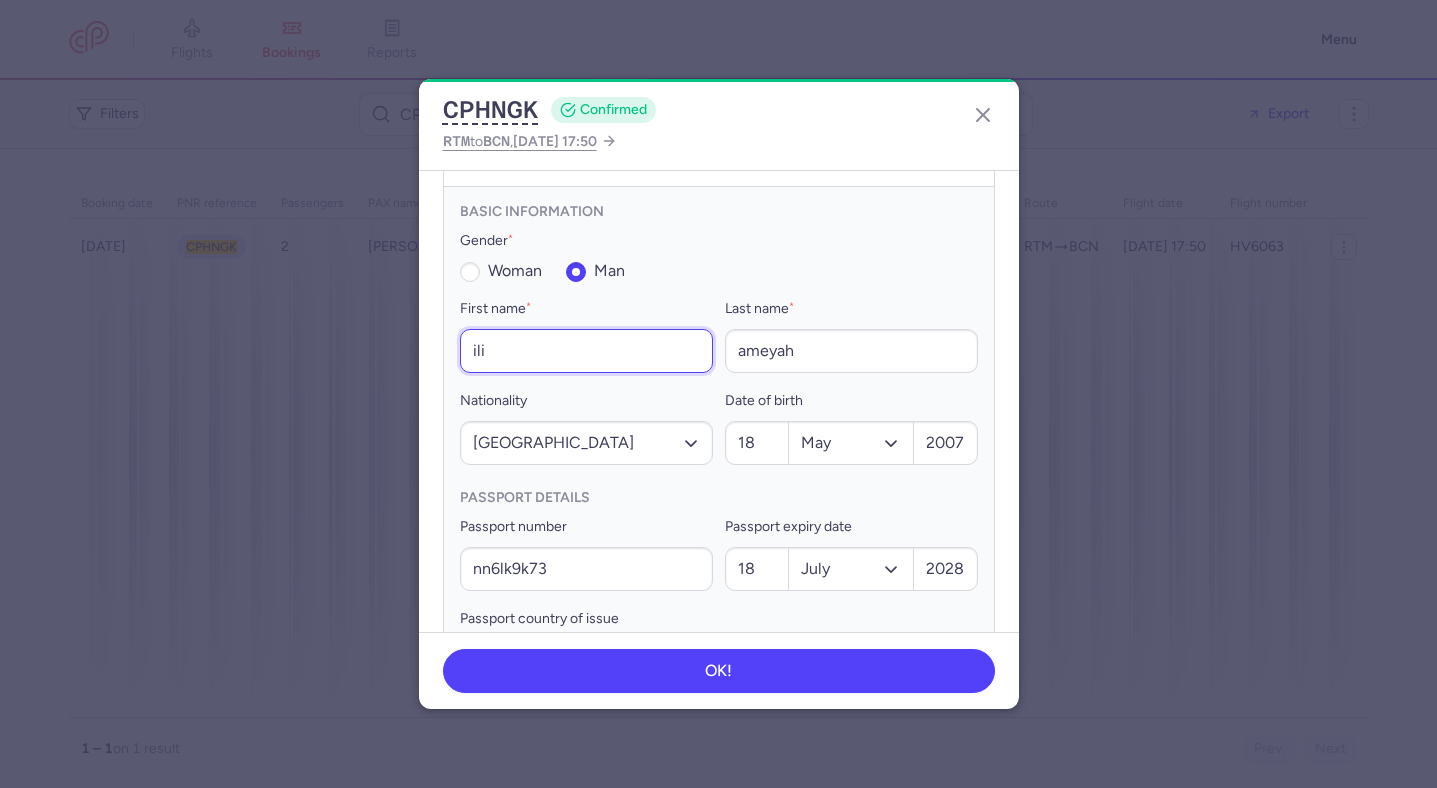 click on "ili" at bounding box center [586, 351] 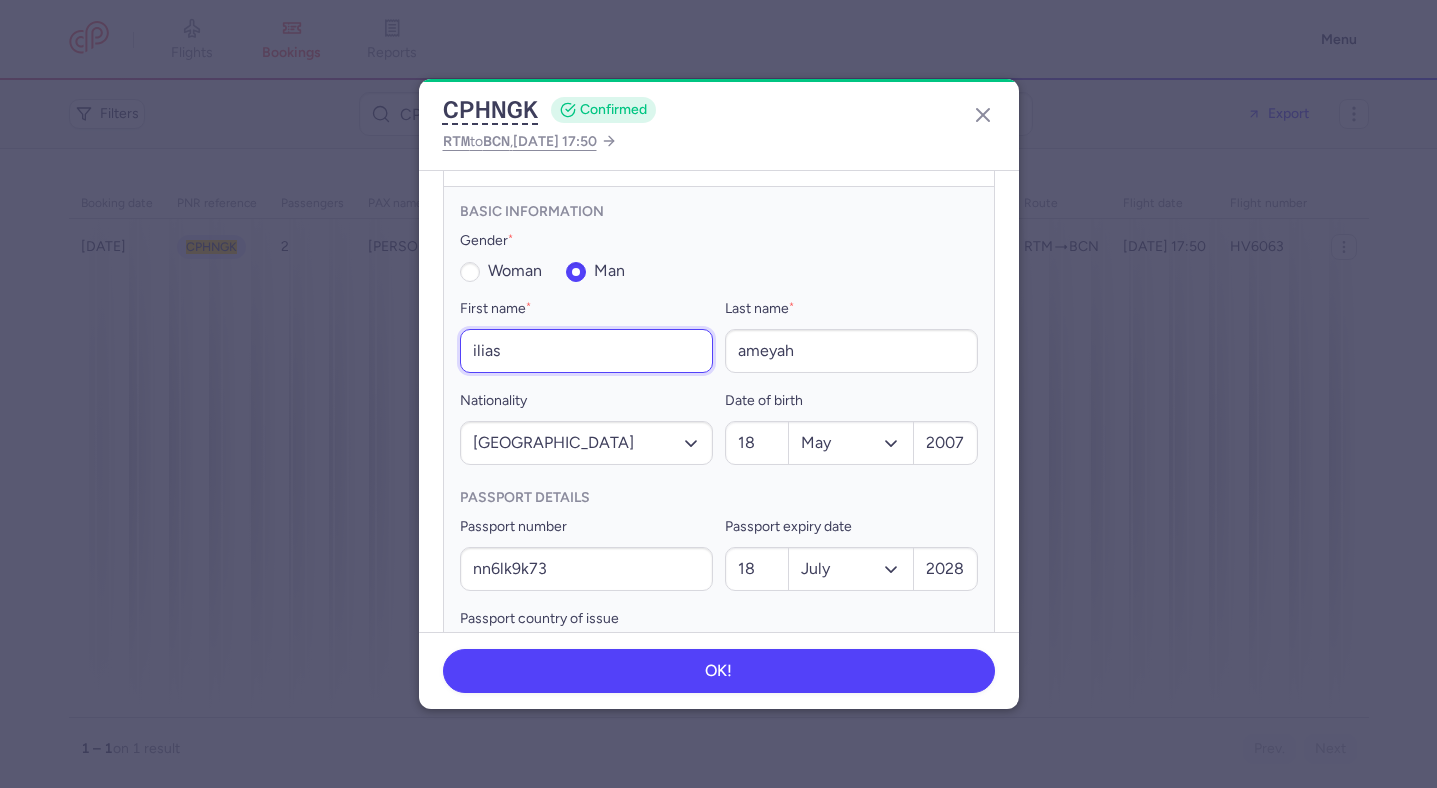 scroll, scrollTop: 817, scrollLeft: 0, axis: vertical 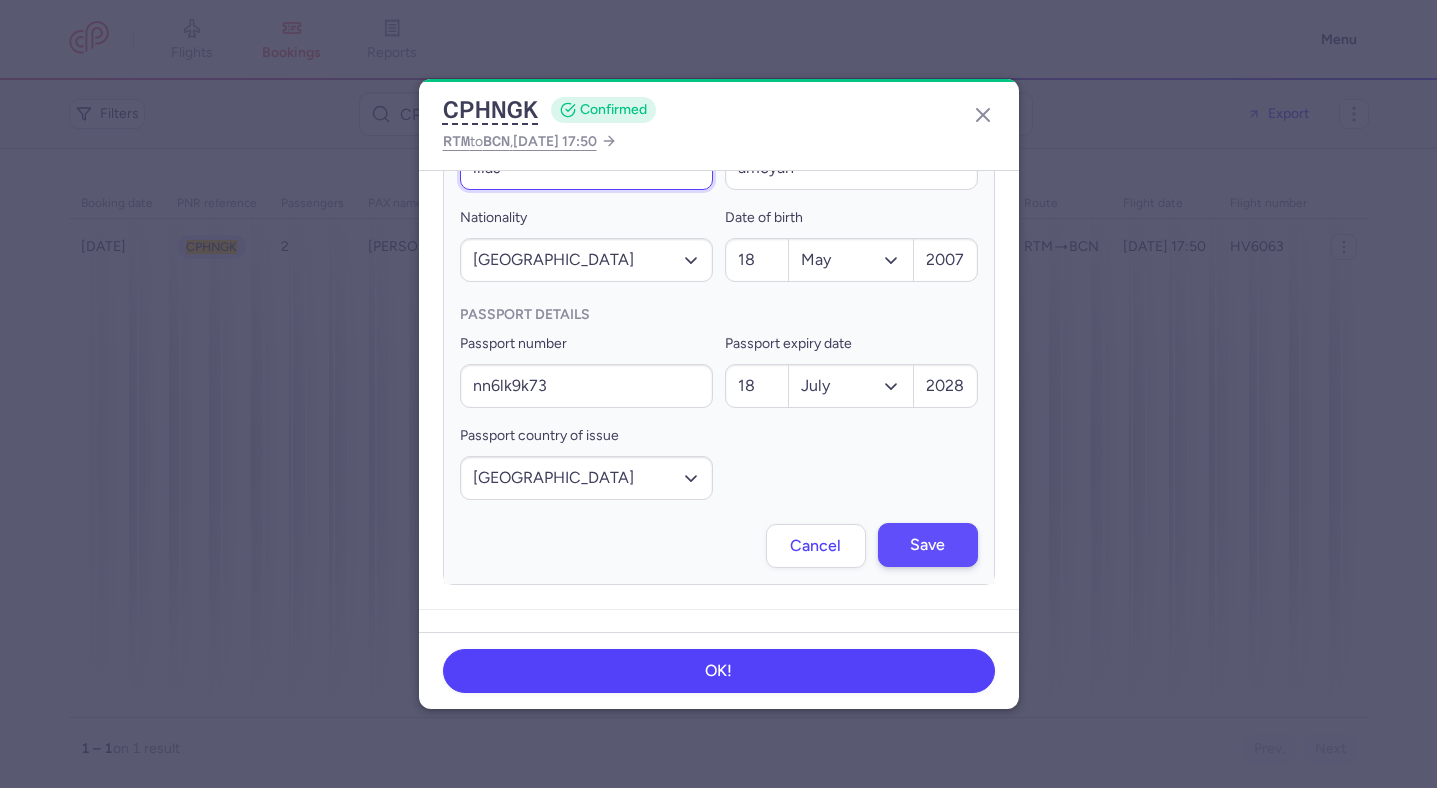 type on "ilias" 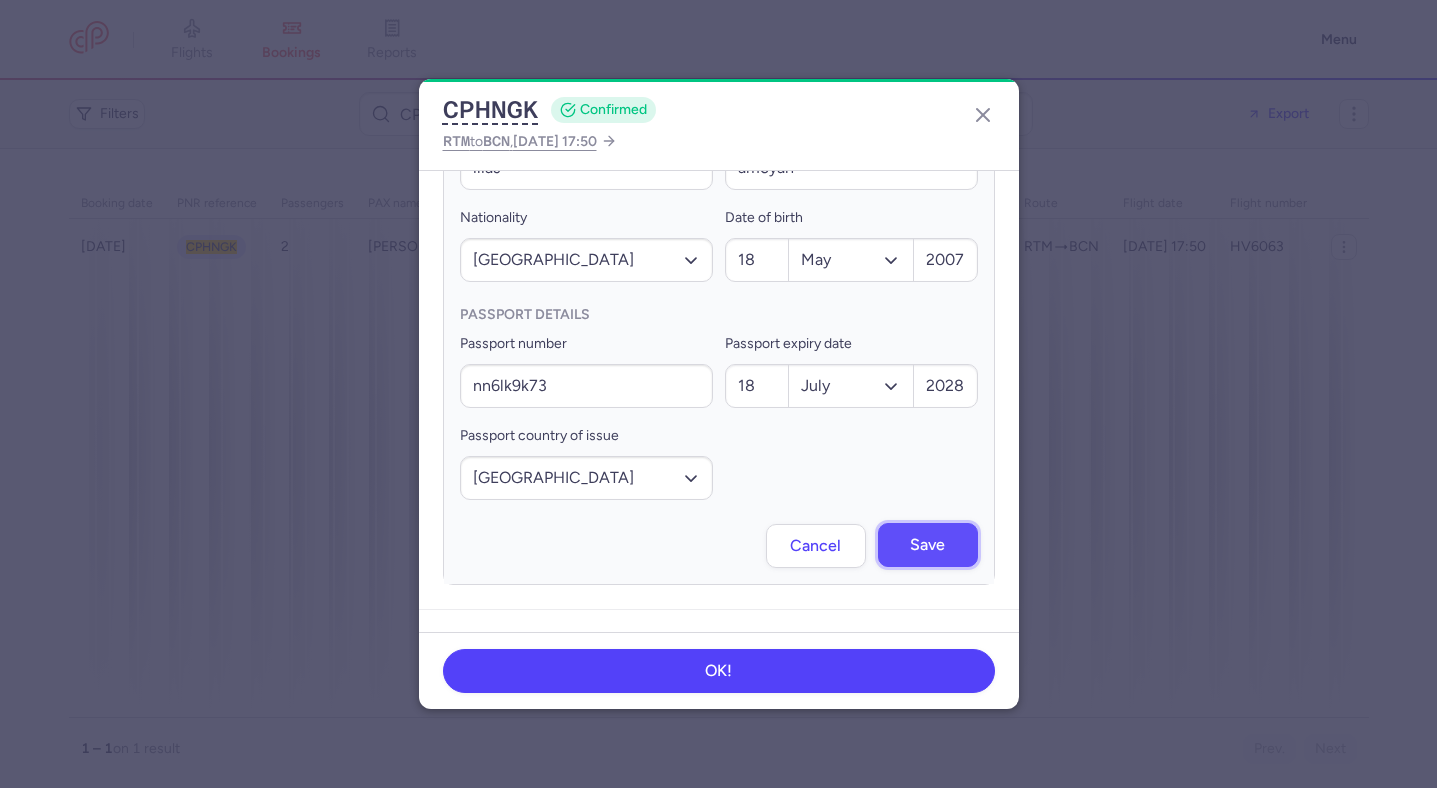 click on "Save" at bounding box center [928, 545] 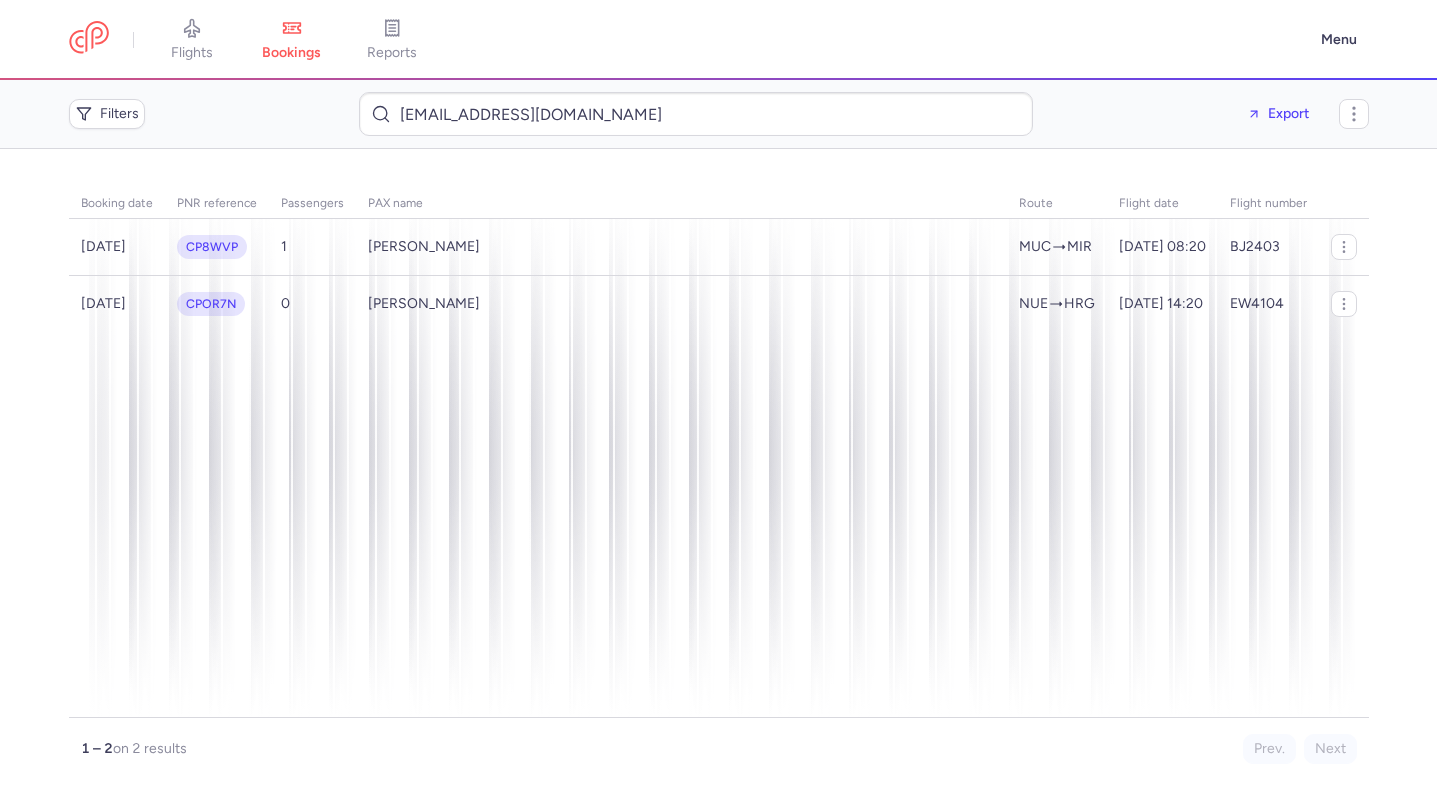 scroll, scrollTop: 0, scrollLeft: 0, axis: both 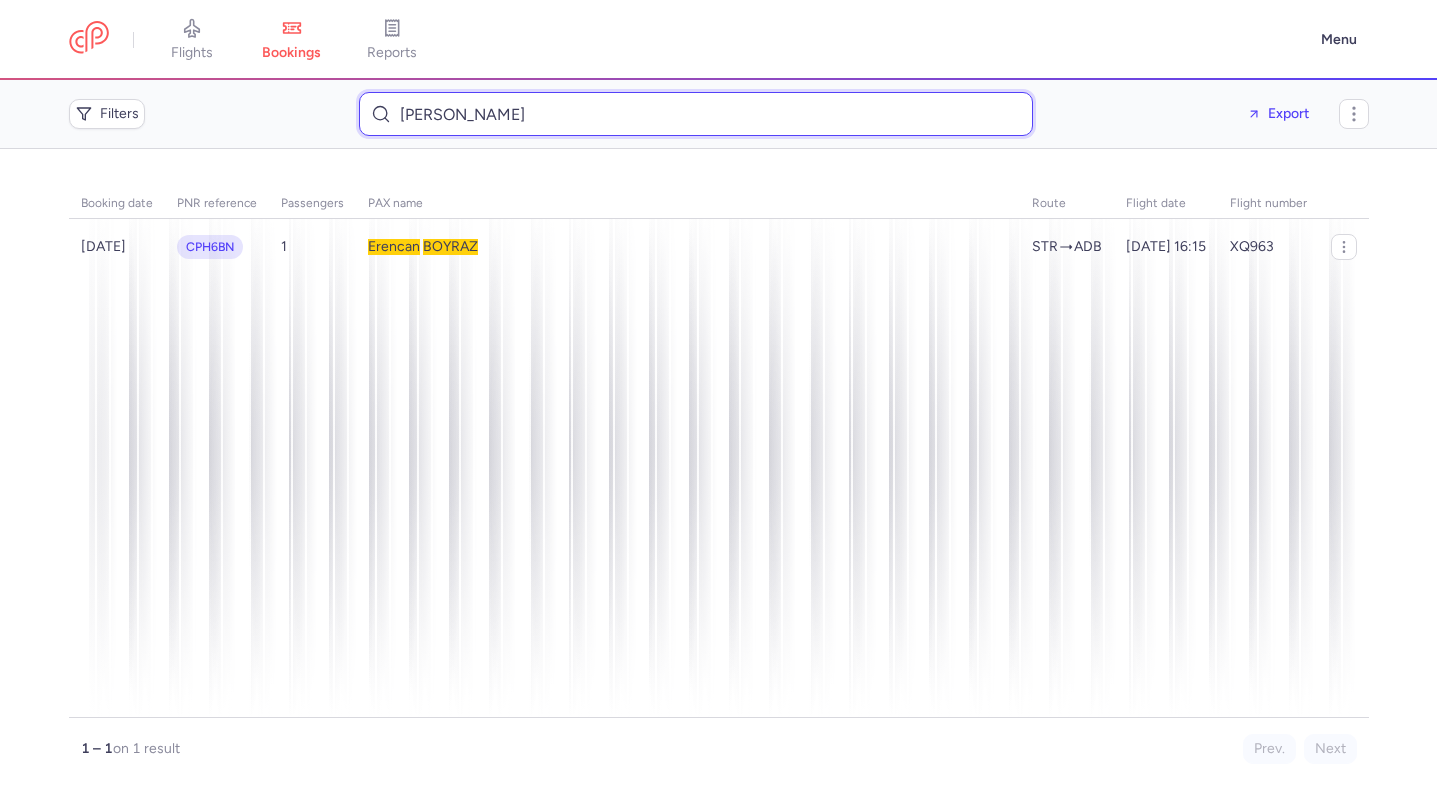 click on "[PERSON_NAME]" at bounding box center (696, 114) 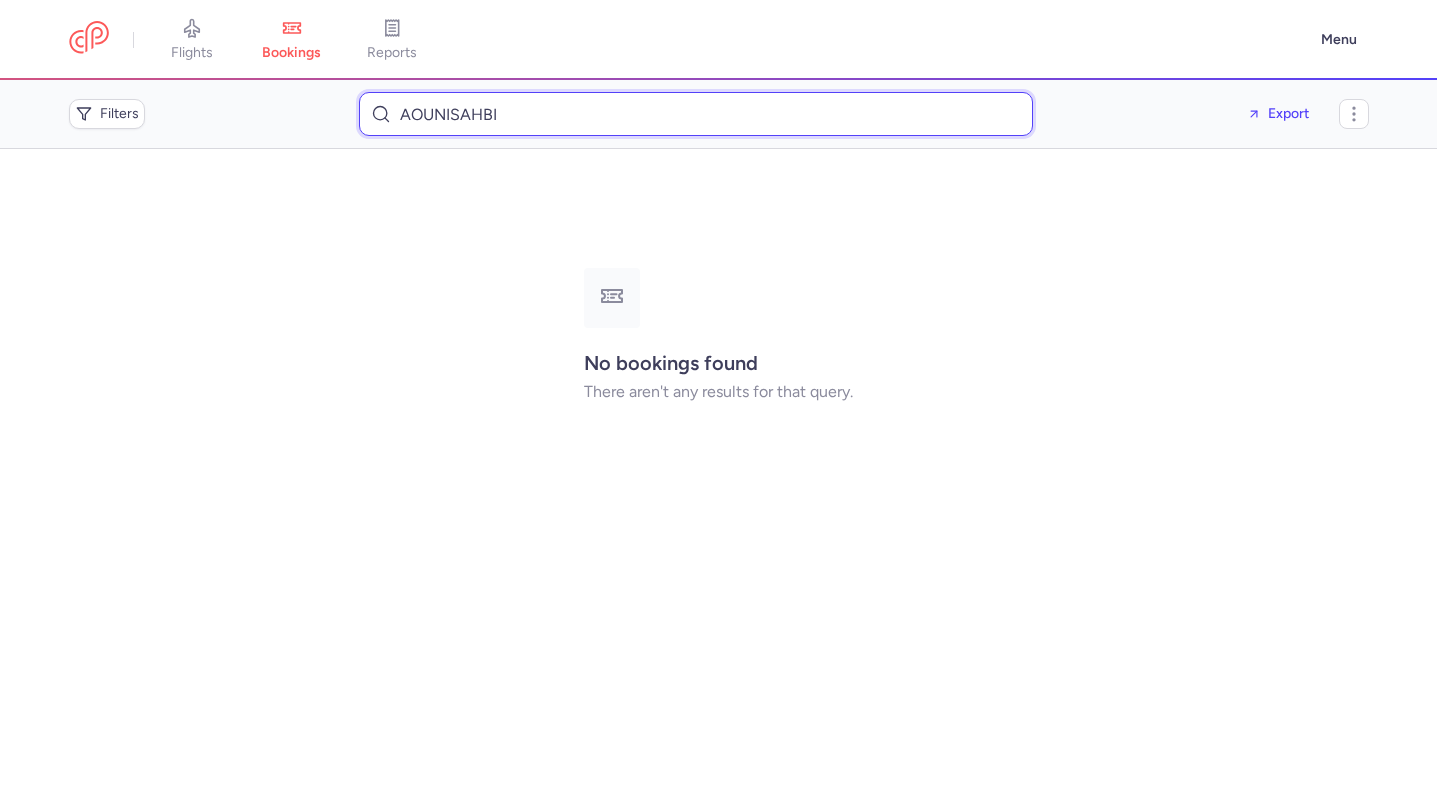 click on "AOUNISAHBI" at bounding box center (696, 114) 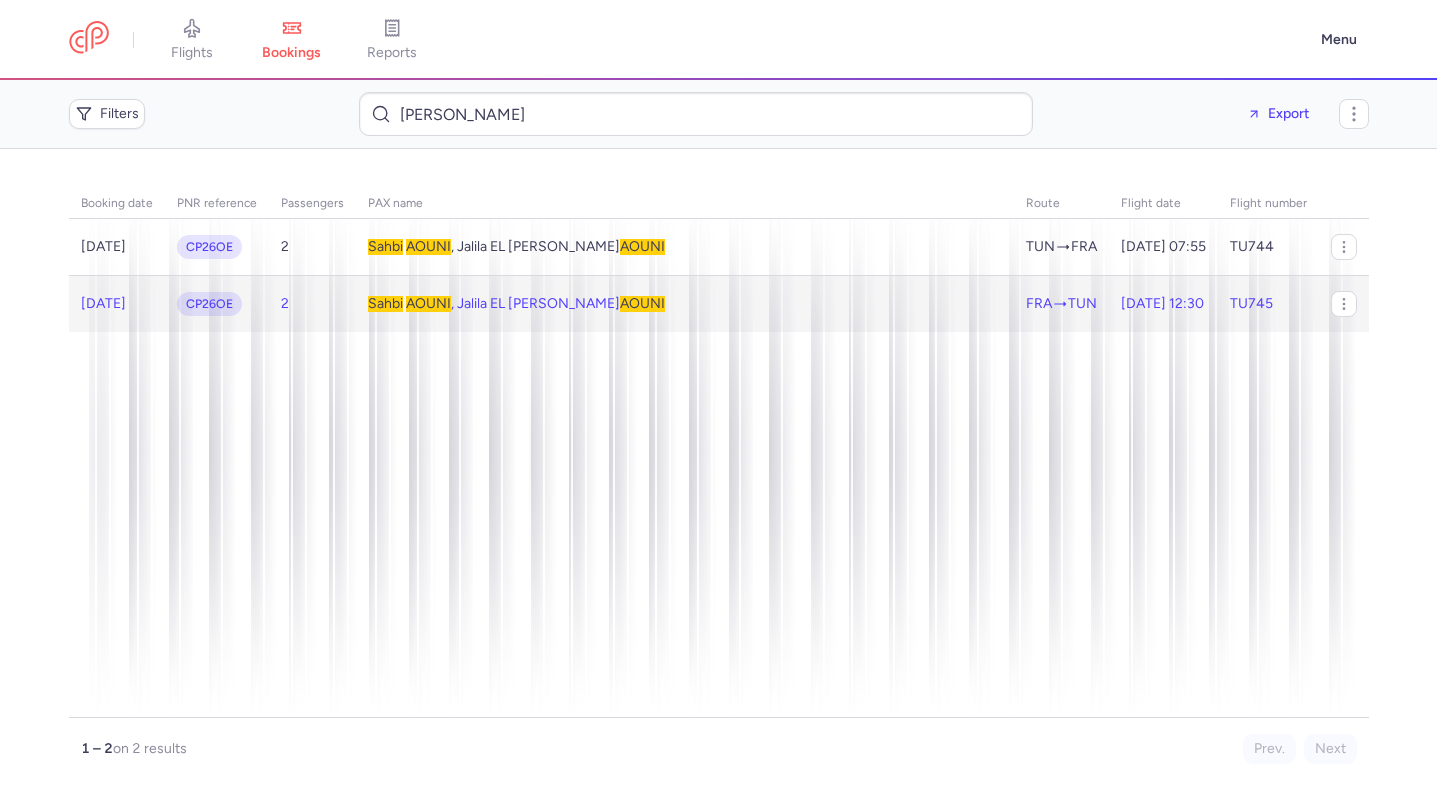 click on "Sahbi   AOUNI , Jalila EL BENNA EP  AOUNI" 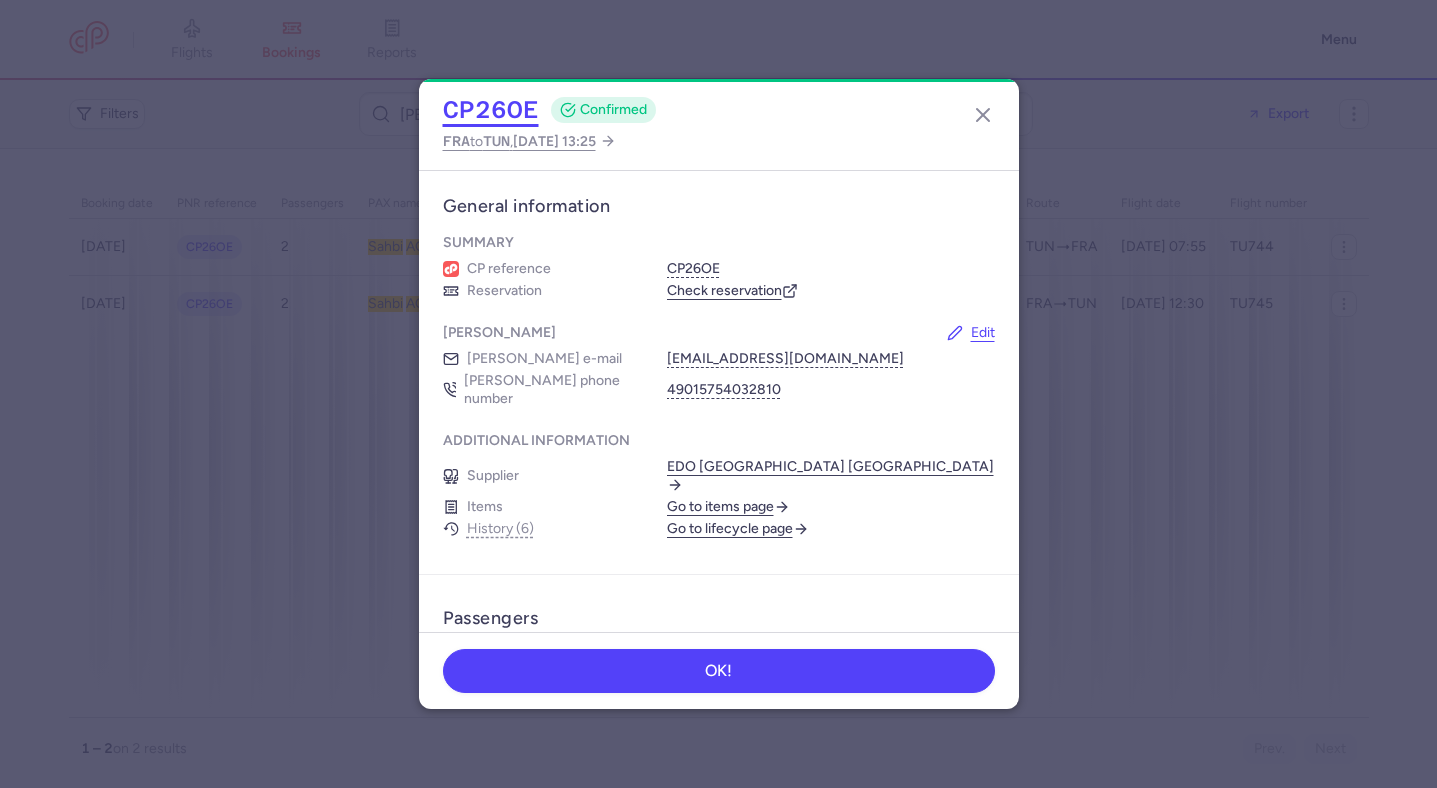 click on "CP26OE" 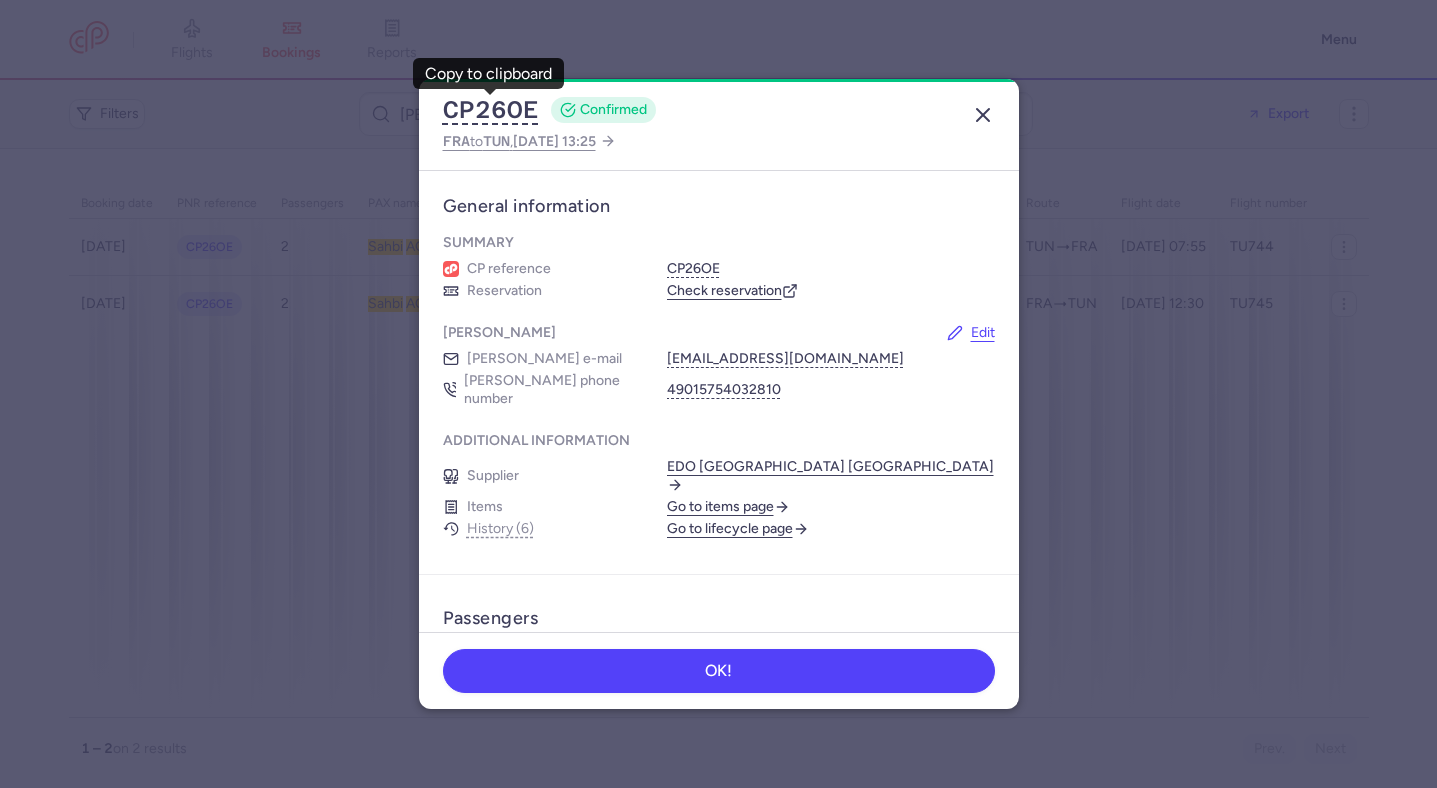 click 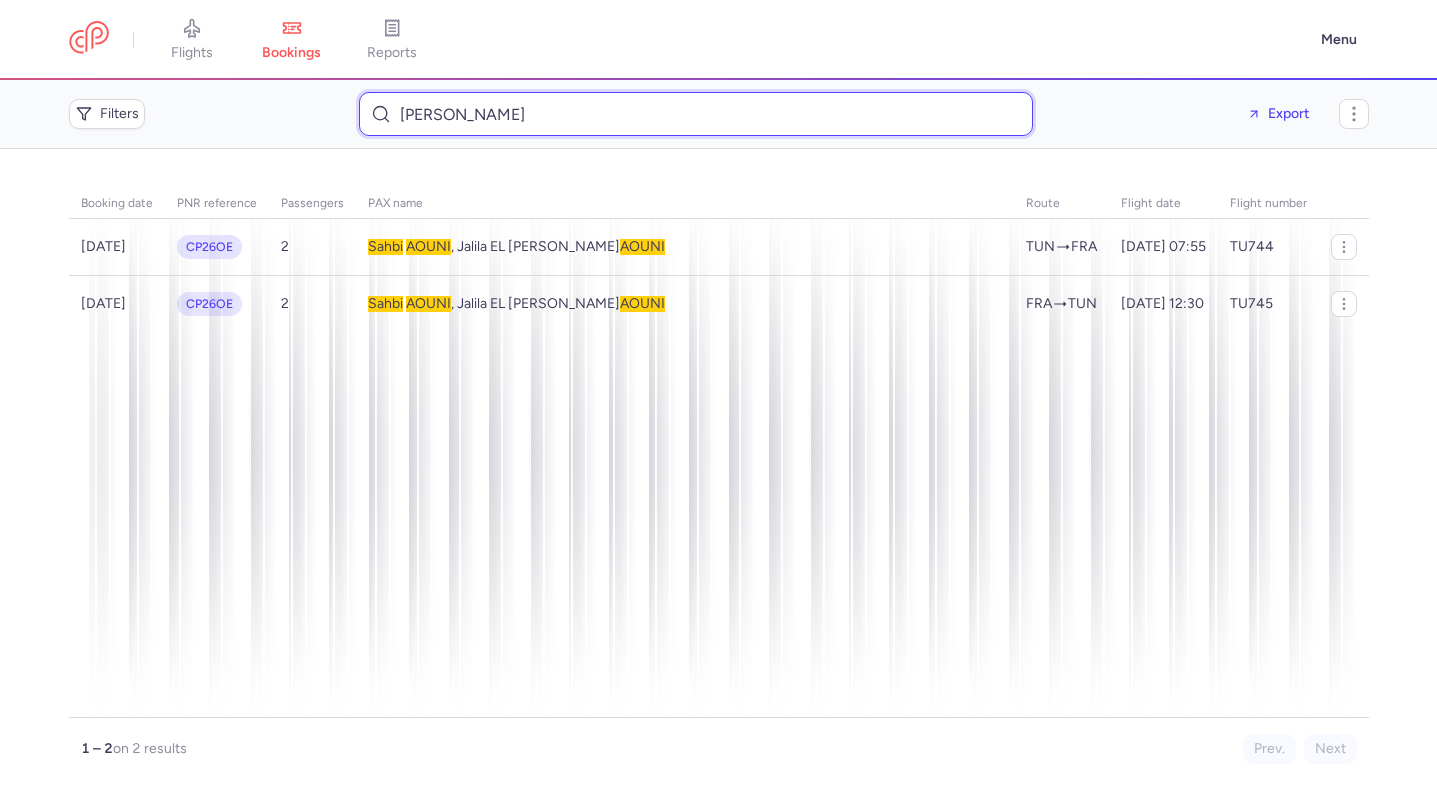 click on "AOUNI SAHBI" at bounding box center [696, 114] 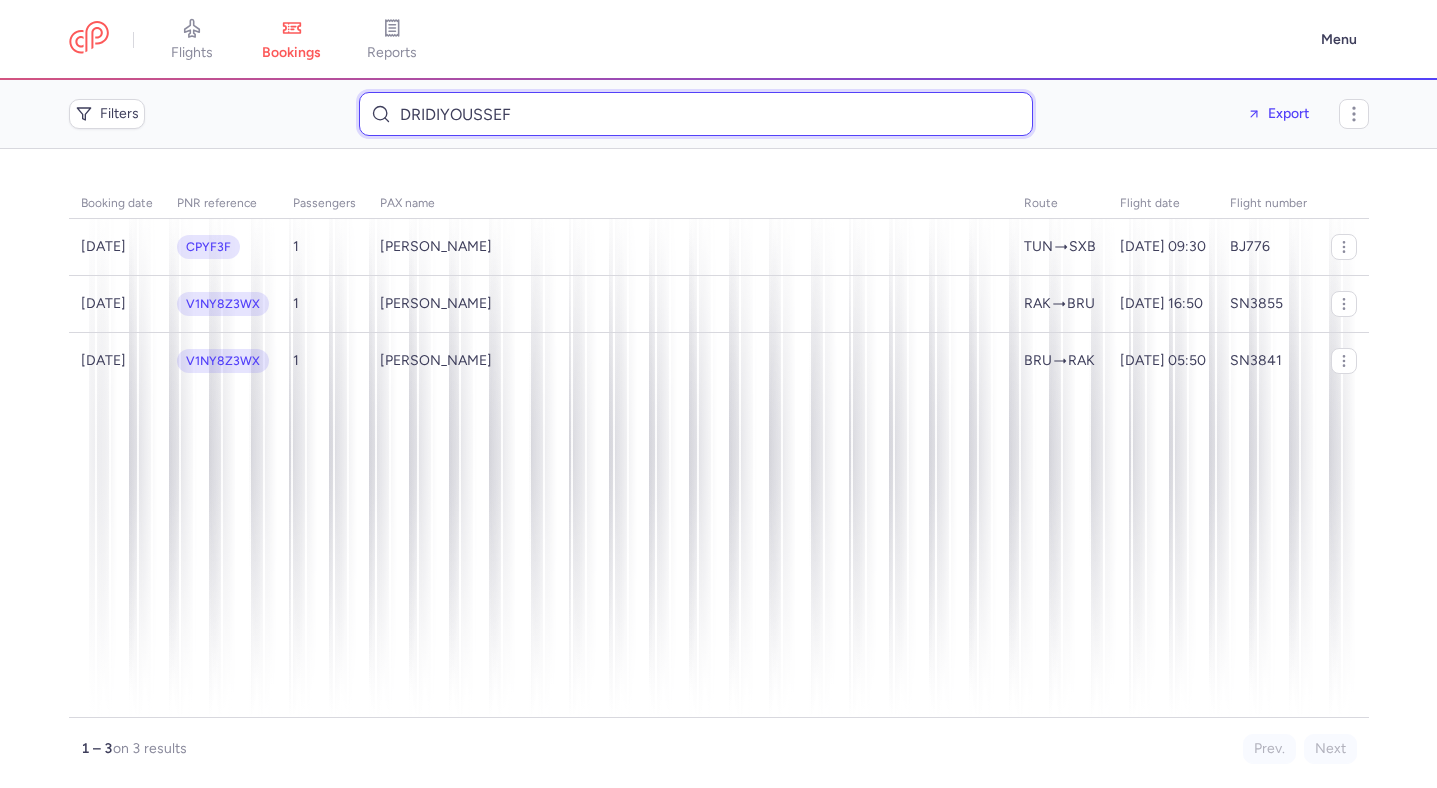 click on "DRIDIYOUSSEF" at bounding box center (696, 114) 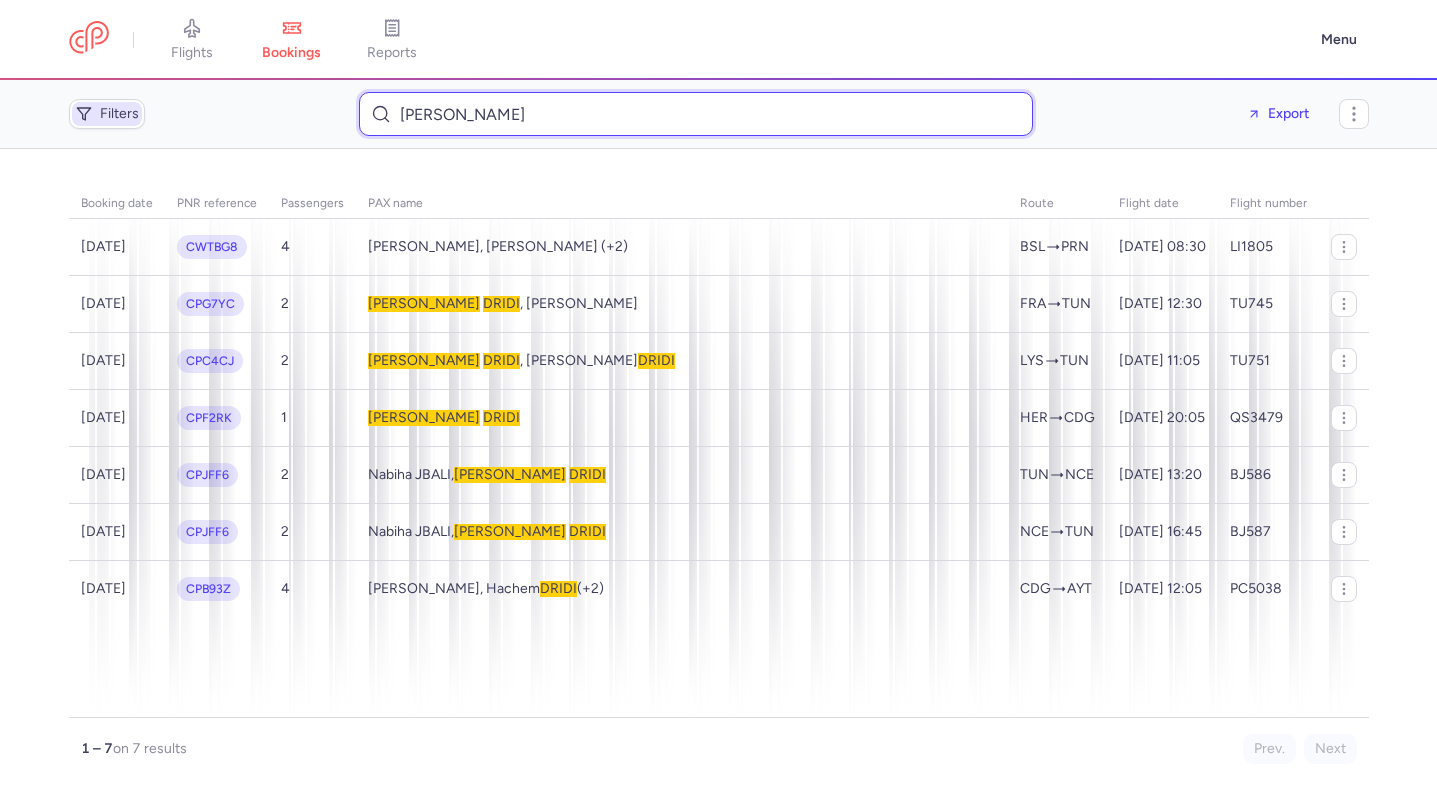 type on "DRIDI YOUSSEF" 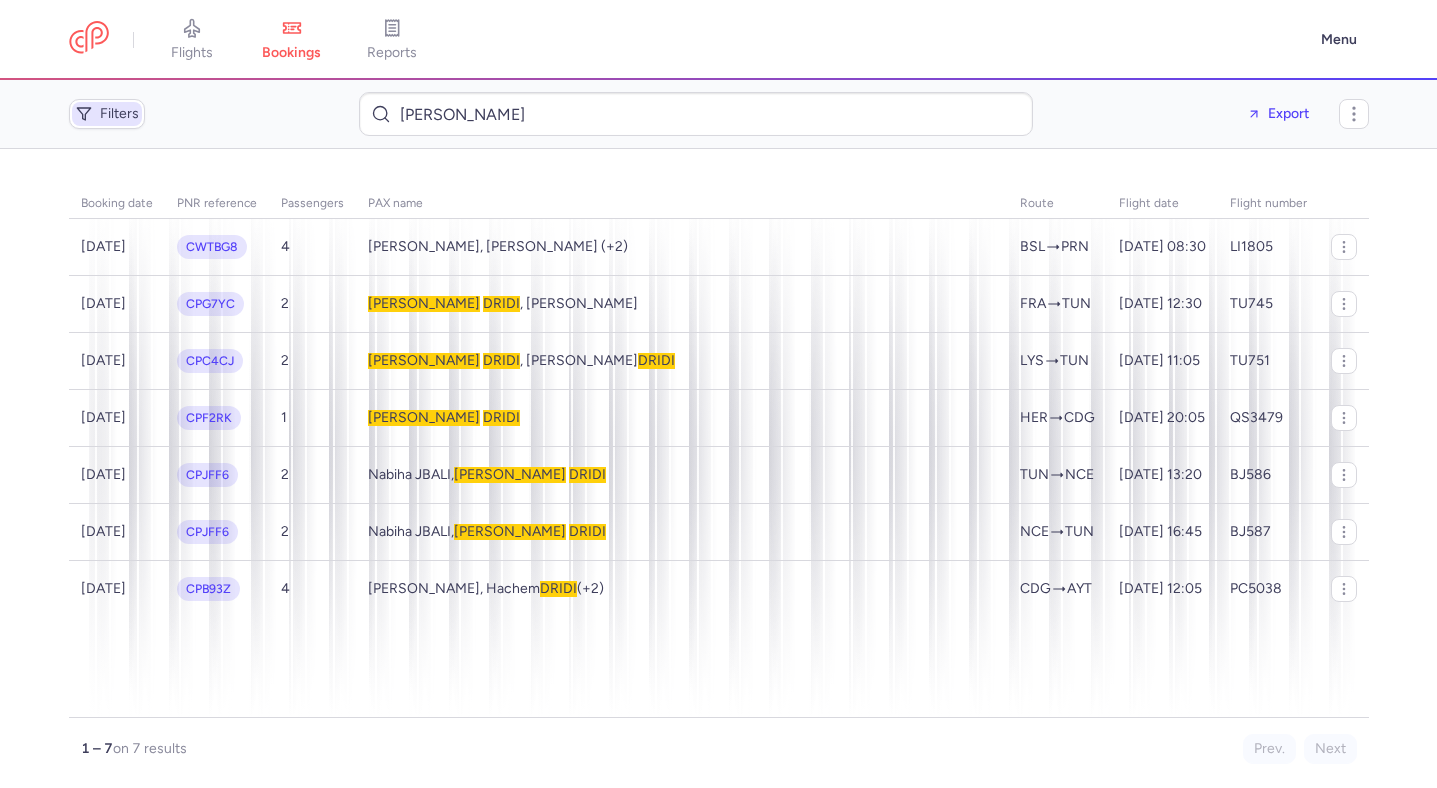 click on "Filters" at bounding box center [119, 114] 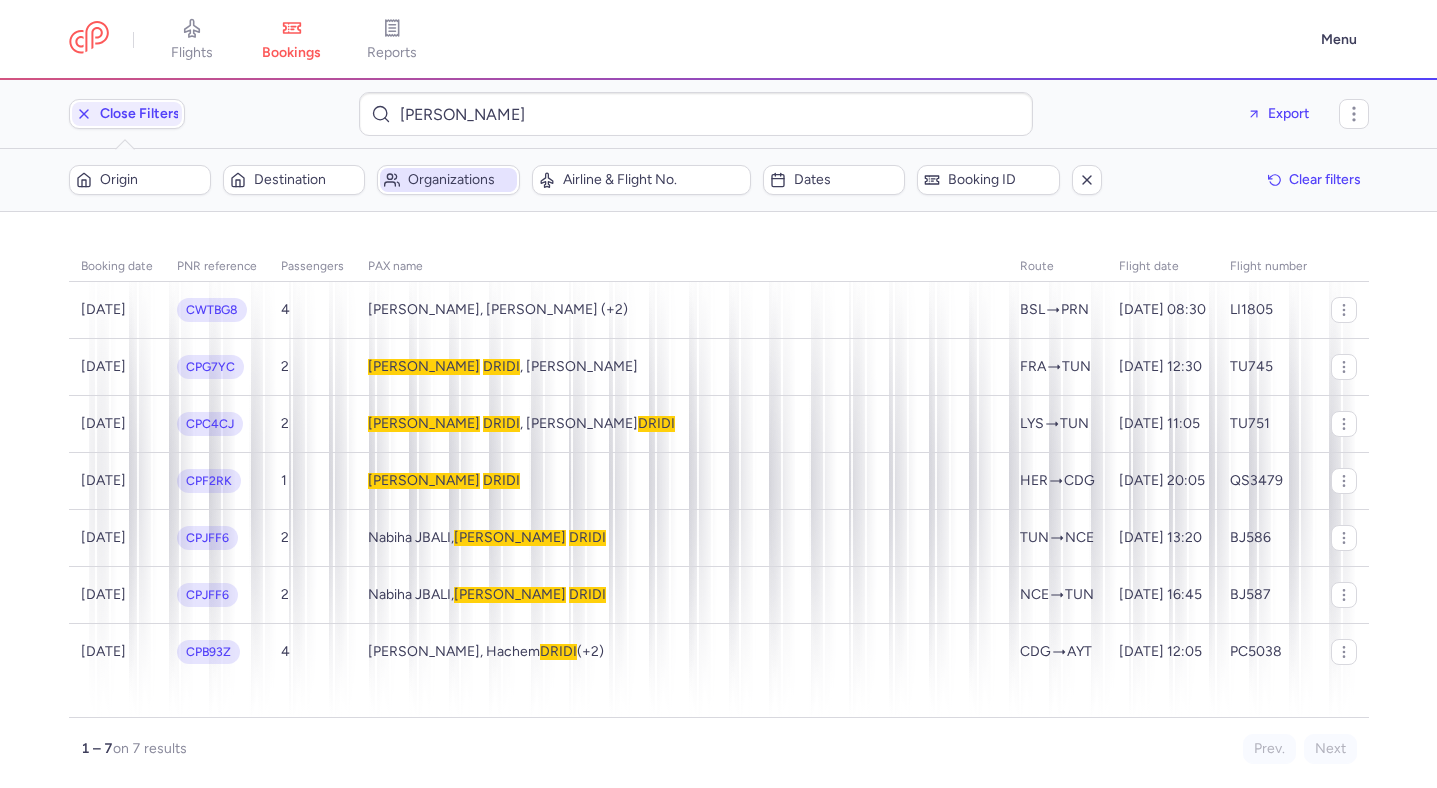 click on "Organizations" 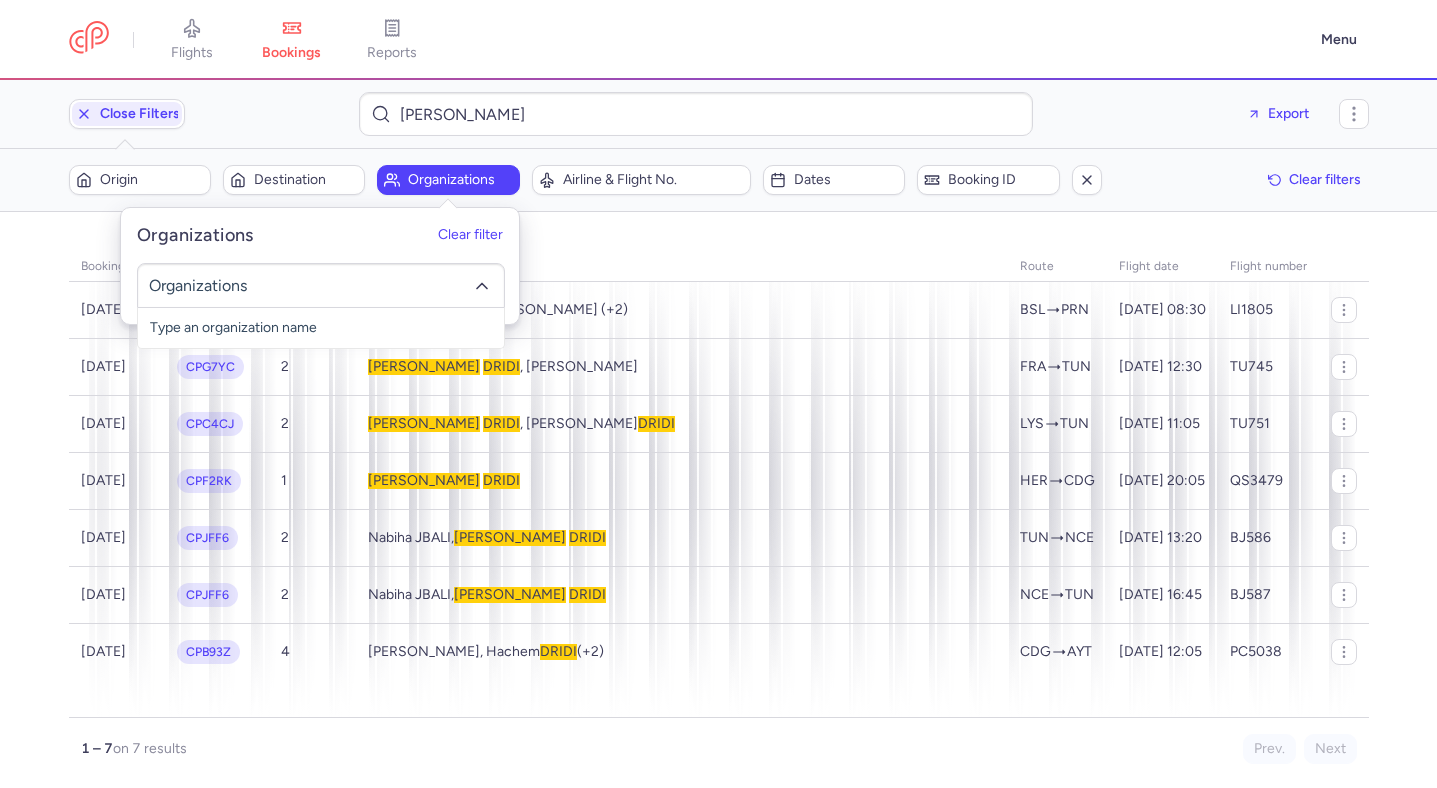click 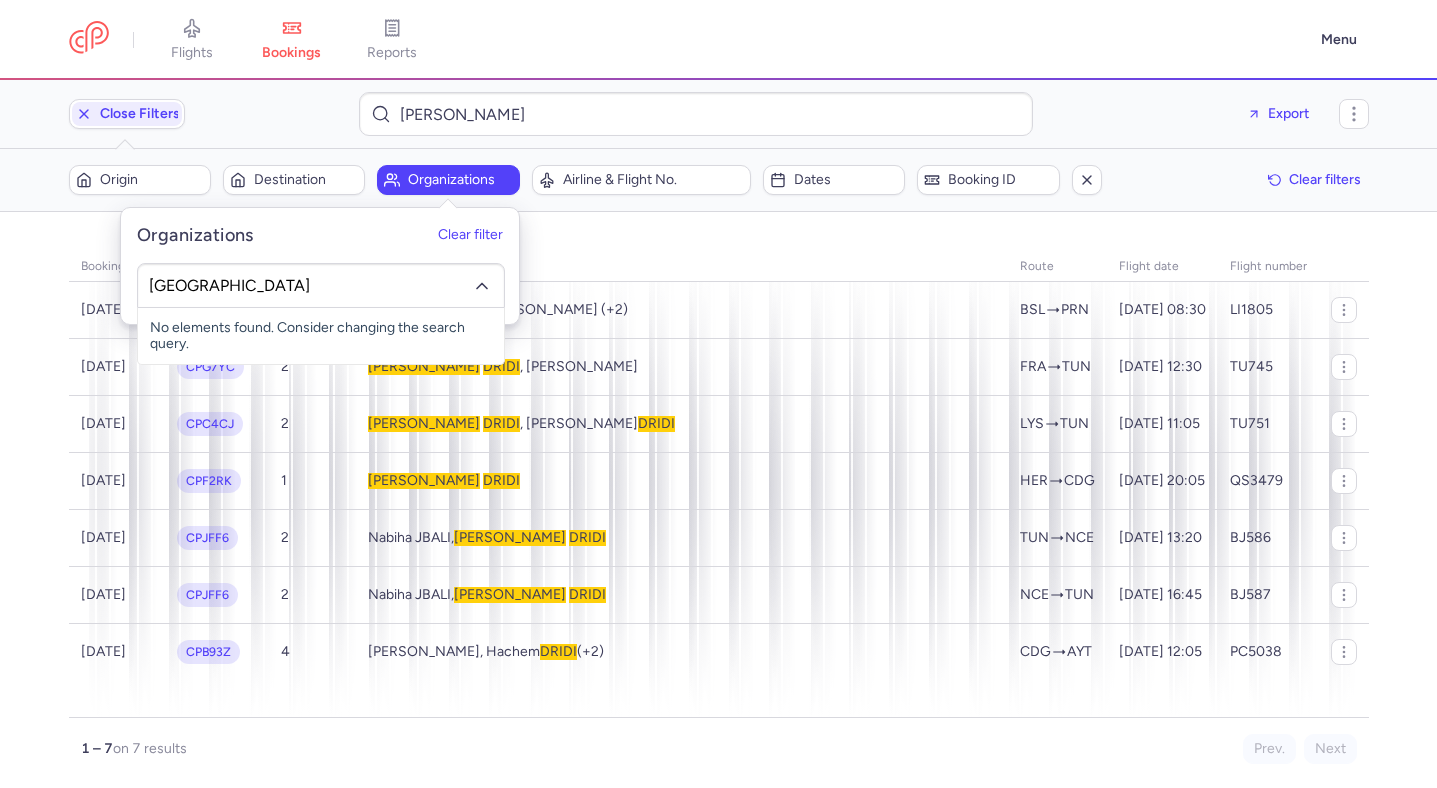 type on "tunisa" 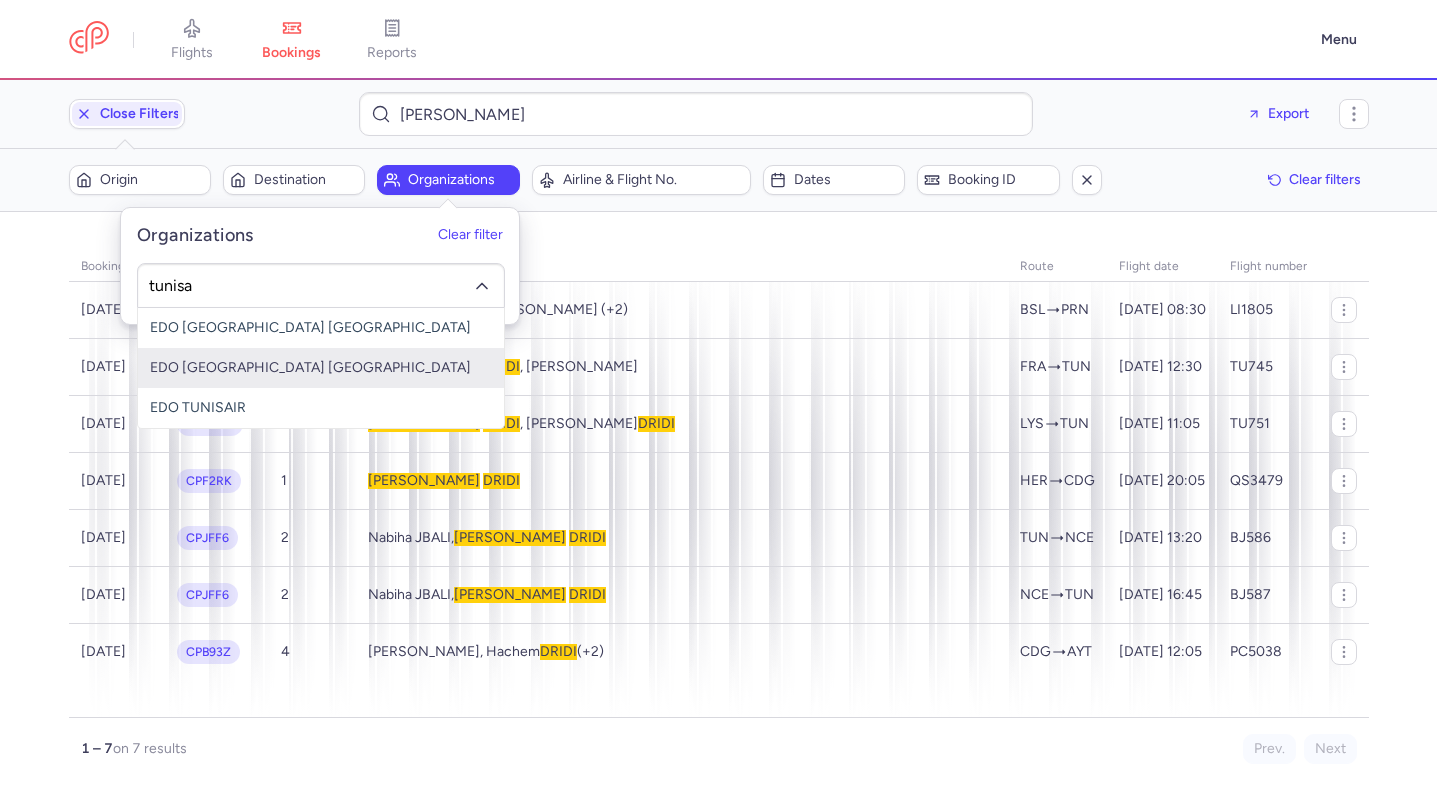 click on "EDO TUNISAIR GERMANY" at bounding box center [321, 368] 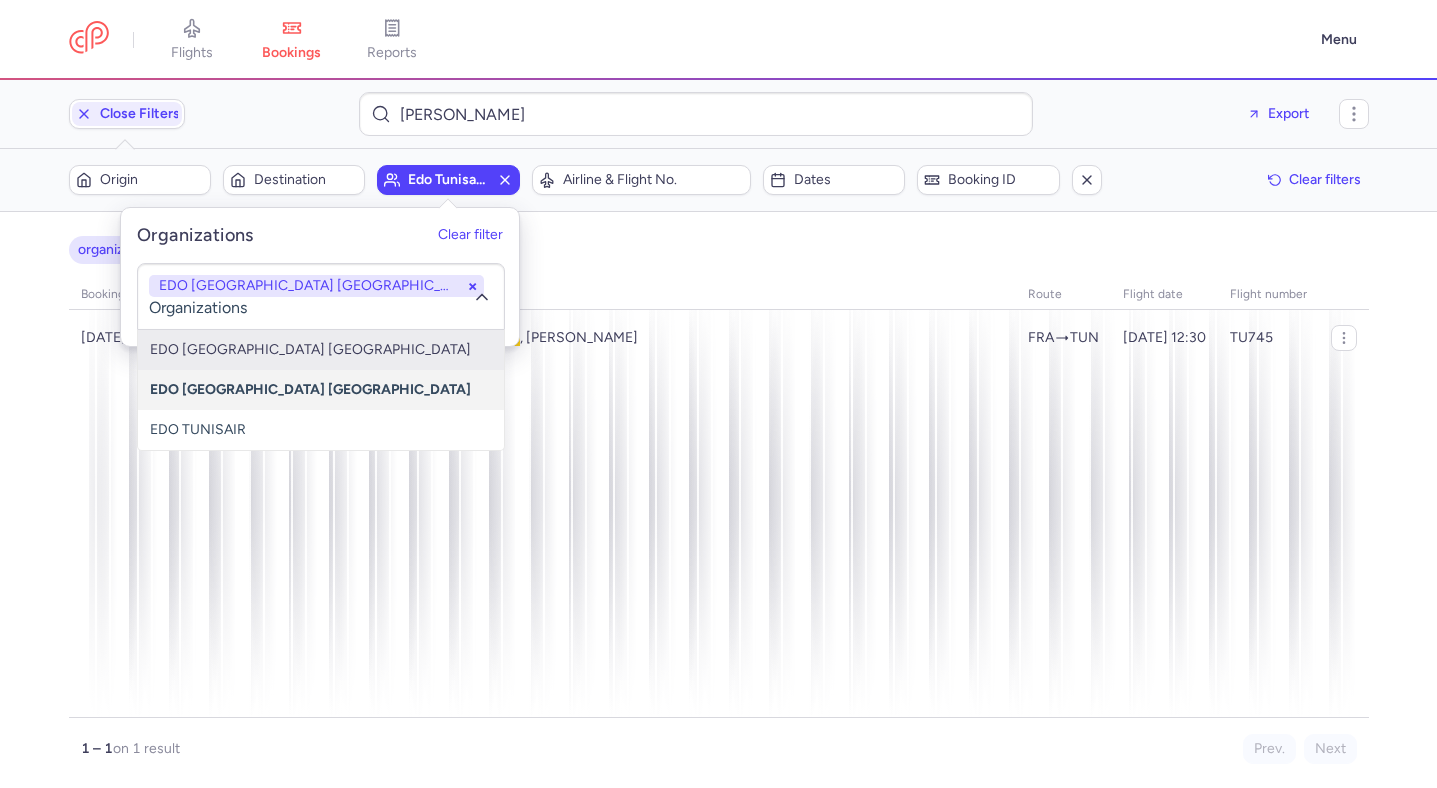 click on "organizations names: EDO TUNISAIR GERMANY booking date PNR reference Passengers PAX name route flight date flight number 2025-04-04 CPG7YC 2 Youssef   DRIDI , Nessrine MANAI FRA   TUN 2025-07-15, 12:30 TU745 1 – 1  on 1 result Prev. Next Copy reference Move booking Check items Check reservation on MyTrip Cancel booking" at bounding box center [718, 500] 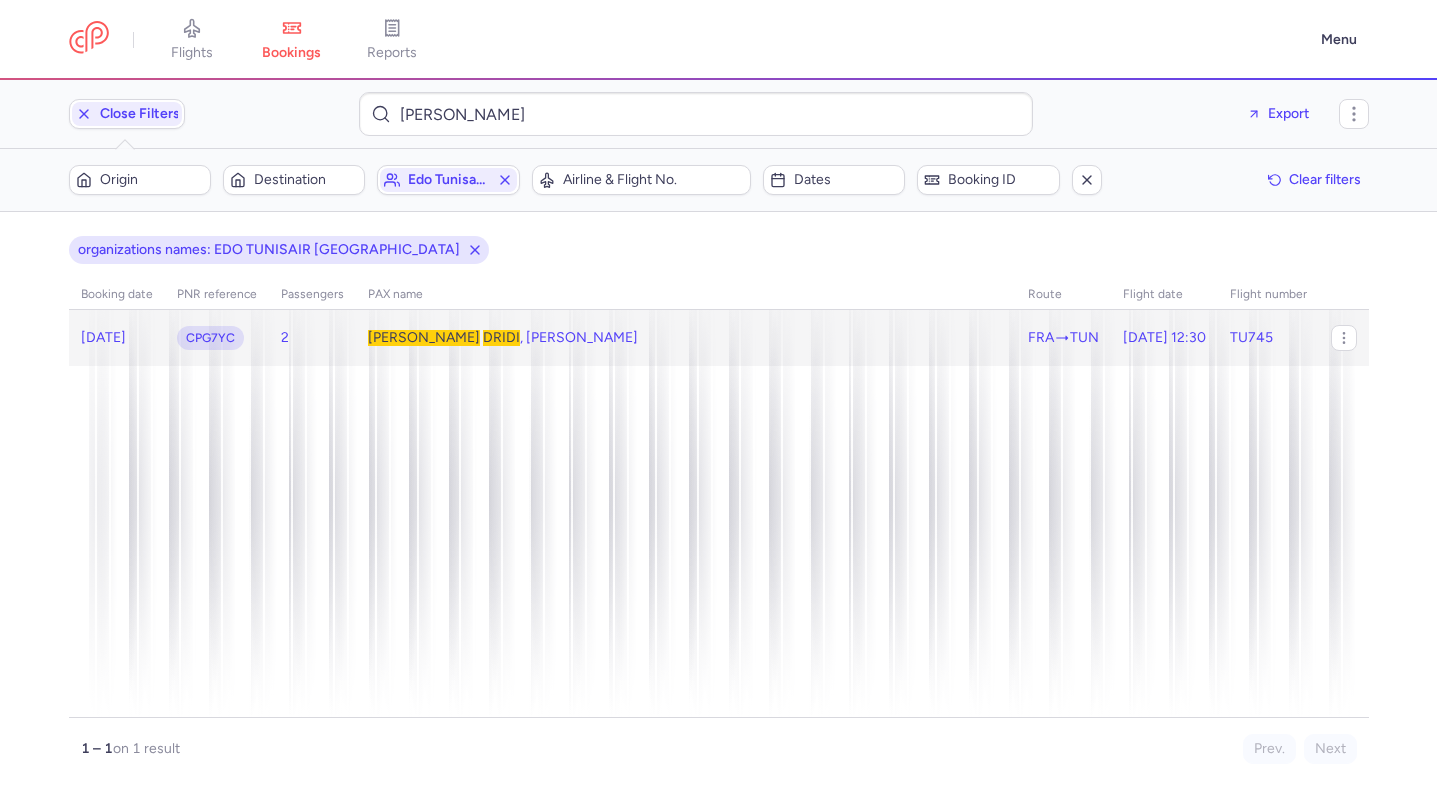 click on "Youssef   DRIDI , Nessrine MANAI" 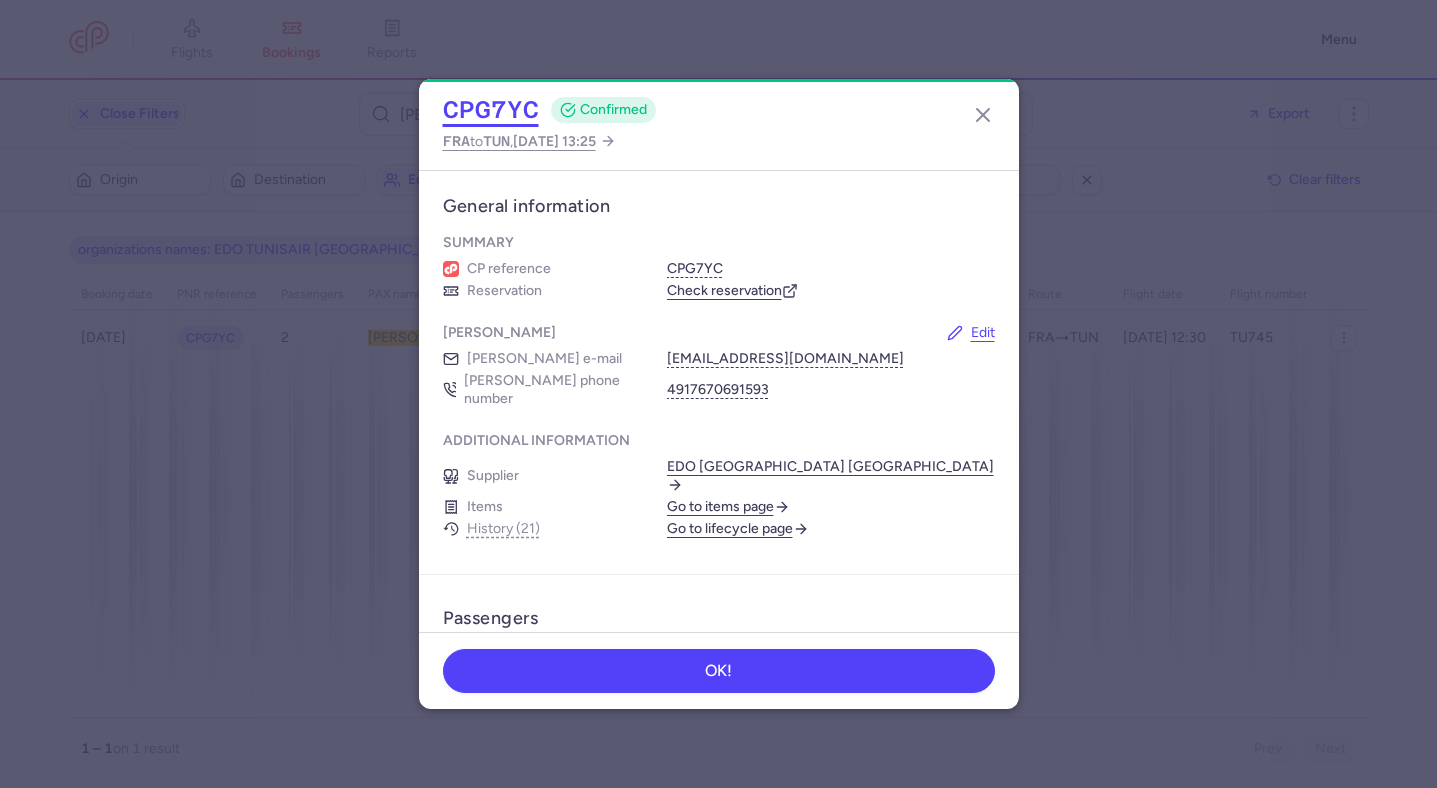 click on "CPG7YC" 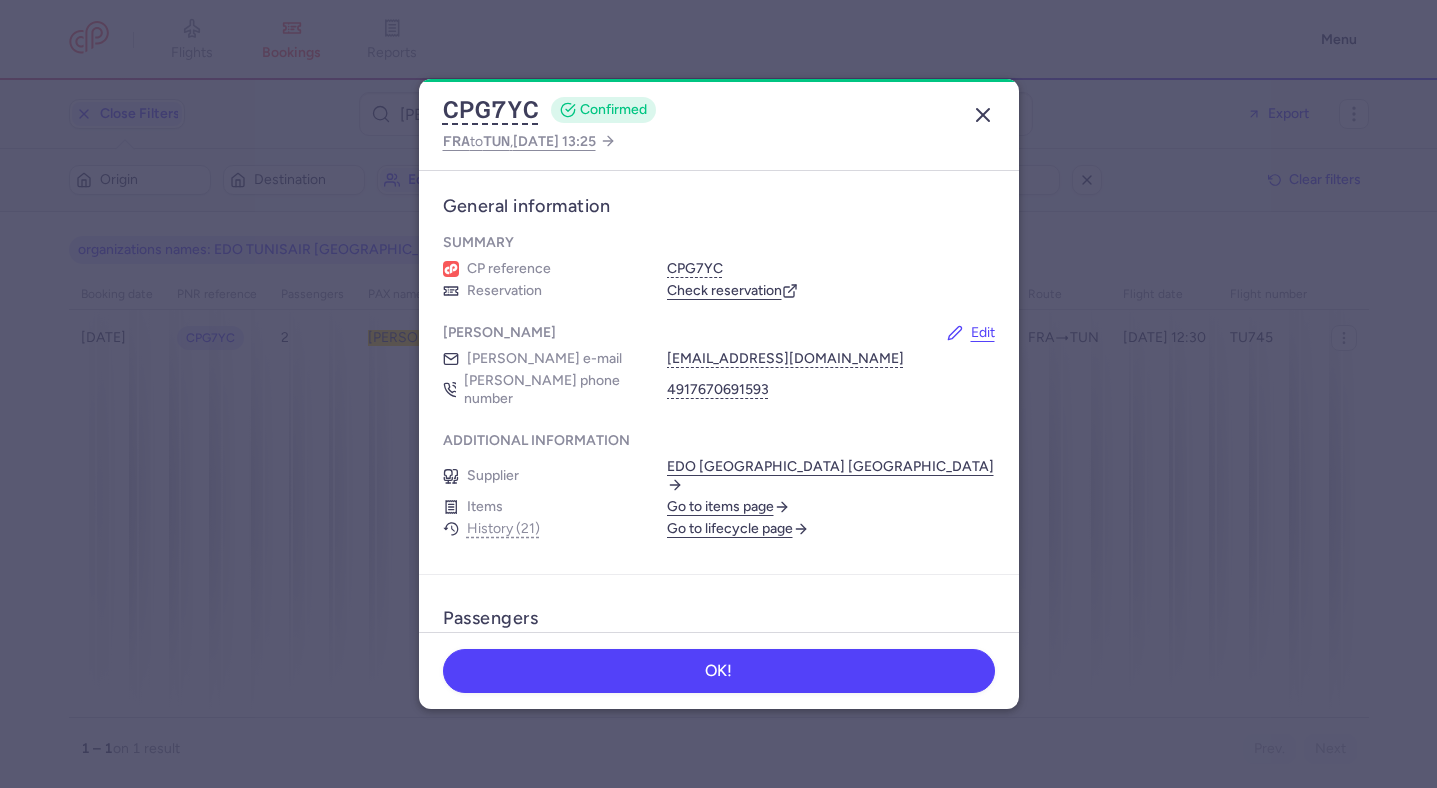 click 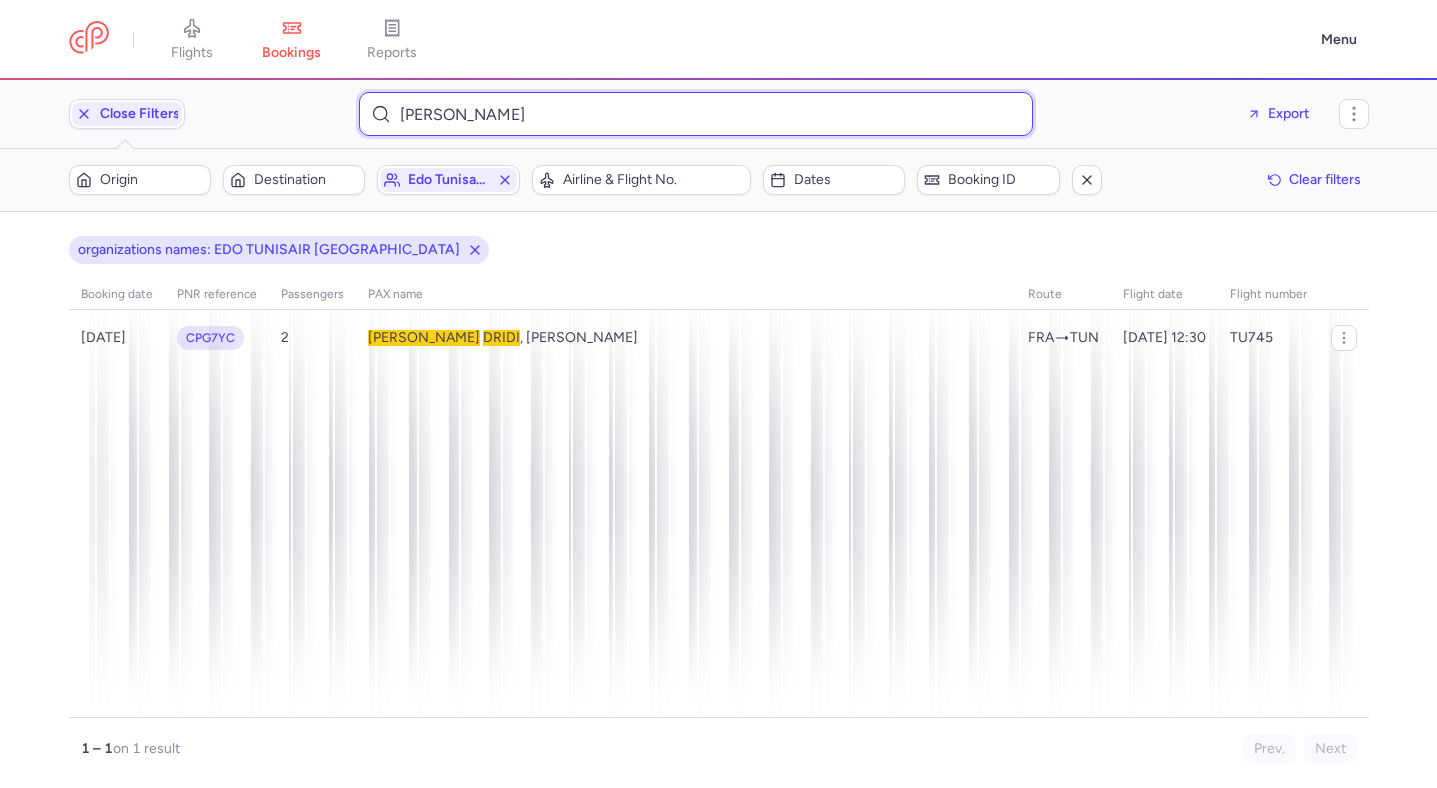 click on "DRIDI YOUSSEF" at bounding box center [696, 114] 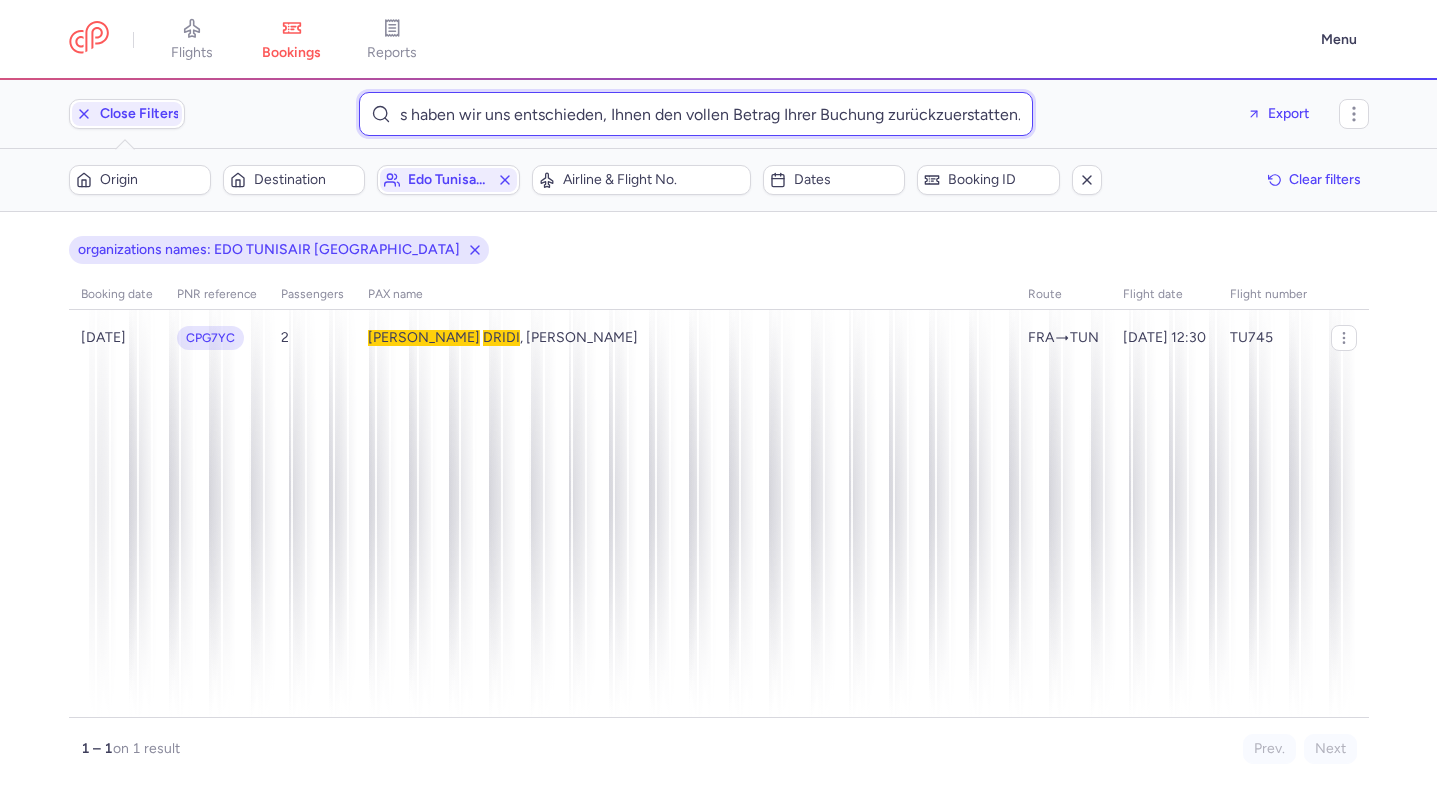 type on "Nach Prfung Ihres Falls haben wir uns entschieden Ihnen den vollen Betrag Ihrer Buchung zurckzuerstatten." 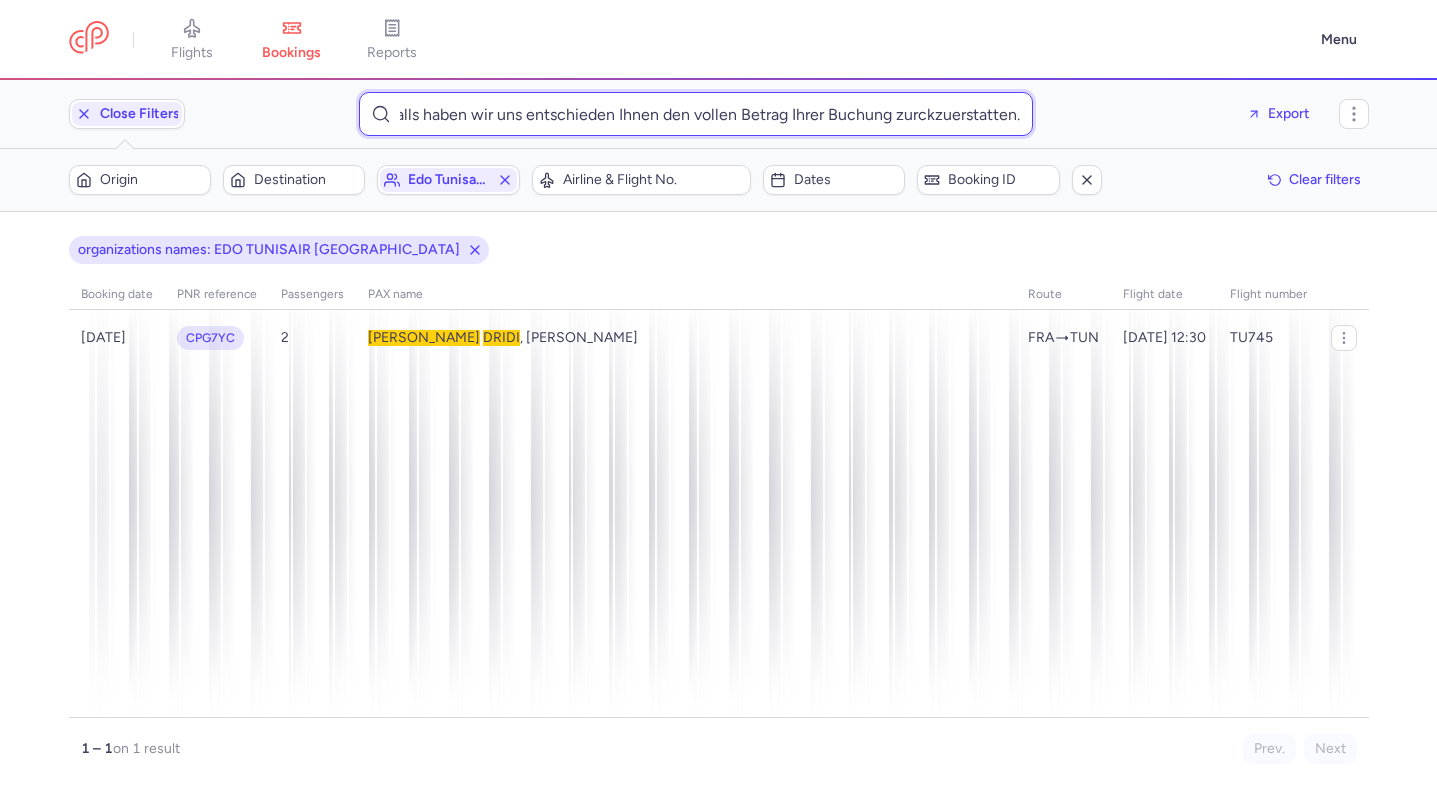 scroll, scrollTop: 0, scrollLeft: 143, axis: horizontal 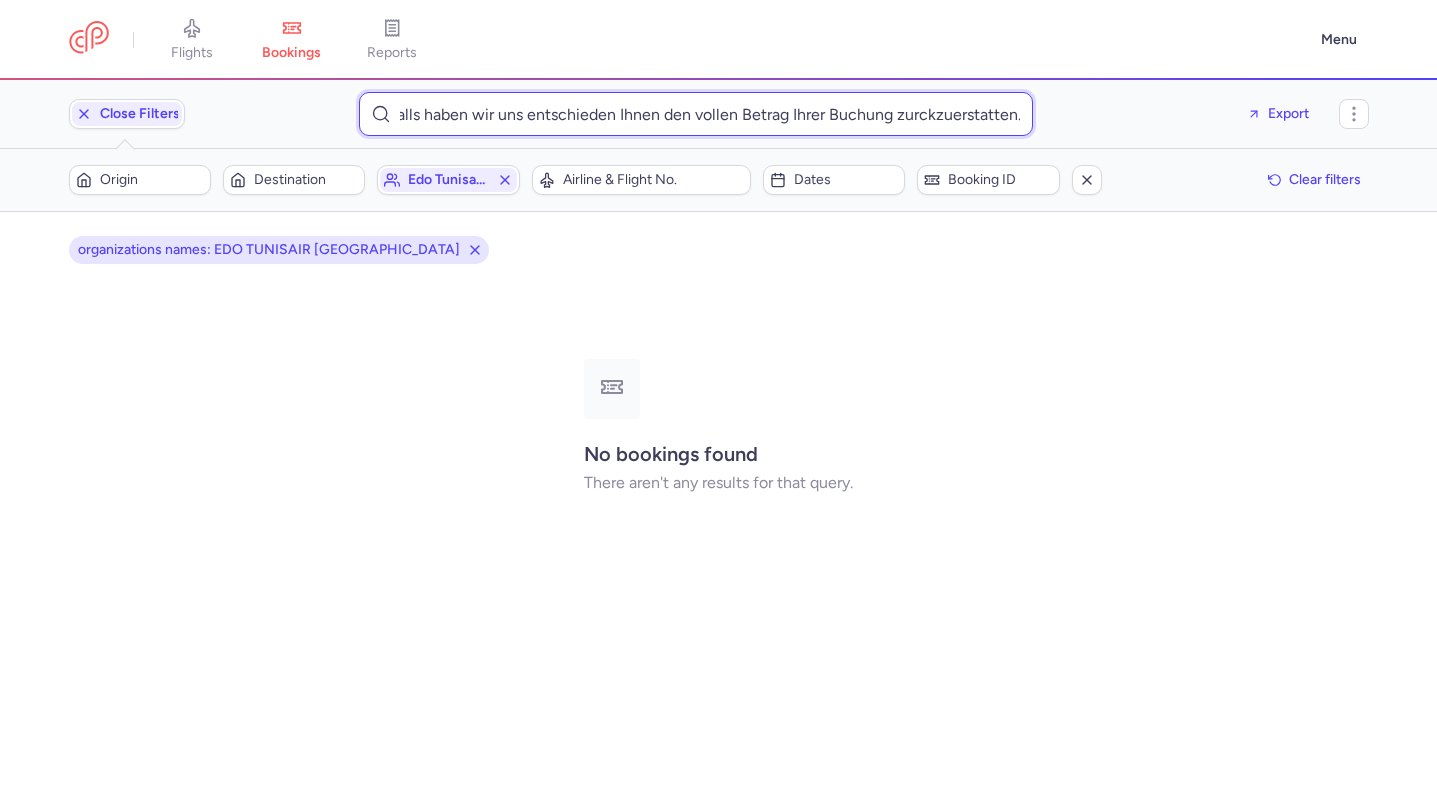 click on "Nach Prfung Ihres Falls haben wir uns entschieden Ihnen den vollen Betrag Ihrer Buchung zurckzuerstatten." at bounding box center (696, 114) 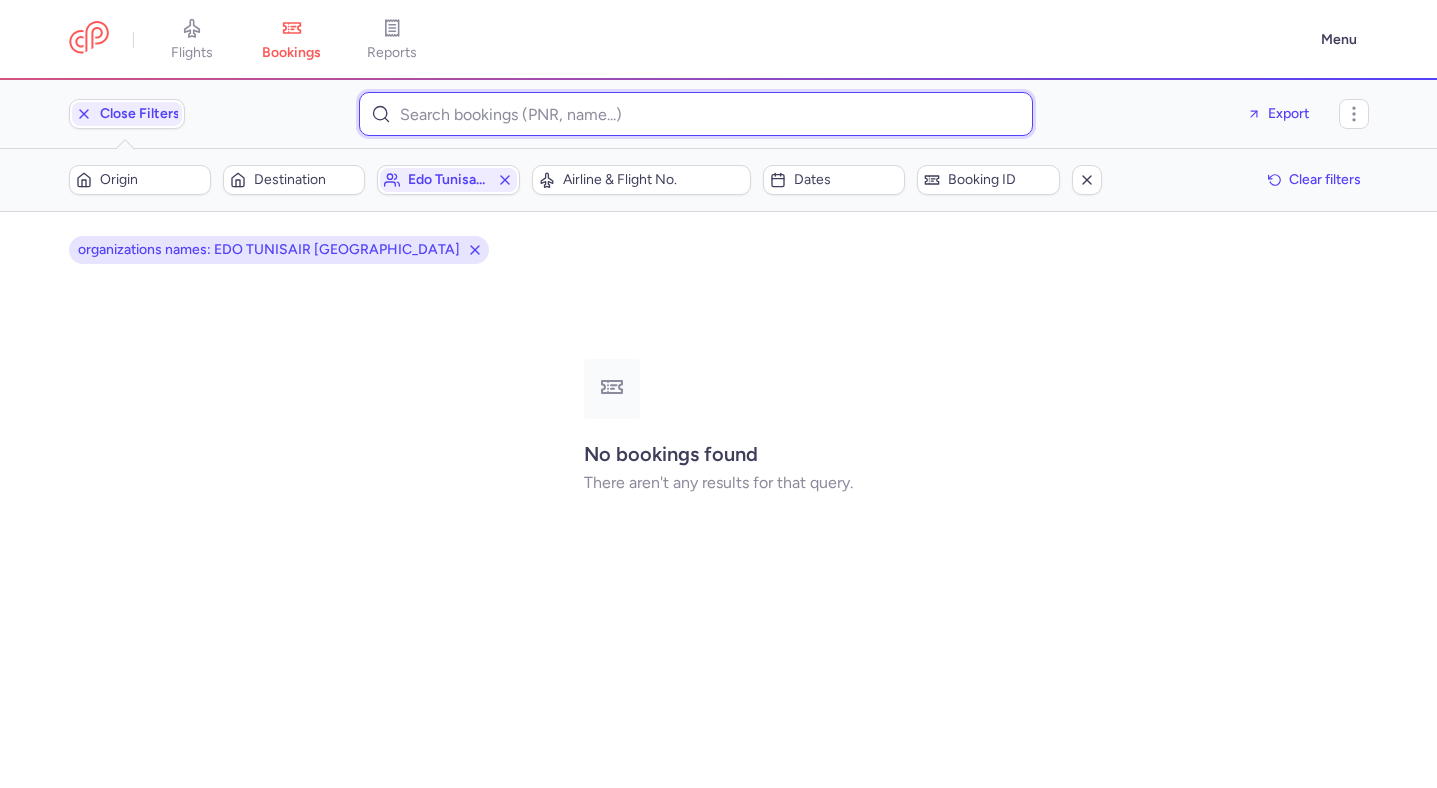 scroll, scrollTop: 0, scrollLeft: 0, axis: both 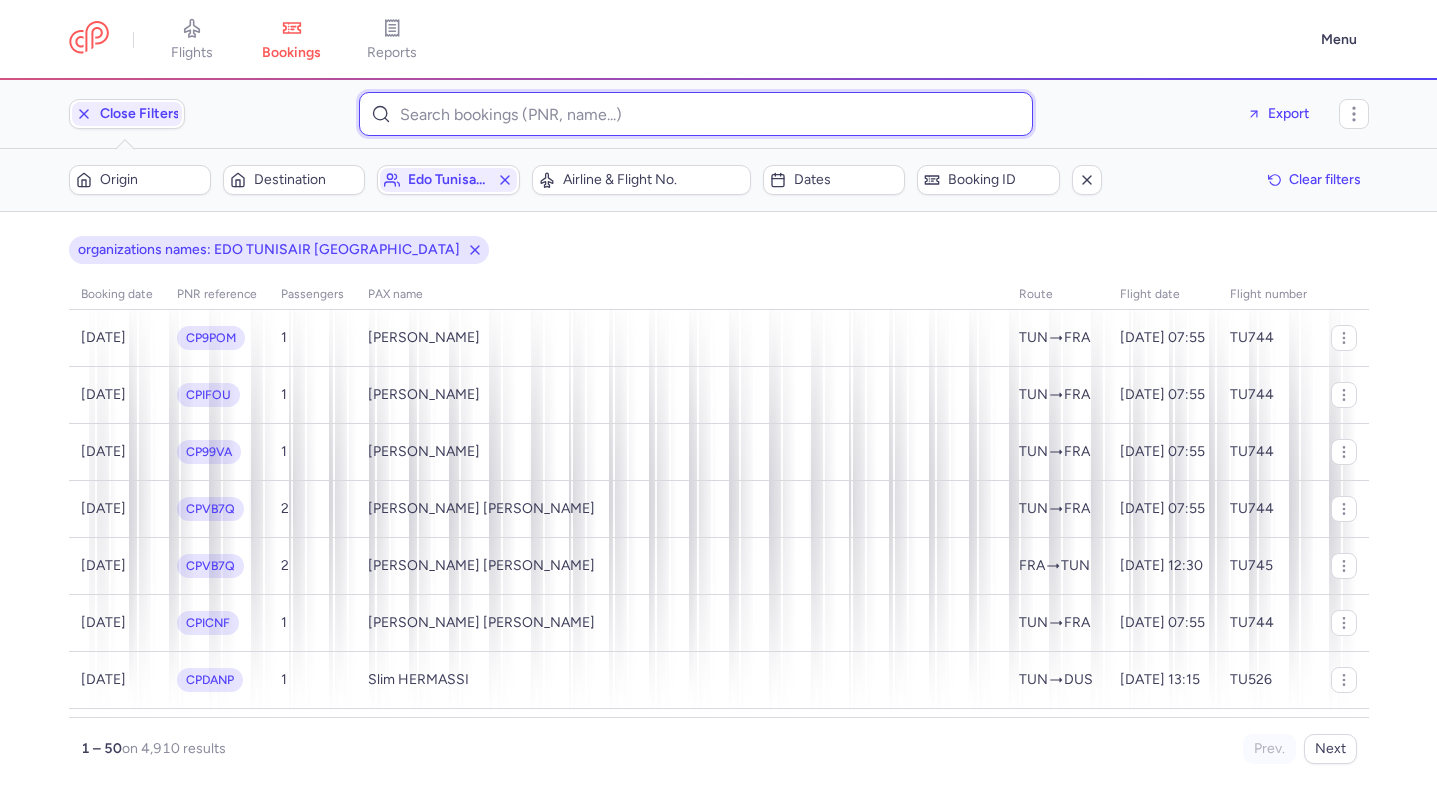 click at bounding box center [696, 114] 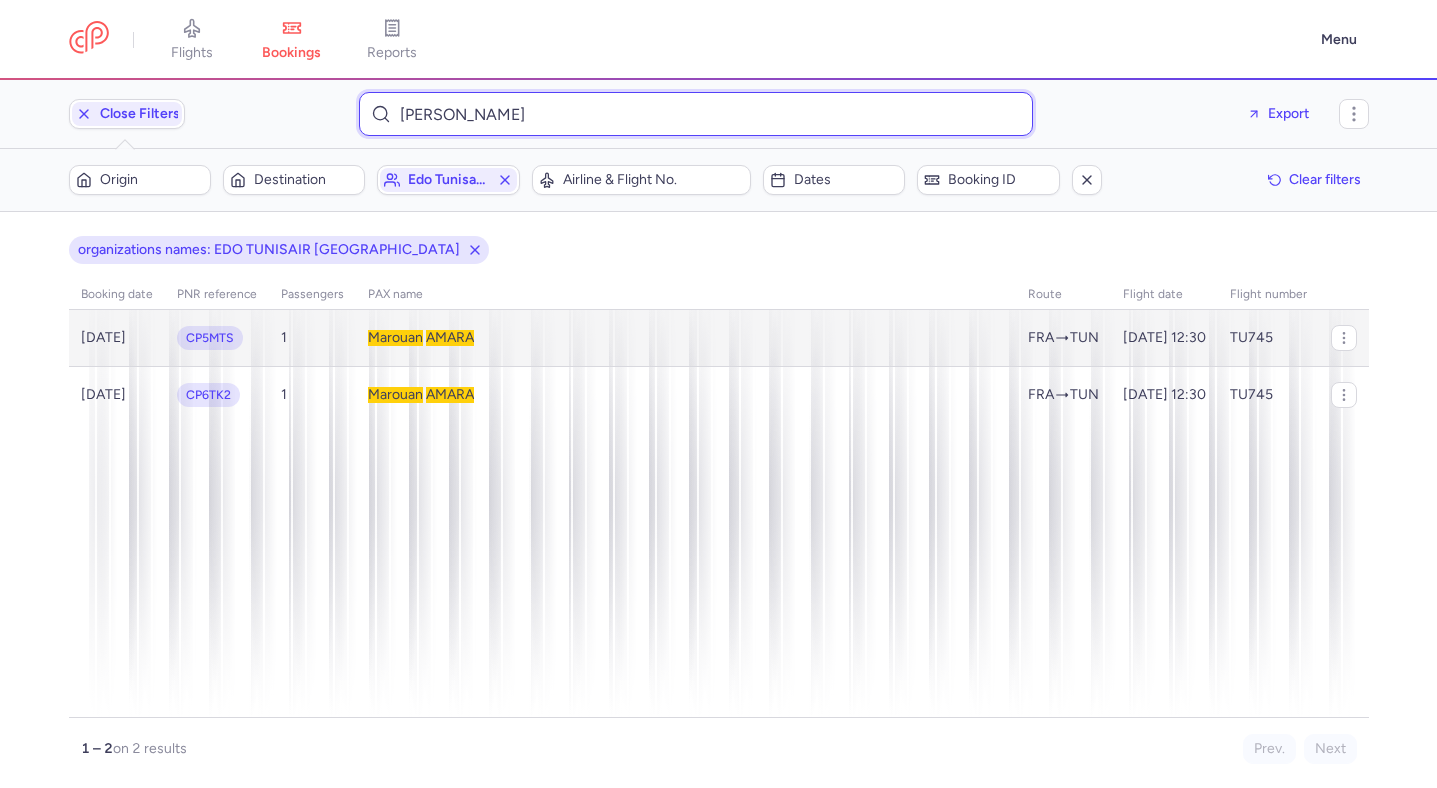 type on "[PERSON_NAME]" 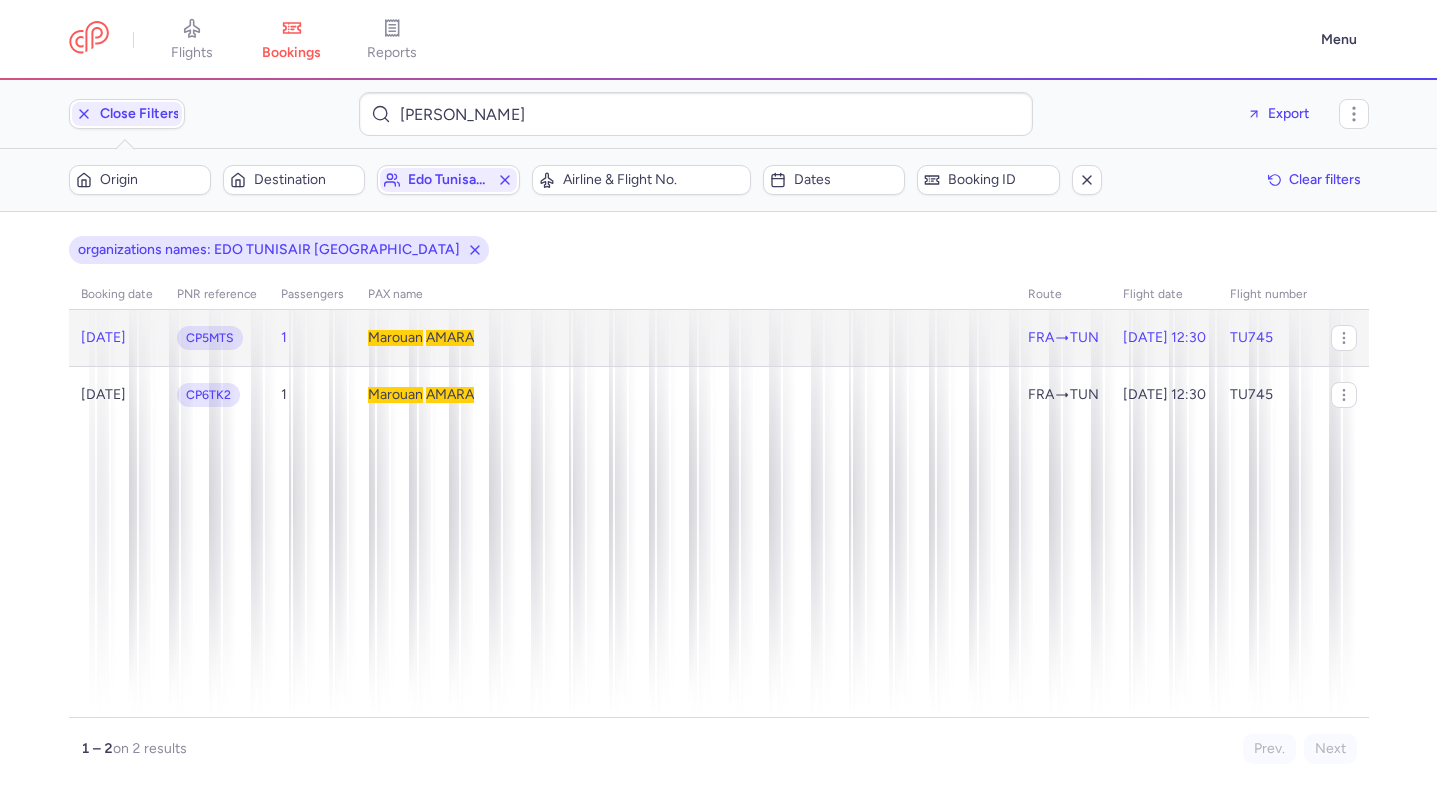 click on "Marouan   AMARA" 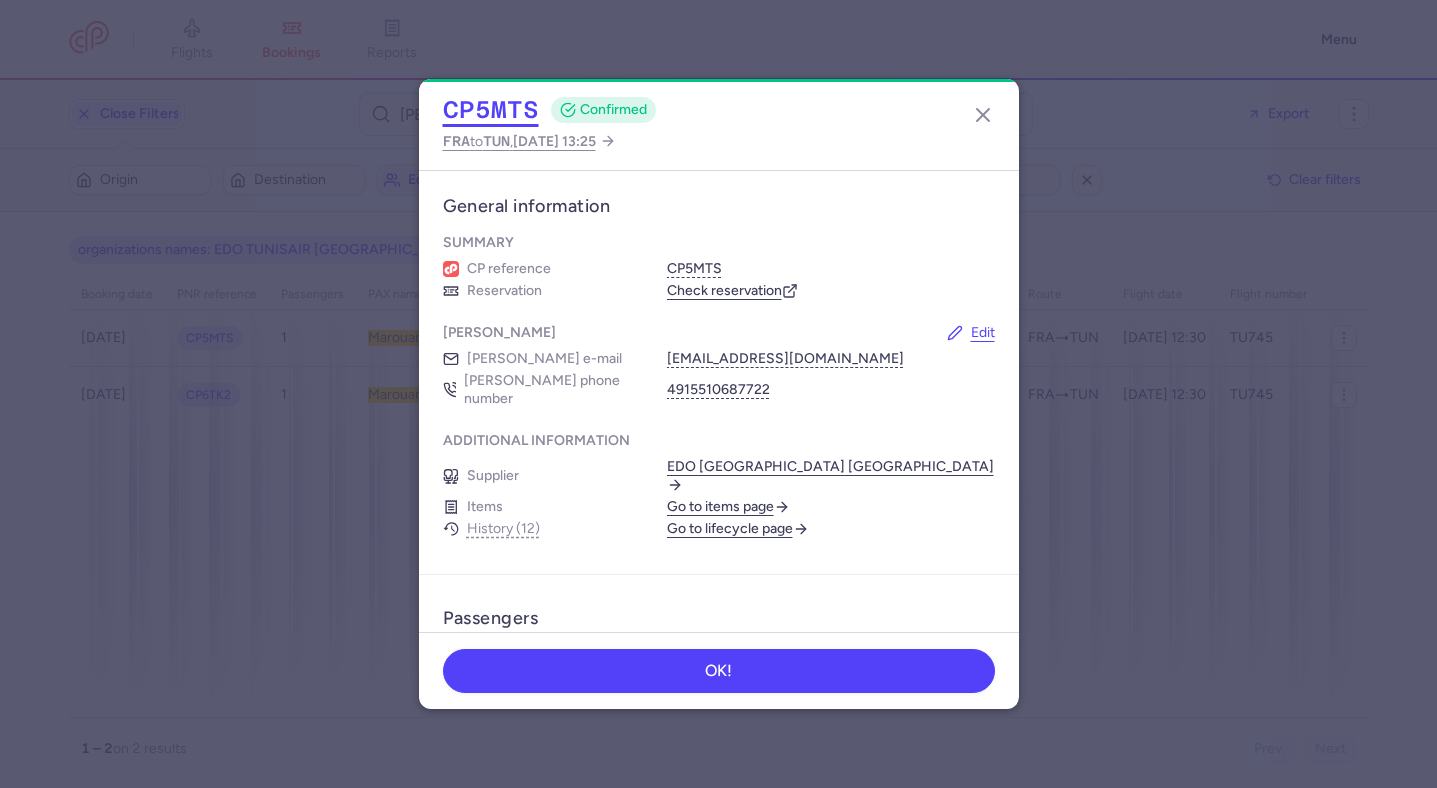 click on "CP5MTS" 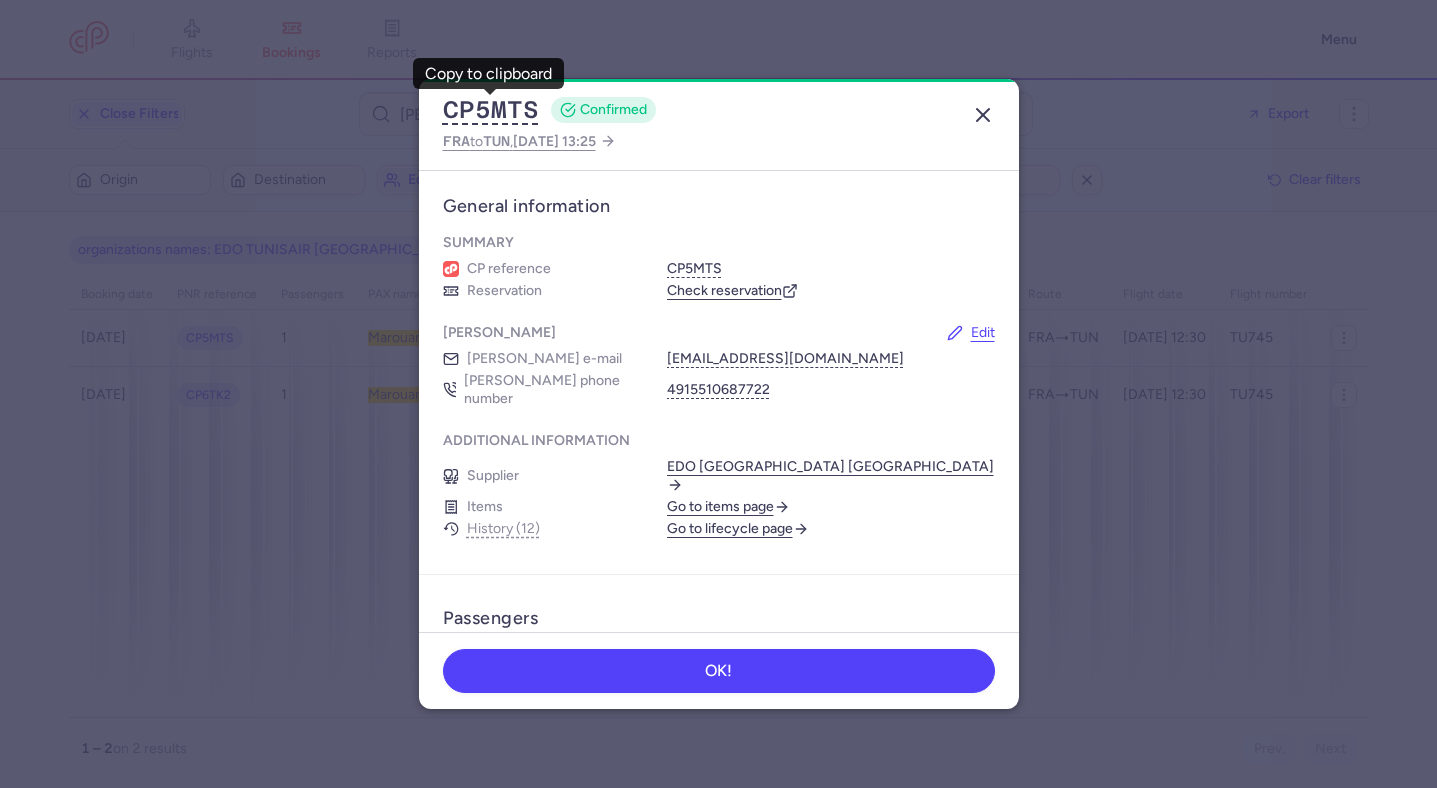 click 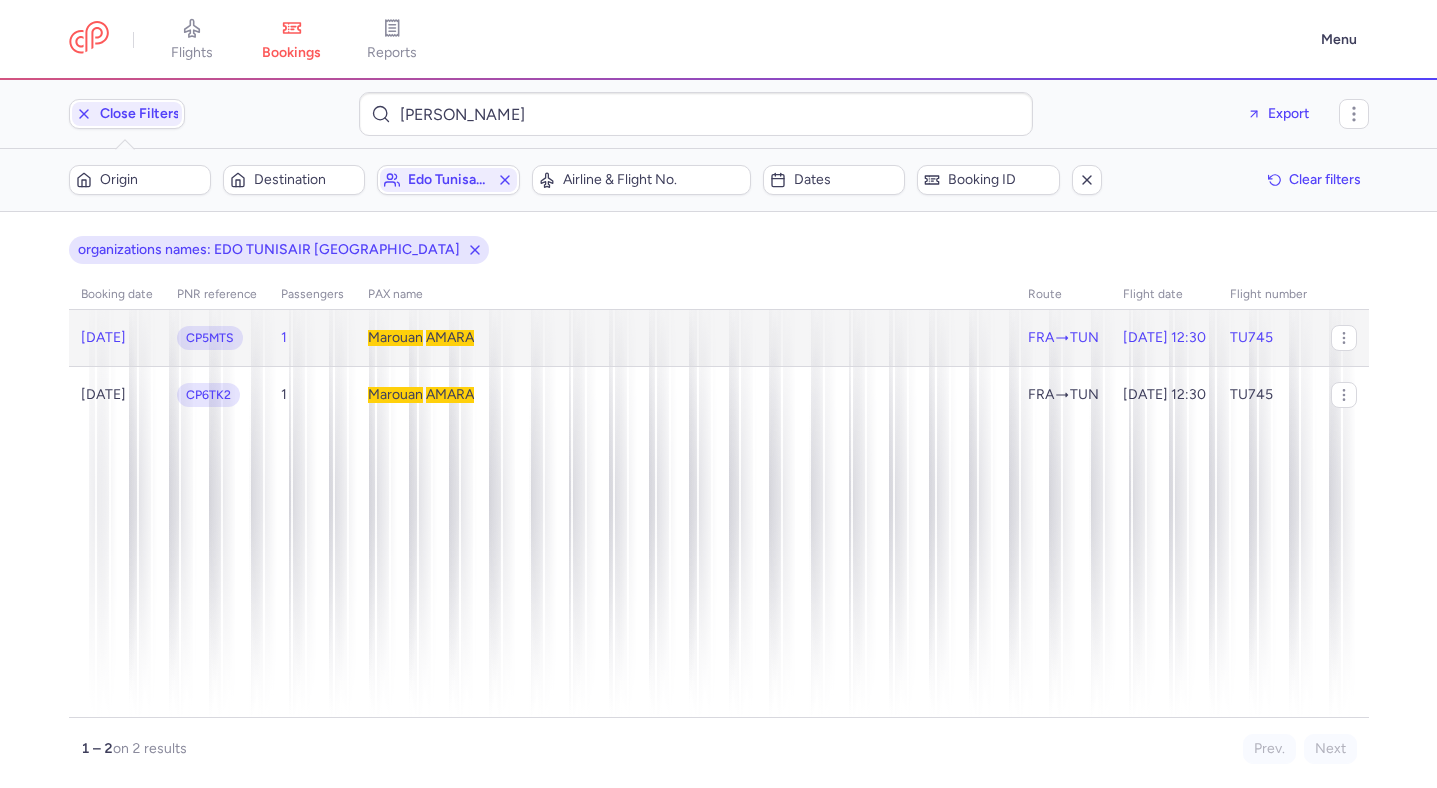 click on "Marouan   AMARA" 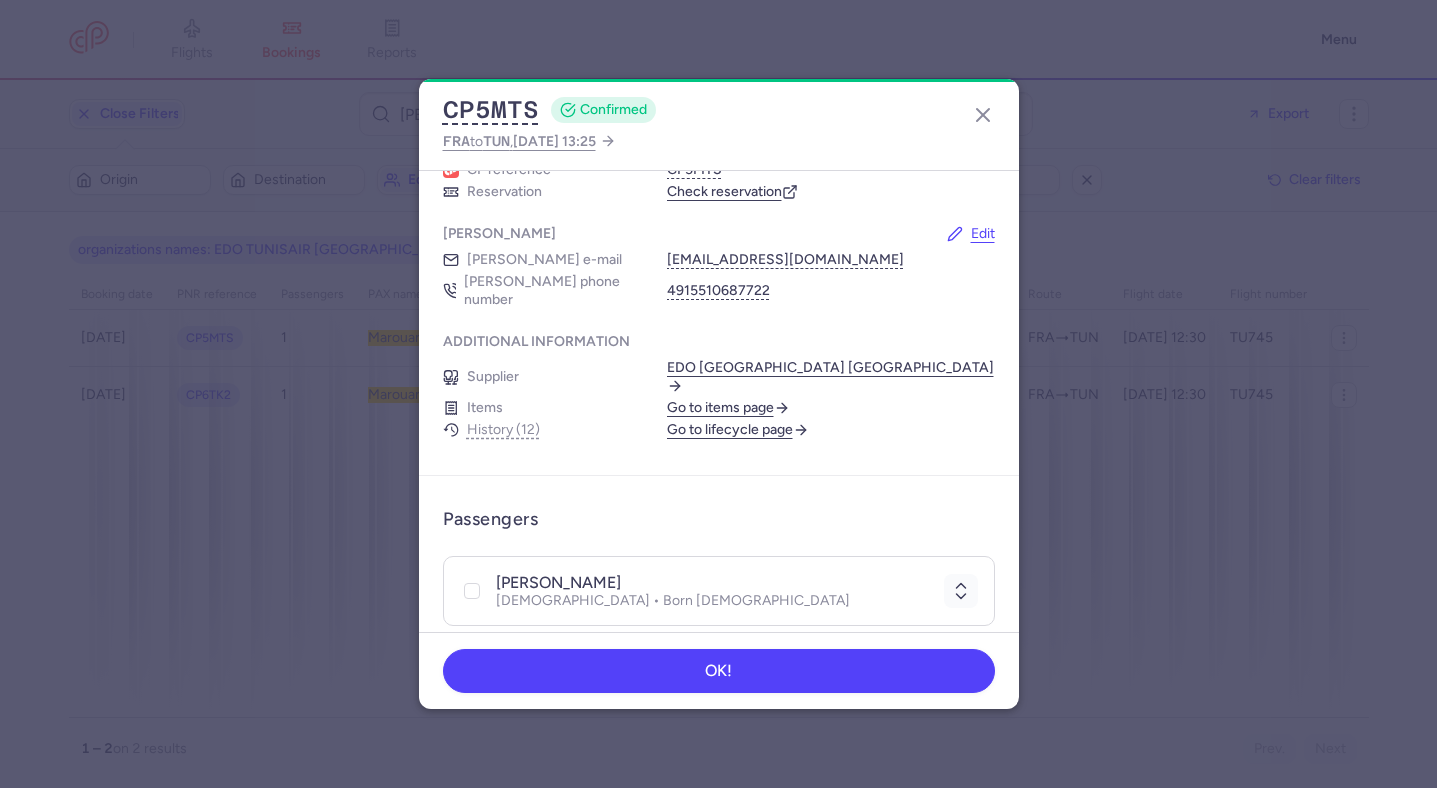 scroll, scrollTop: 105, scrollLeft: 0, axis: vertical 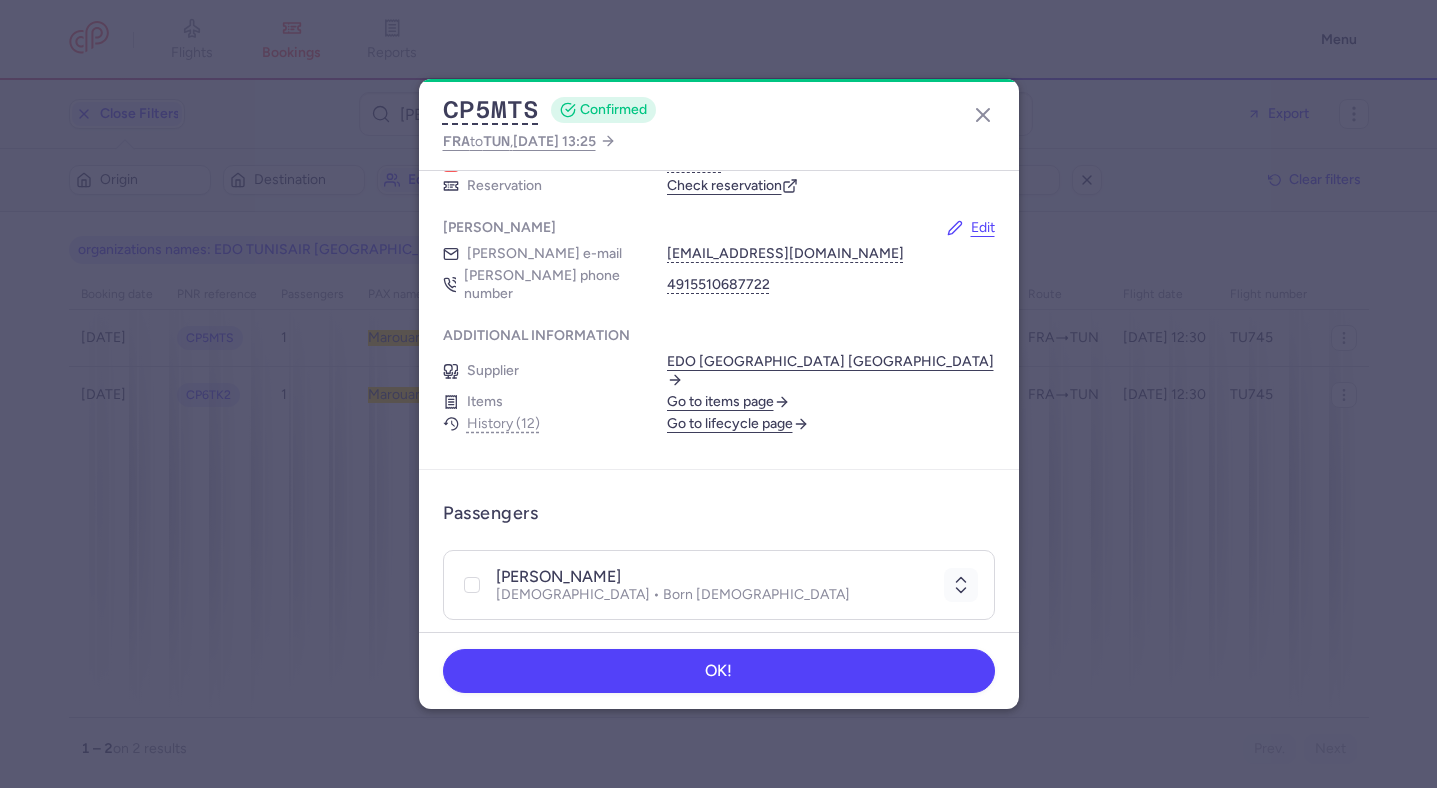 click on "Go to lifecycle page" at bounding box center [738, 424] 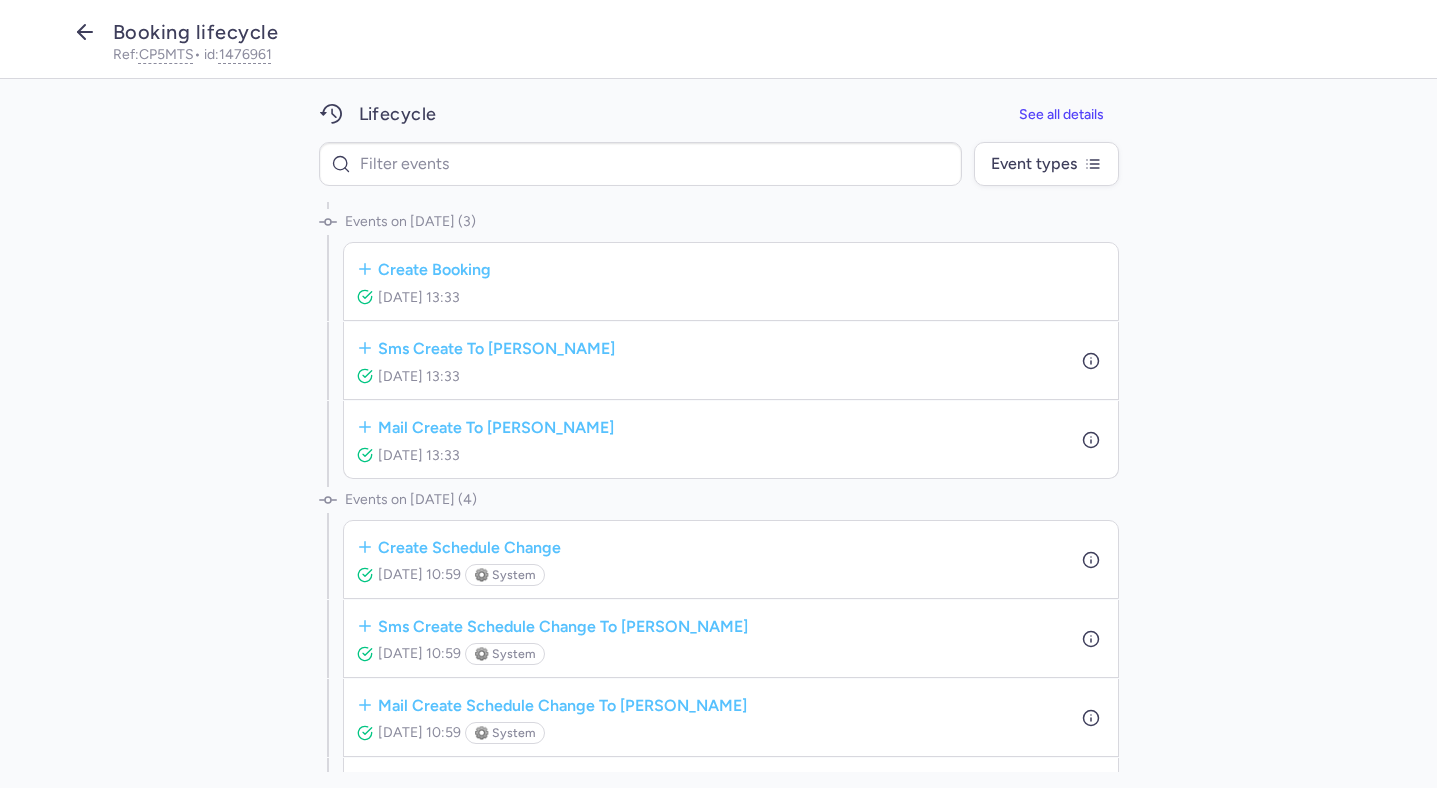 click 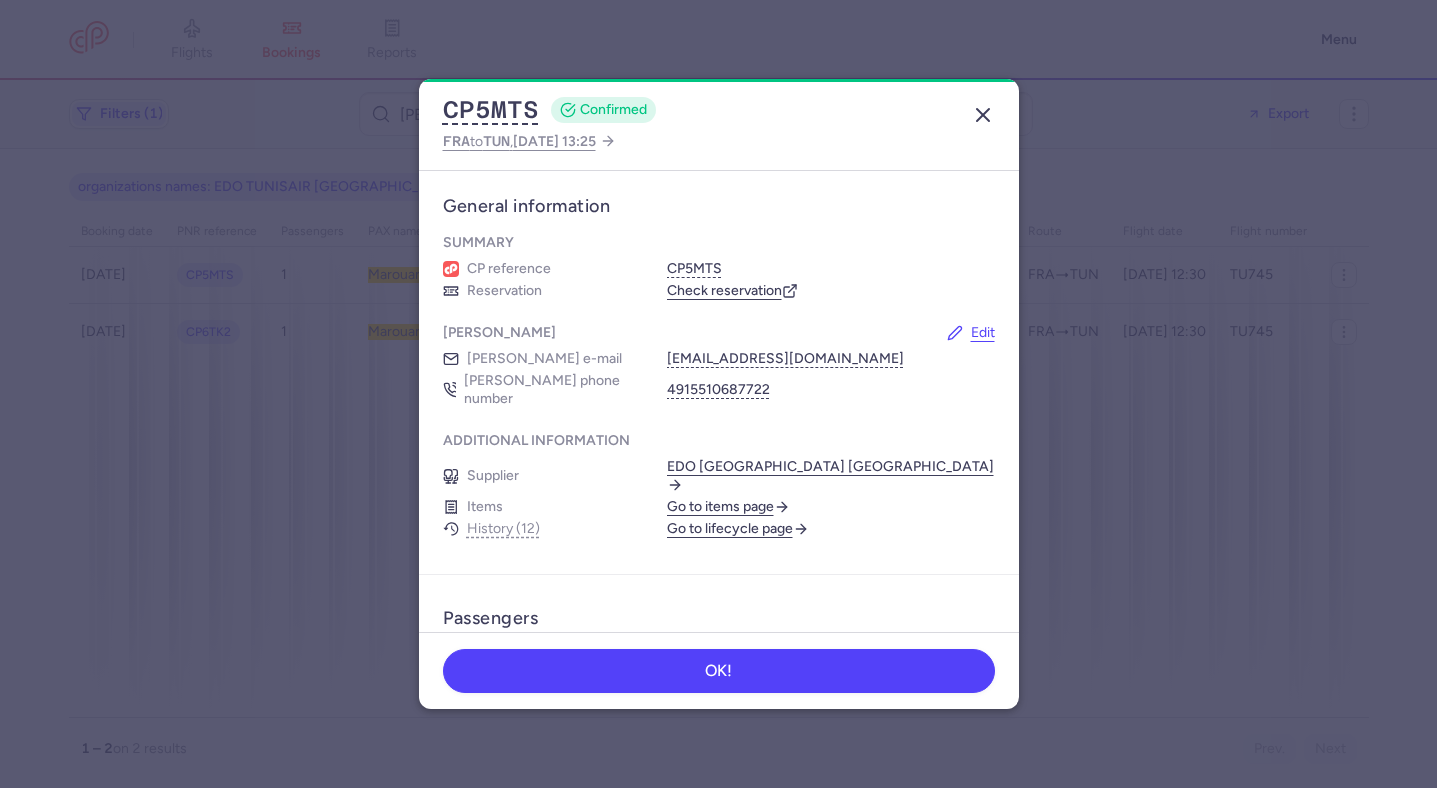 click 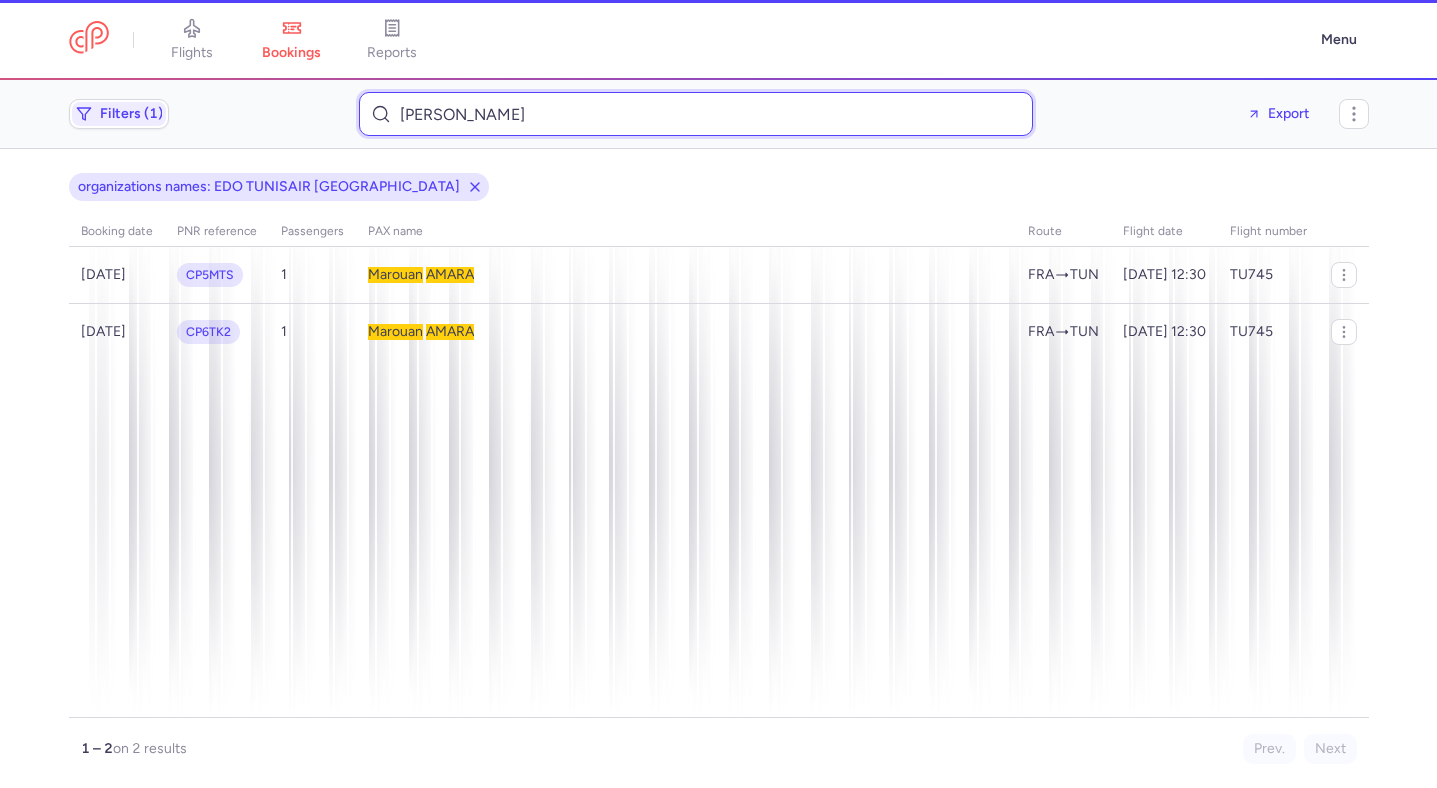 click on "Marouan AMARA" at bounding box center (696, 114) 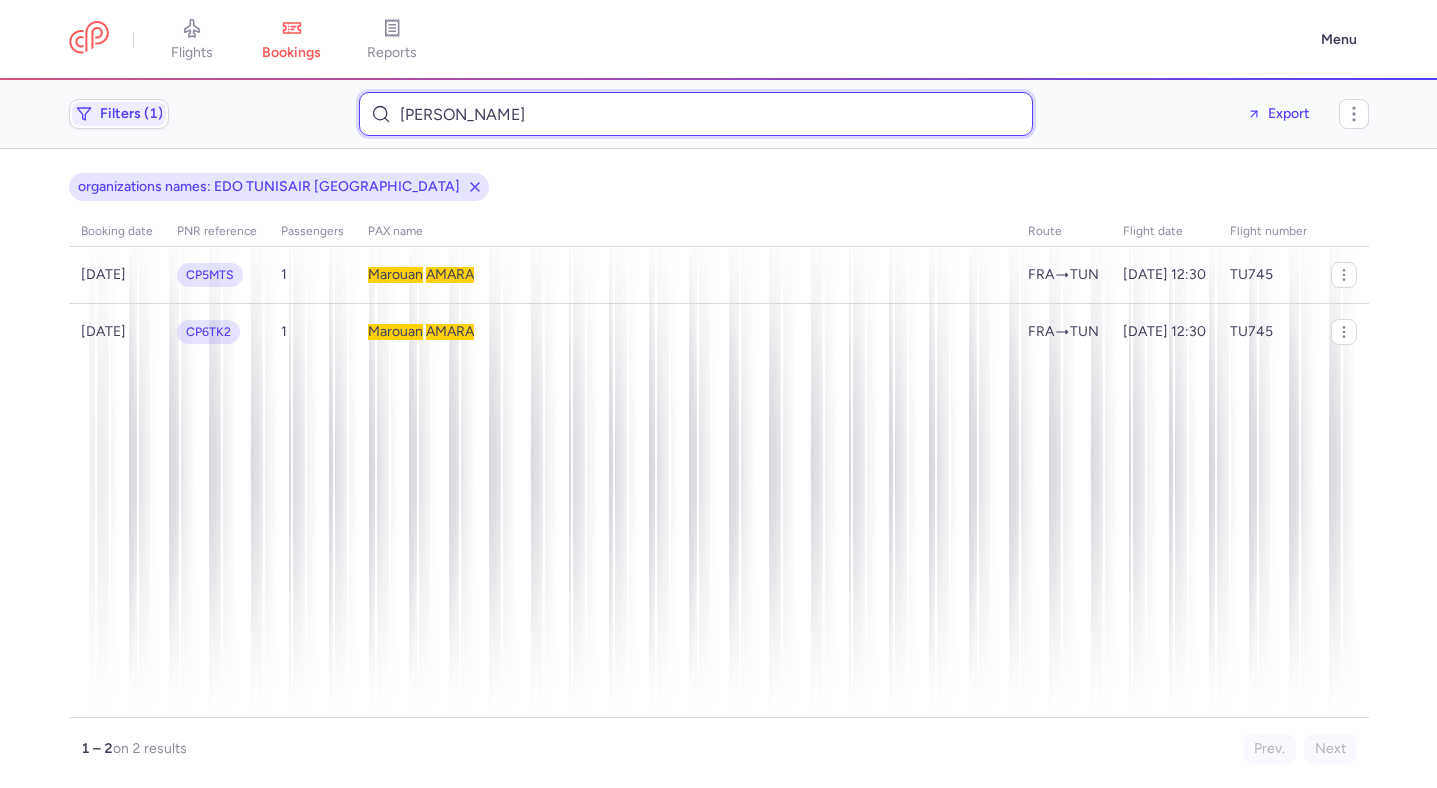 click on "Marouan AMARA" at bounding box center (696, 114) 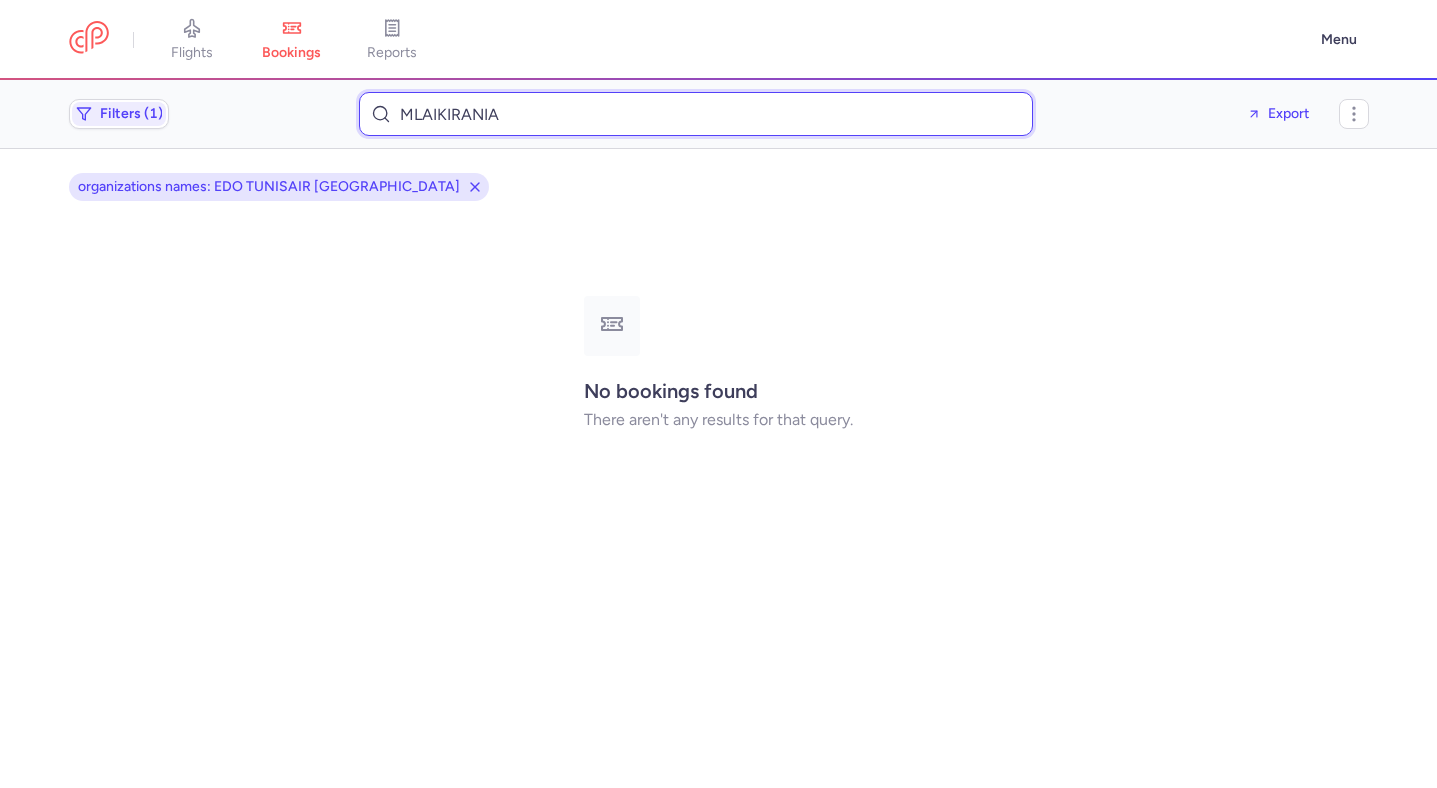 click on "MLAIKIRANIA" at bounding box center [696, 114] 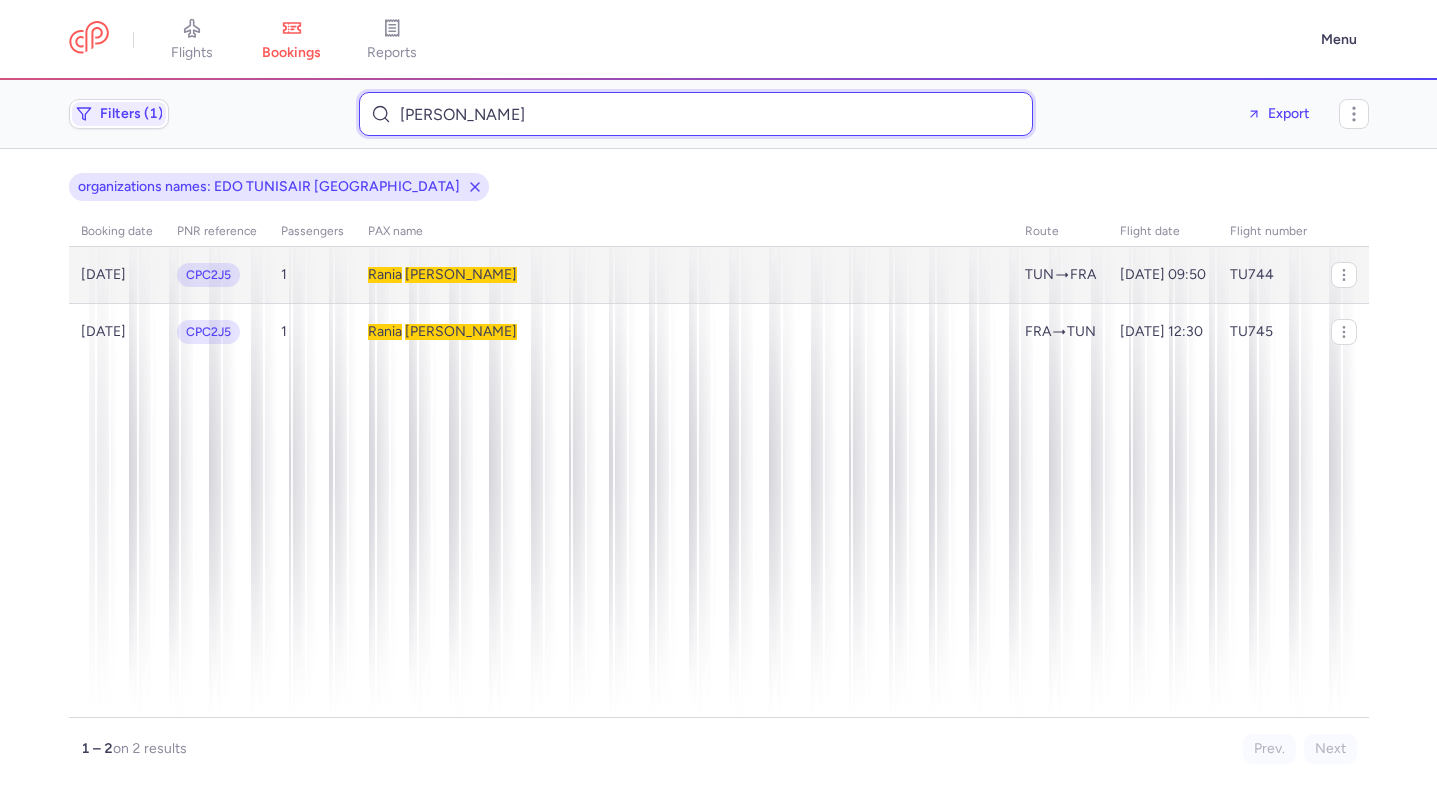 type on "MLAIKI RANIA" 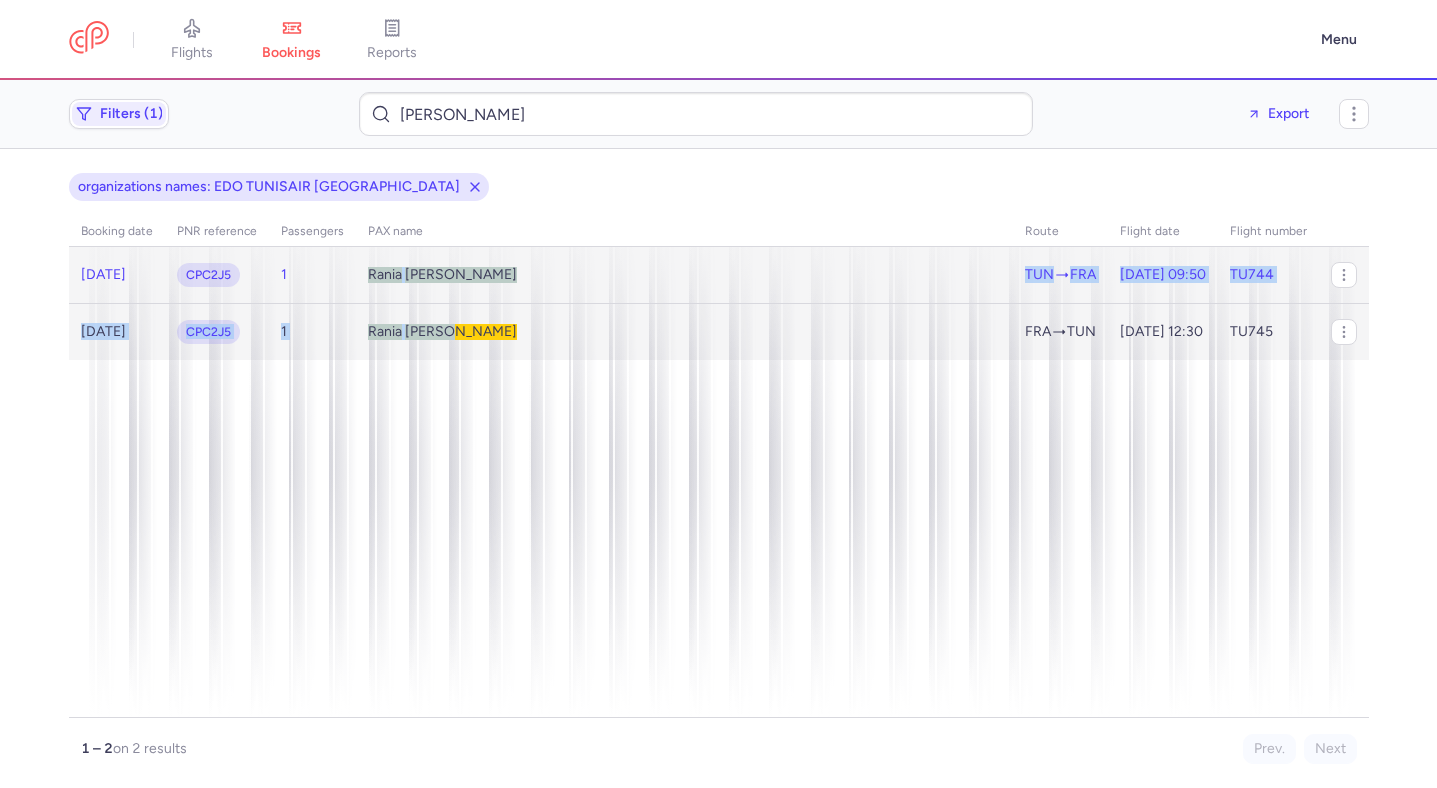 drag, startPoint x: 551, startPoint y: 264, endPoint x: 563, endPoint y: 334, distance: 71.021126 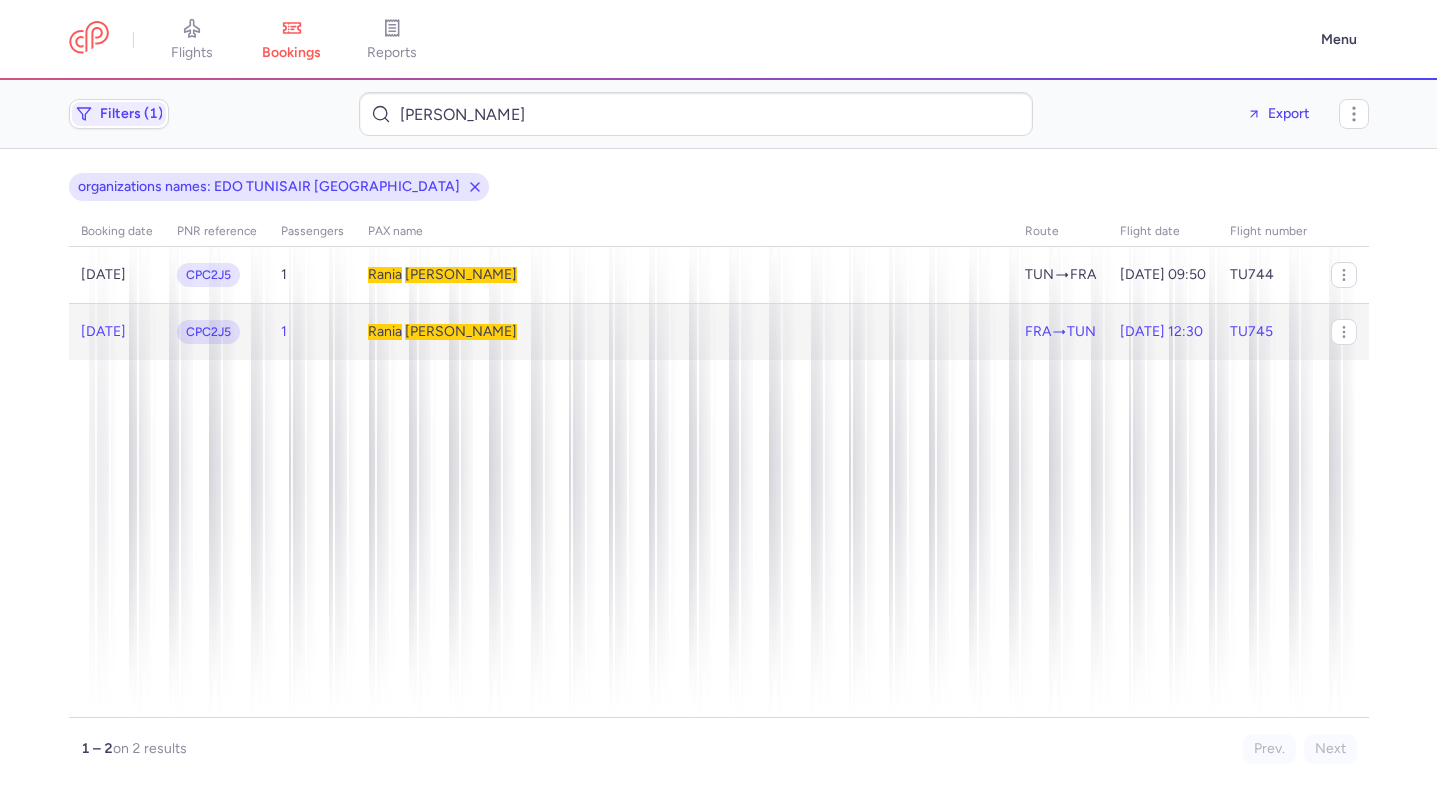 click on "Rania   MLAIKI" 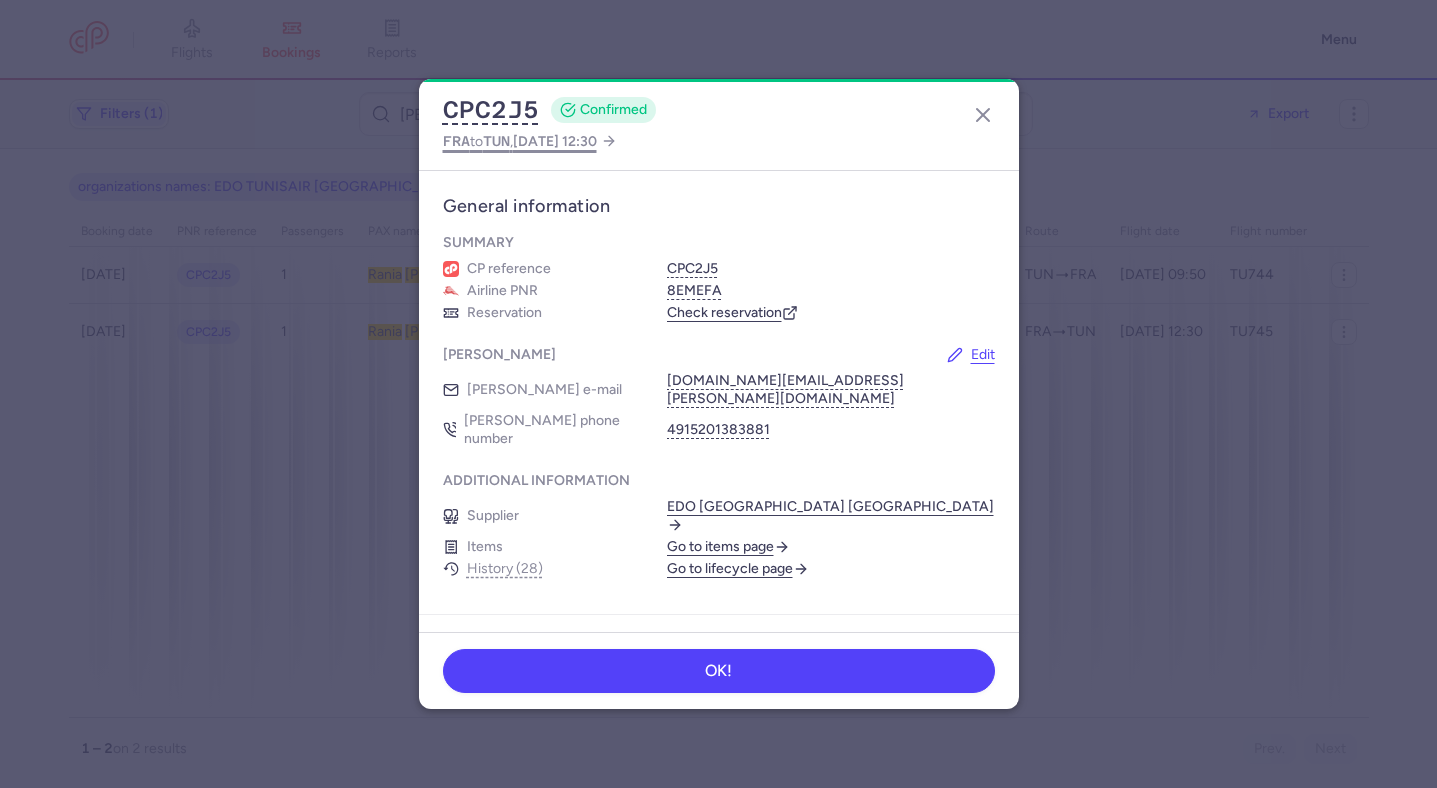 click on "2025 Jul 14, 12:30" at bounding box center [555, 141] 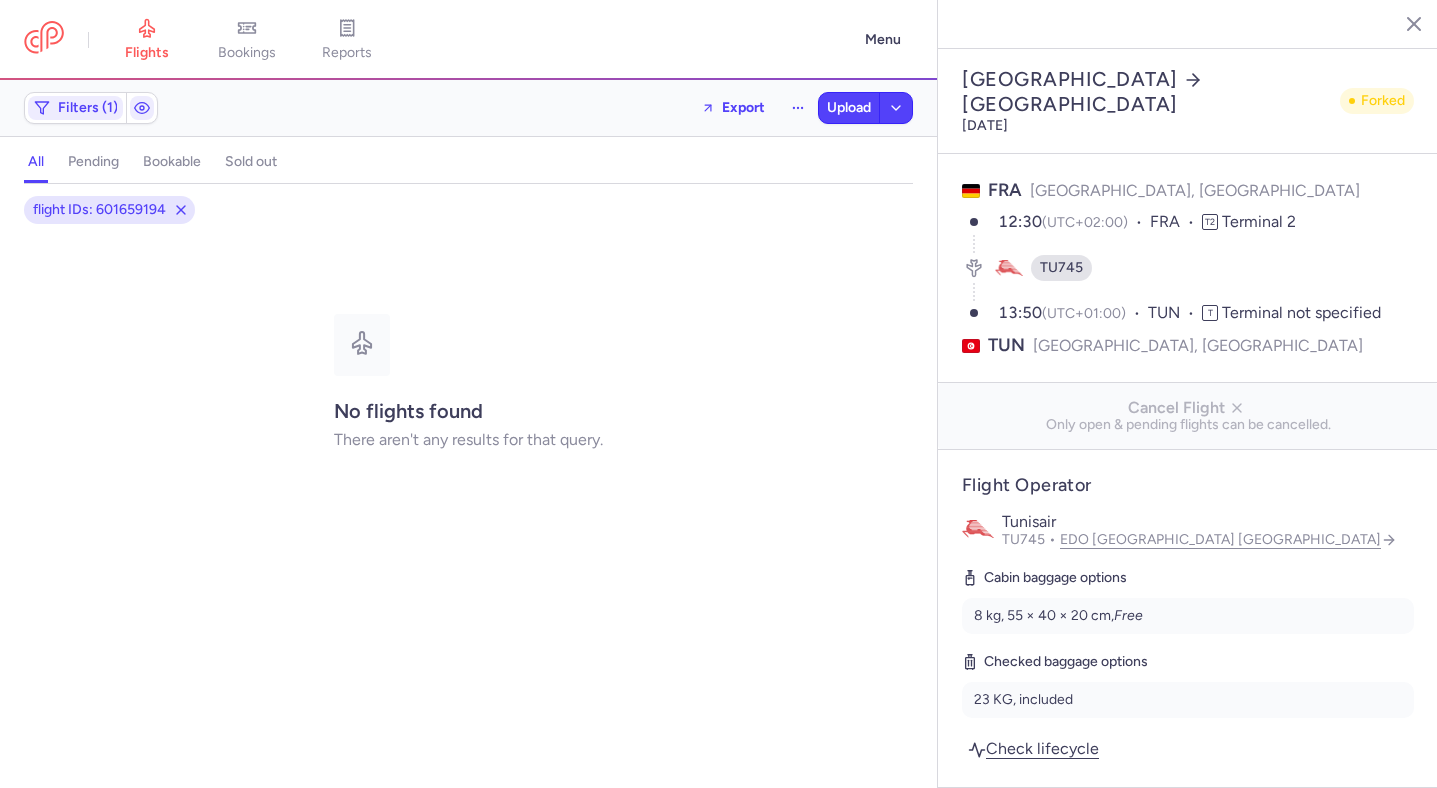 scroll, scrollTop: 838, scrollLeft: 0, axis: vertical 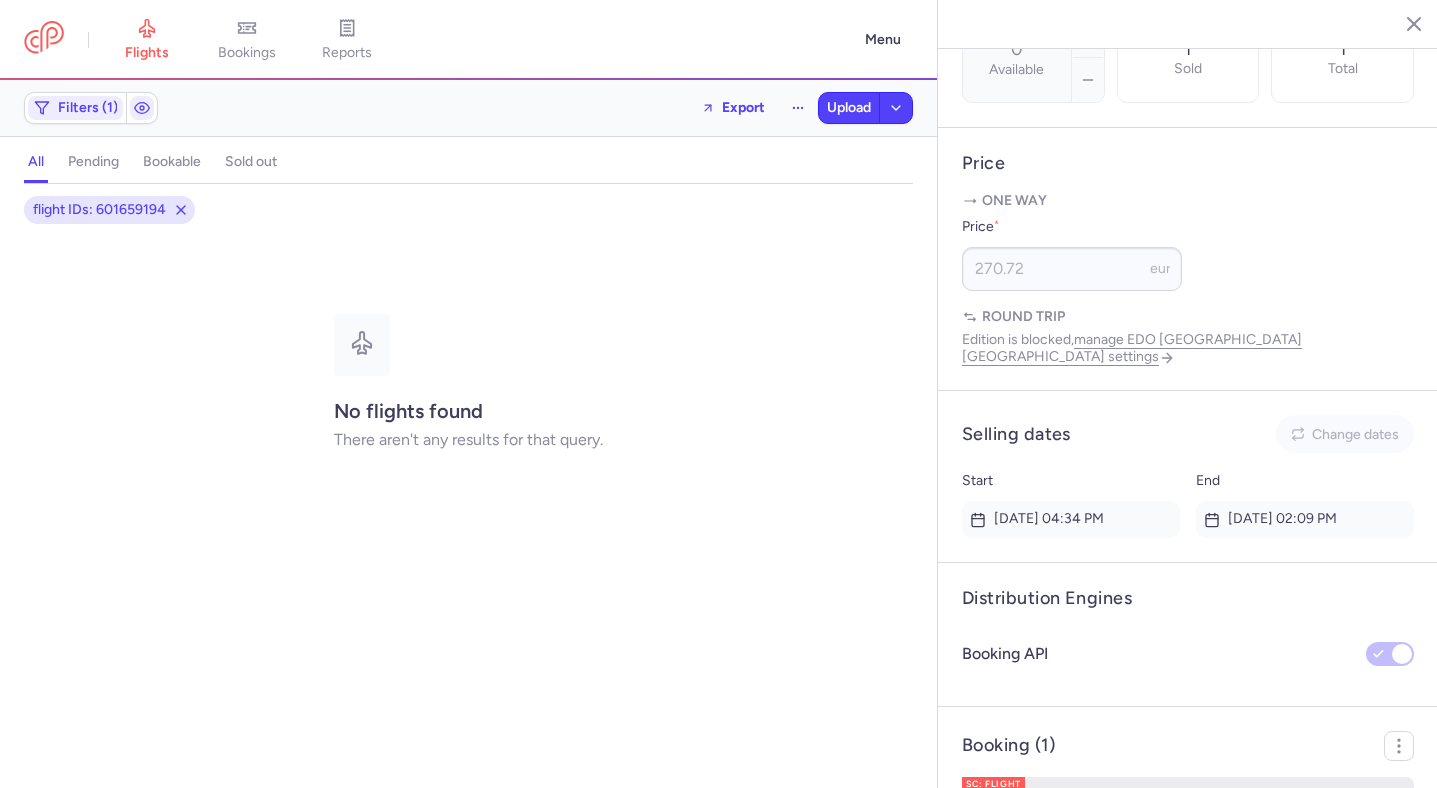 click on "CPC2J5  (1 PAX)" at bounding box center [1132, 805] 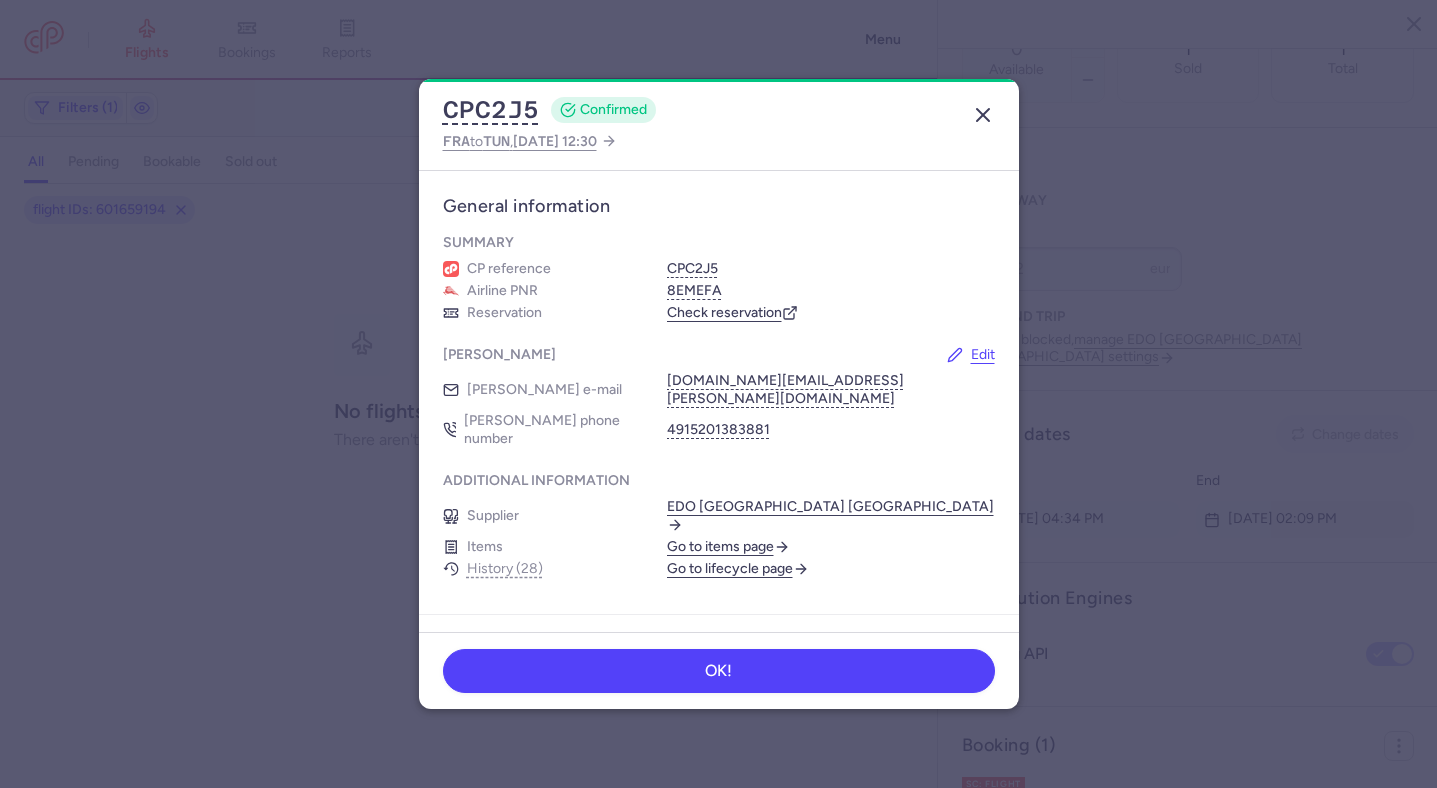 click 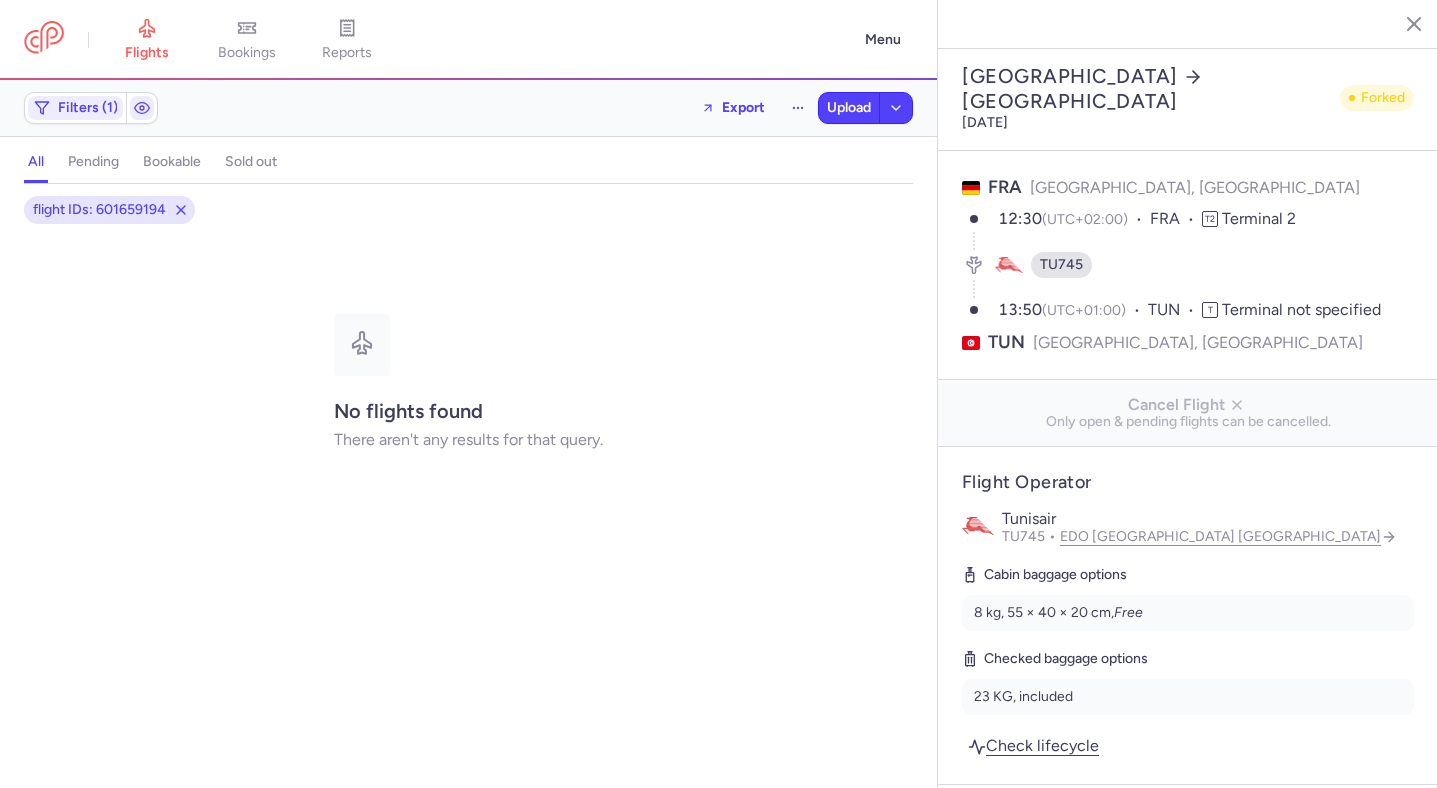 scroll, scrollTop: 0, scrollLeft: 0, axis: both 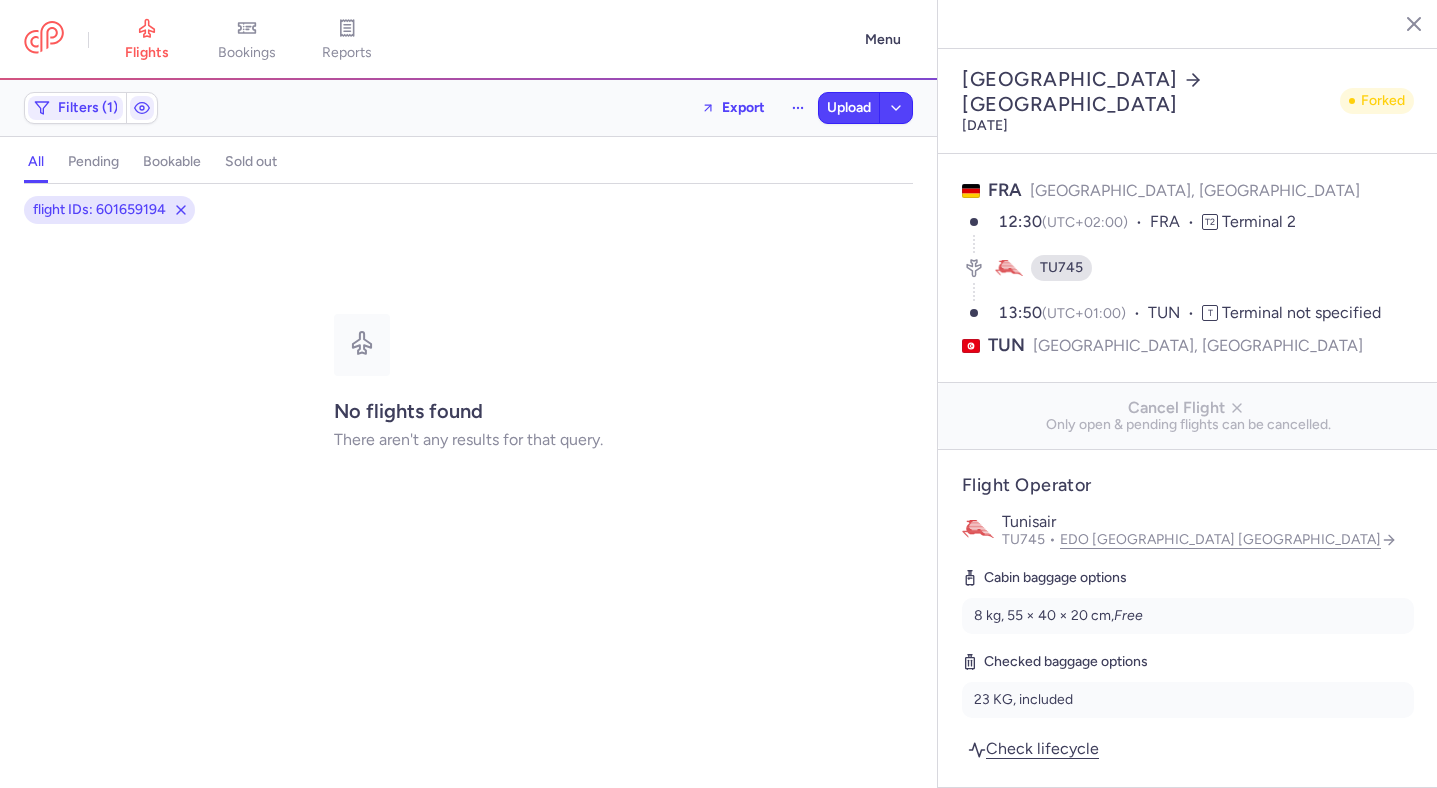 type 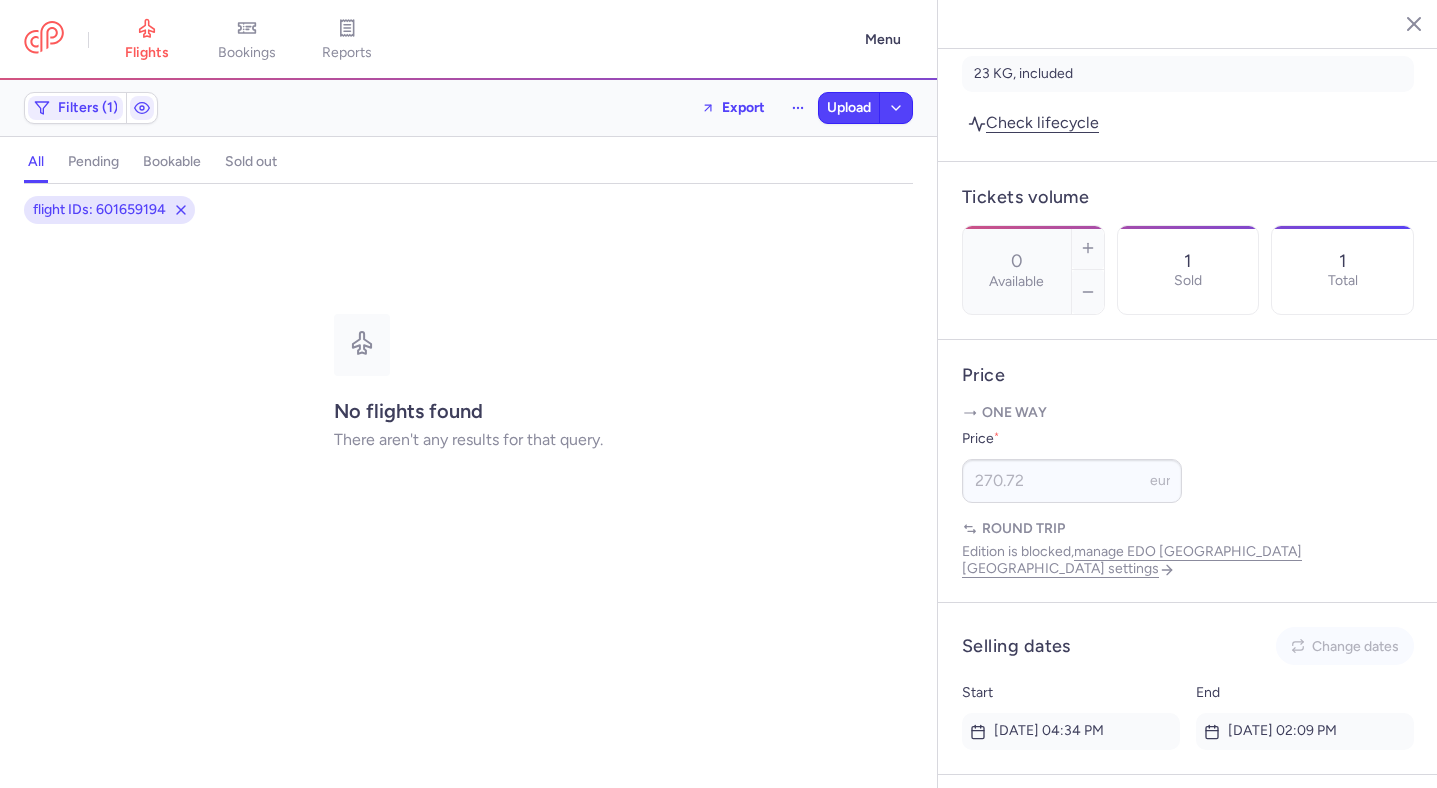 scroll, scrollTop: 324, scrollLeft: 0, axis: vertical 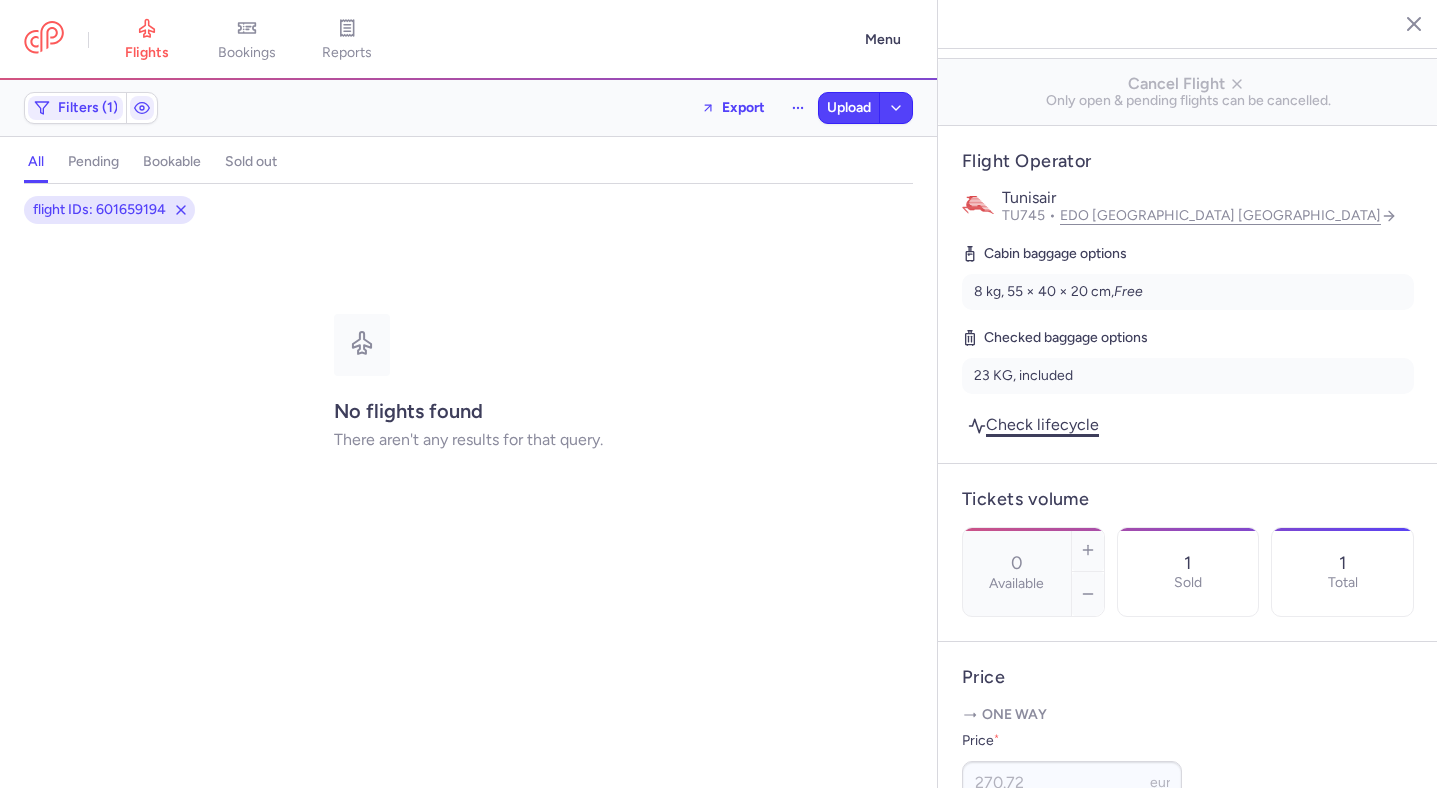 click on "Check lifecycle" at bounding box center (1033, 424) 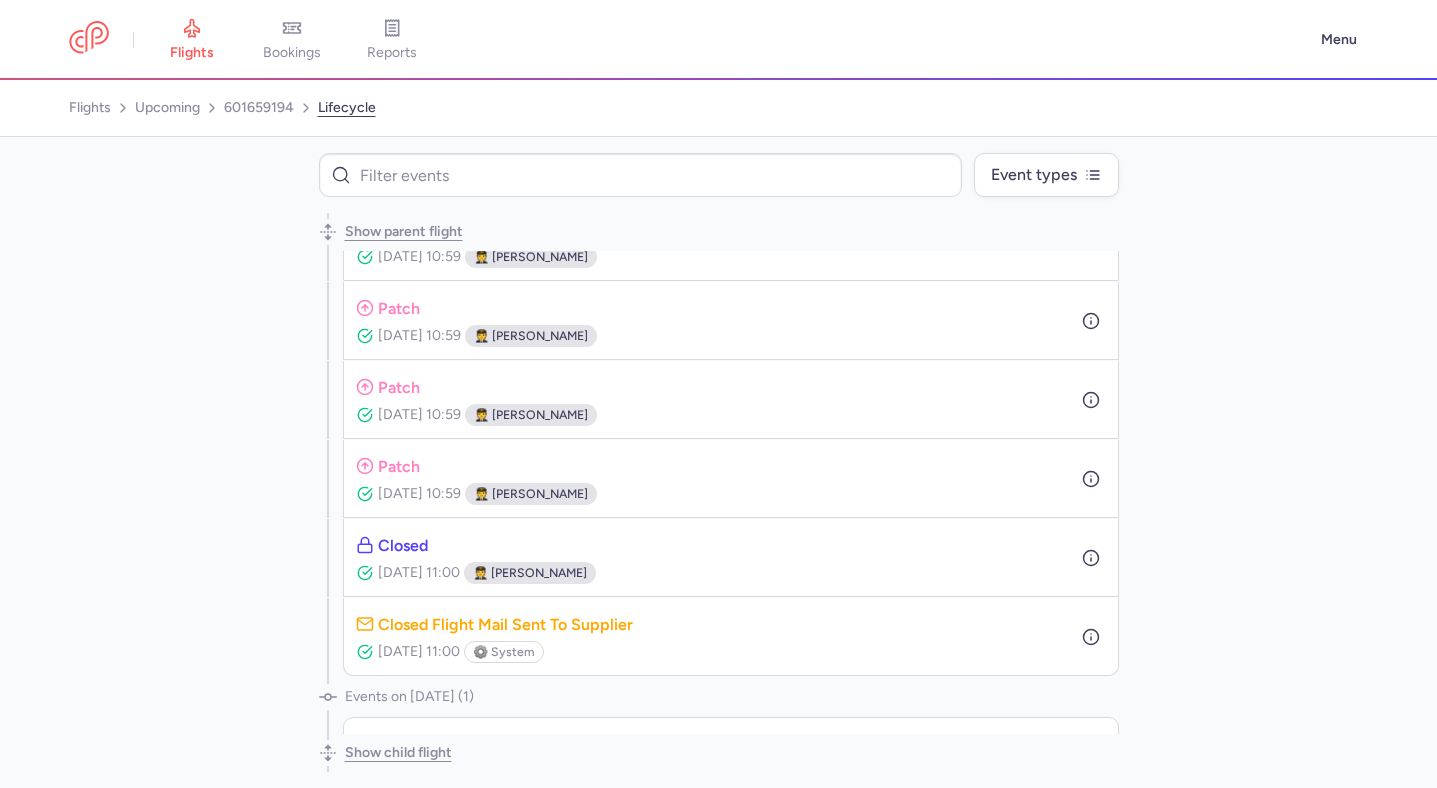 scroll, scrollTop: 1747, scrollLeft: 0, axis: vertical 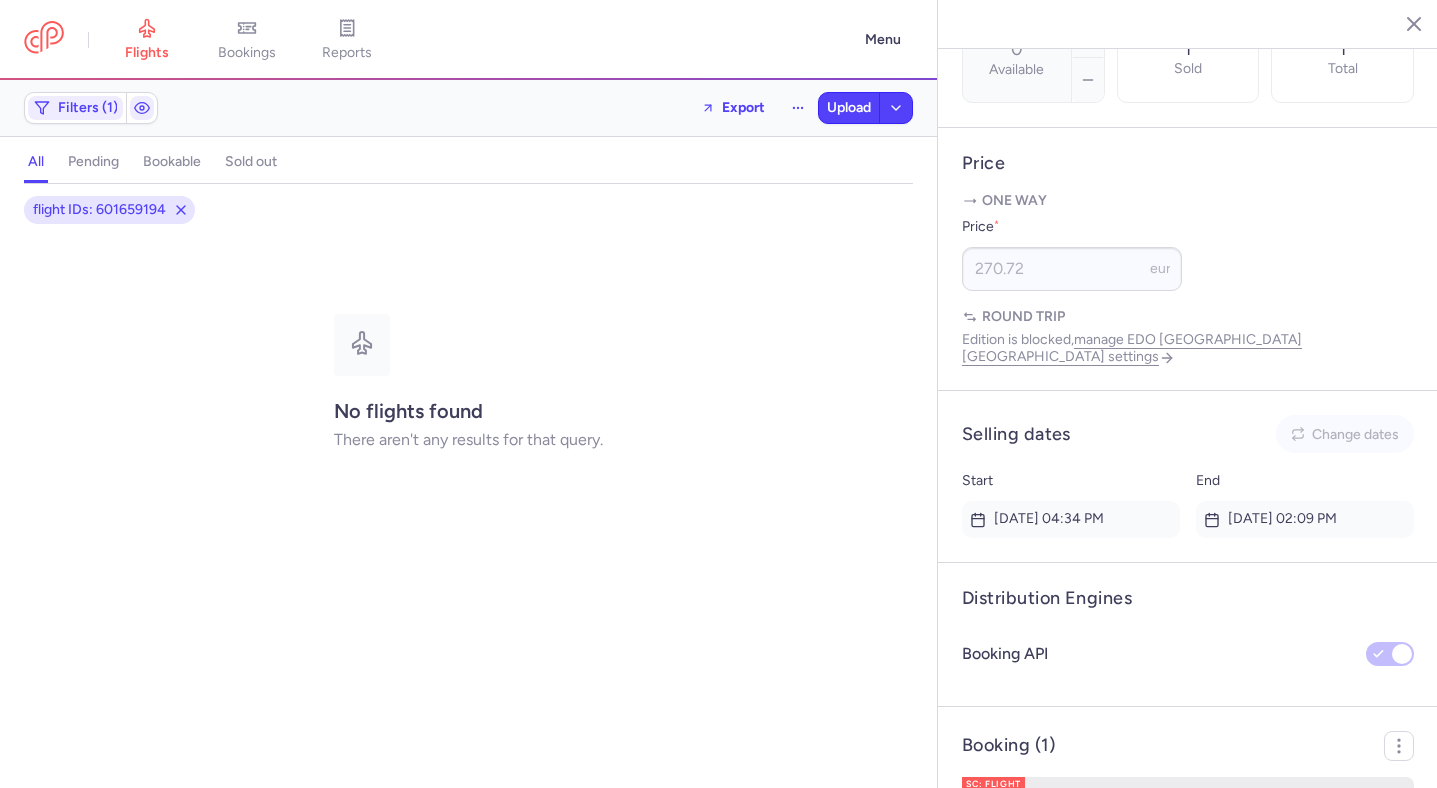 click on "[PERSON_NAME]" at bounding box center [1098, 827] 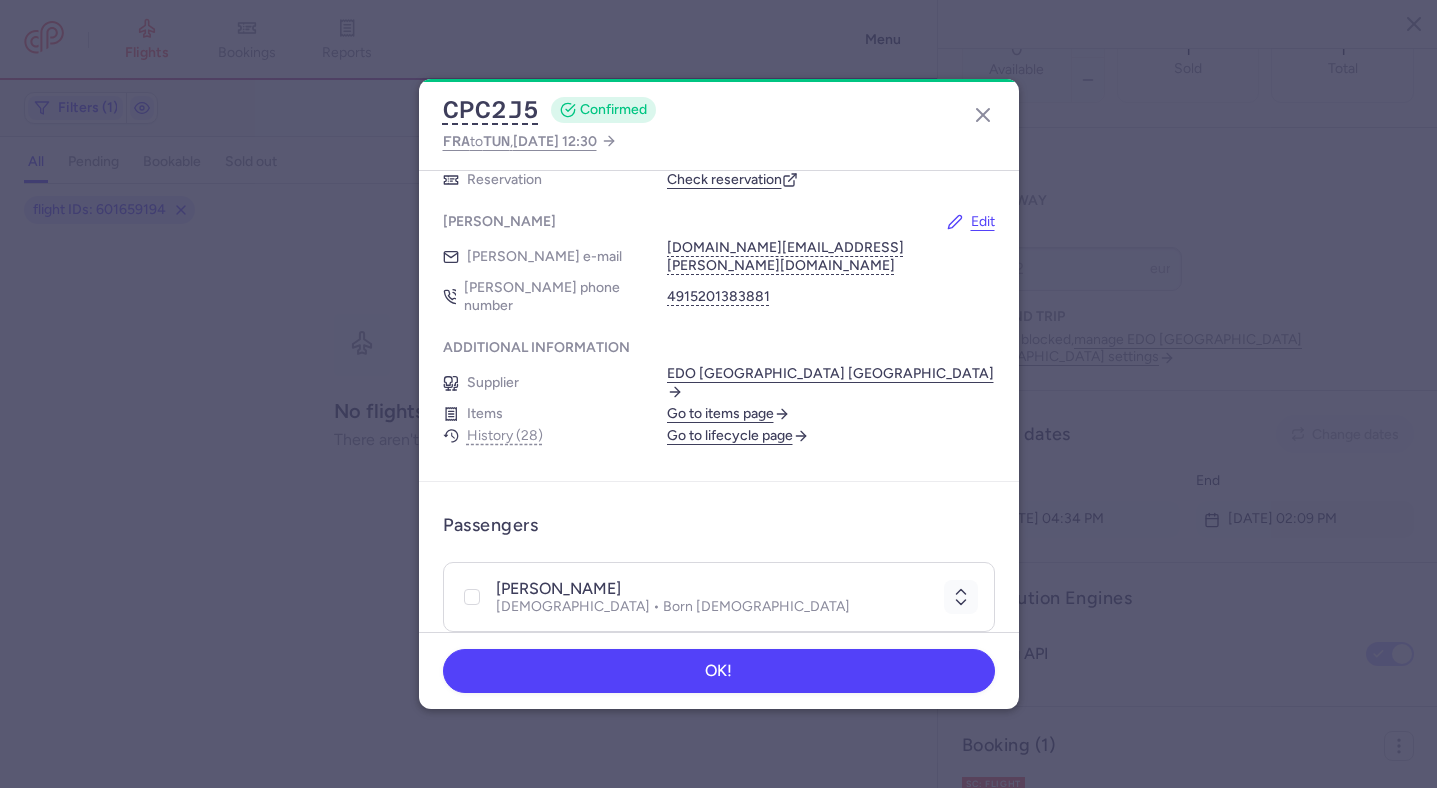 scroll, scrollTop: 224, scrollLeft: 0, axis: vertical 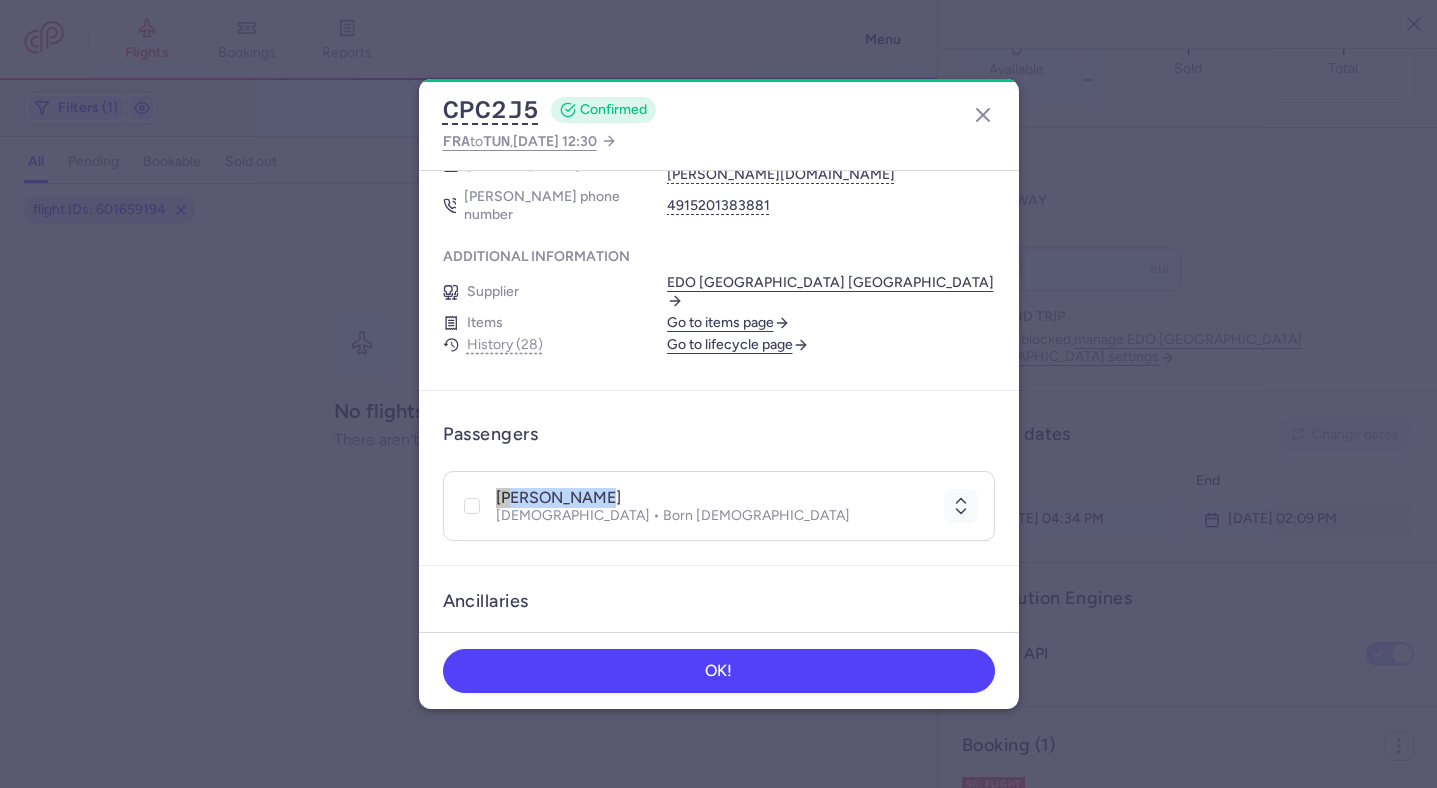 drag, startPoint x: 621, startPoint y: 450, endPoint x: 495, endPoint y: 449, distance: 126.00397 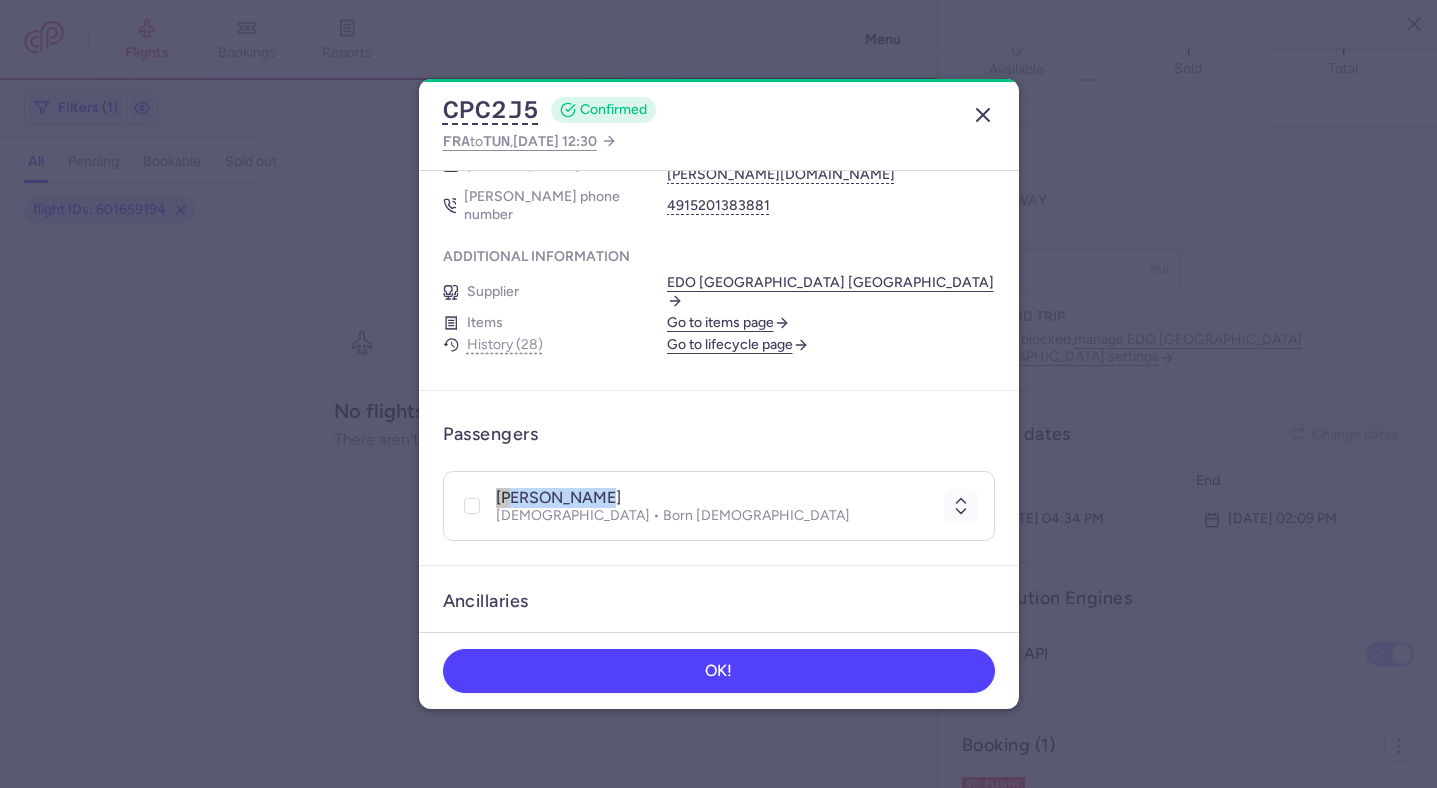 click 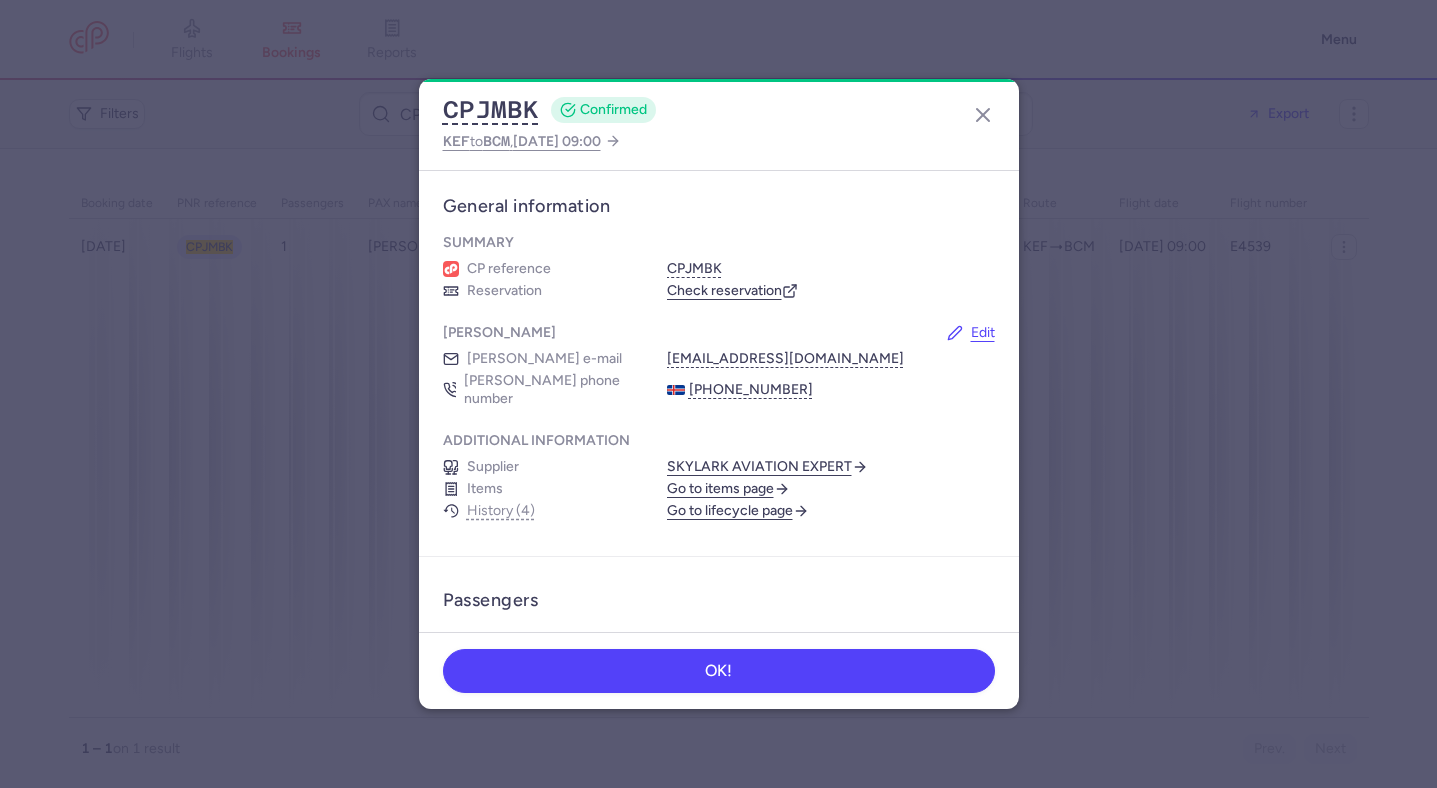 scroll, scrollTop: 0, scrollLeft: 0, axis: both 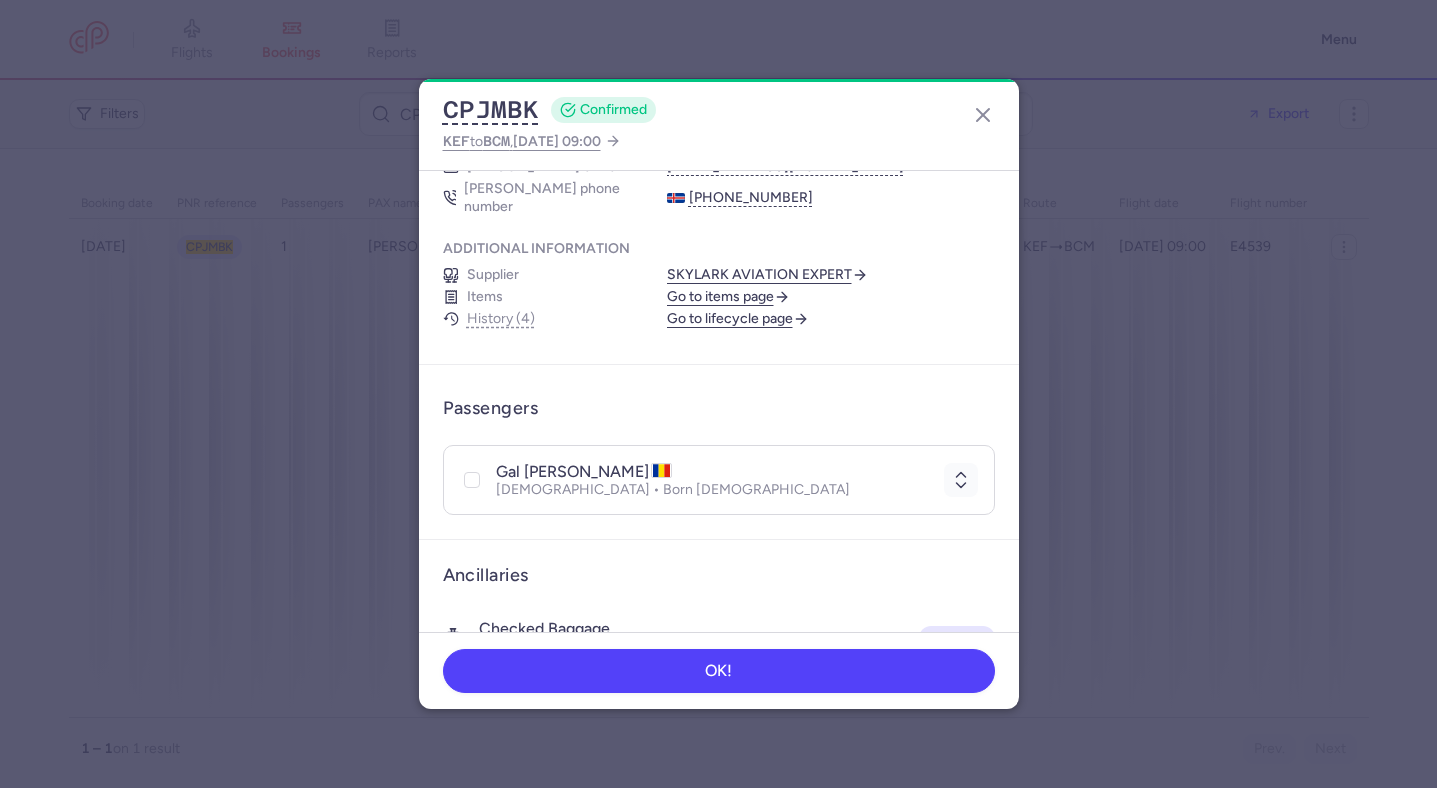 type 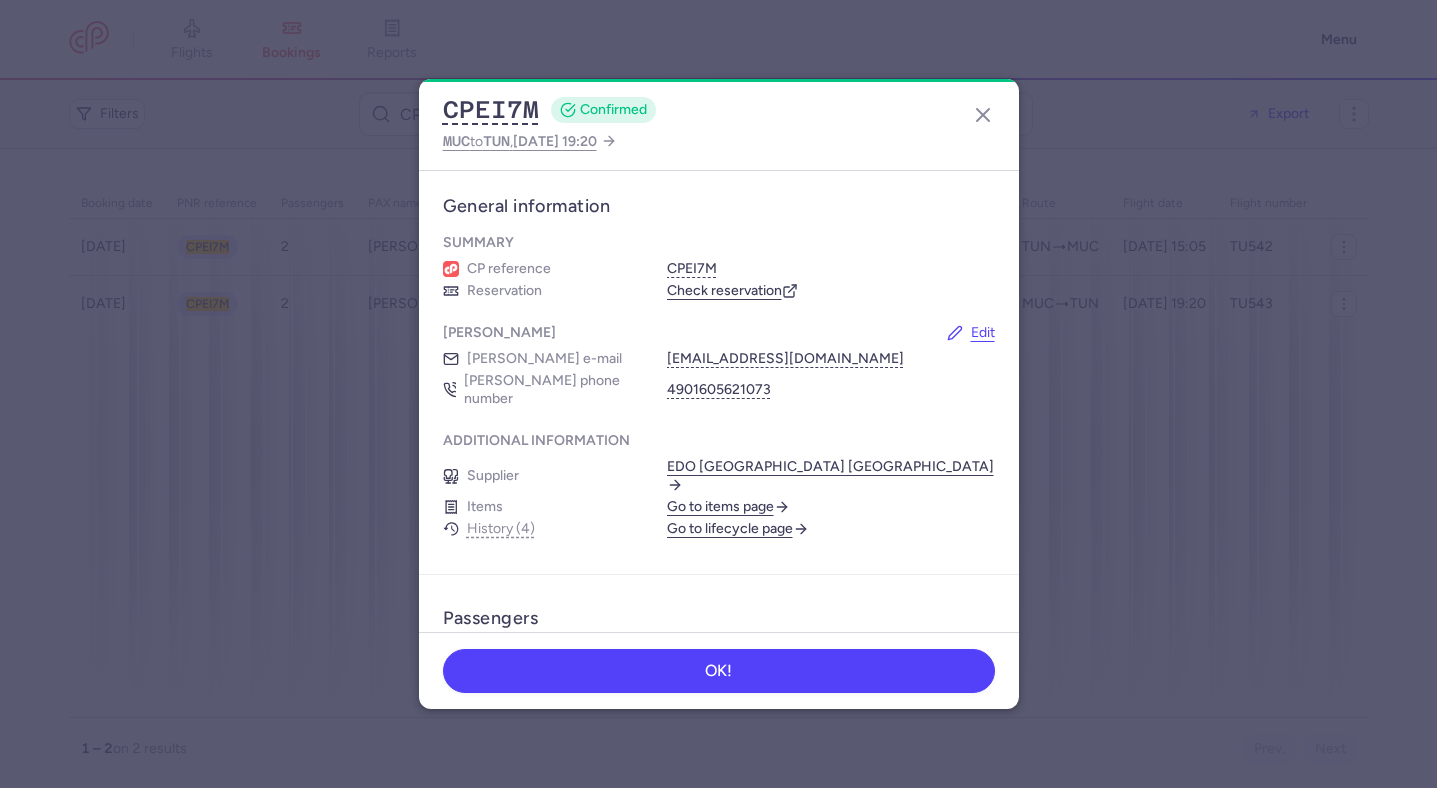 scroll, scrollTop: 0, scrollLeft: 0, axis: both 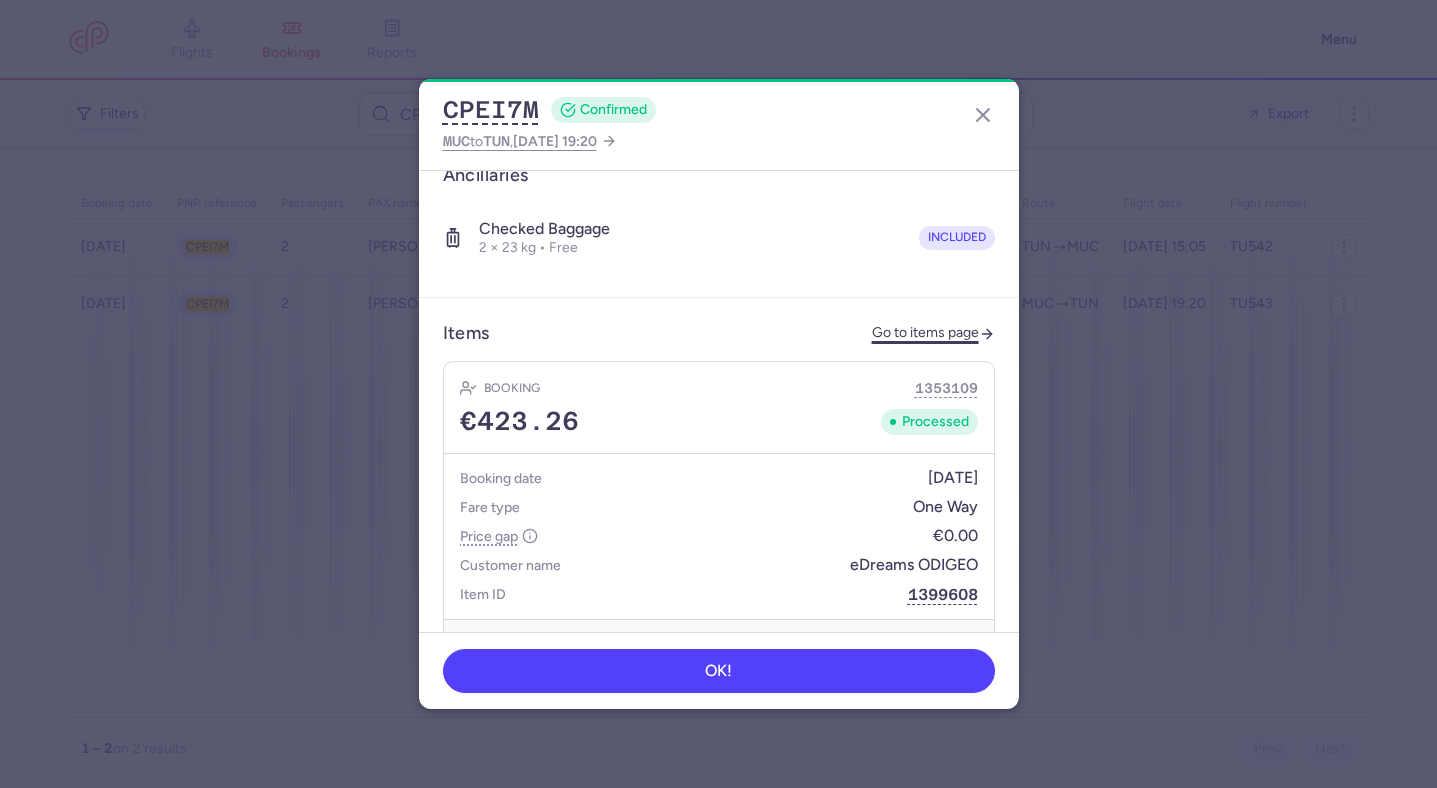 click on "Go to items page" 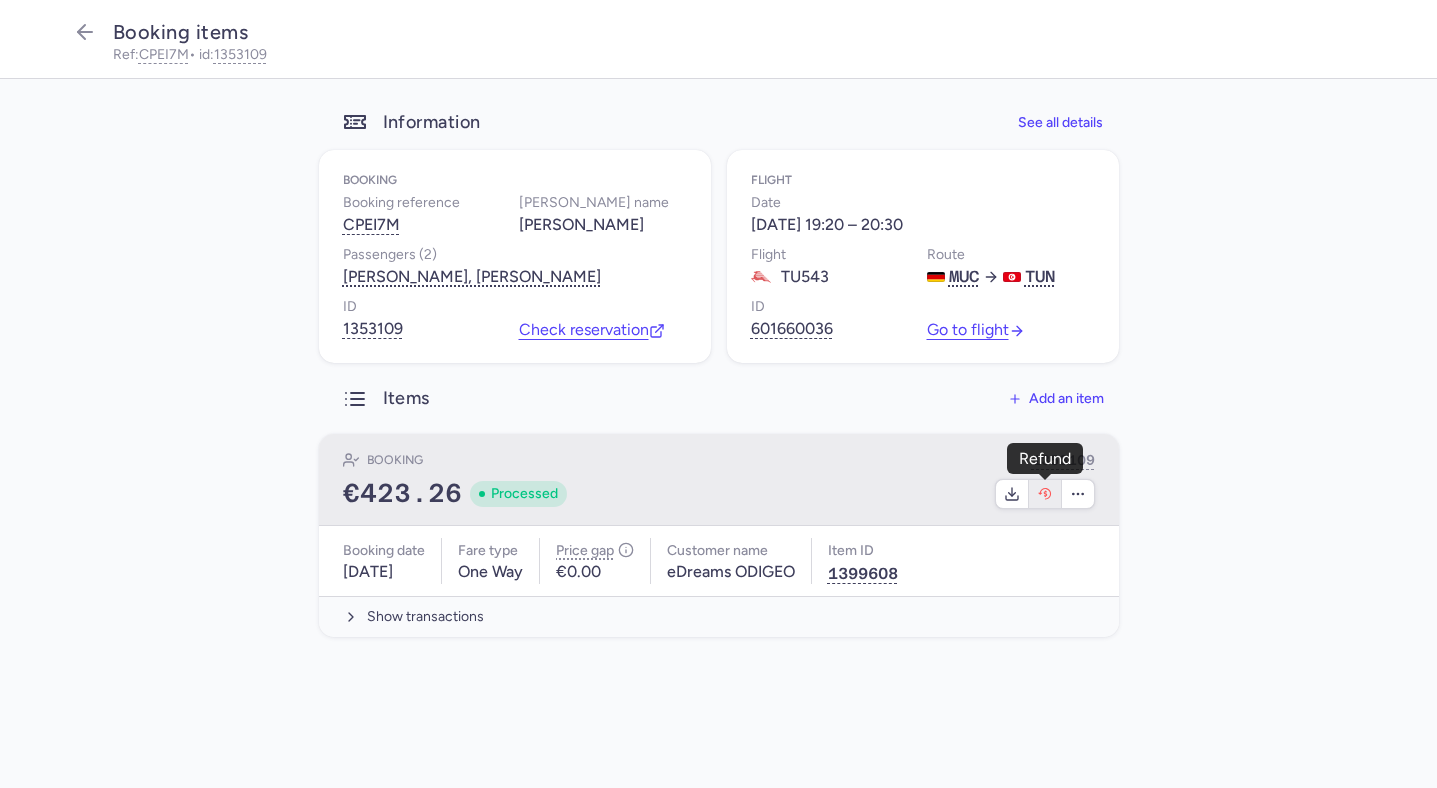 click 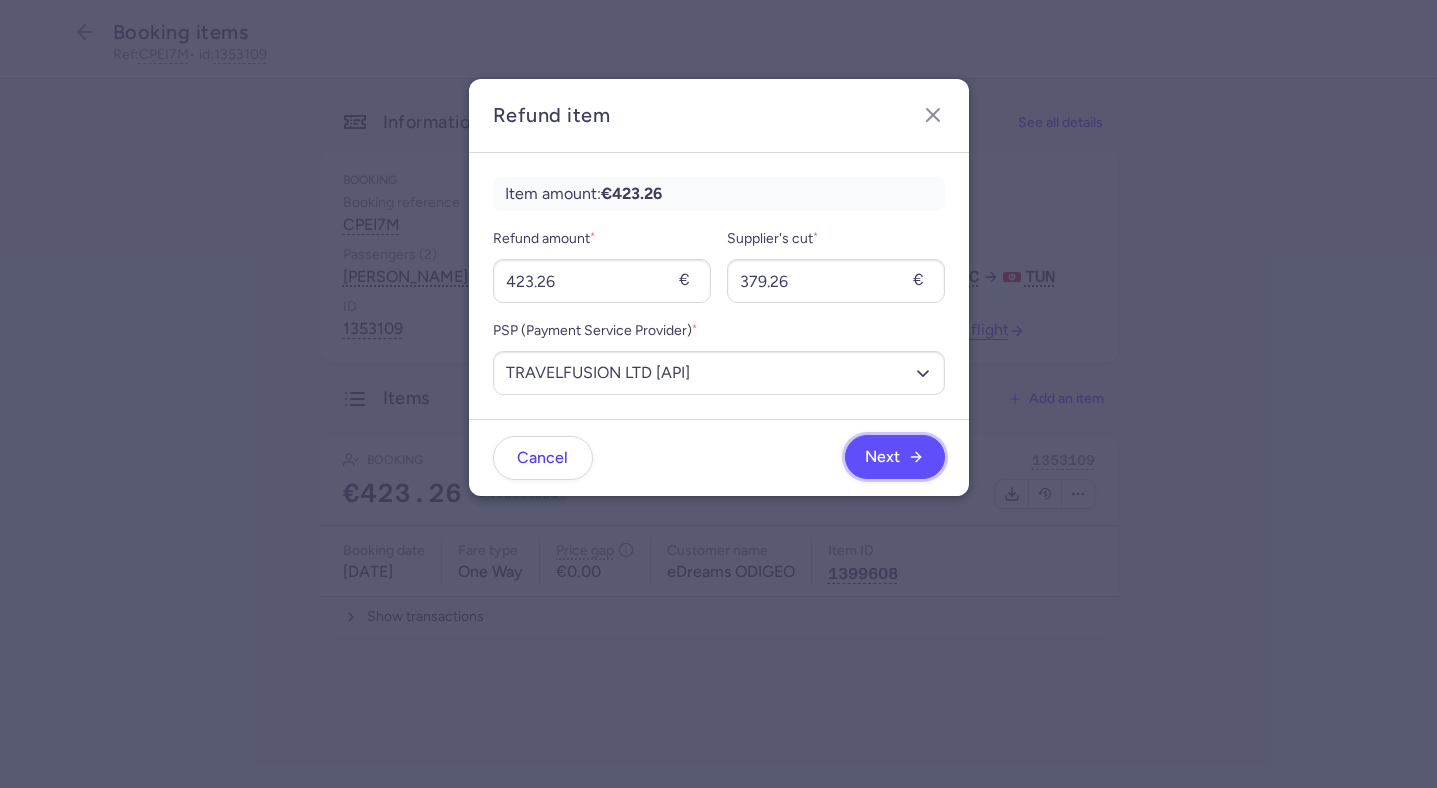 click on "Next" at bounding box center (895, 457) 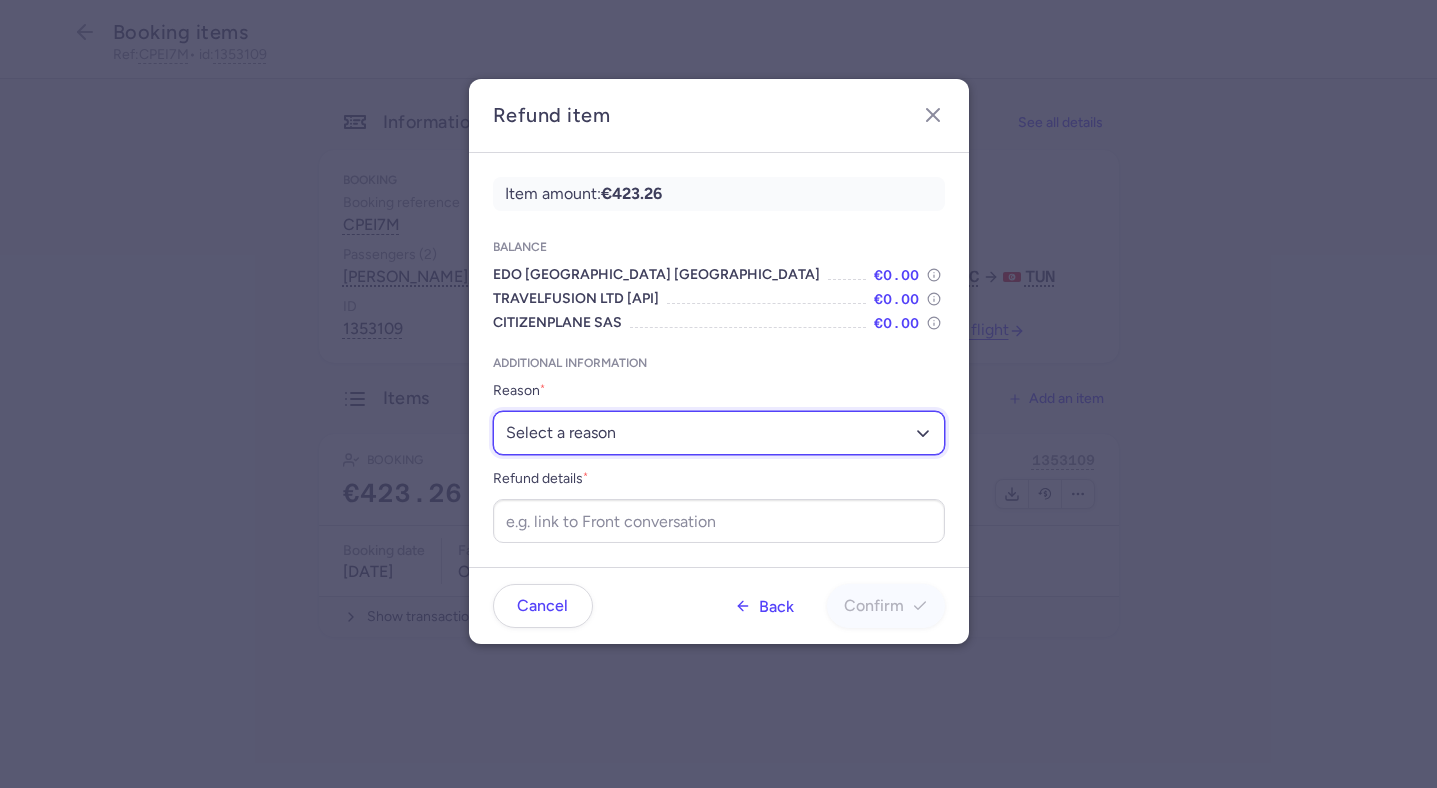 click on "Select a reason ✈️ Airline ceasing ops 💼 Ancillary issue 📄 APIS missing ⚙️ CitizenPlane error ⛔️ Denied boarding 🔁 Duplicate ❌ Flight canceled 🕵🏼‍♂️ Fraud 🎁 Goodwill 🎫 Goodwill allowance 🙃 Other 💺 Overbooking 💸 Refund with penalty 🙅 Schedule change not accepted 🤕 Supplier error 💵 Tax refund ❓ Unconfirmed booking" at bounding box center [719, 433] 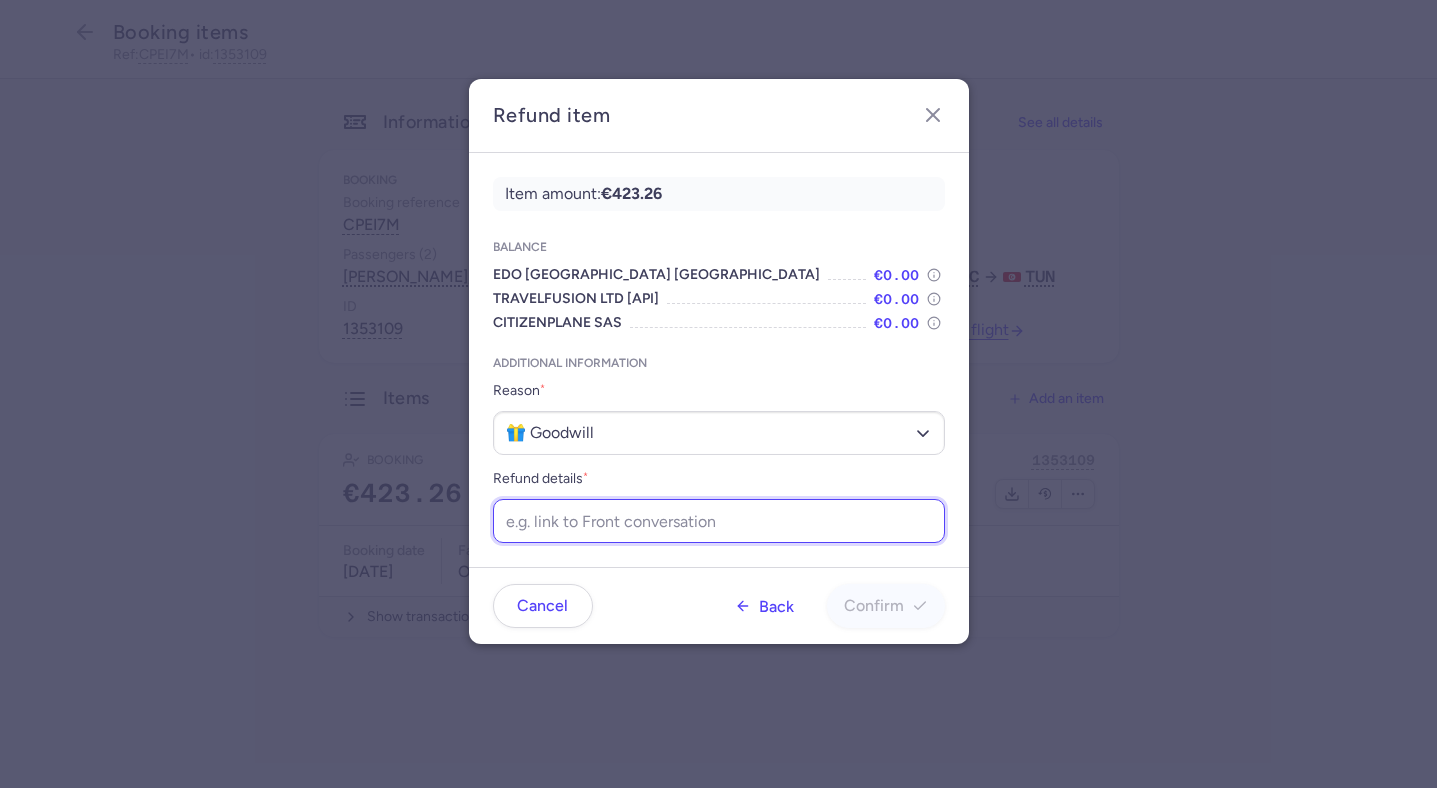 click on "Refund details  *" at bounding box center (719, 521) 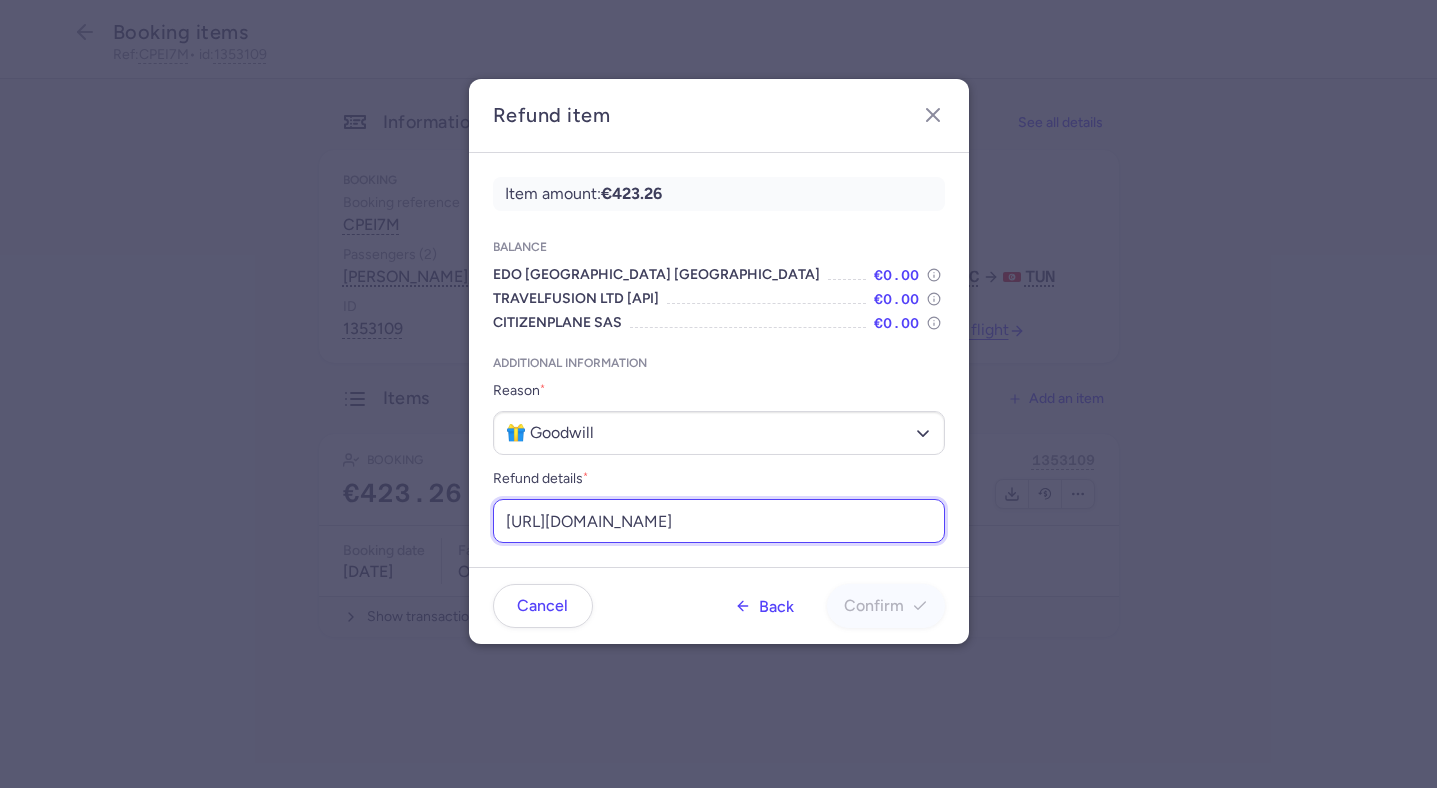 scroll, scrollTop: 0, scrollLeft: 230, axis: horizontal 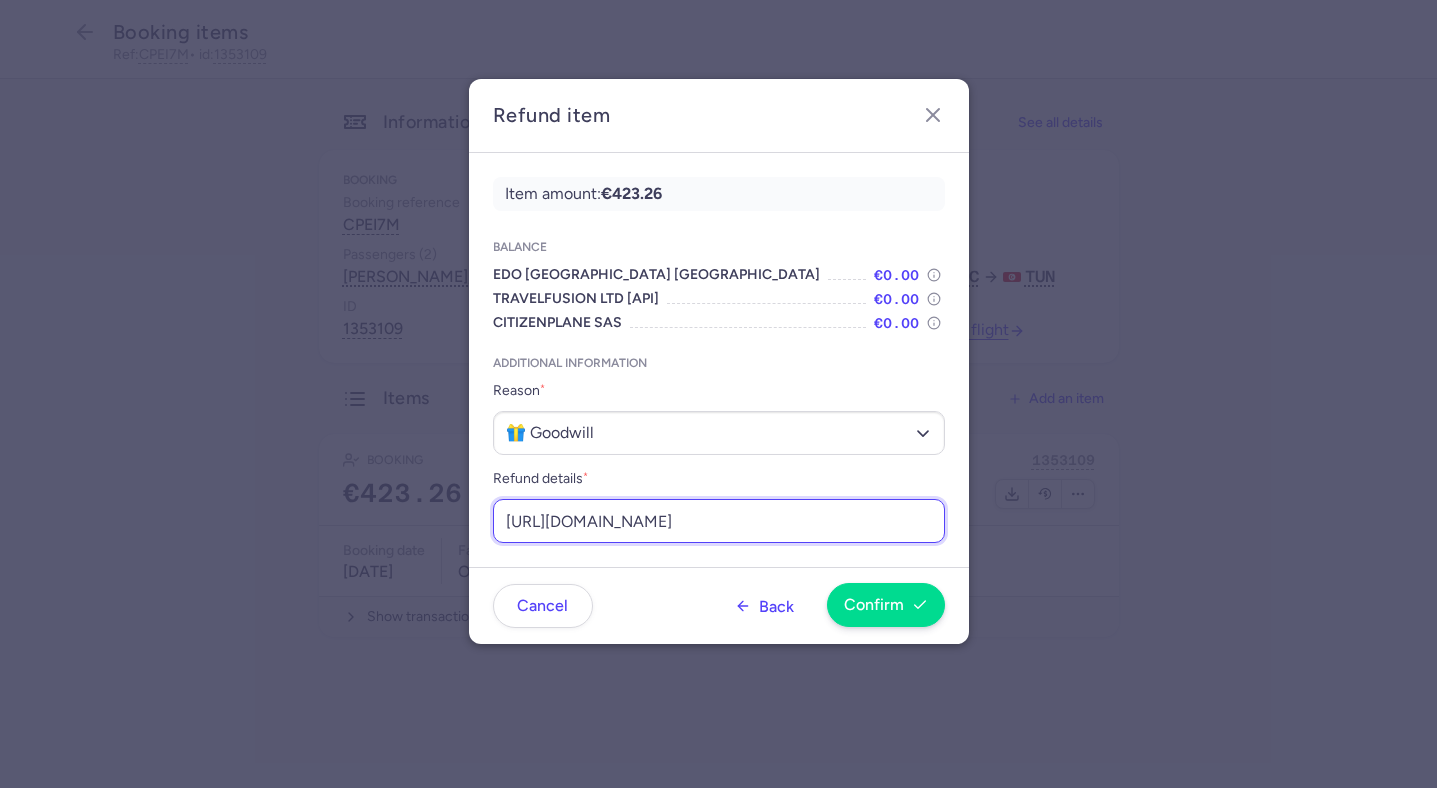 type on "[URL][DOMAIN_NAME]" 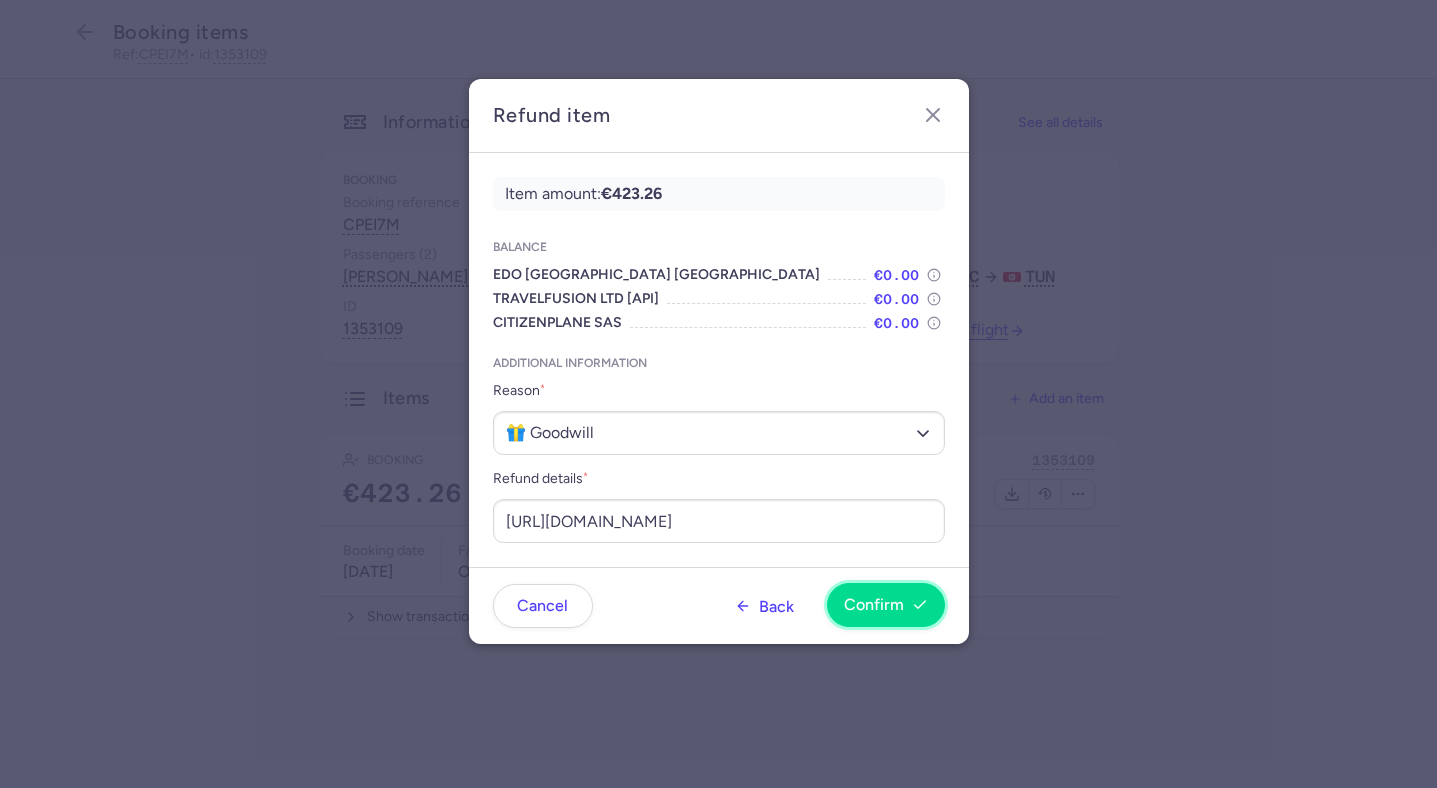 click on "Confirm" at bounding box center [874, 605] 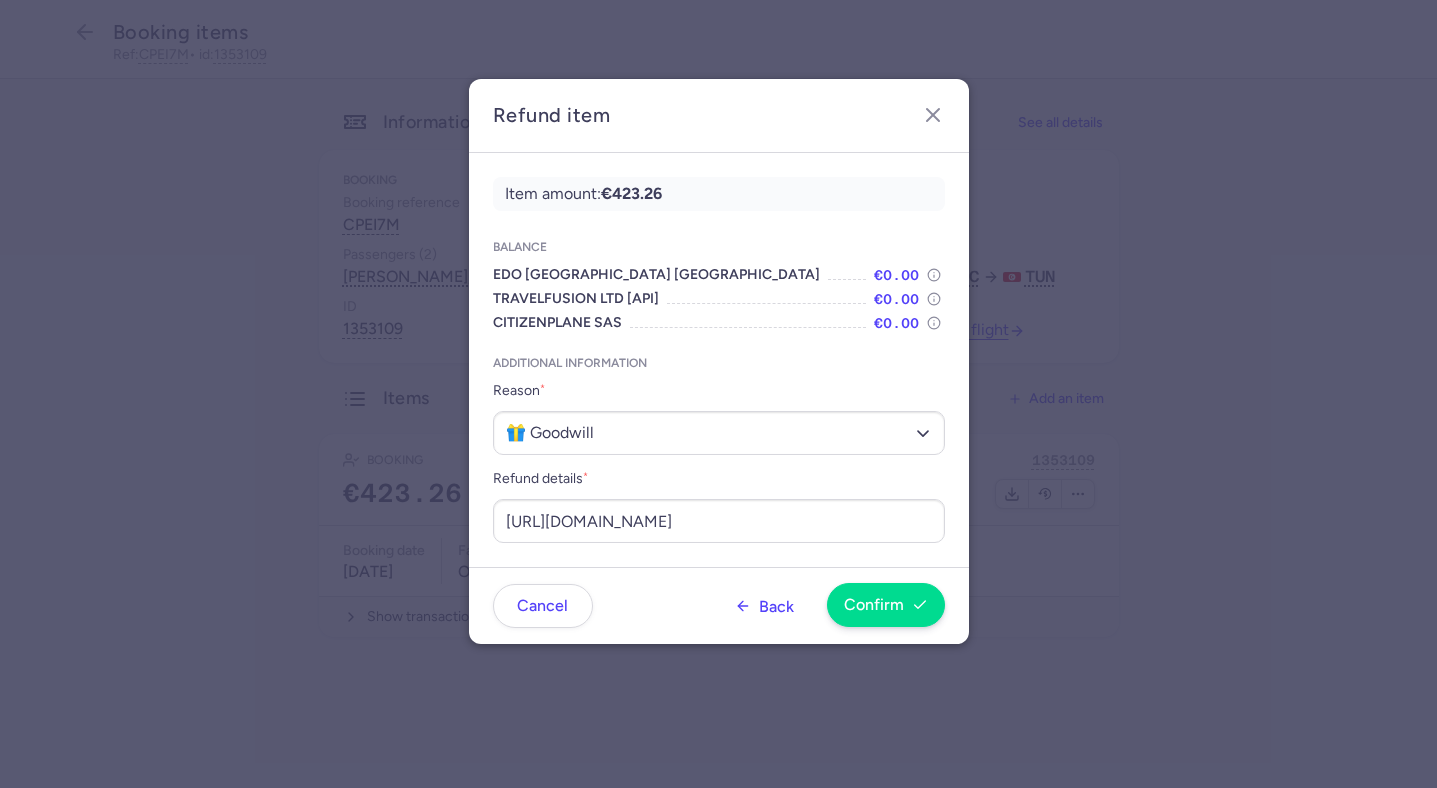 scroll, scrollTop: 0, scrollLeft: 0, axis: both 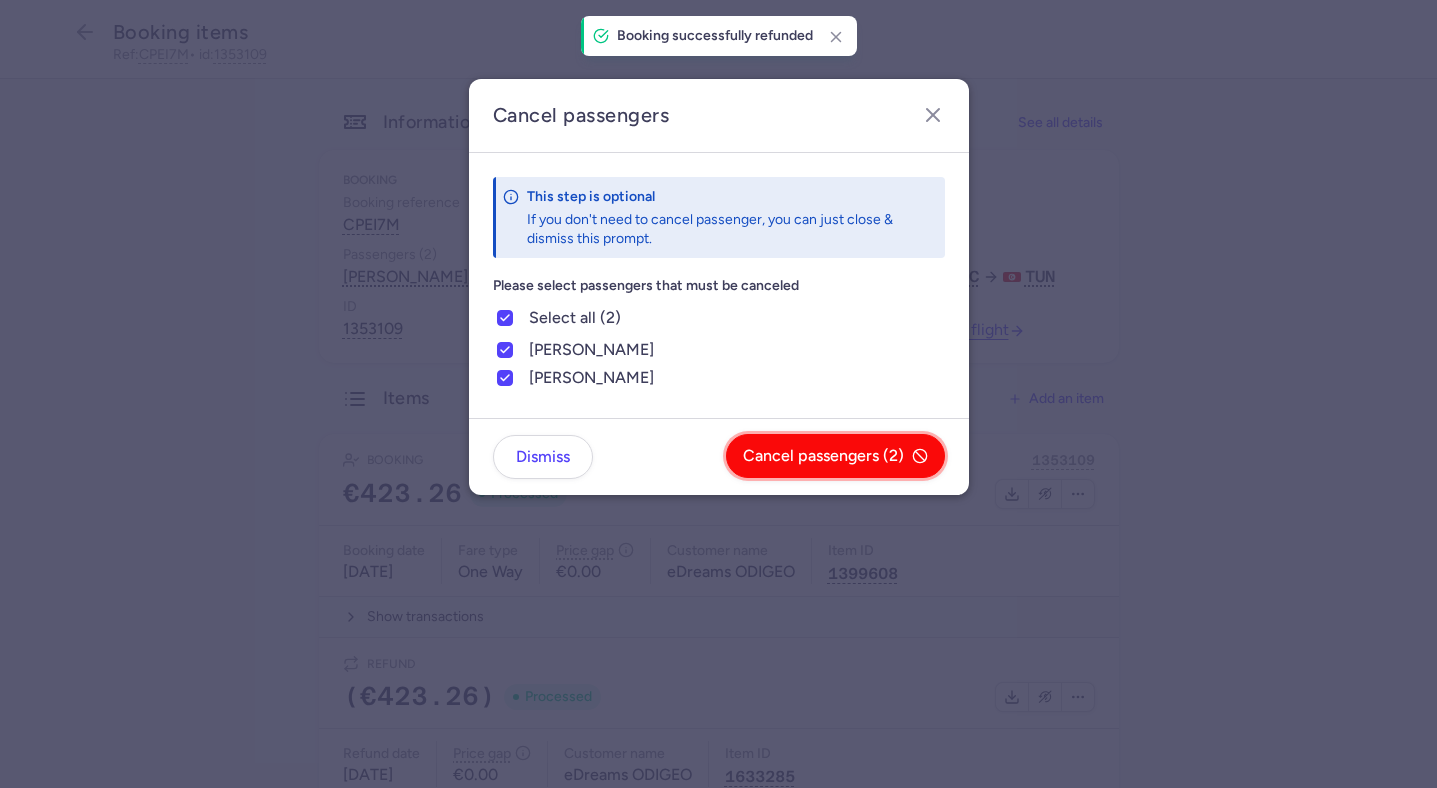 click on "Cancel passengers (2)" at bounding box center (823, 456) 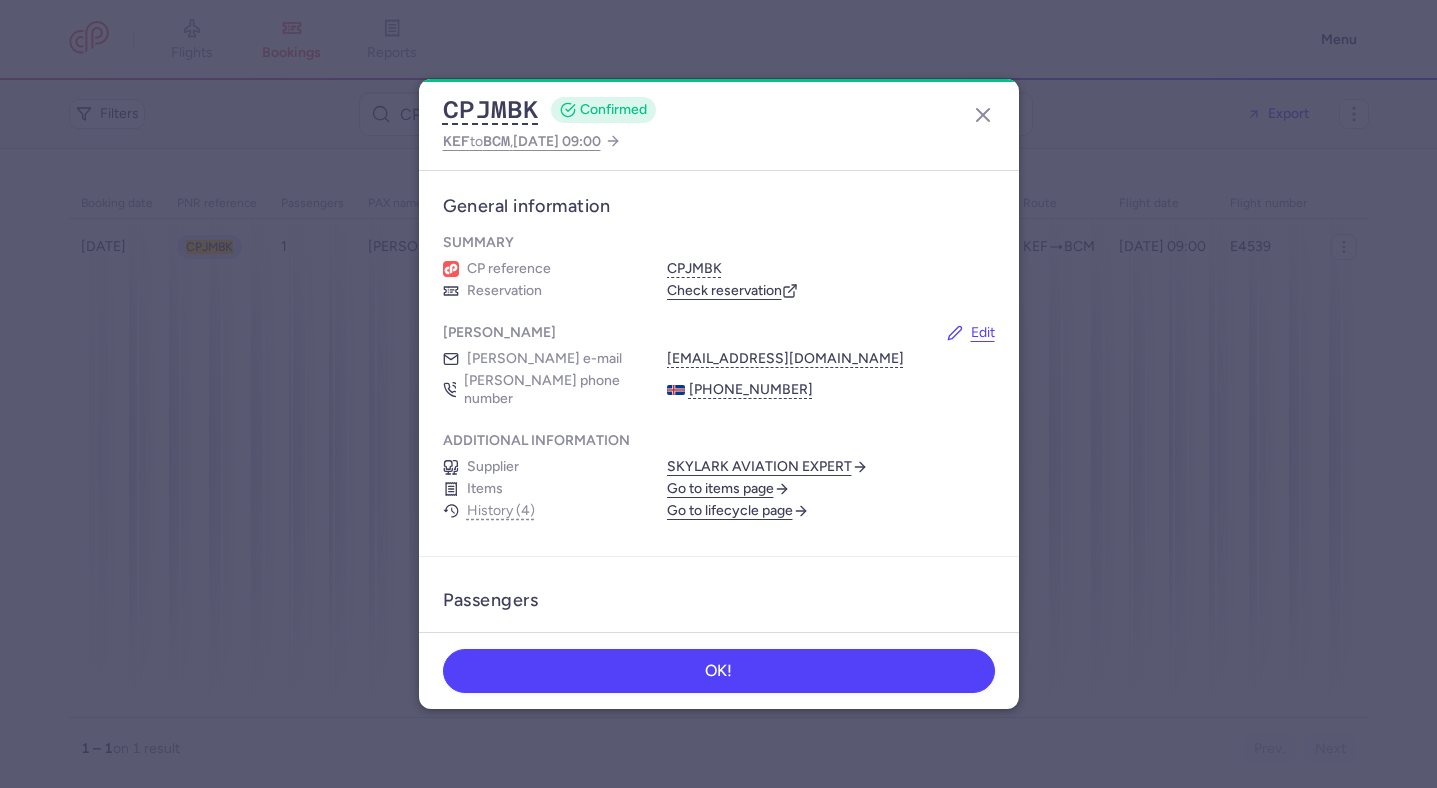 scroll, scrollTop: 0, scrollLeft: 0, axis: both 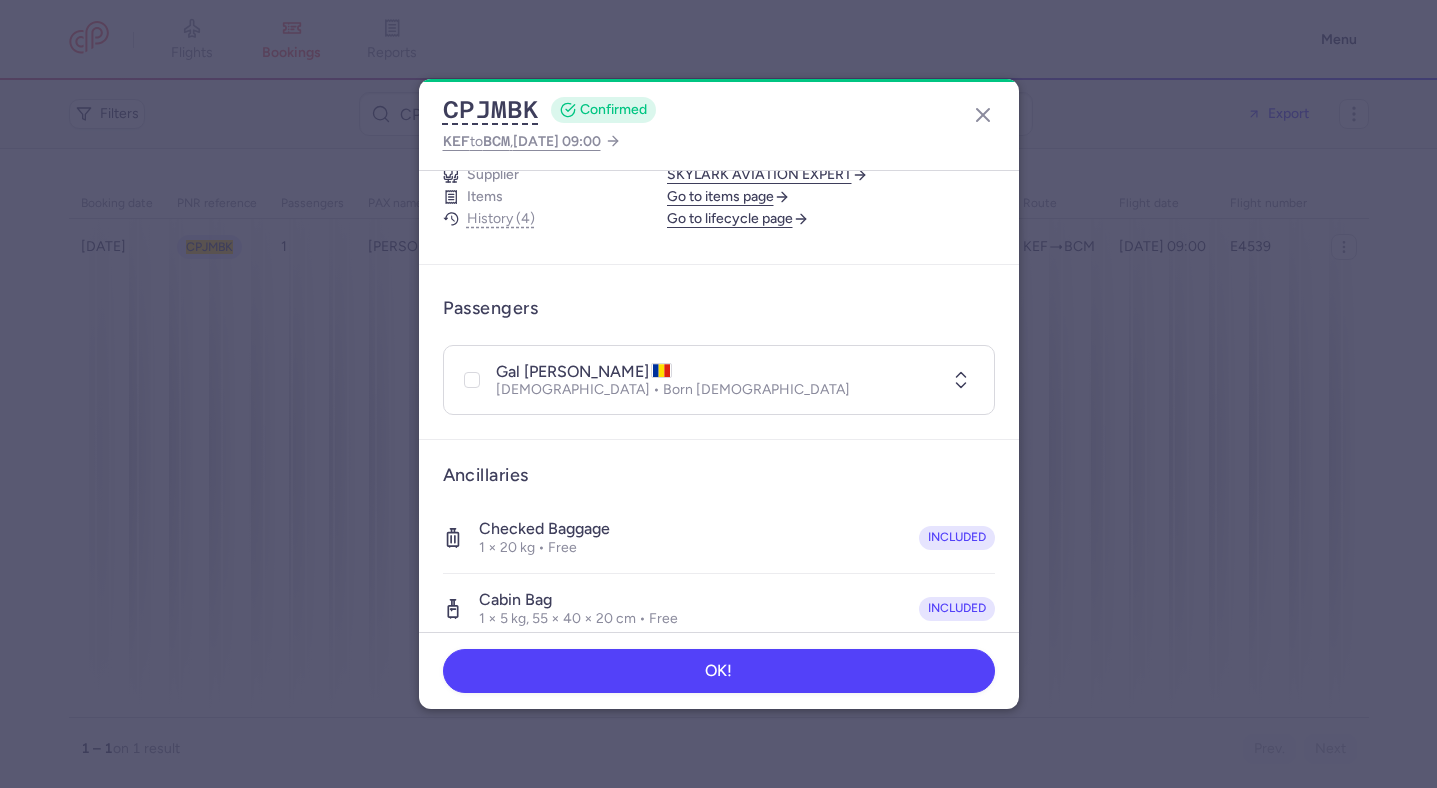 click 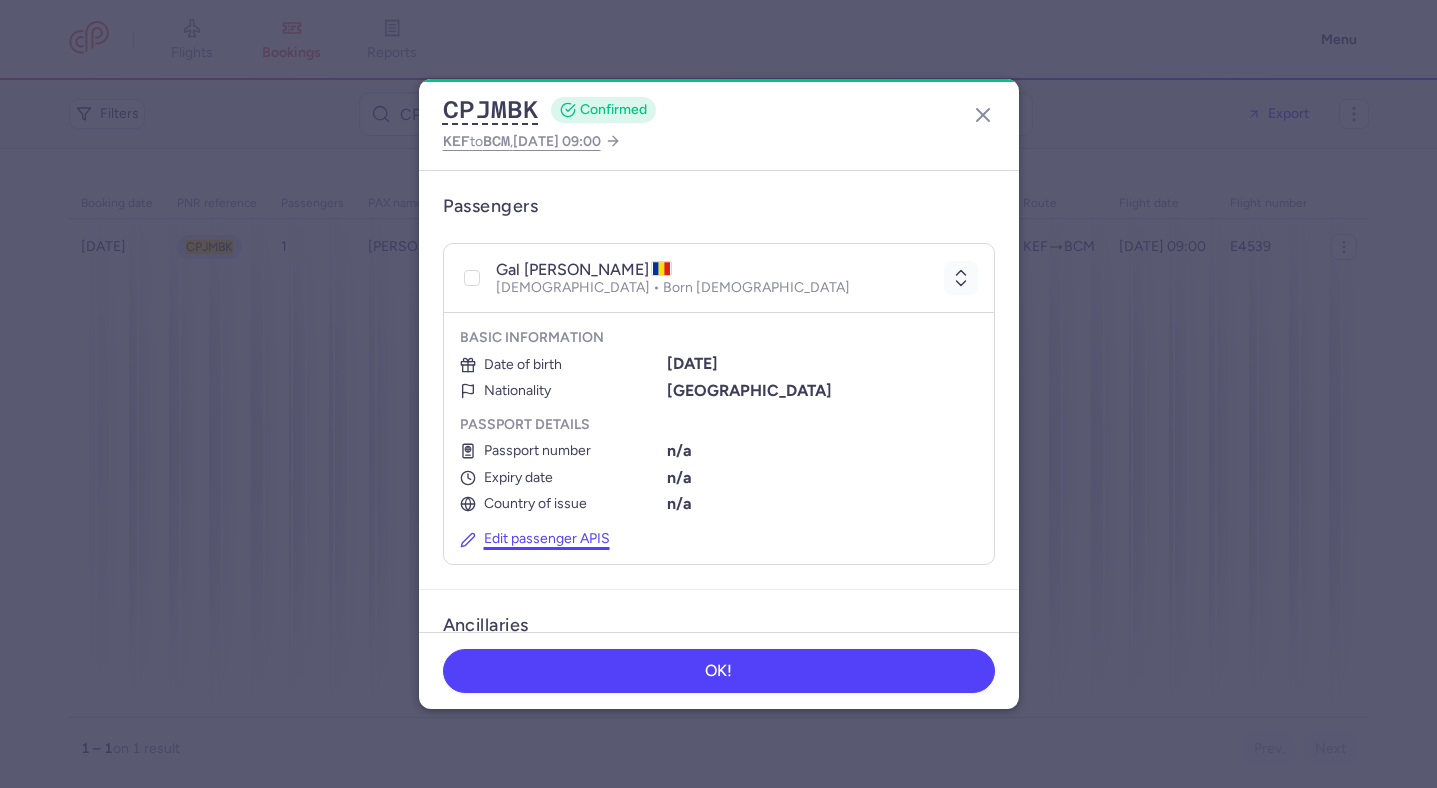 click on "Edit passenger APIS" at bounding box center (535, 539) 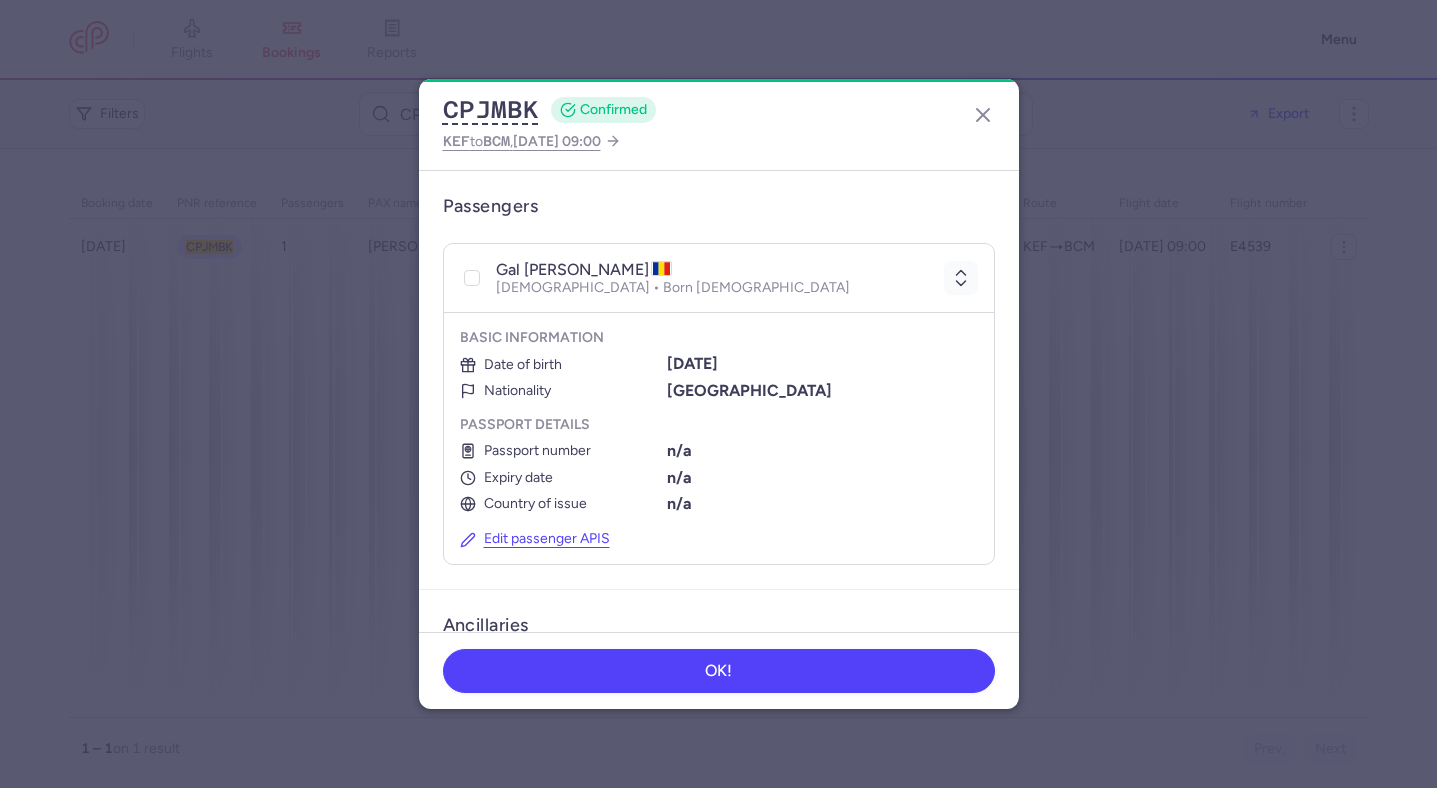 select on "ro" 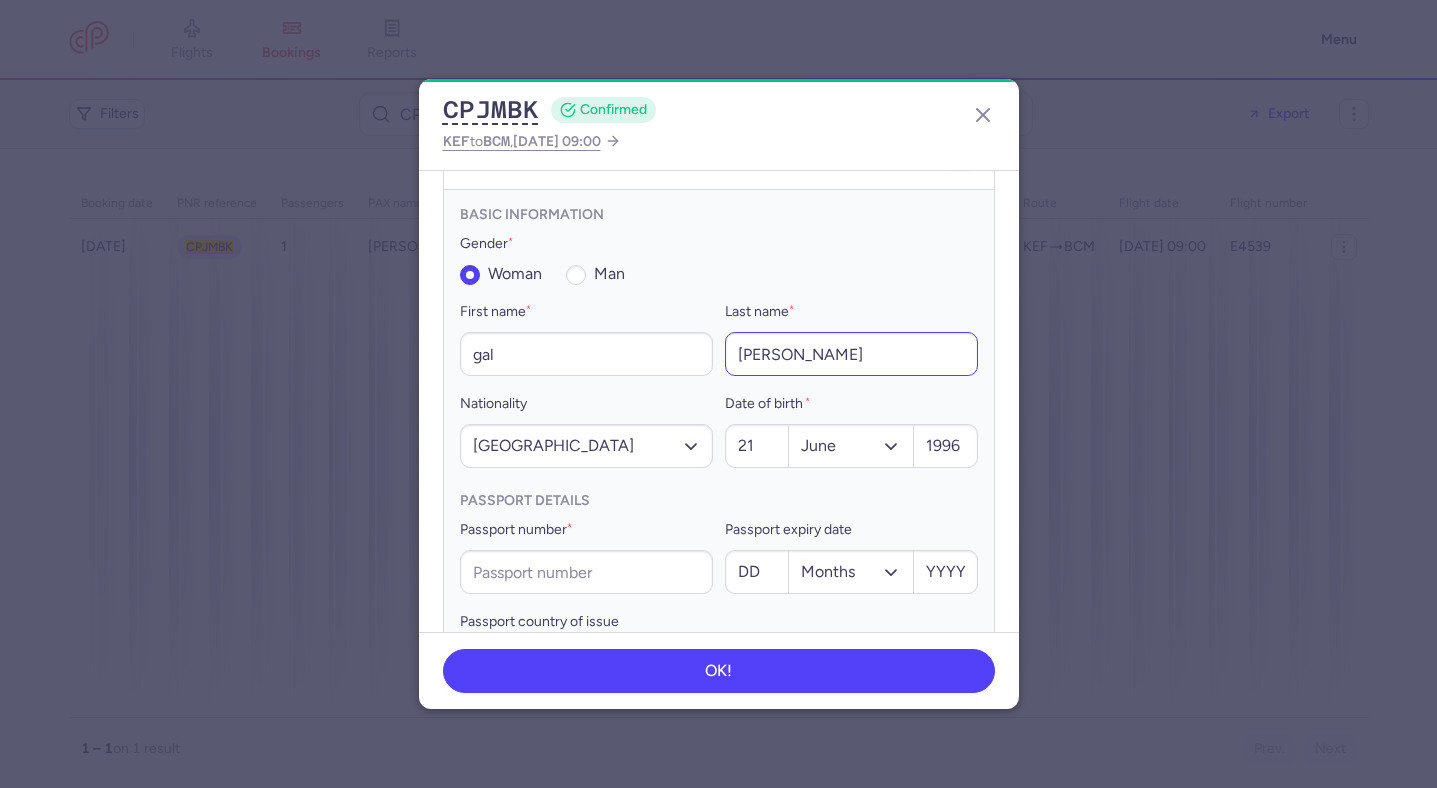 scroll, scrollTop: 520, scrollLeft: 0, axis: vertical 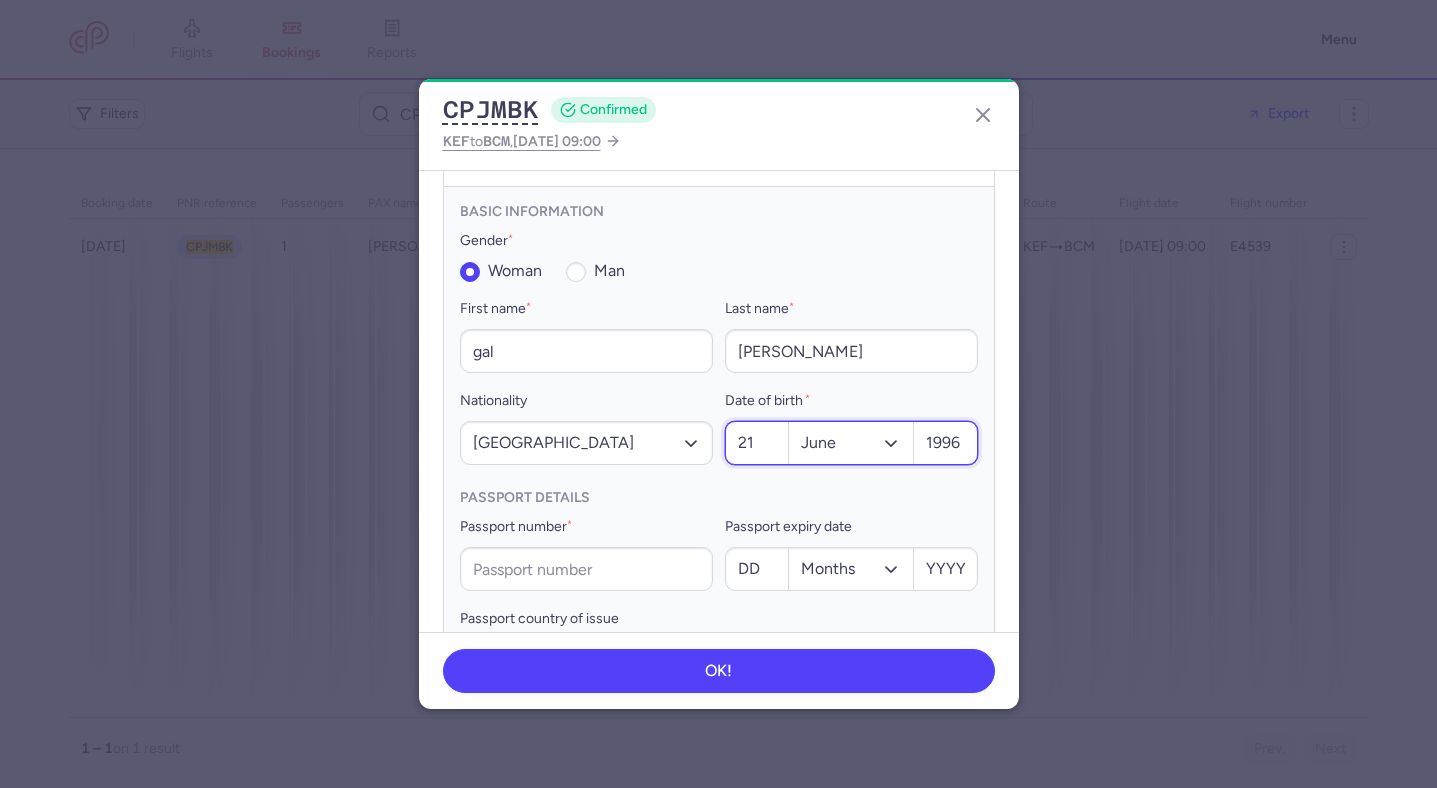 click on "21" at bounding box center (757, 443) 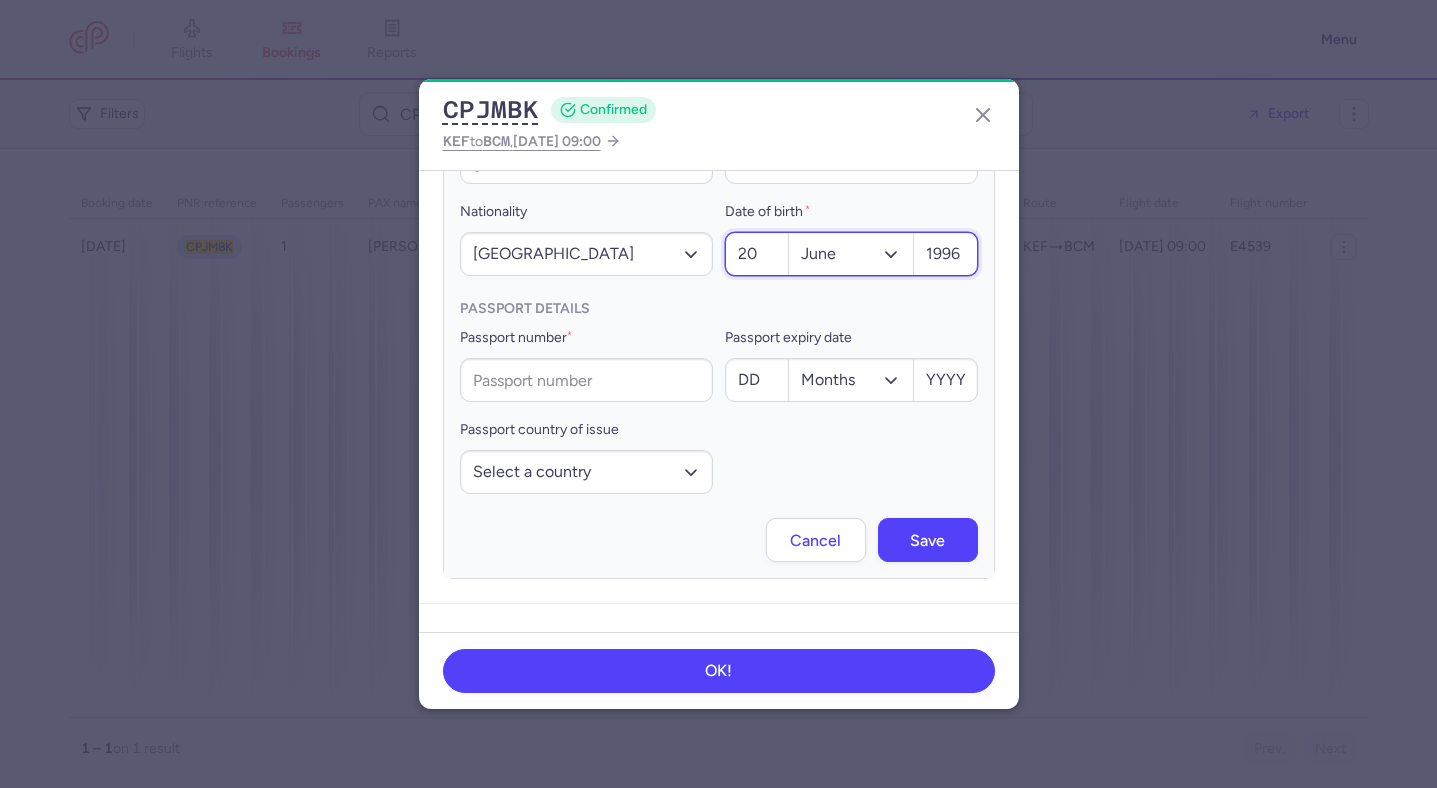scroll, scrollTop: 609, scrollLeft: 0, axis: vertical 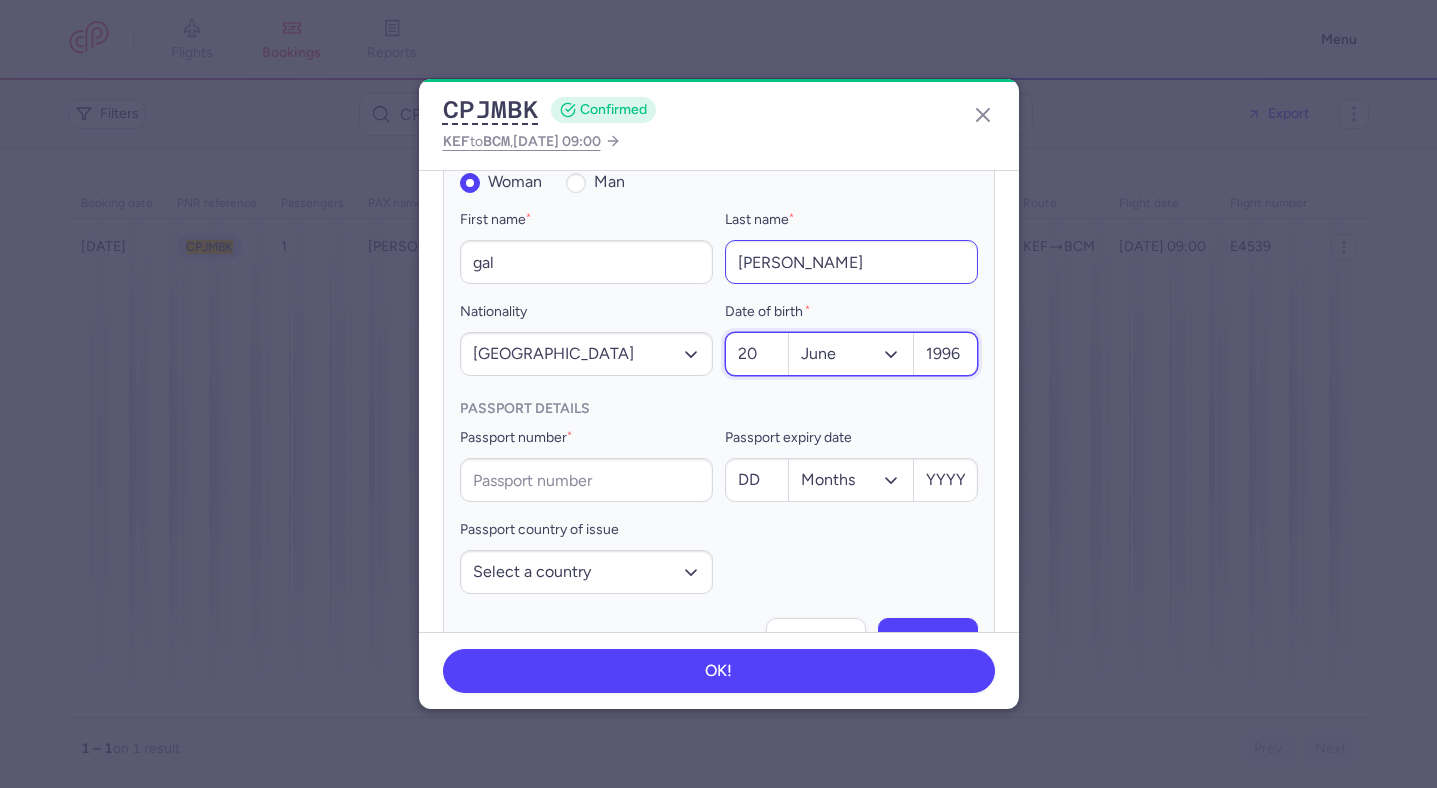 type on "20" 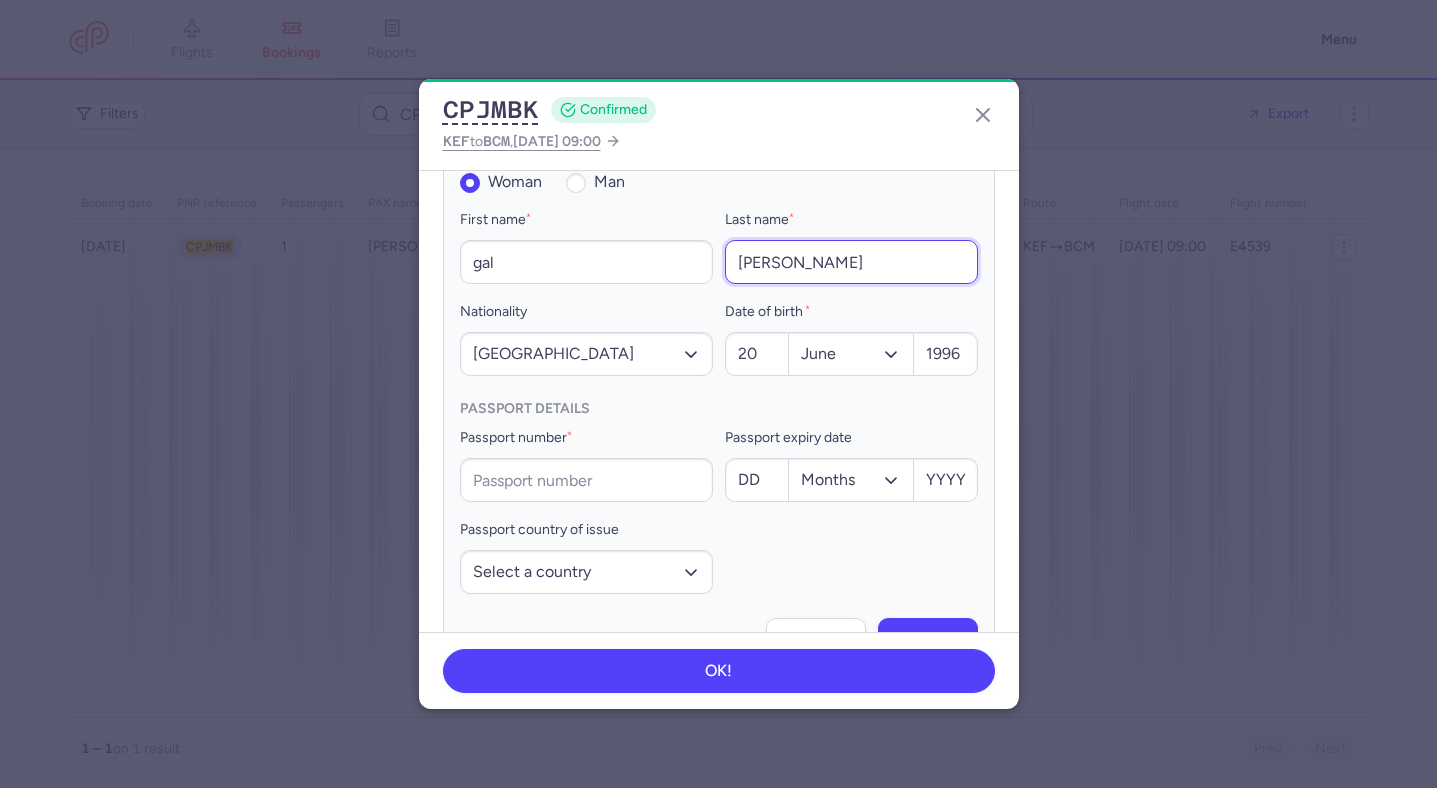 drag, startPoint x: 813, startPoint y: 251, endPoint x: 718, endPoint y: 251, distance: 95 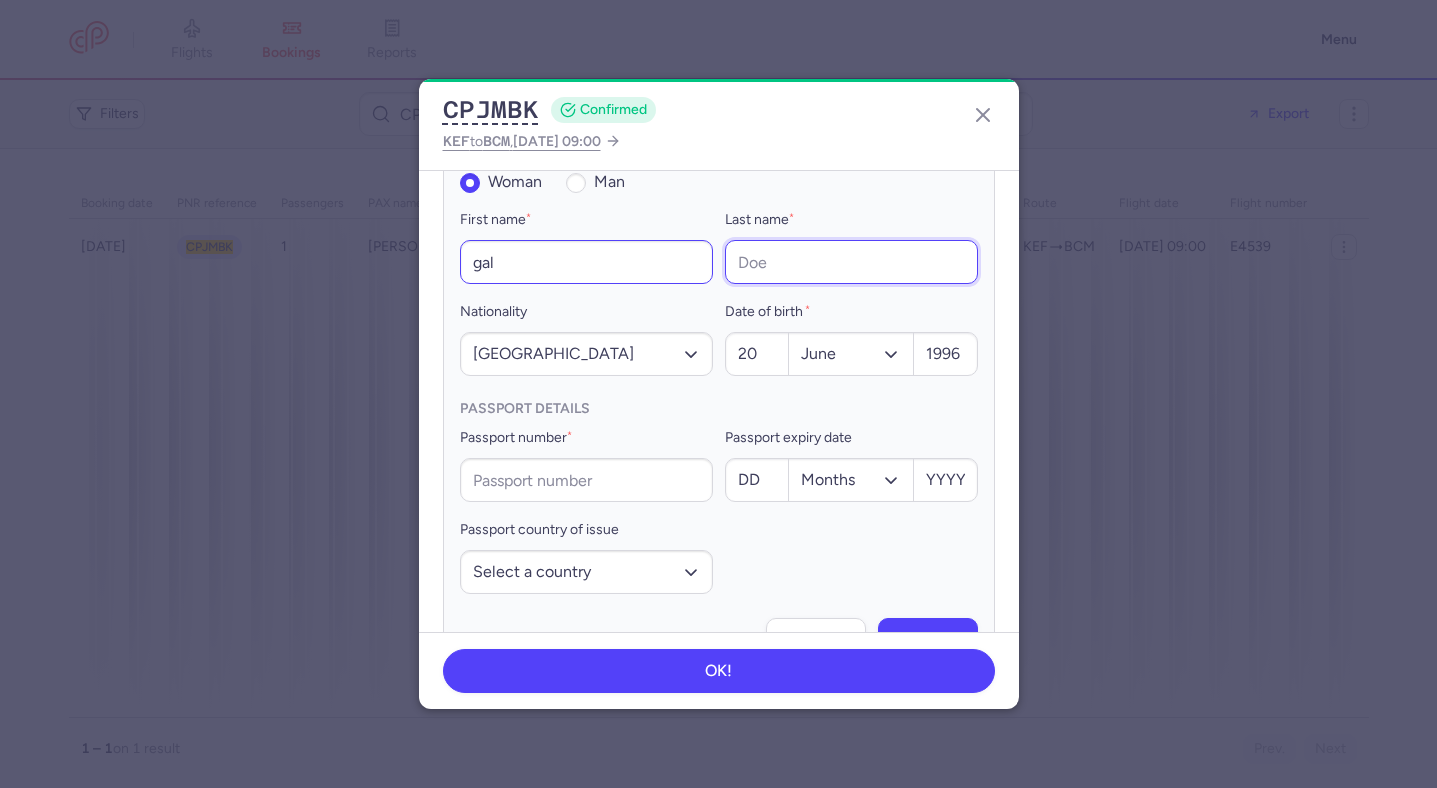 type 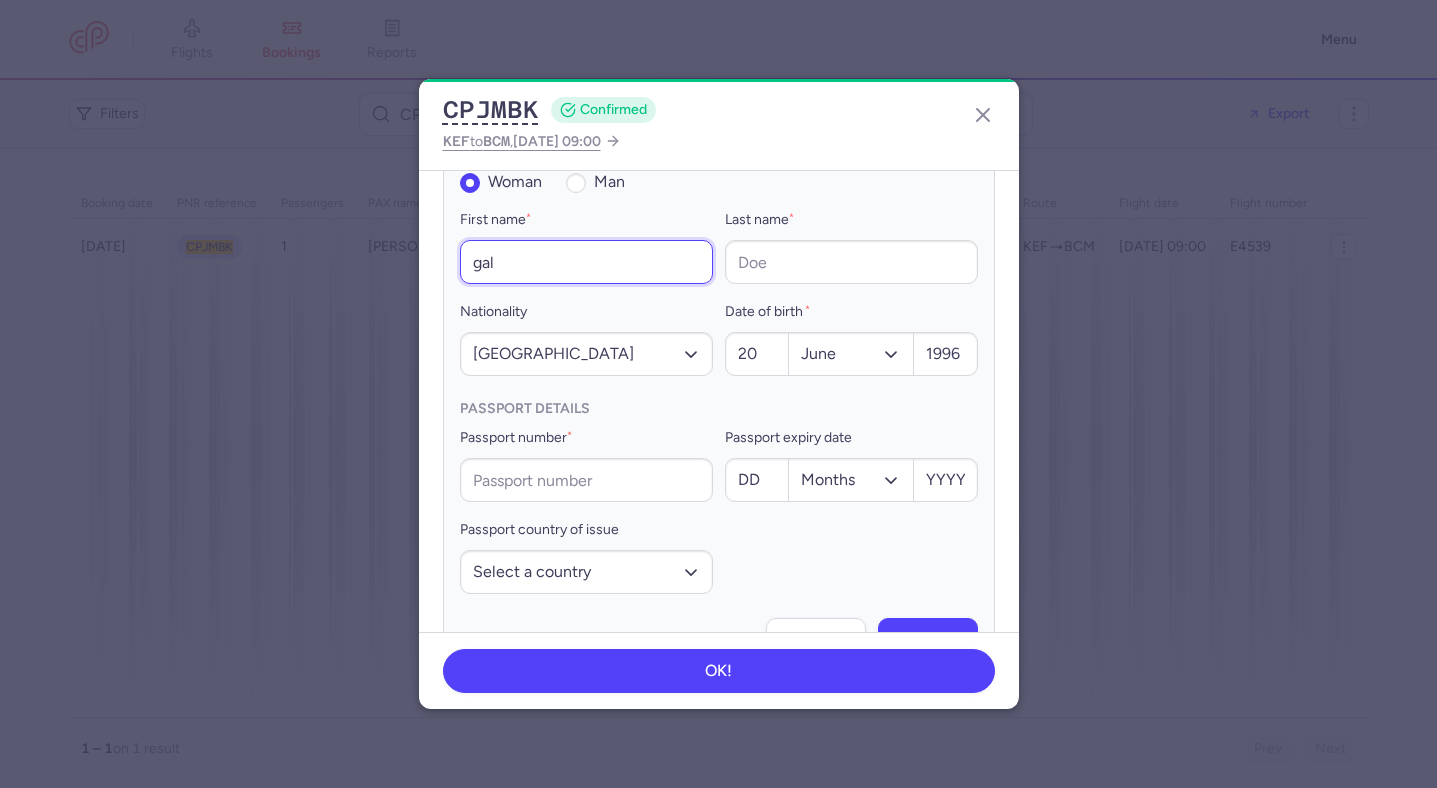 click on "gal" at bounding box center (586, 262) 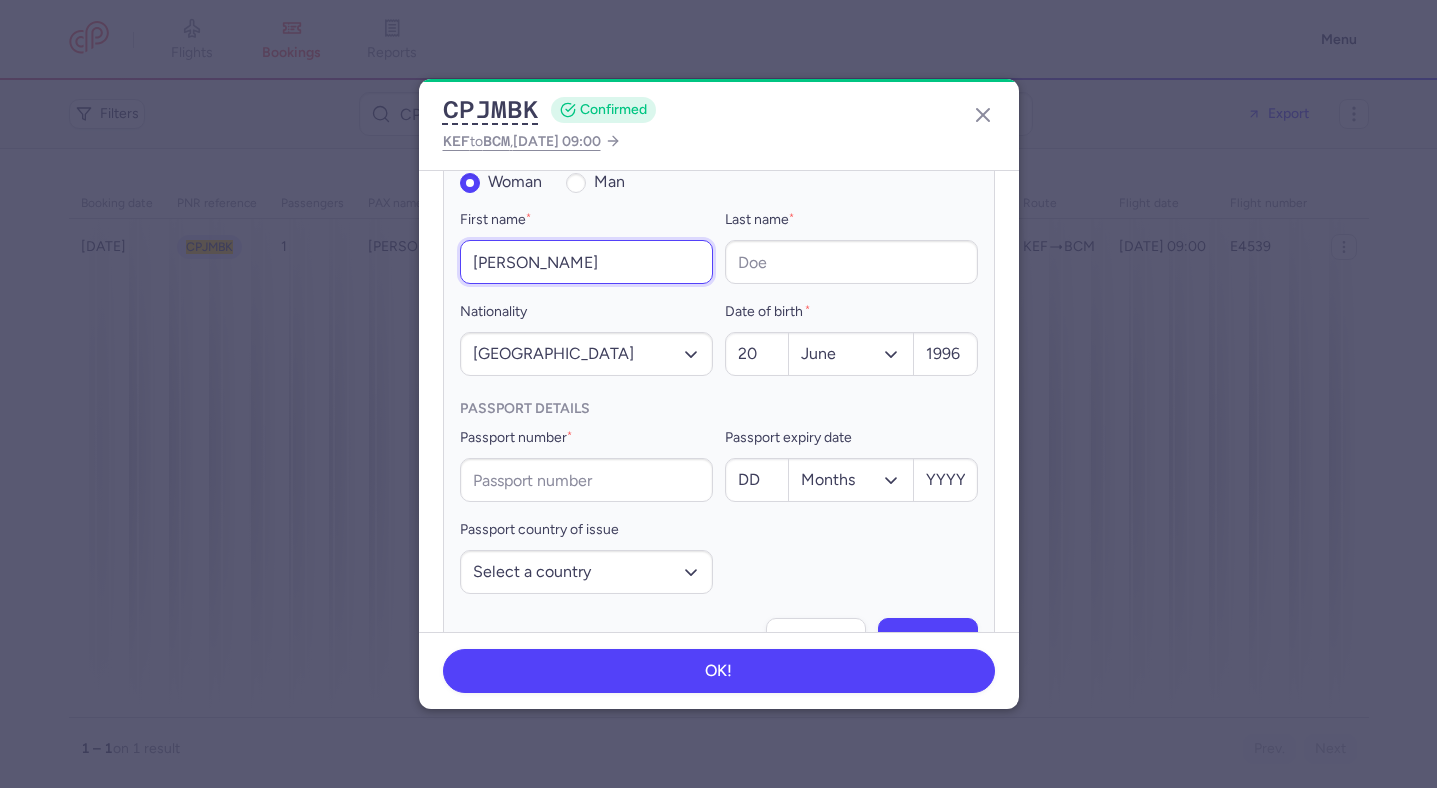click on "andreea diana gal" at bounding box center [586, 262] 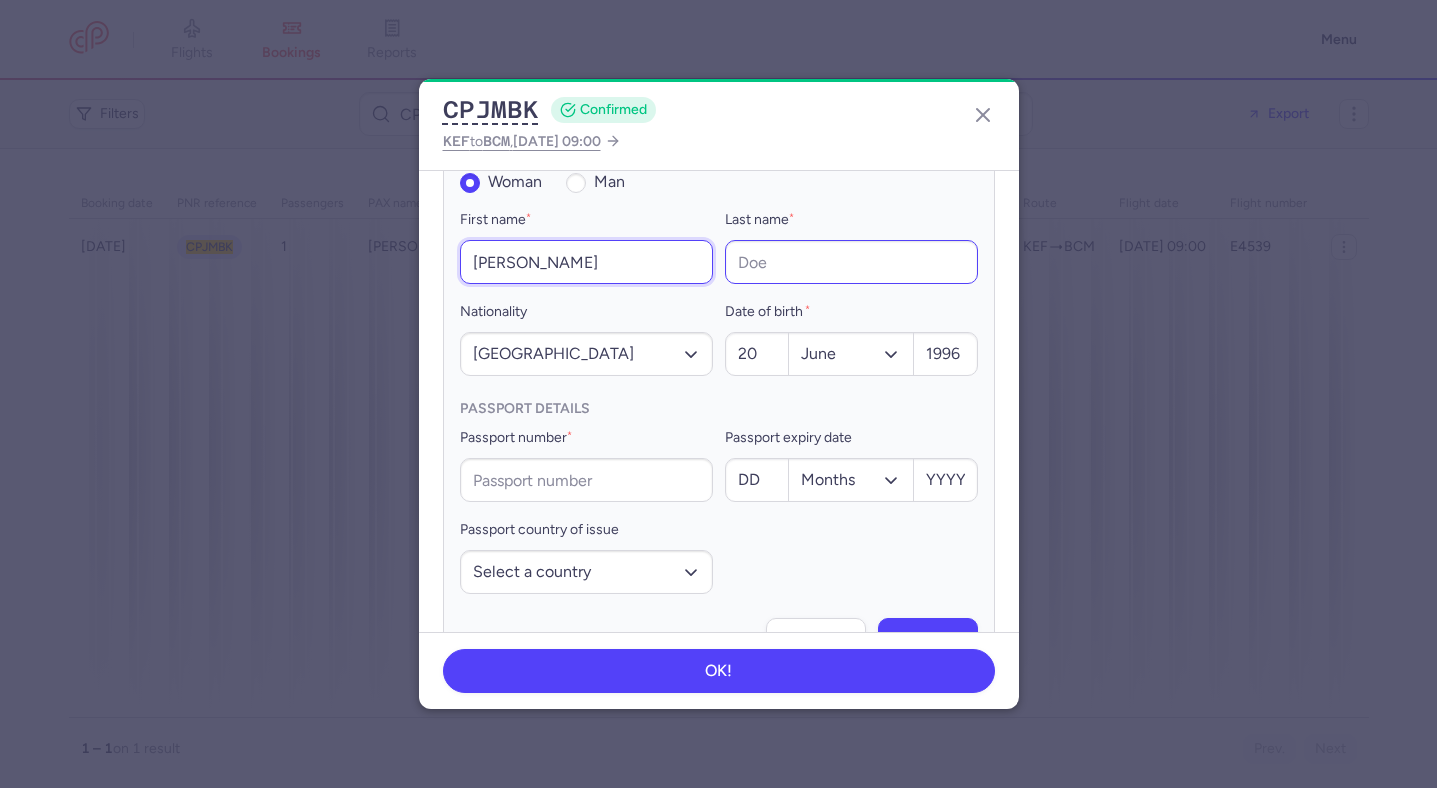 type on "andreea diana" 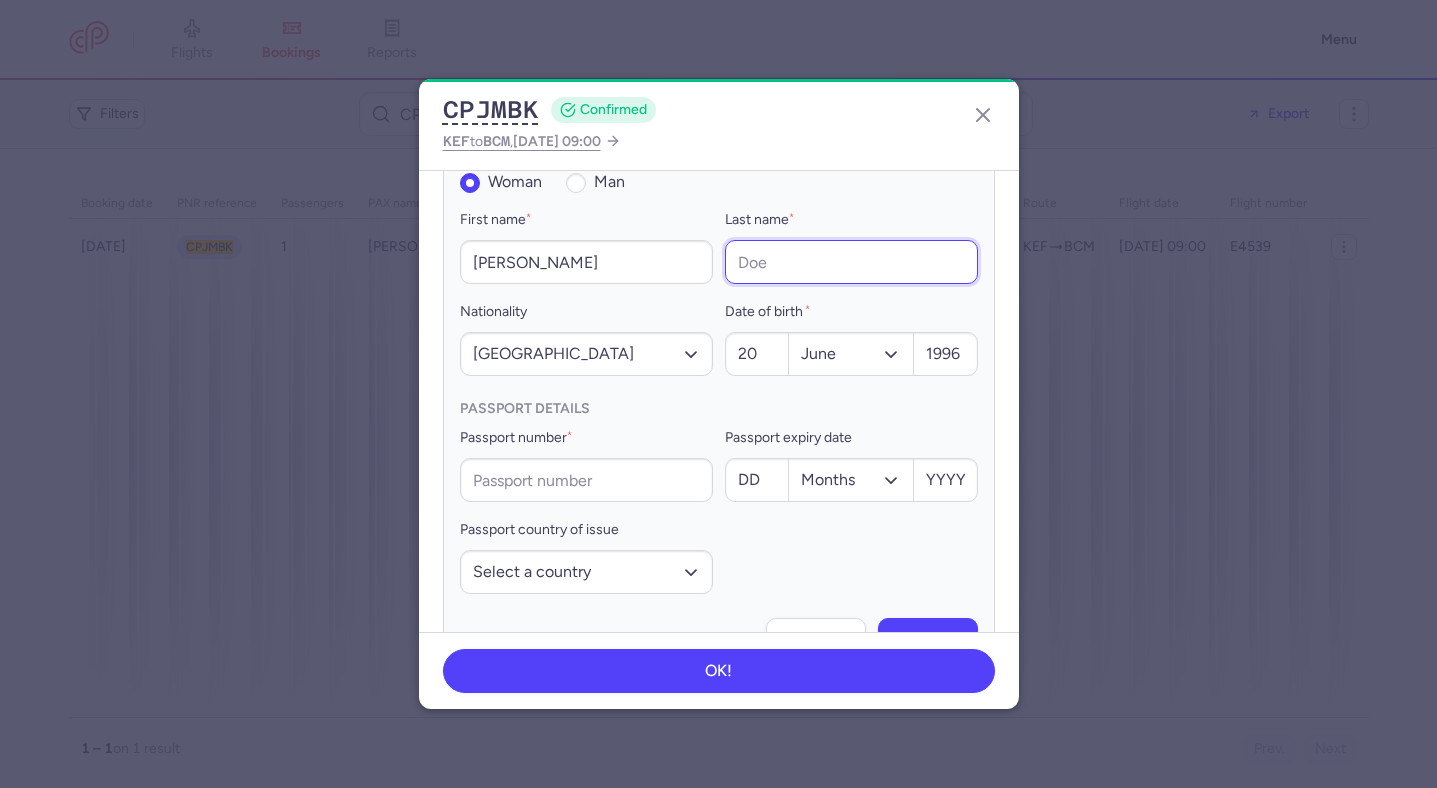 click on "Last name  *" at bounding box center (851, 262) 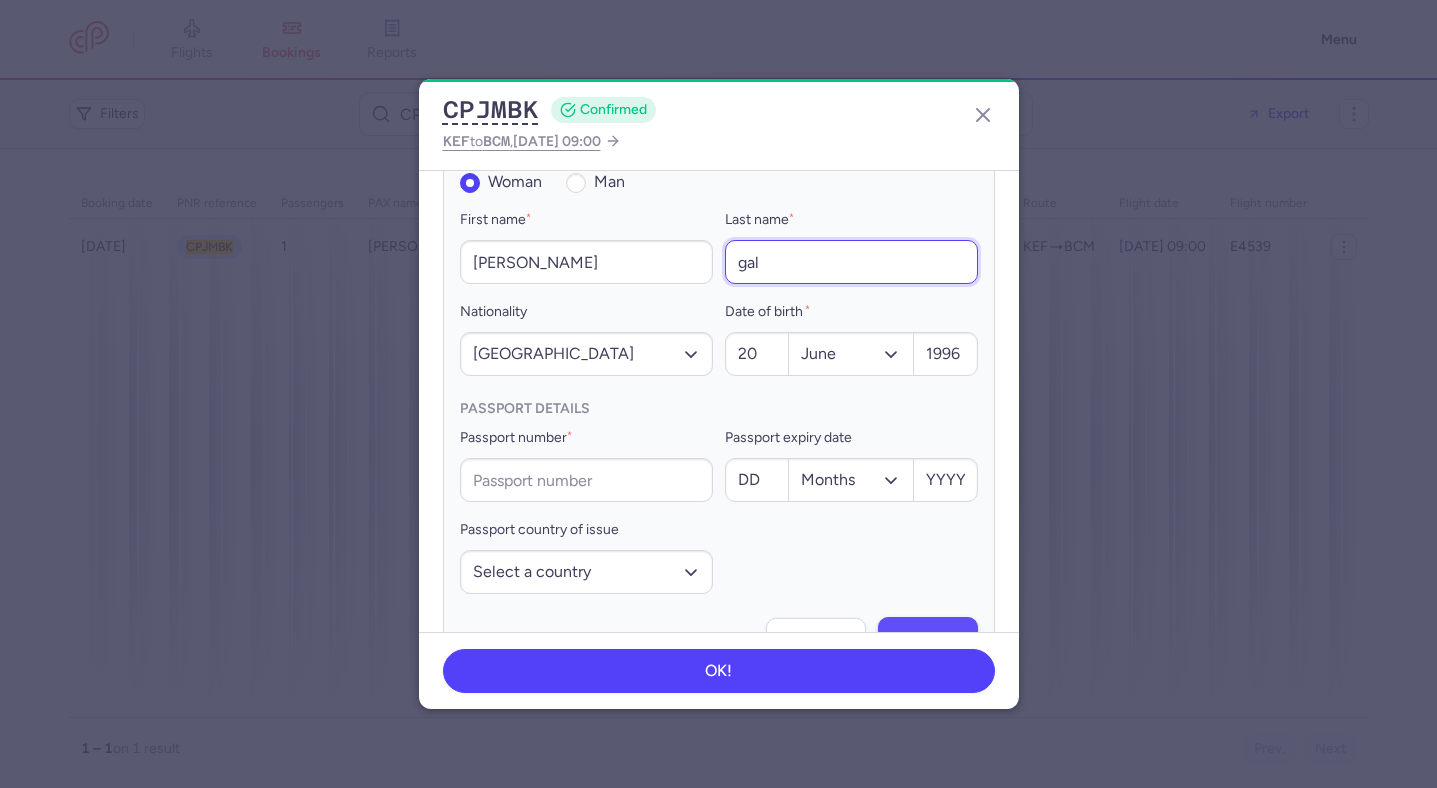 type on "gal" 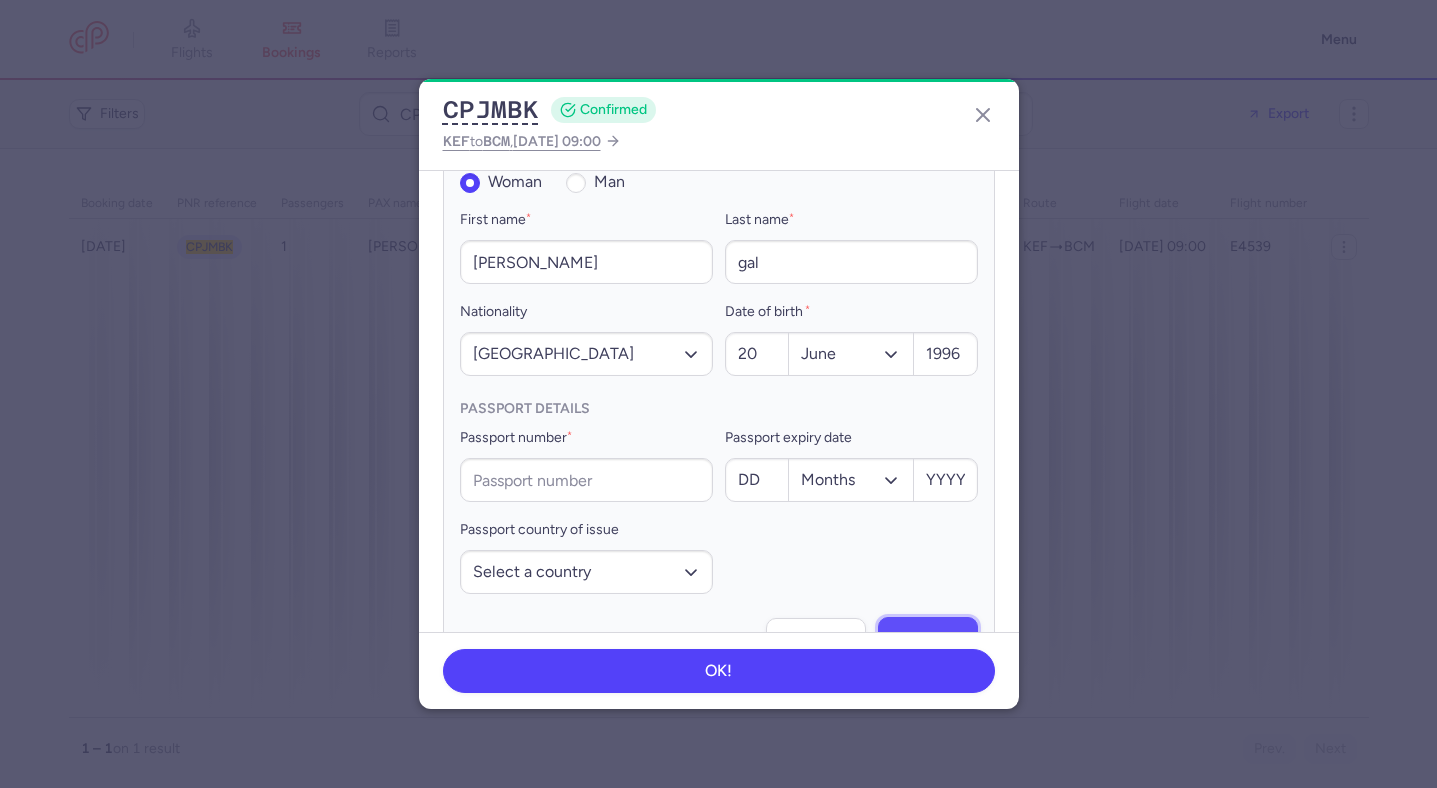 click on "Save" at bounding box center (928, 639) 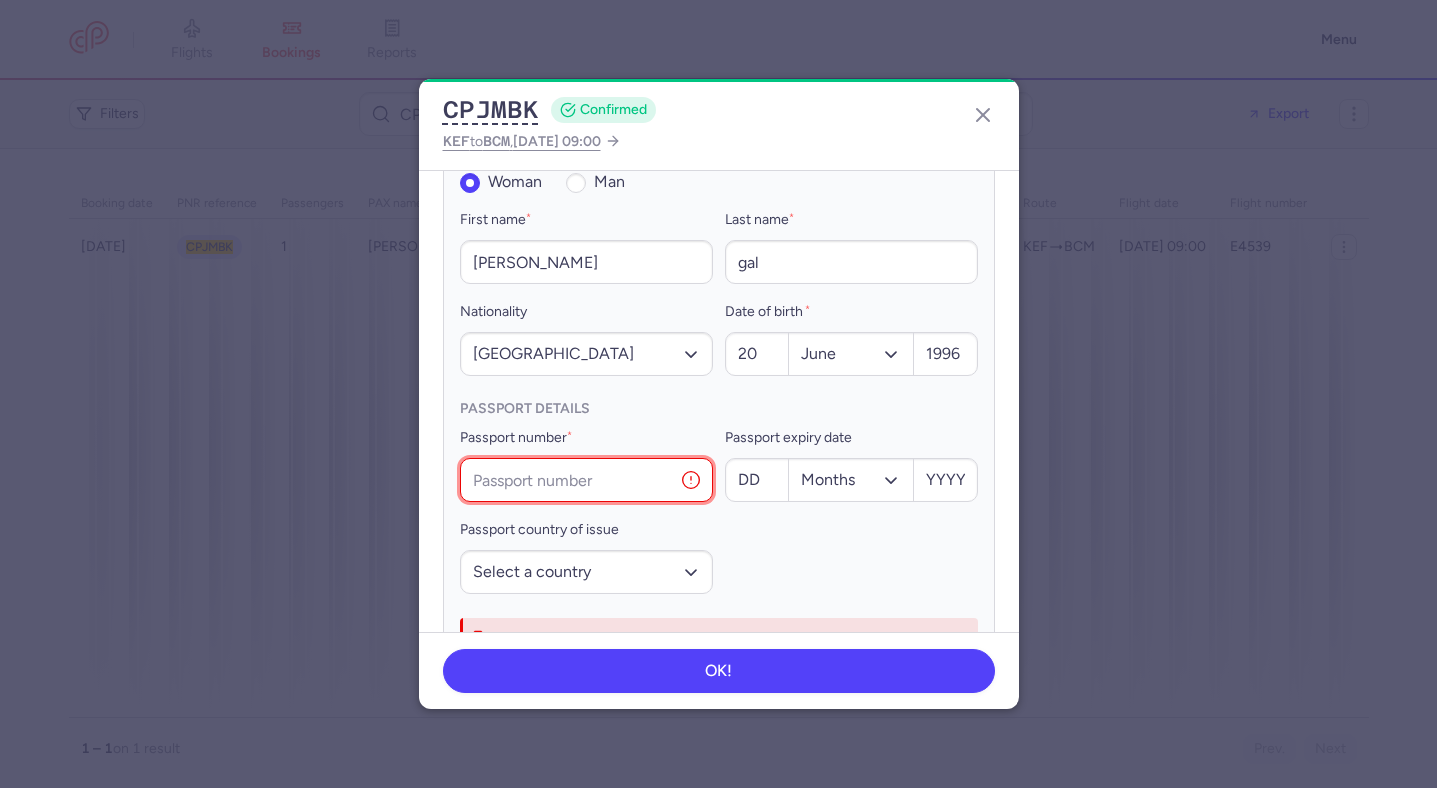 click on "Passport number  *" at bounding box center (586, 480) 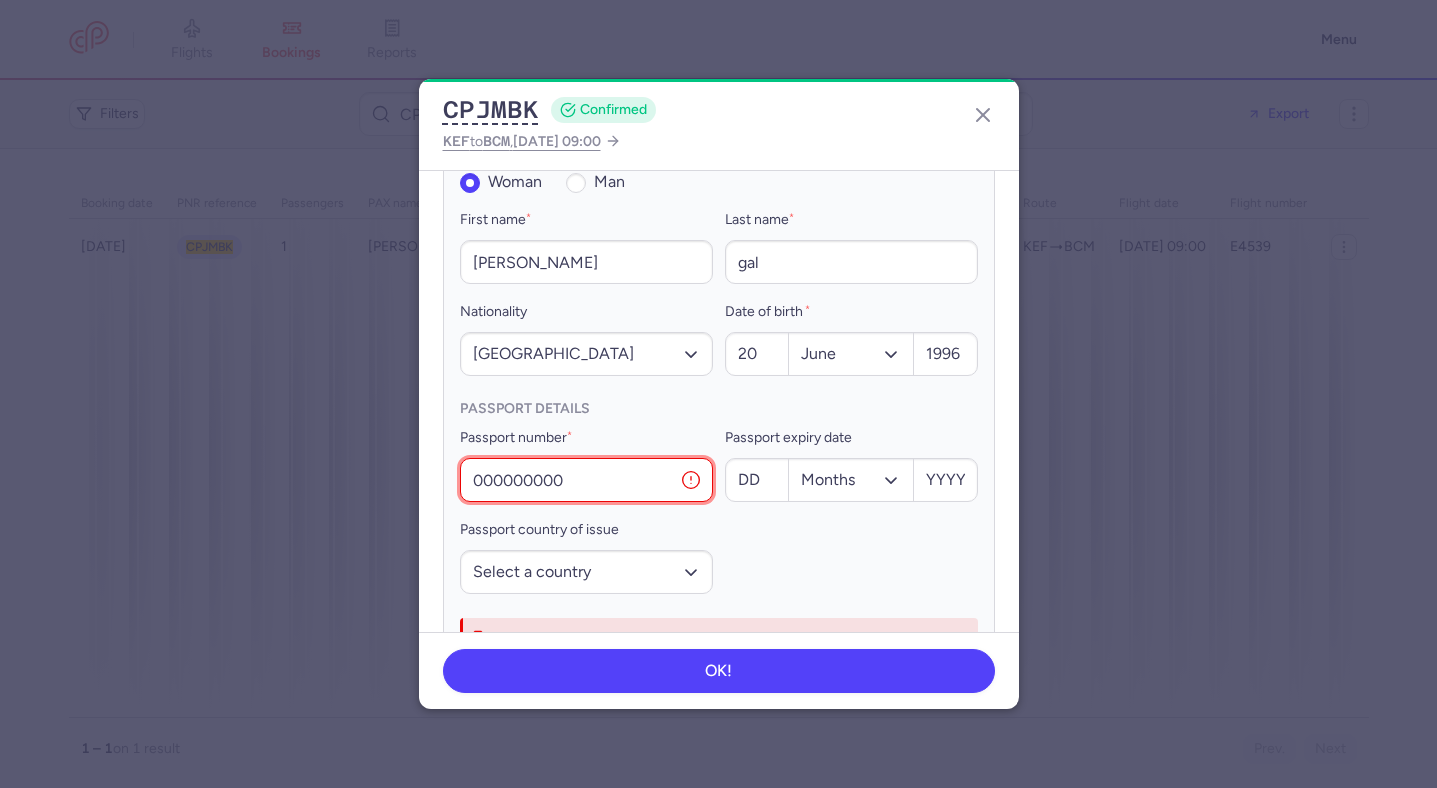 scroll, scrollTop: 829, scrollLeft: 0, axis: vertical 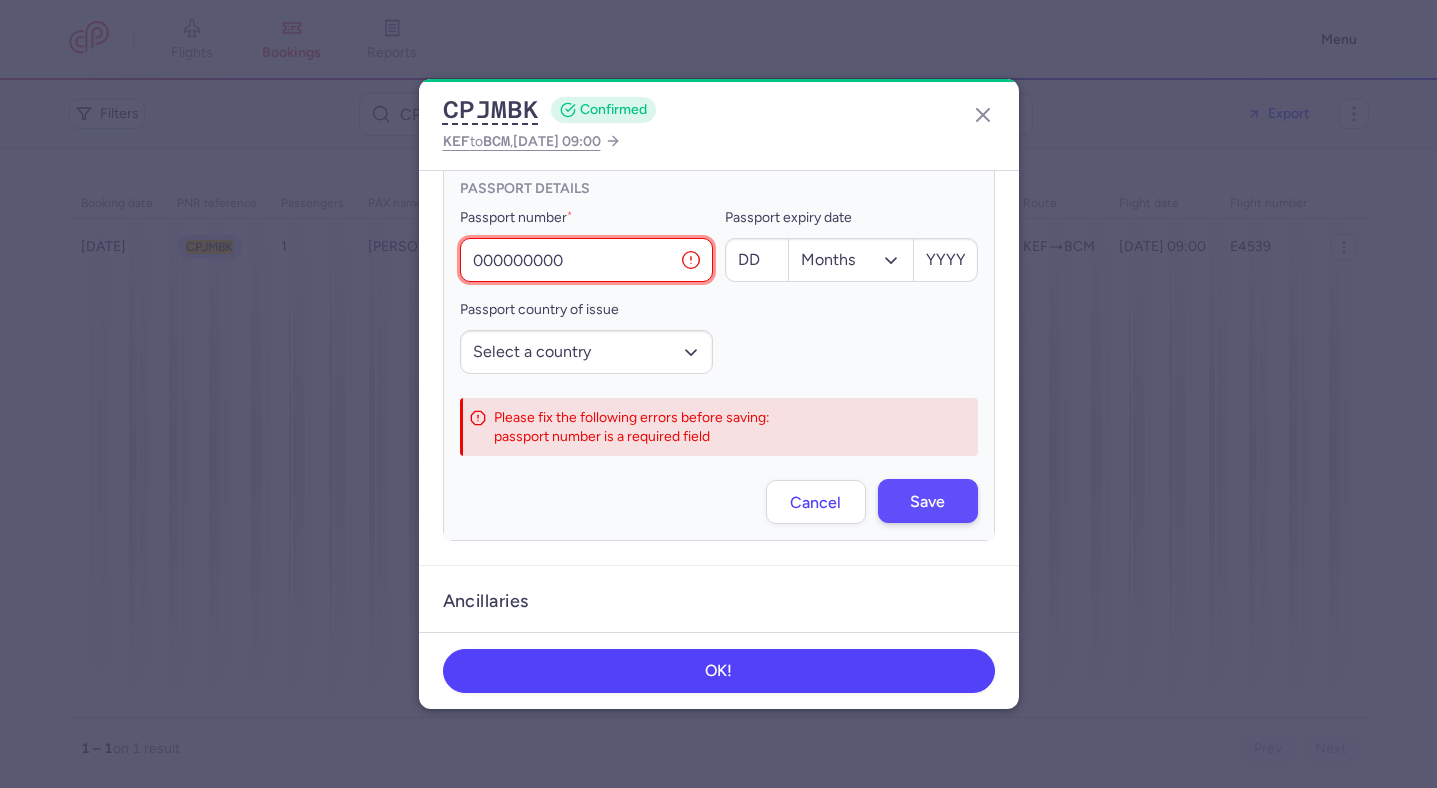 type on "000000000" 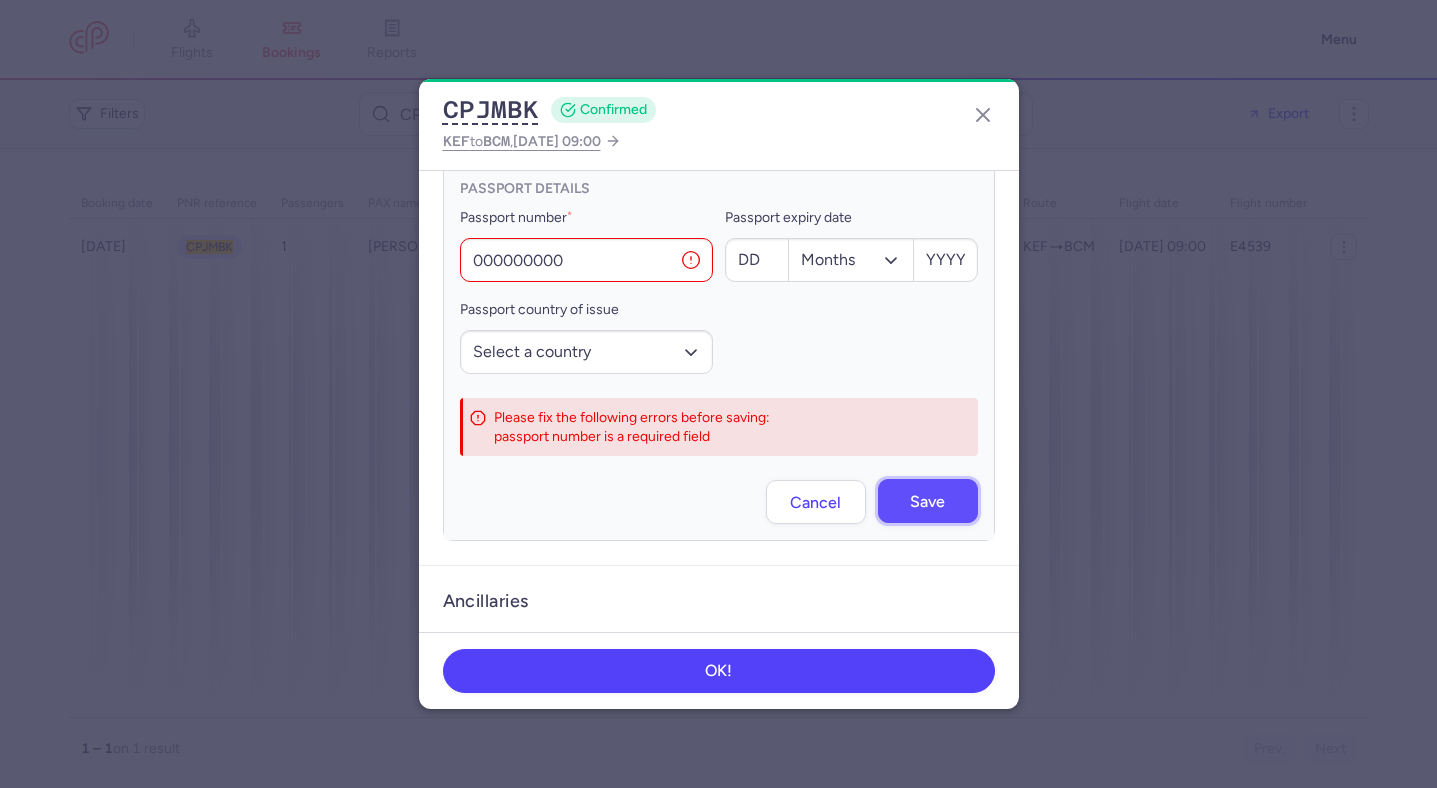 click on "Save" at bounding box center (927, 502) 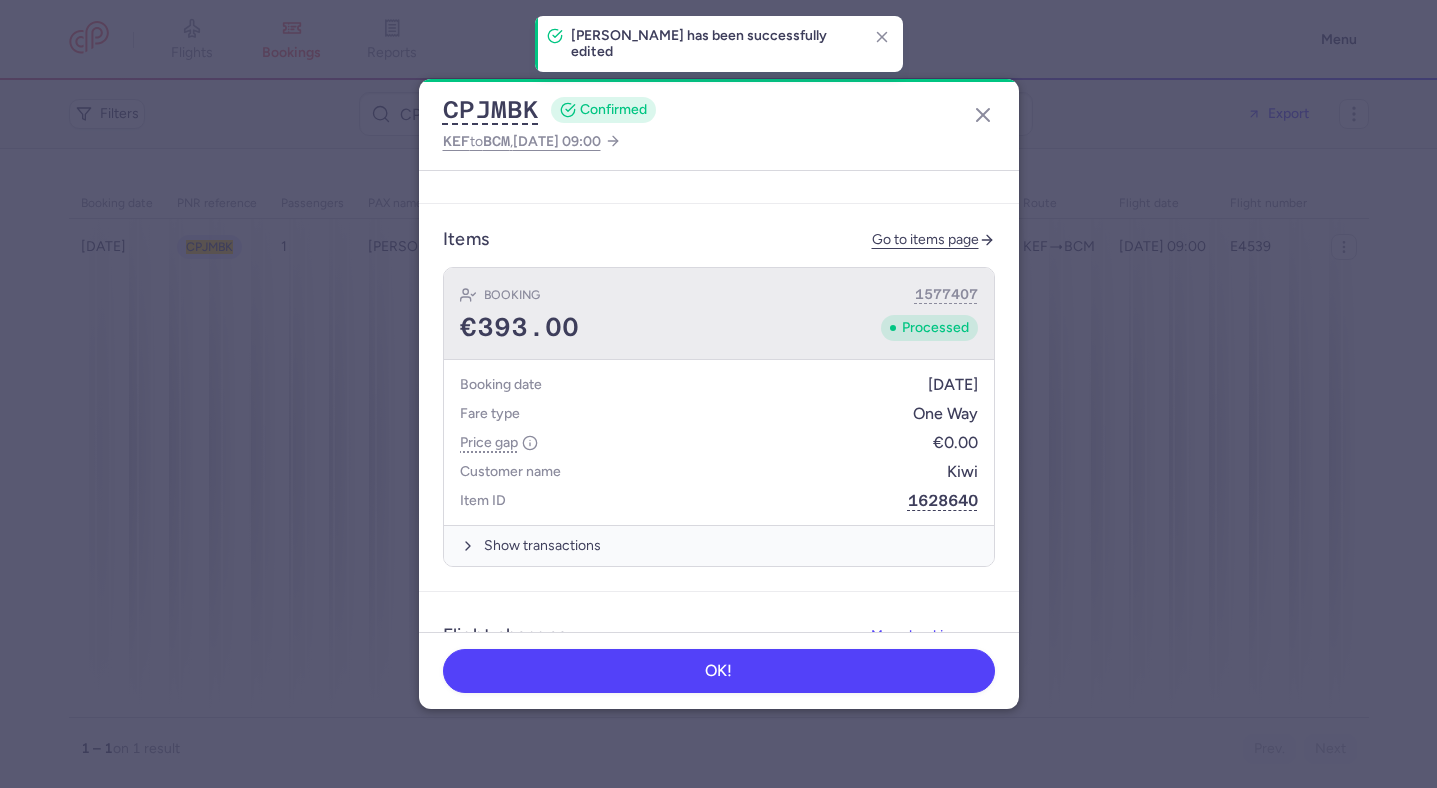 scroll, scrollTop: 1048, scrollLeft: 0, axis: vertical 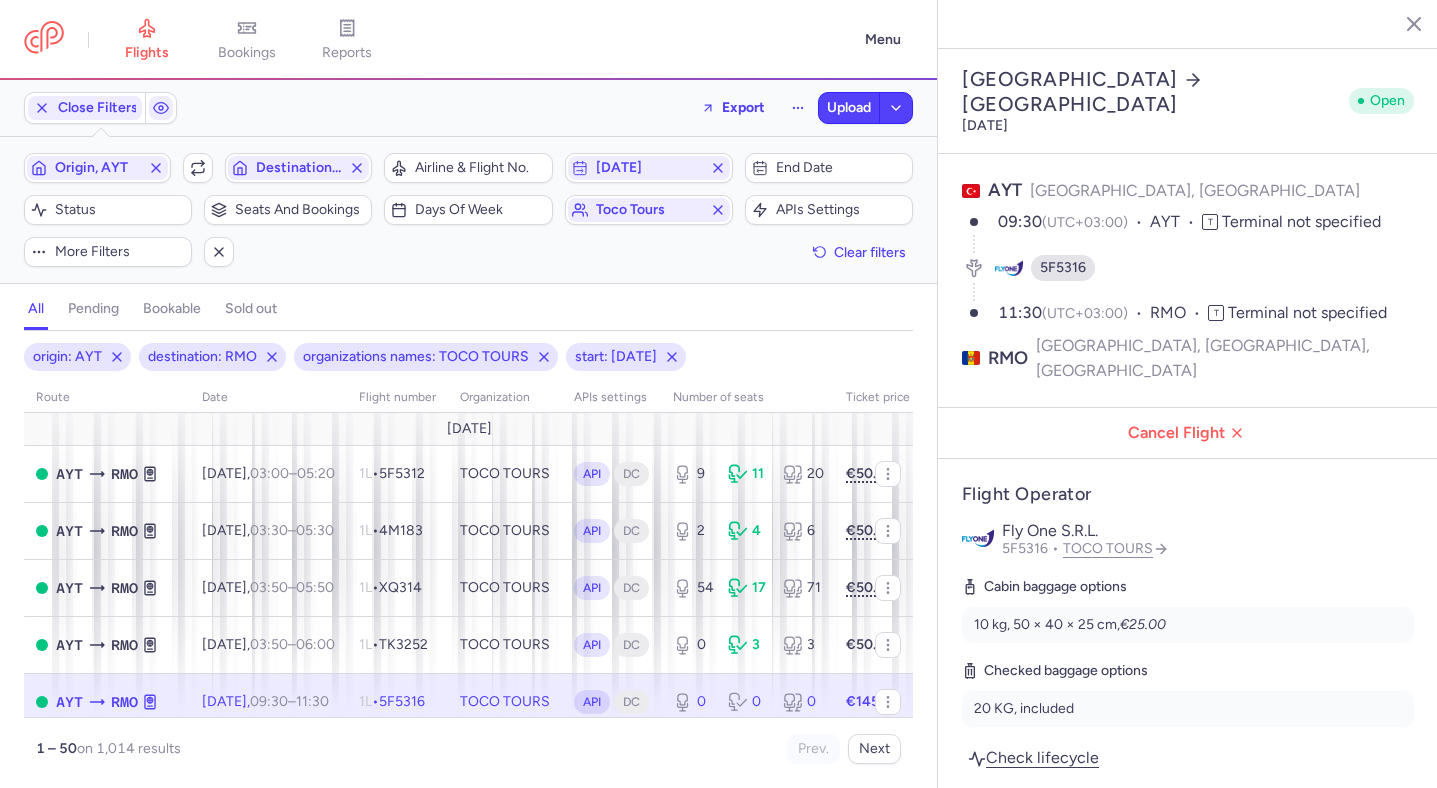 select on "hours" 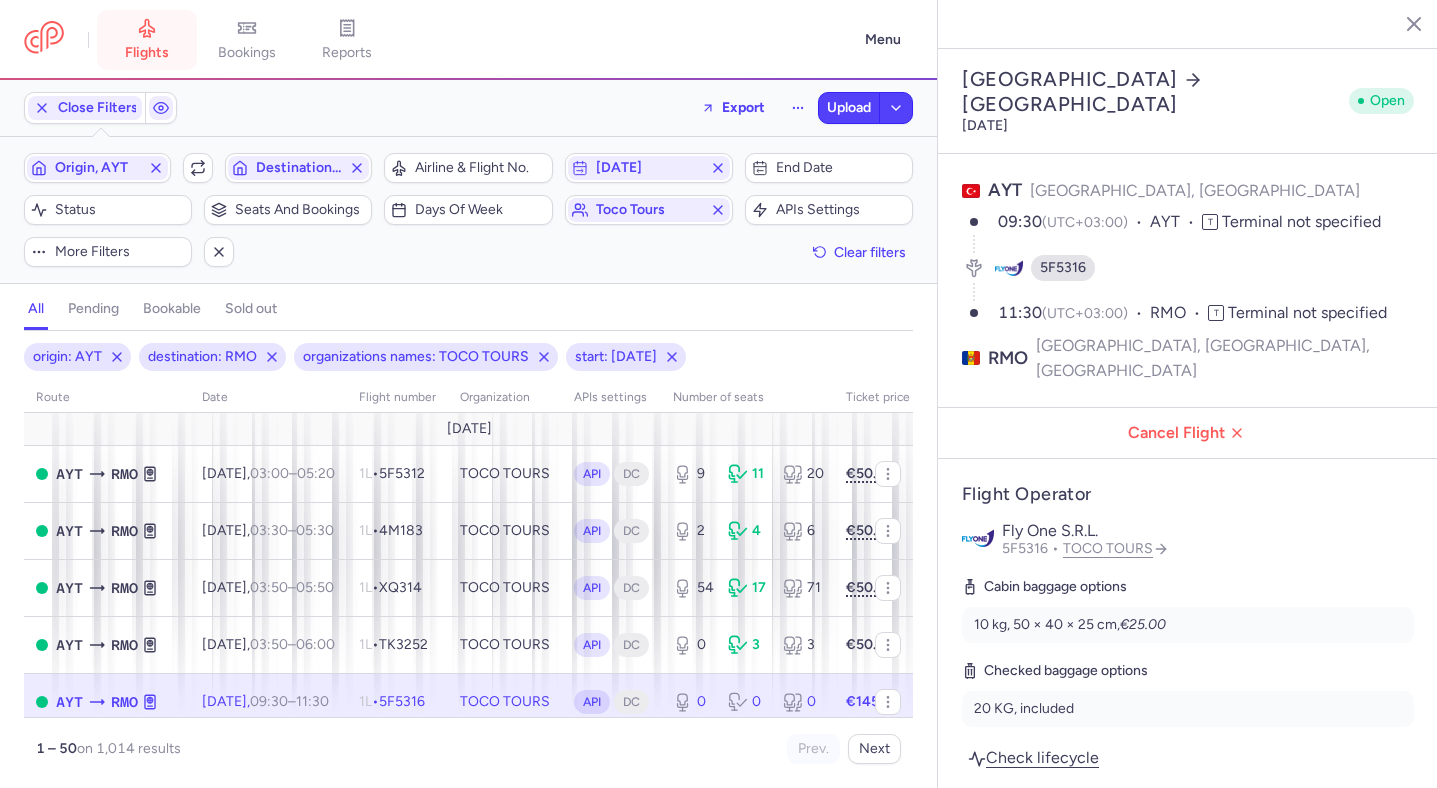 scroll, scrollTop: 0, scrollLeft: 0, axis: both 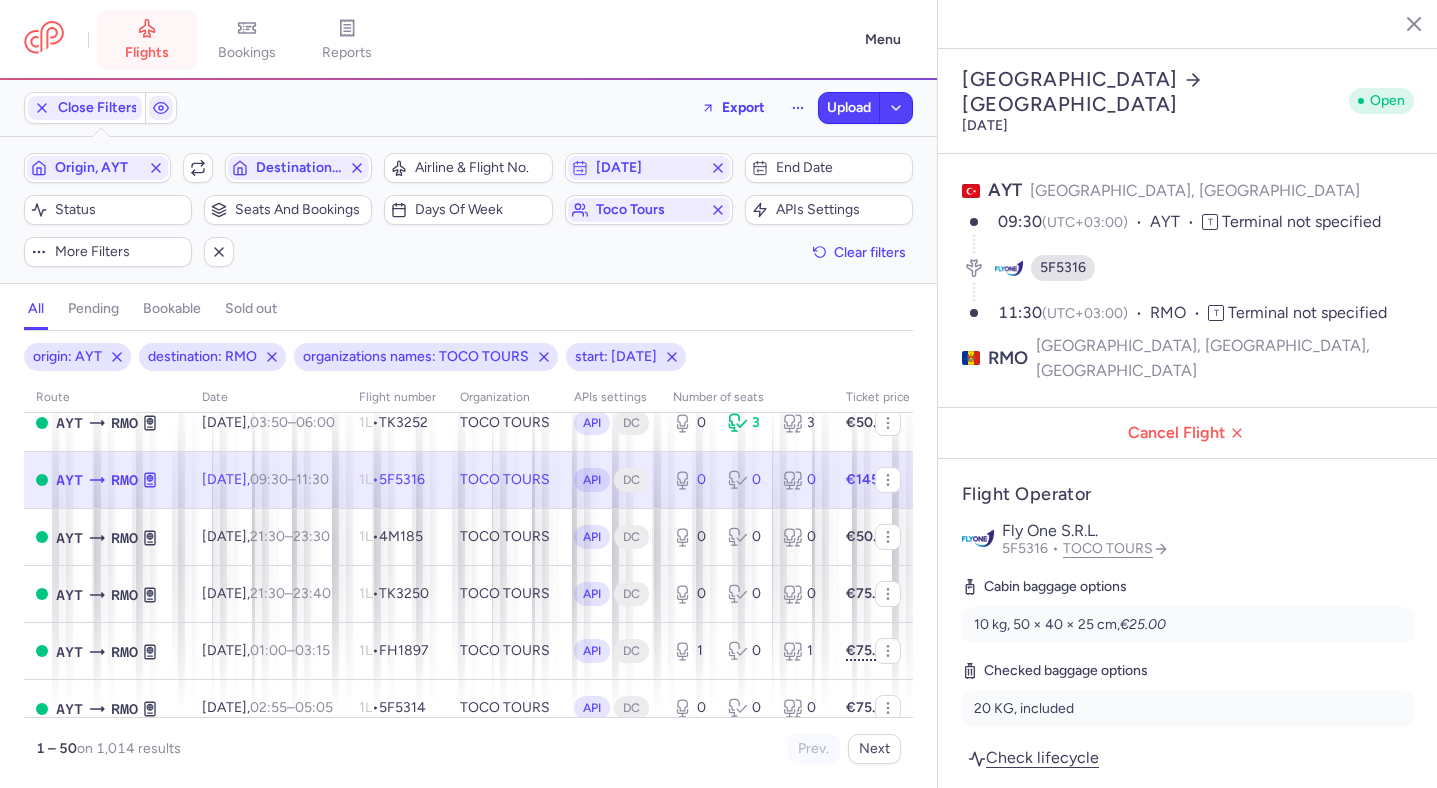 click on "flights" at bounding box center (147, 40) 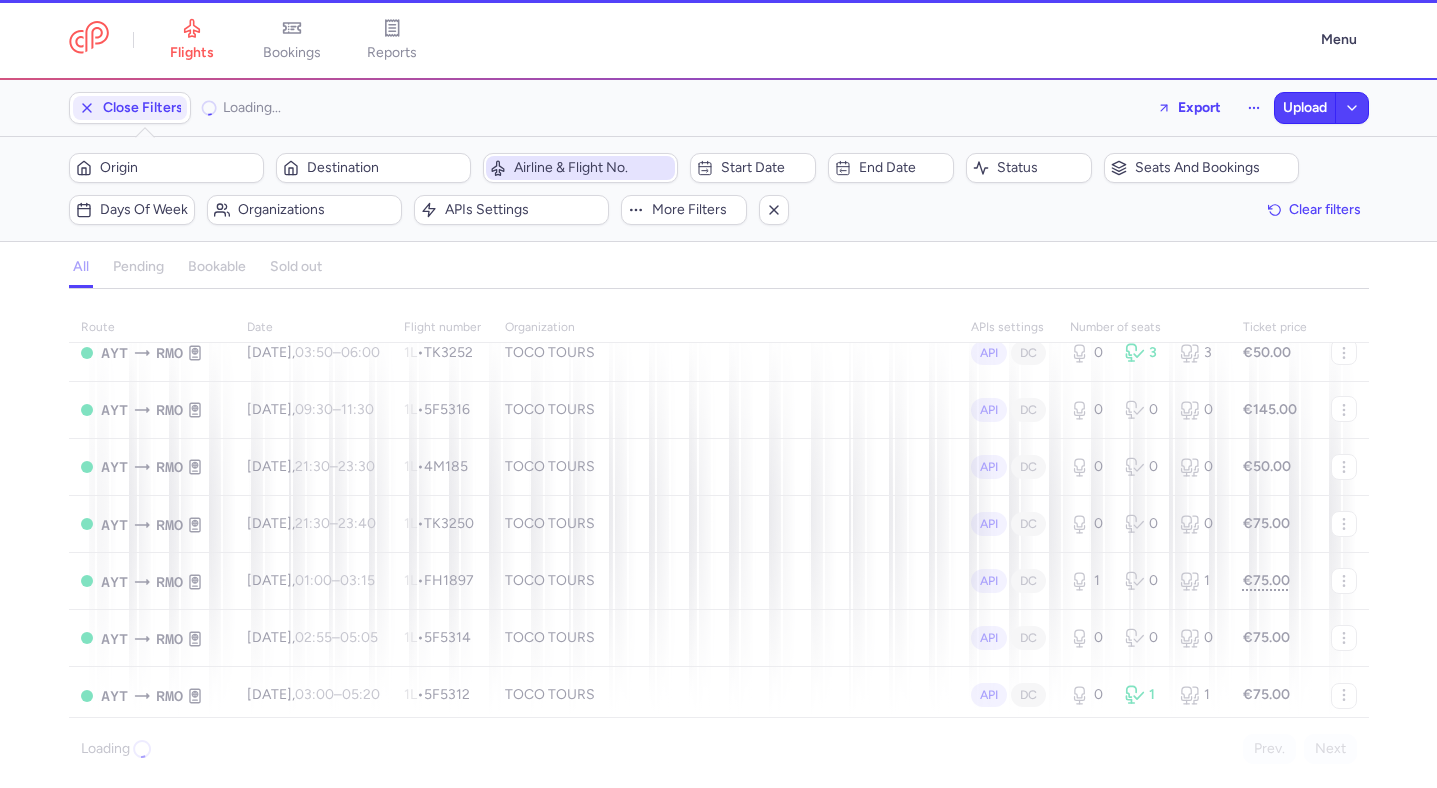 click on "Airline & Flight No." at bounding box center [592, 168] 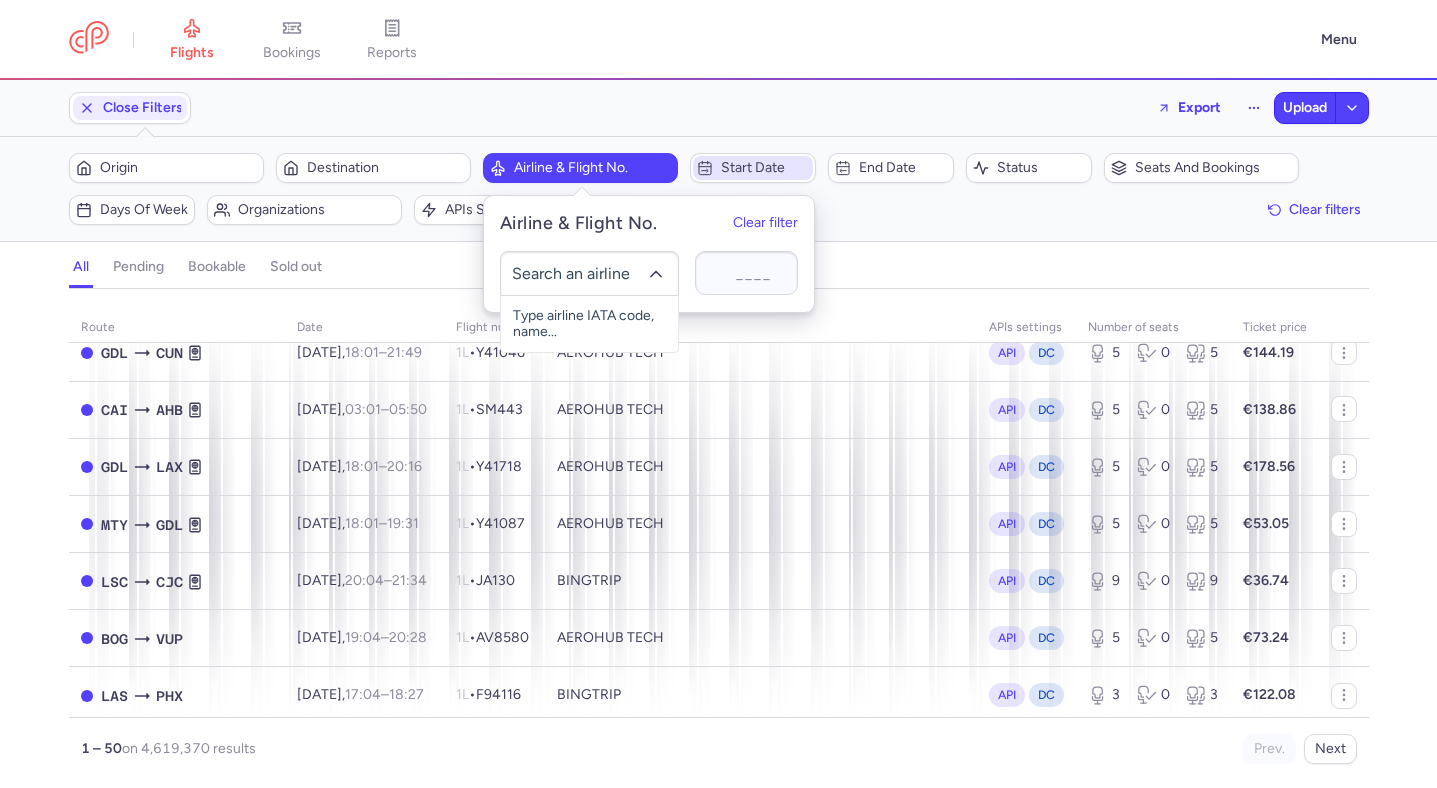click on "Start date" at bounding box center (765, 168) 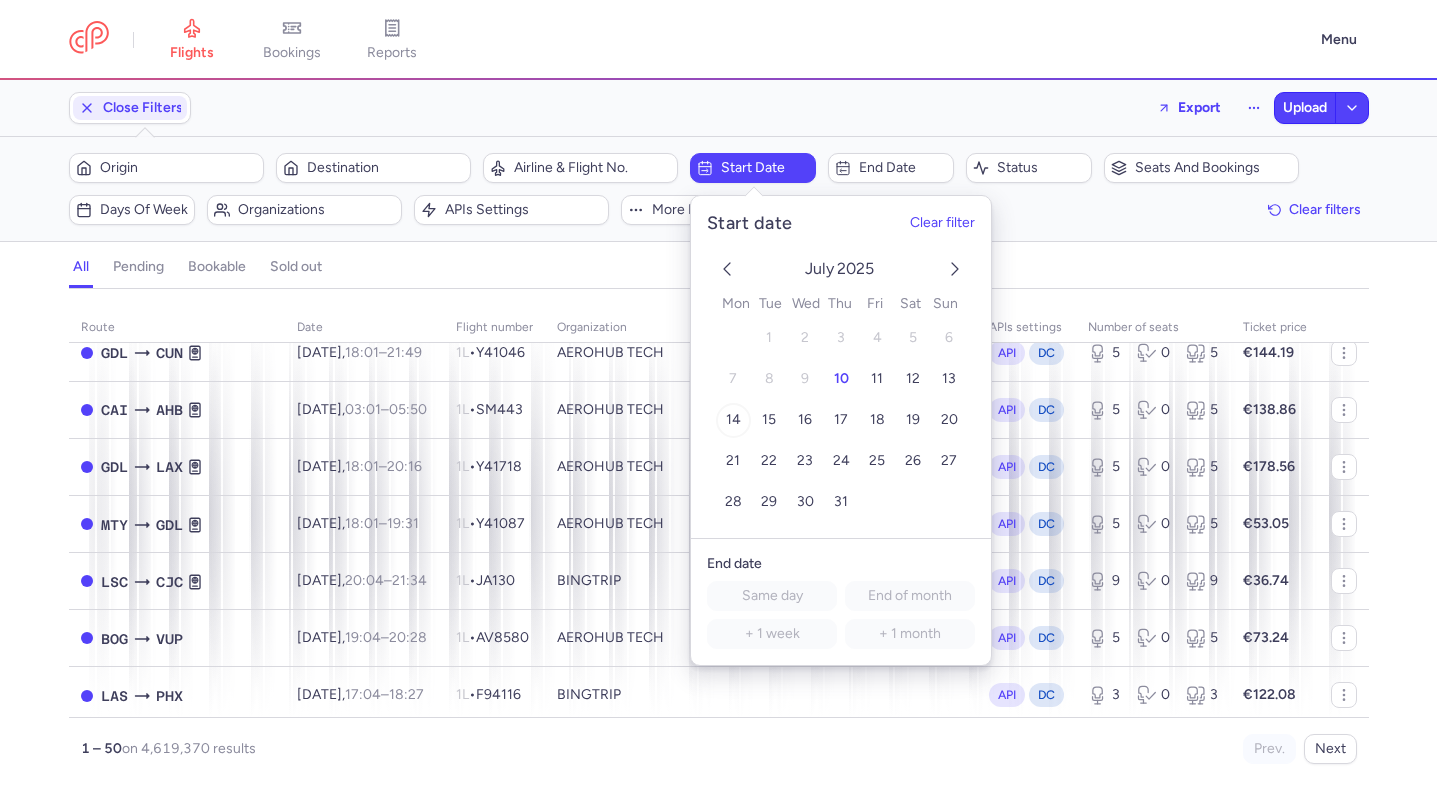 click on "14" at bounding box center [732, 420] 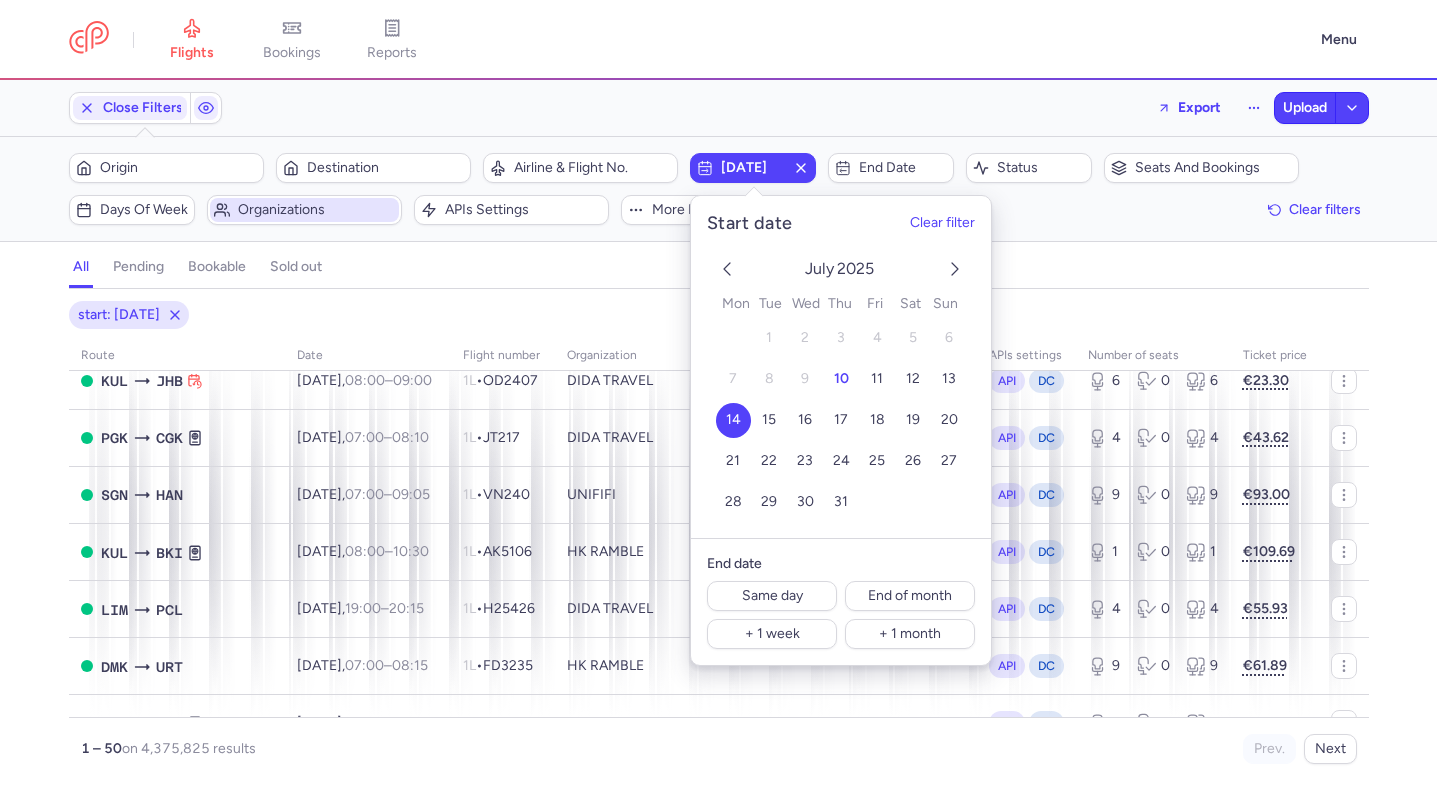 click on "Organizations" at bounding box center (316, 210) 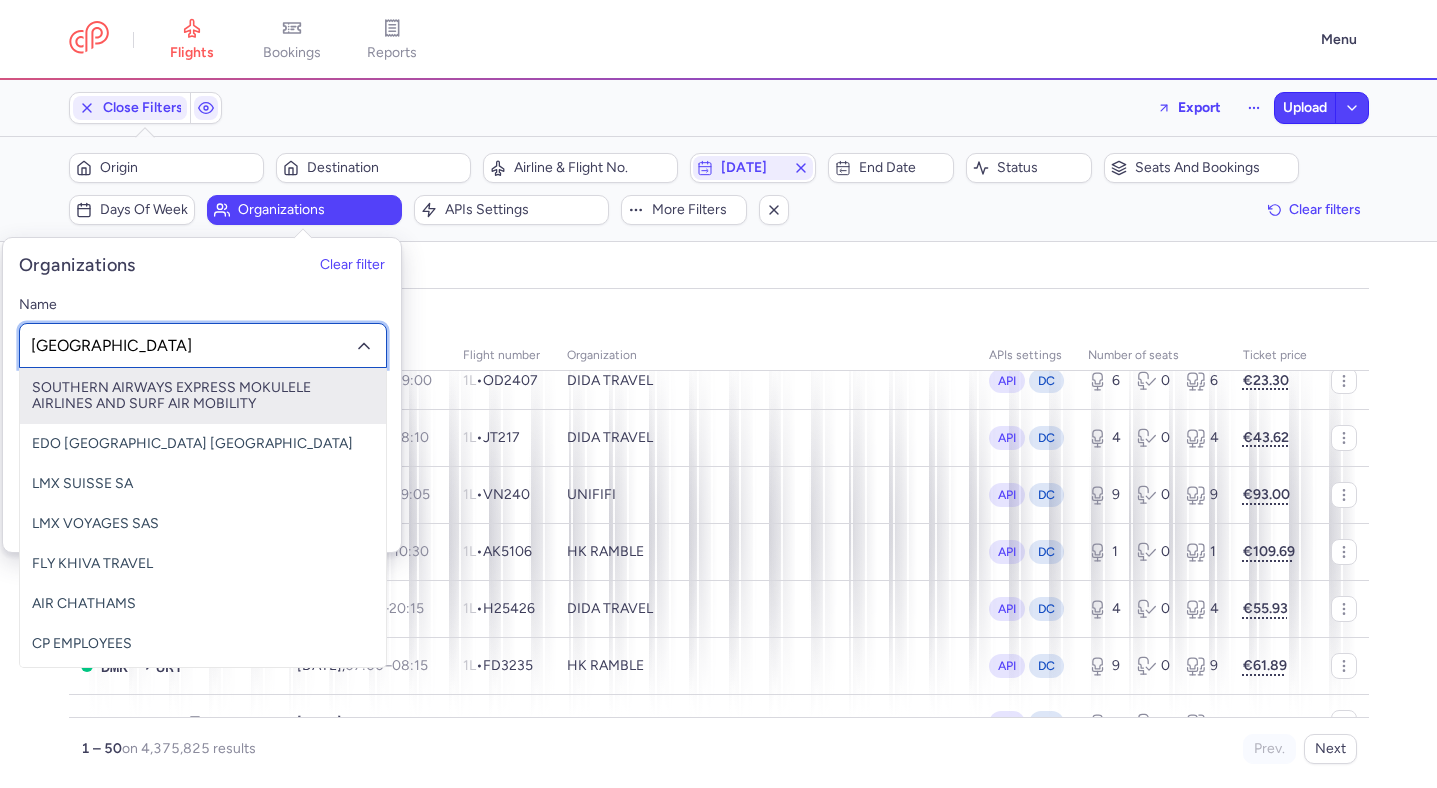 type on "tunisa" 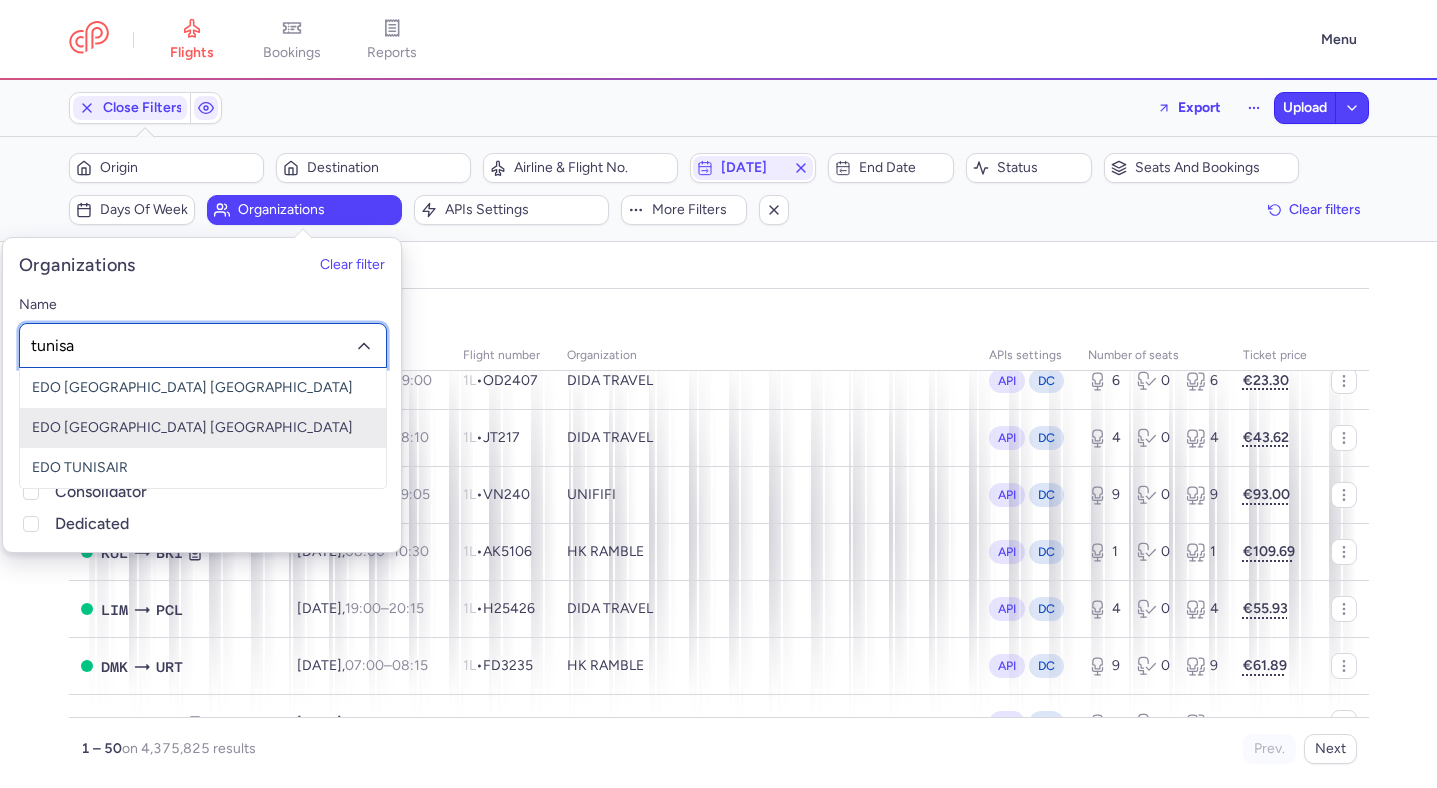 click on "EDO [GEOGRAPHIC_DATA] [GEOGRAPHIC_DATA]" at bounding box center (203, 428) 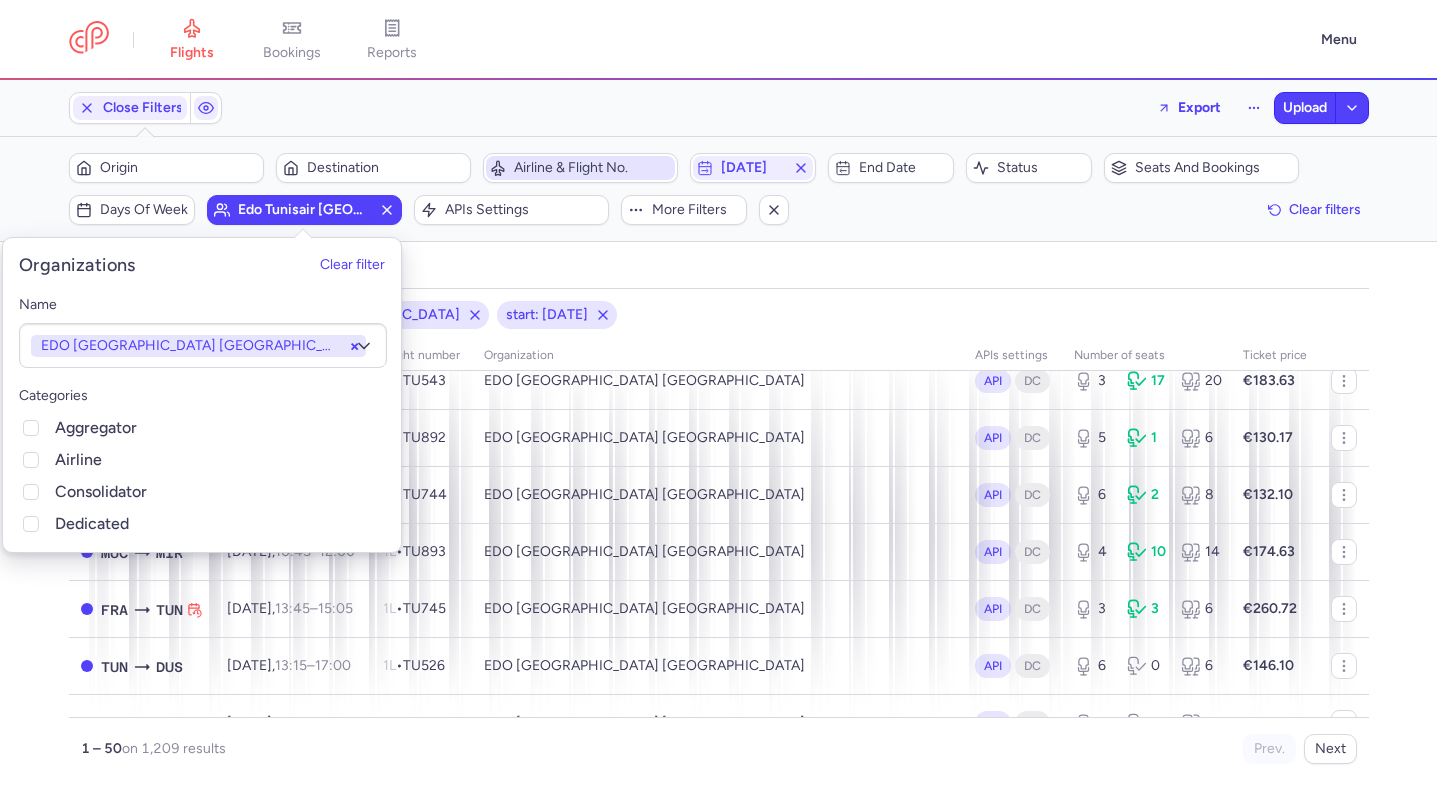 click on "Airline & Flight No." at bounding box center [592, 168] 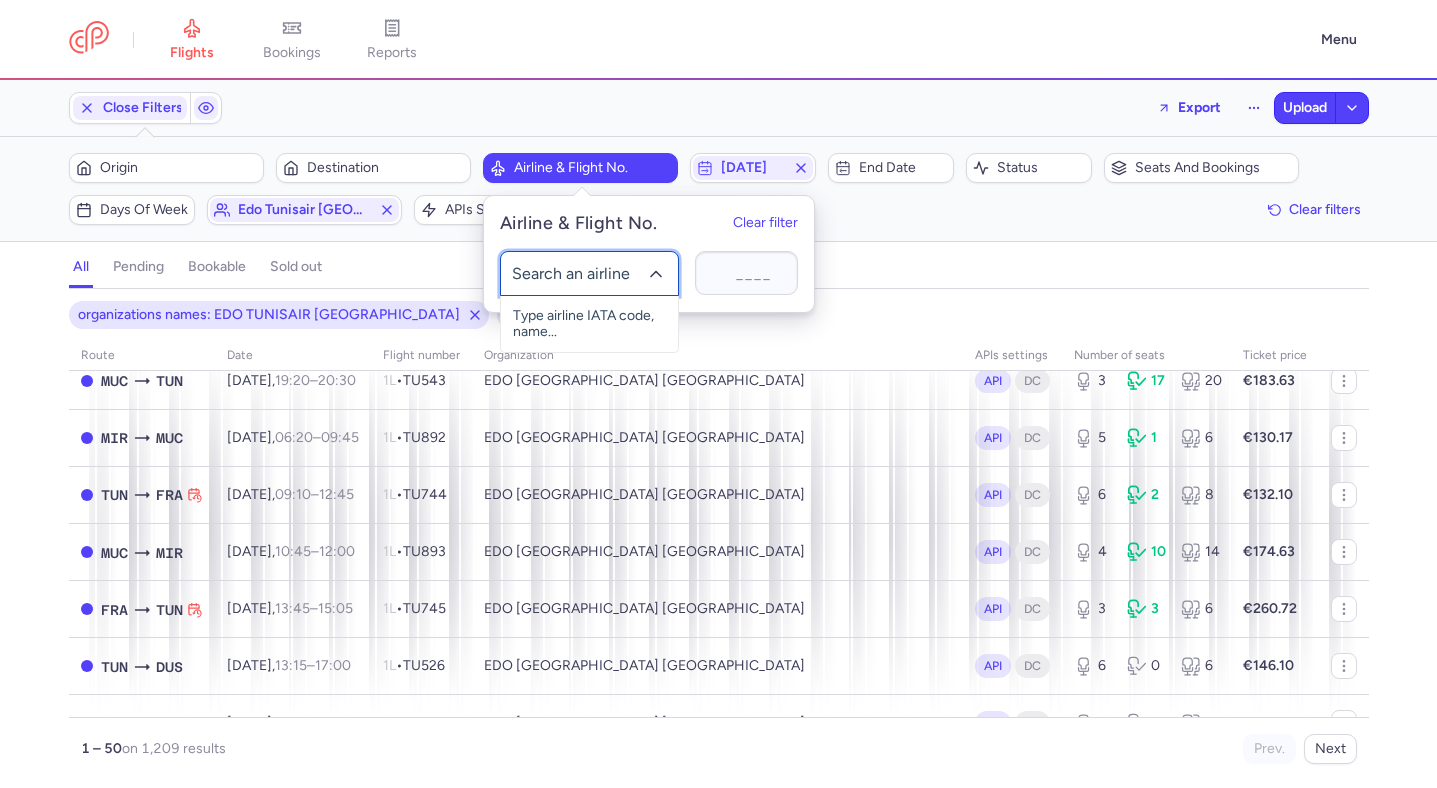 click 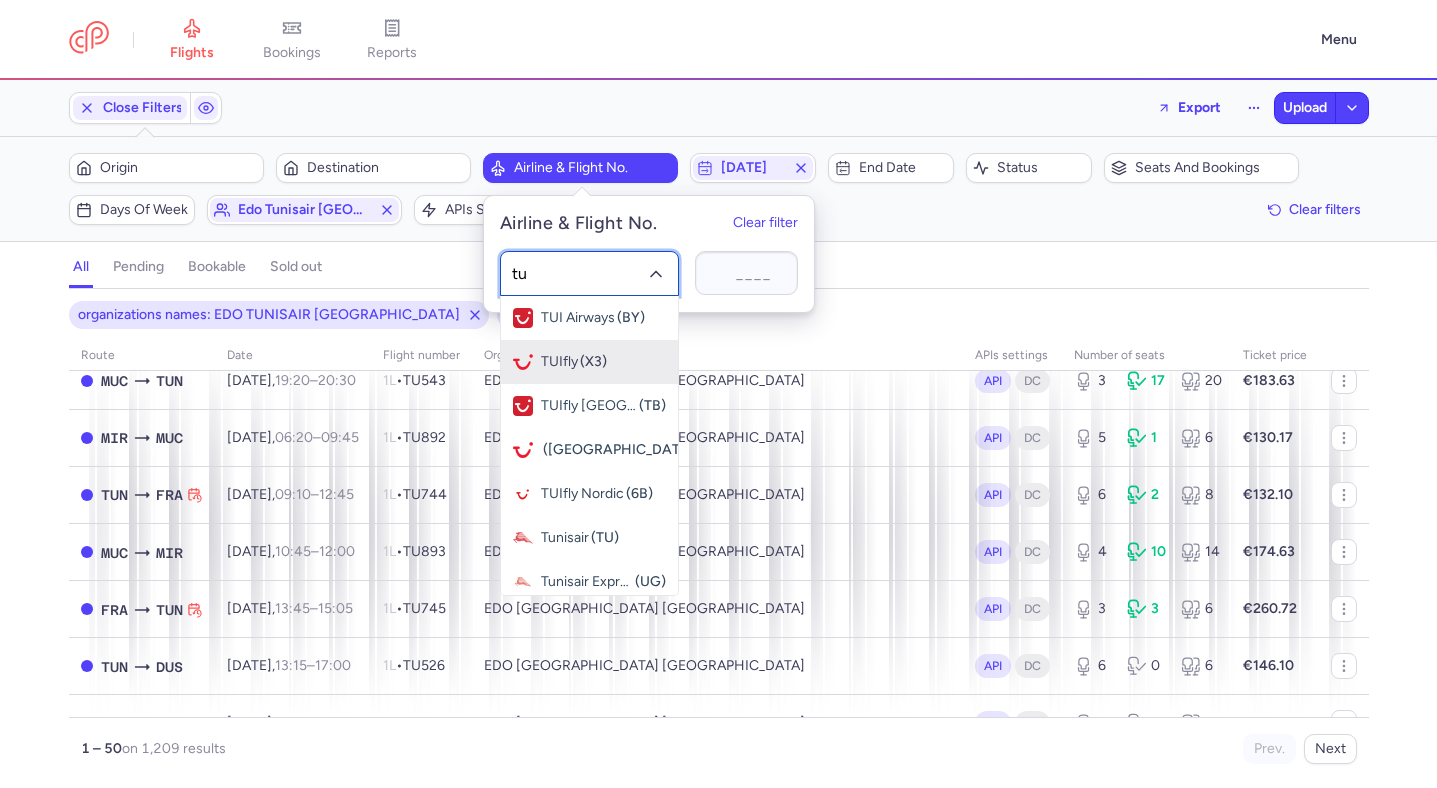 type on "tu" 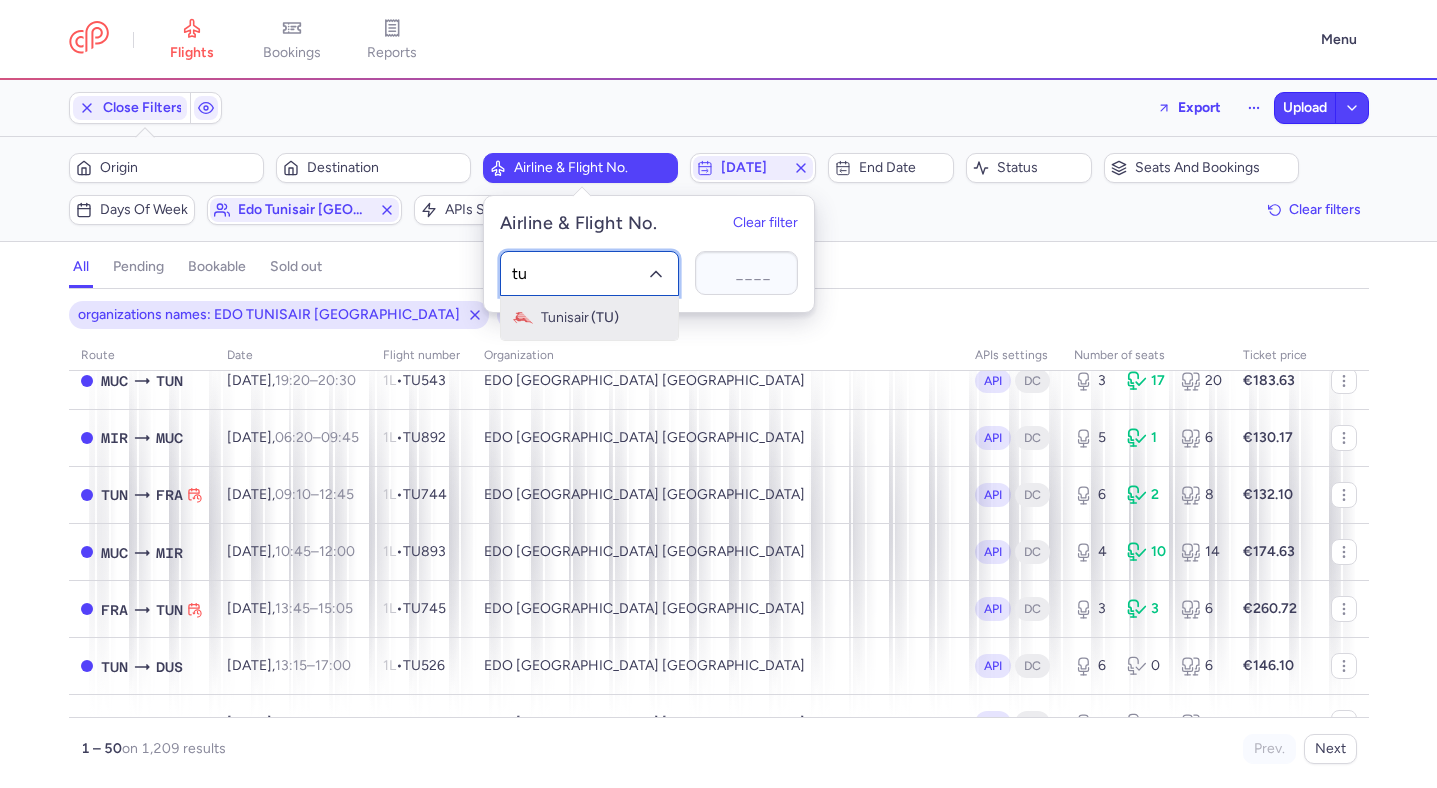 click on "Tunisair (TU)" at bounding box center (589, 318) 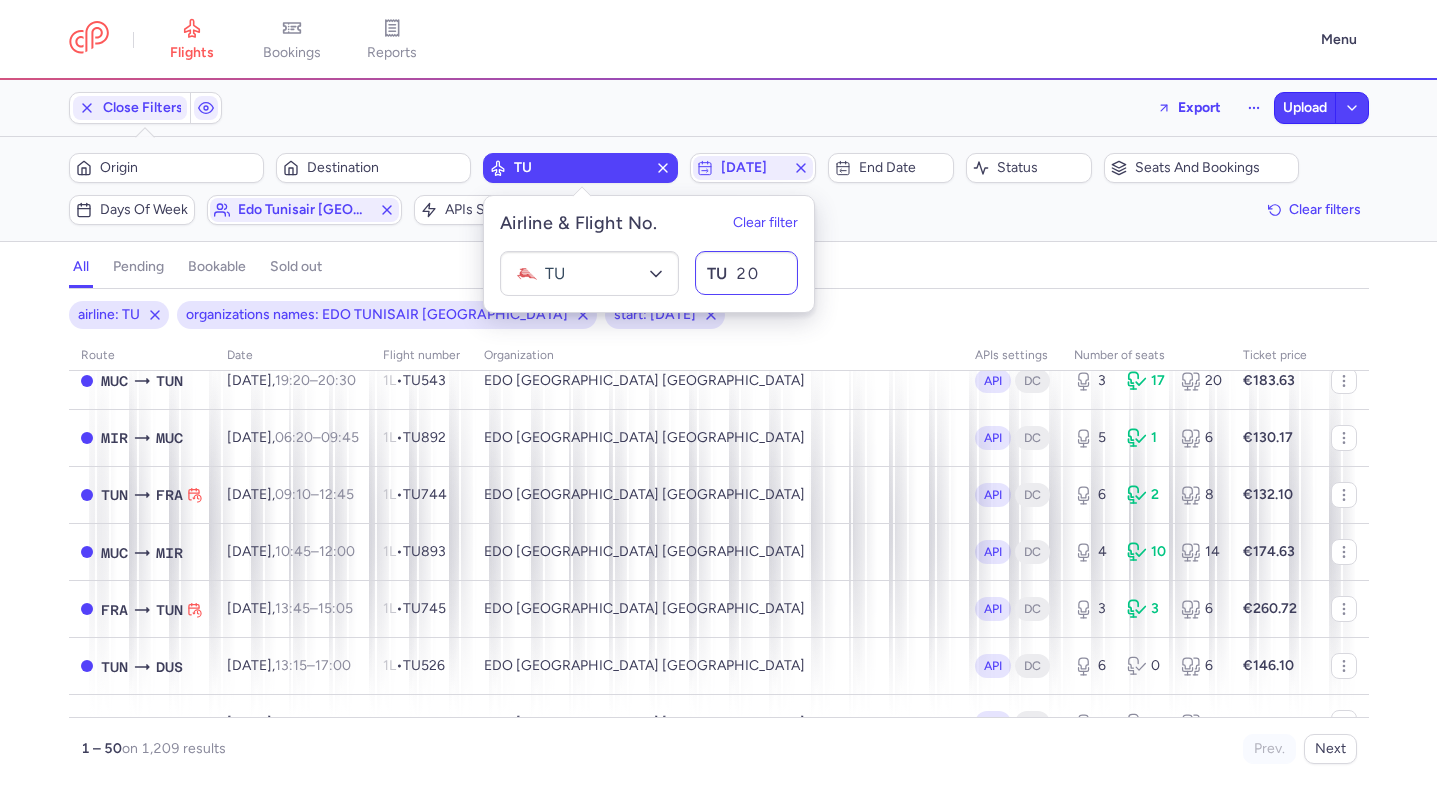 type on "201" 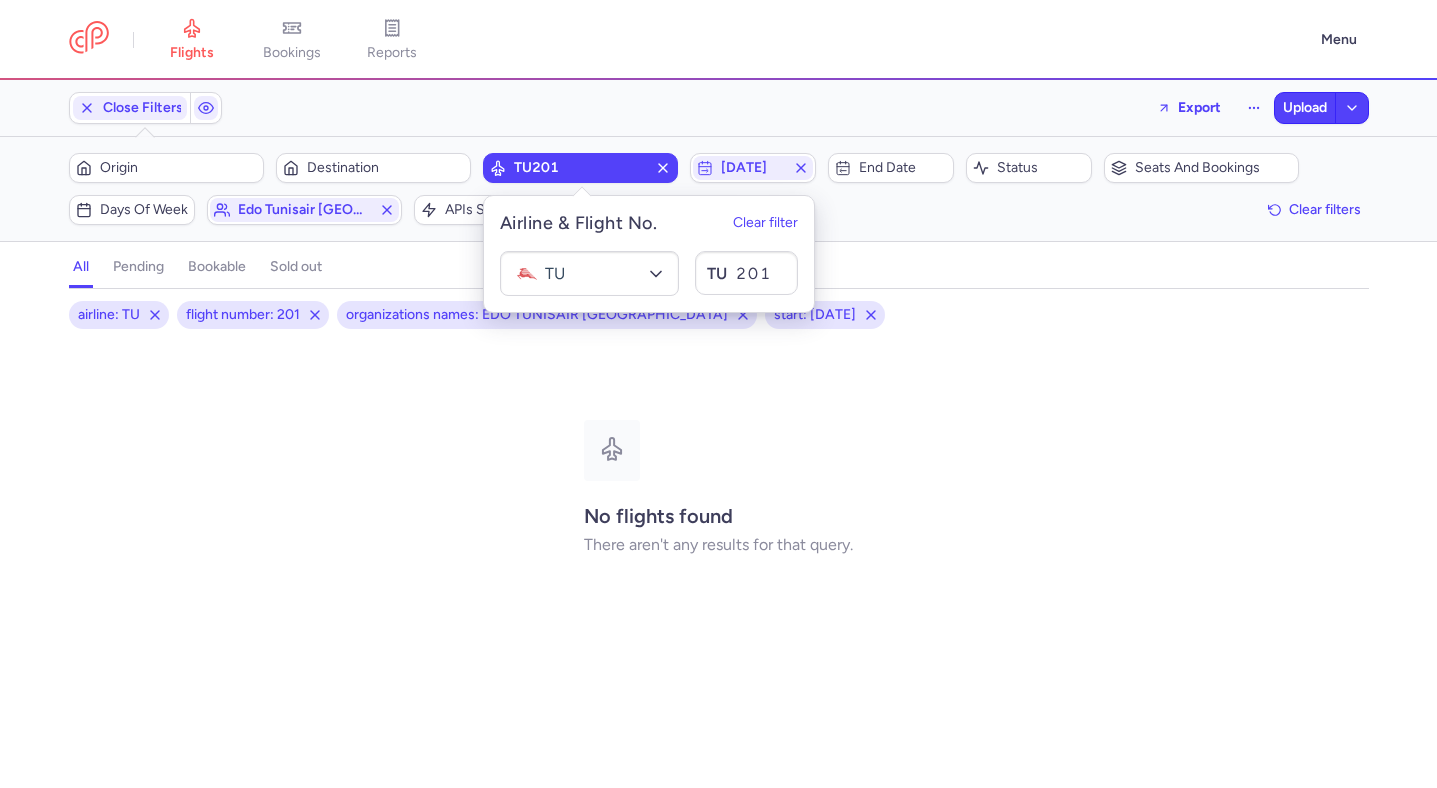 click on "airline: TU flight number: 201 organizations names: EDO TUNISAIR GERMANY start: 2025-07-14" at bounding box center (719, 315) 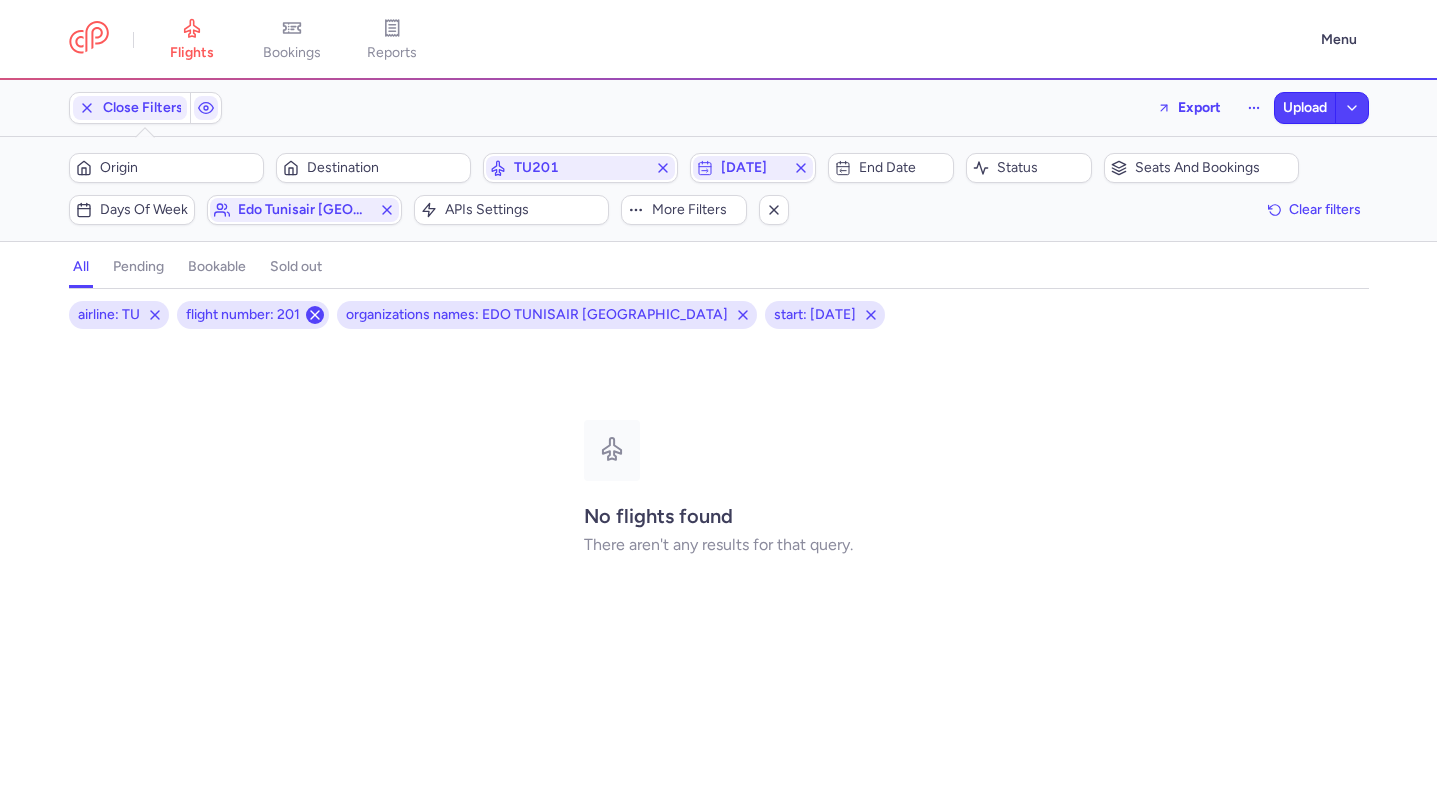 click 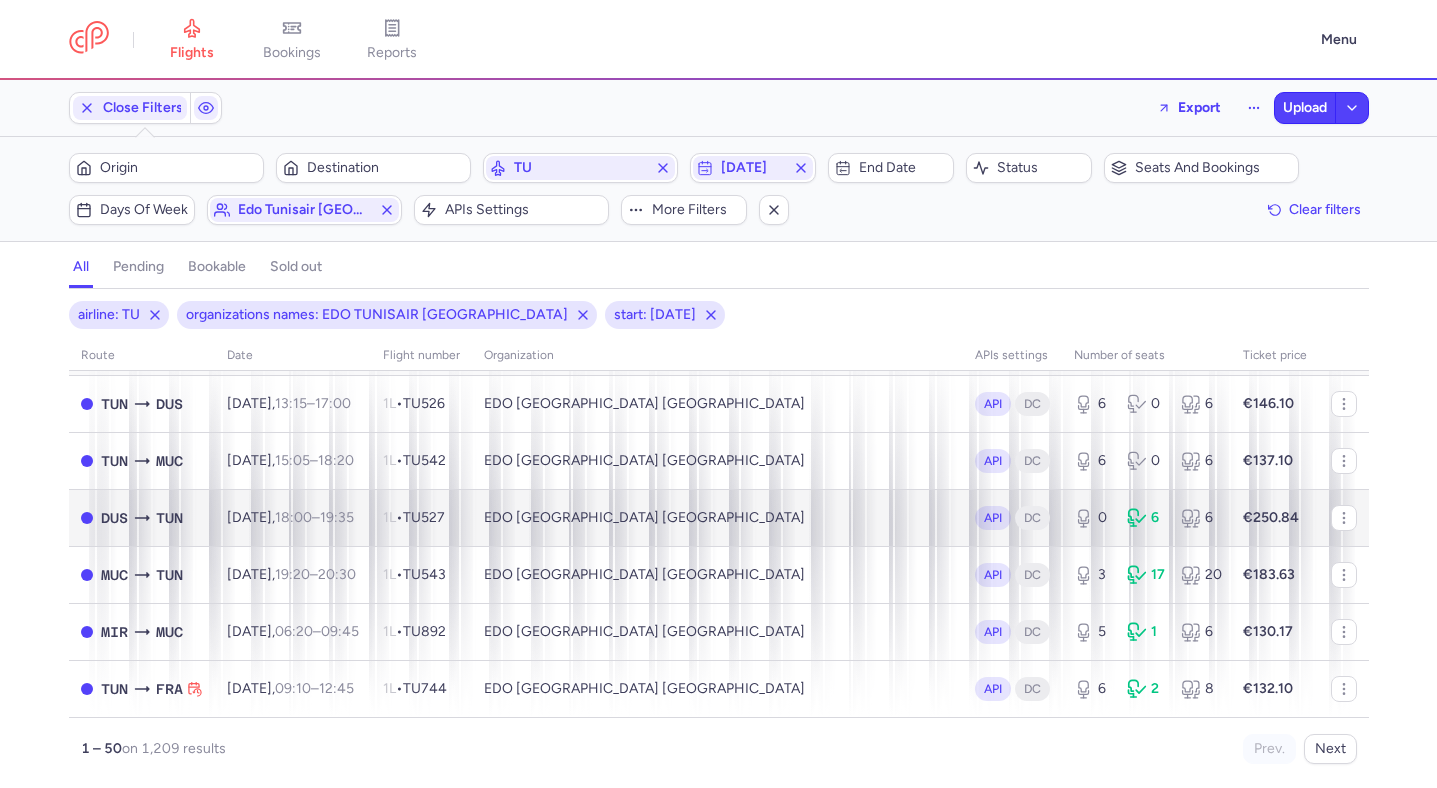 scroll, scrollTop: 0, scrollLeft: 0, axis: both 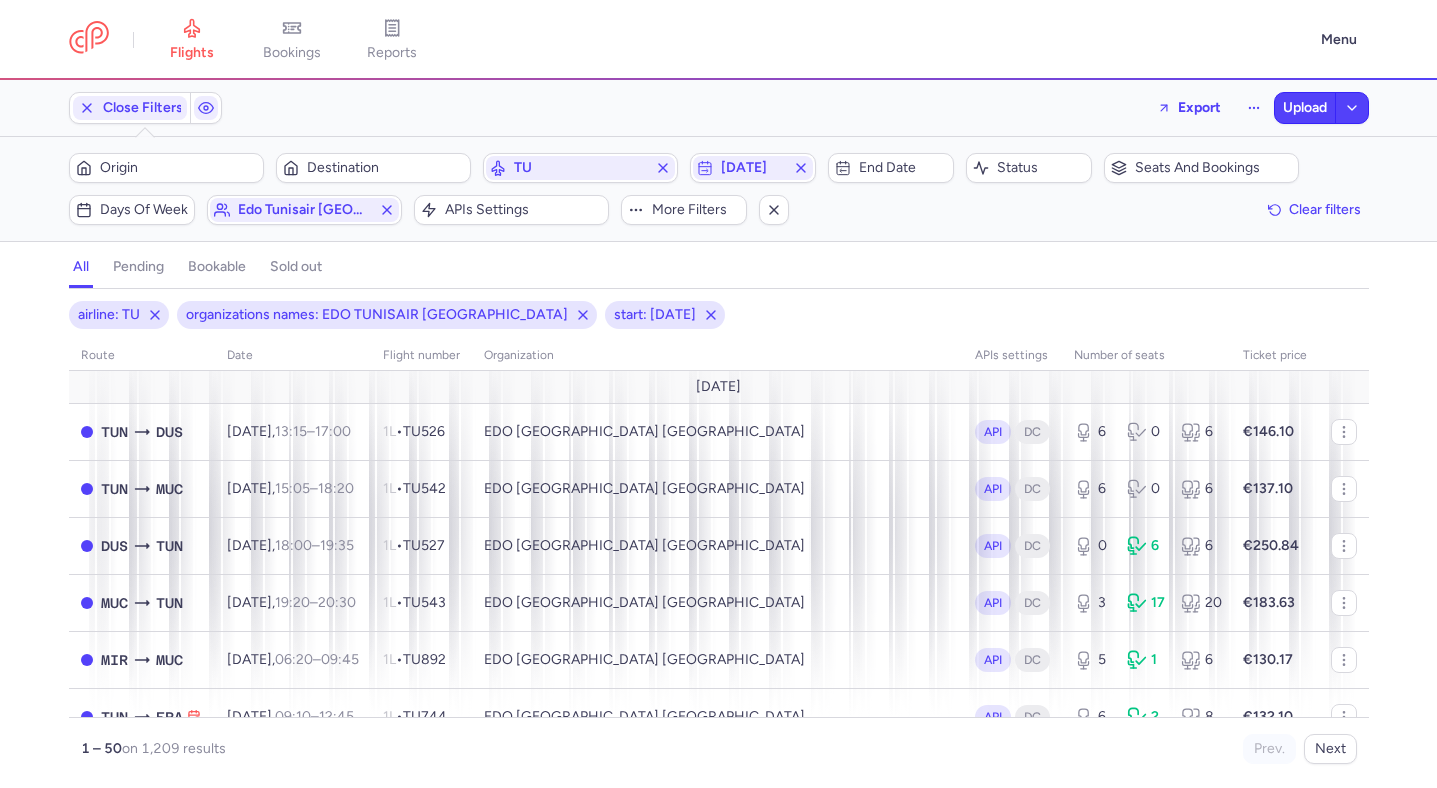 click on "Origin  Destination" at bounding box center [270, 168] 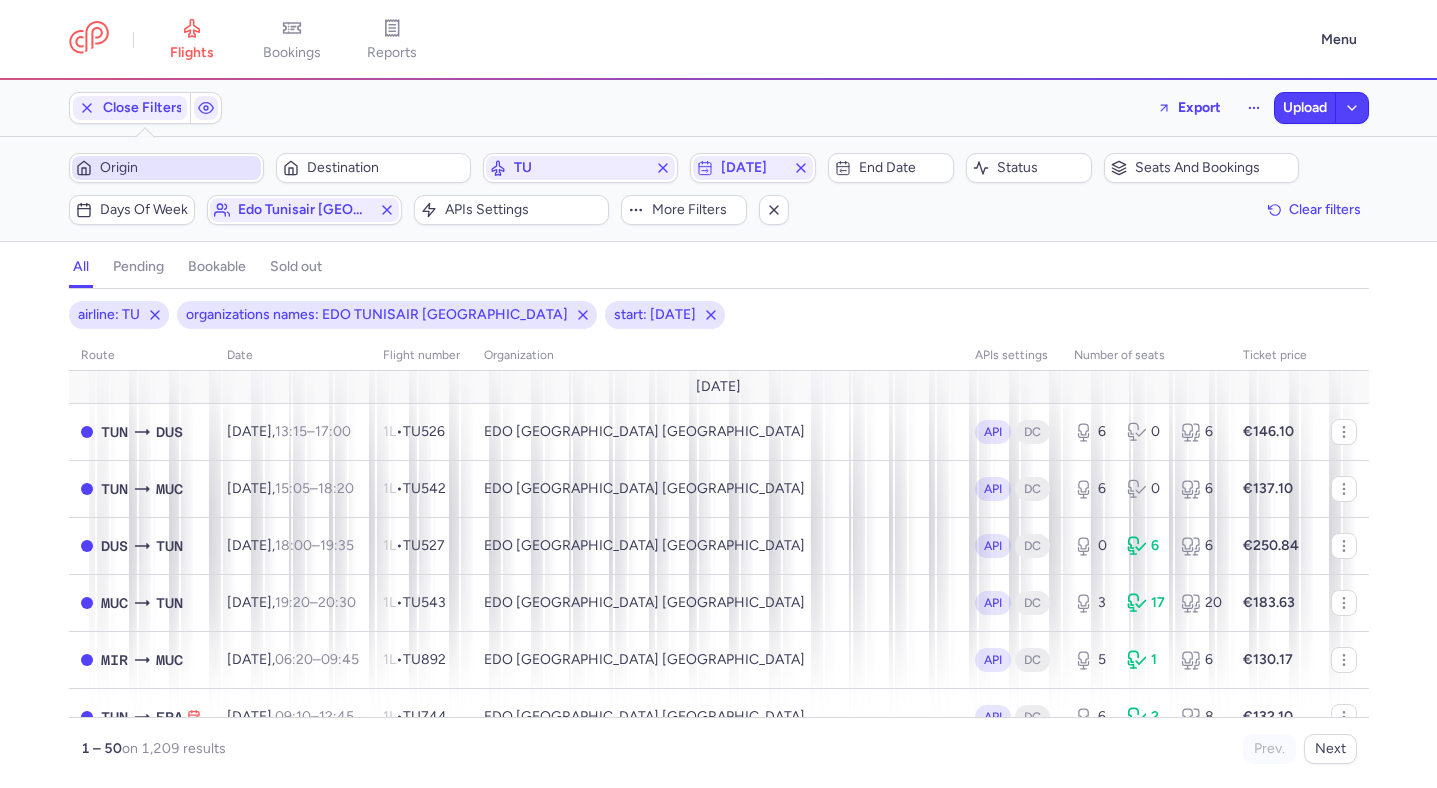 click on "Origin" at bounding box center [166, 168] 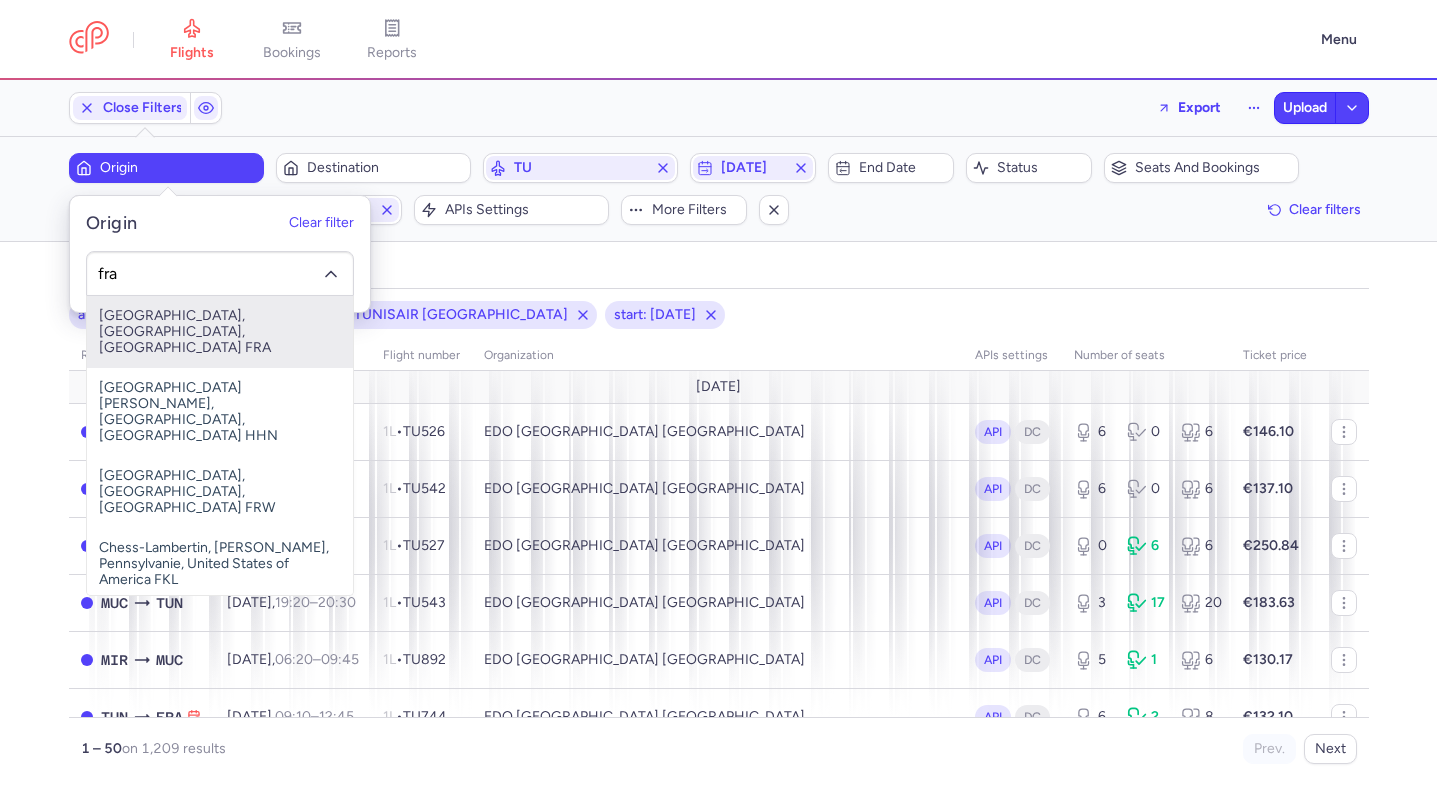 click on "Frankfurt International Airport, Frankfurt am Main, Germany FRA" at bounding box center [220, 332] 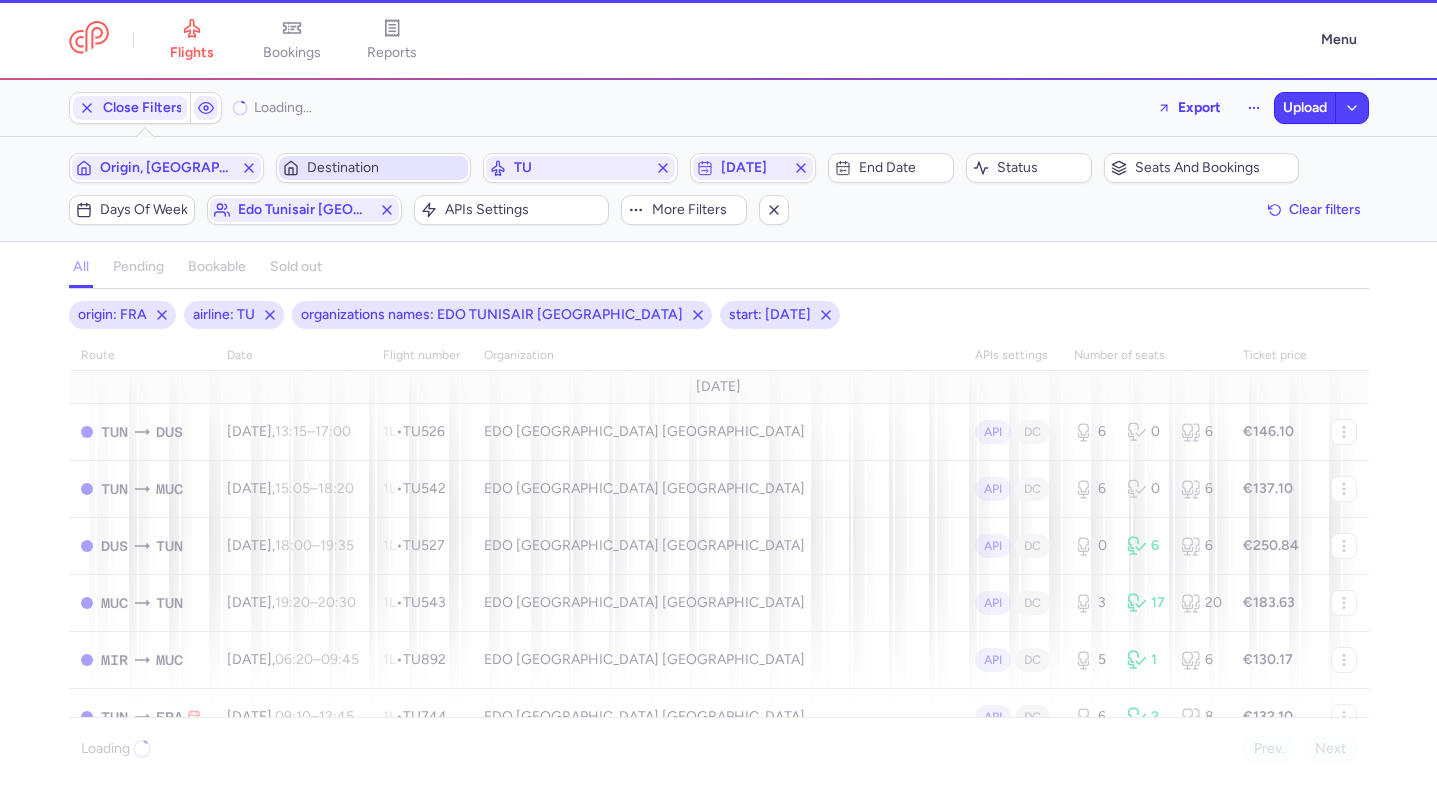 click on "Destination" at bounding box center [385, 168] 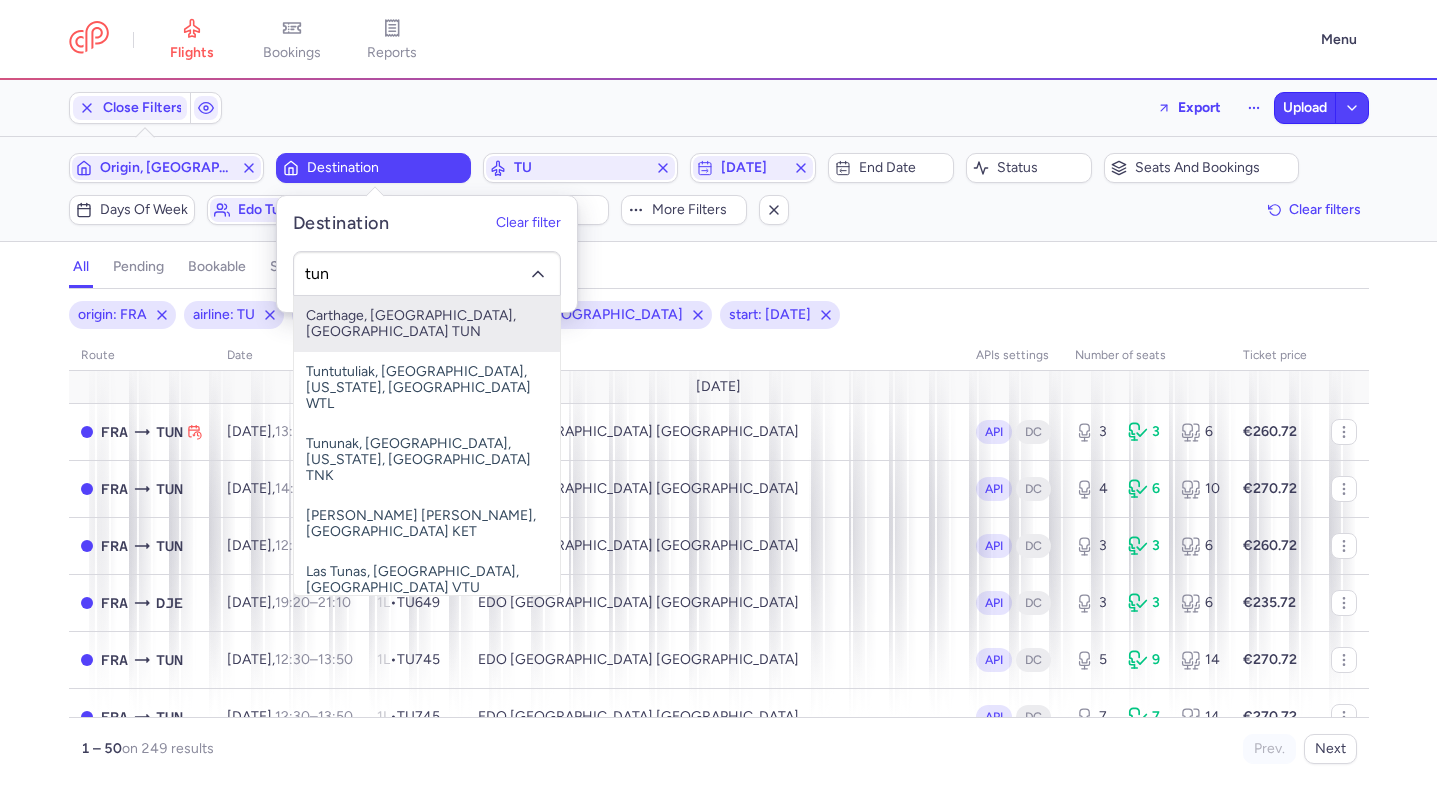 type on "tun" 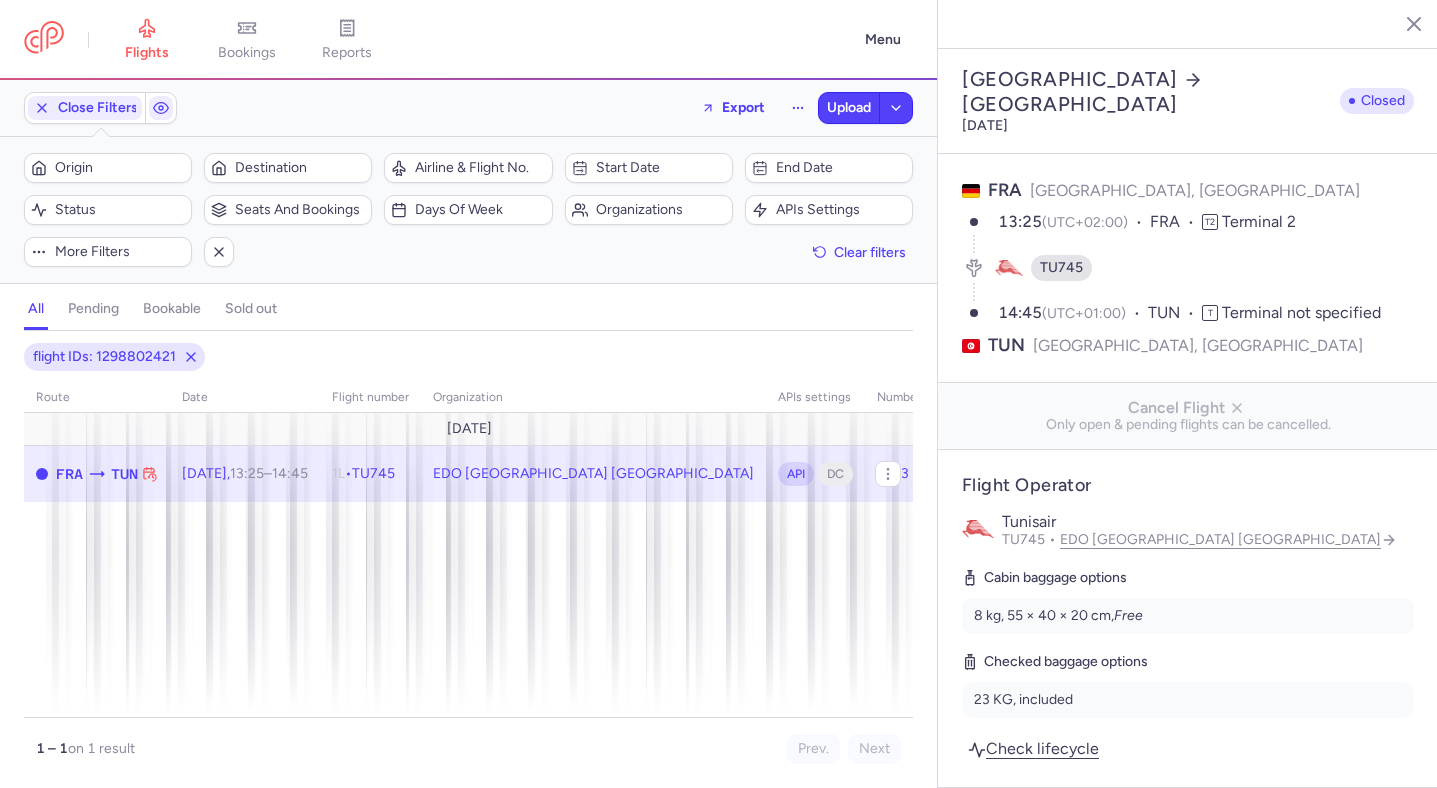 select on "days" 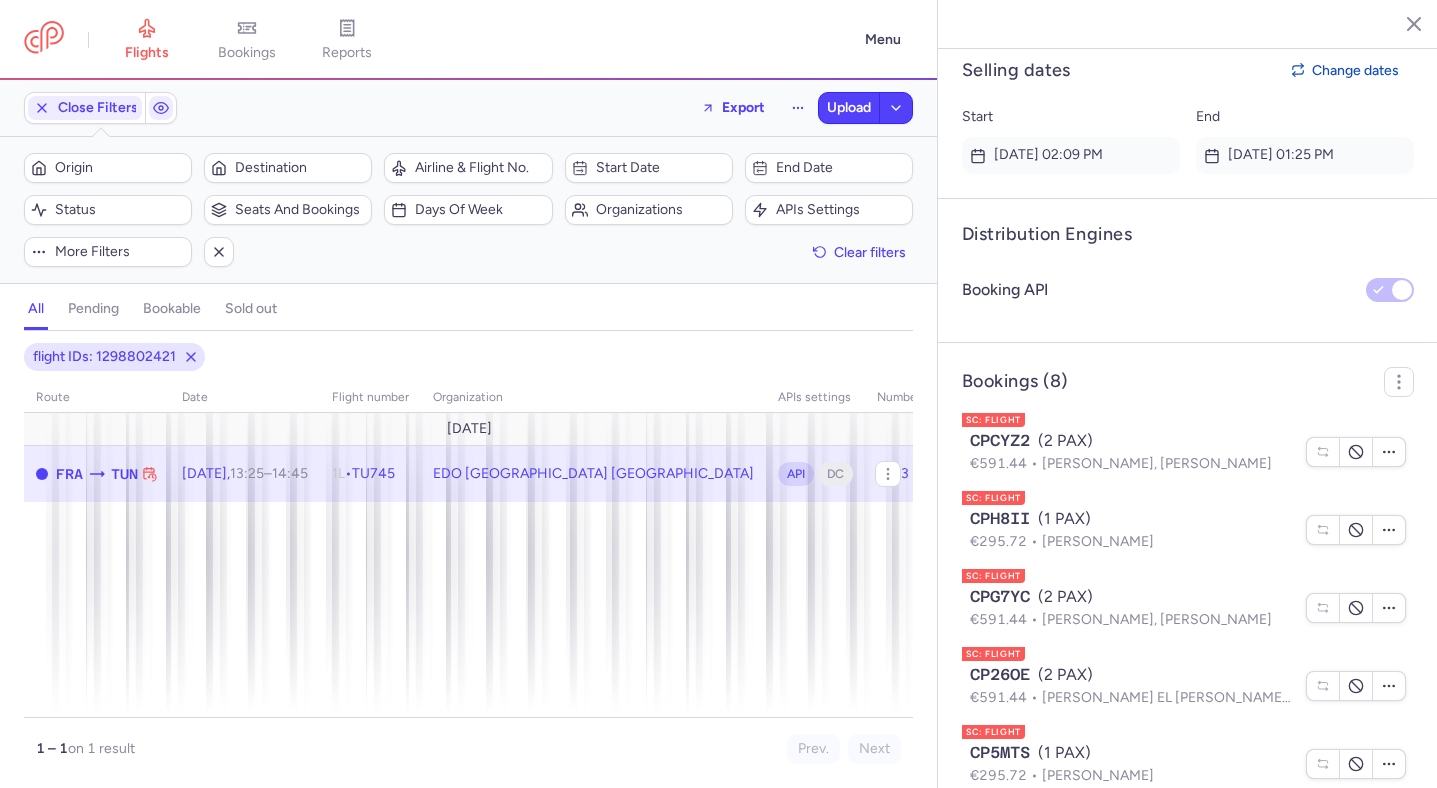 scroll, scrollTop: 1357, scrollLeft: 0, axis: vertical 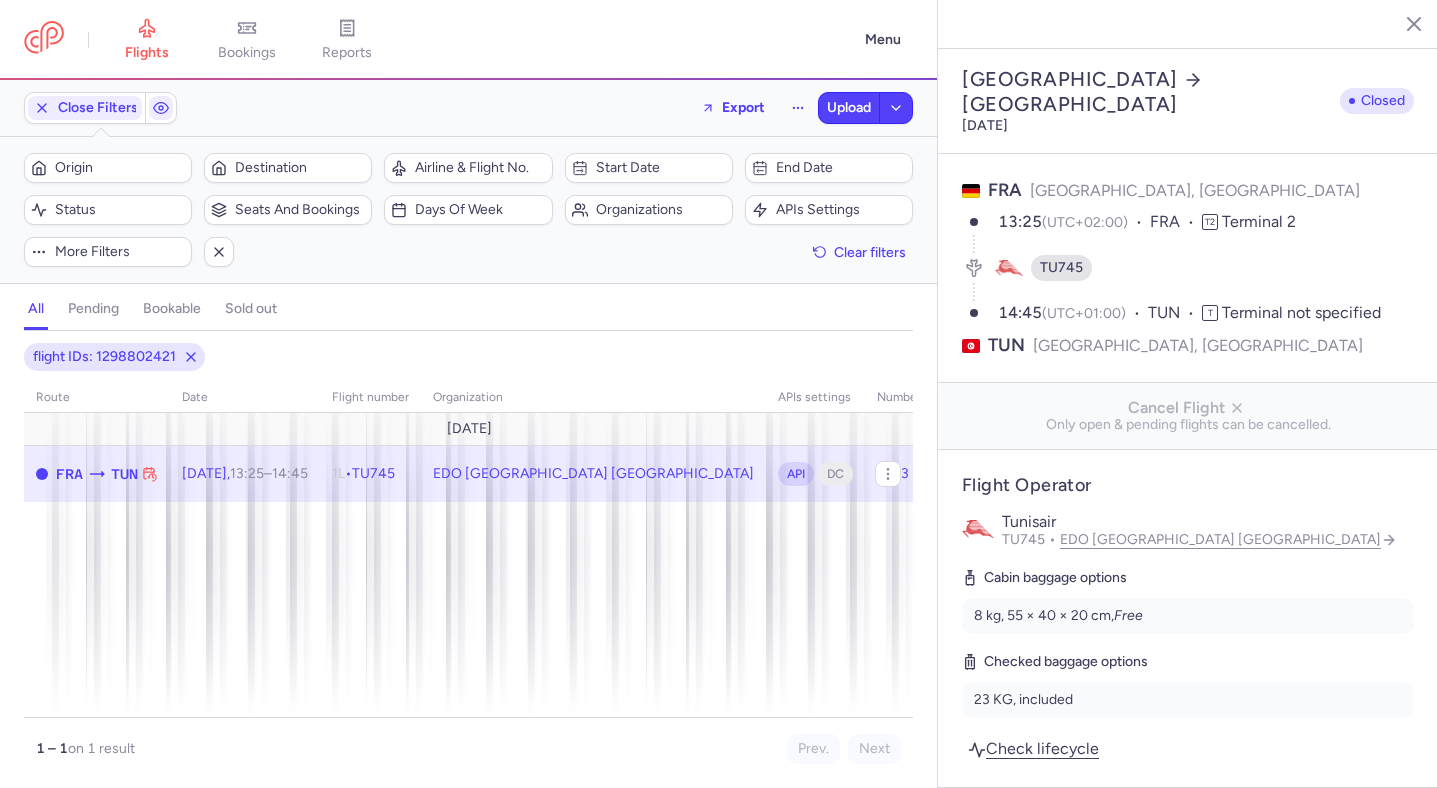 select on "days" 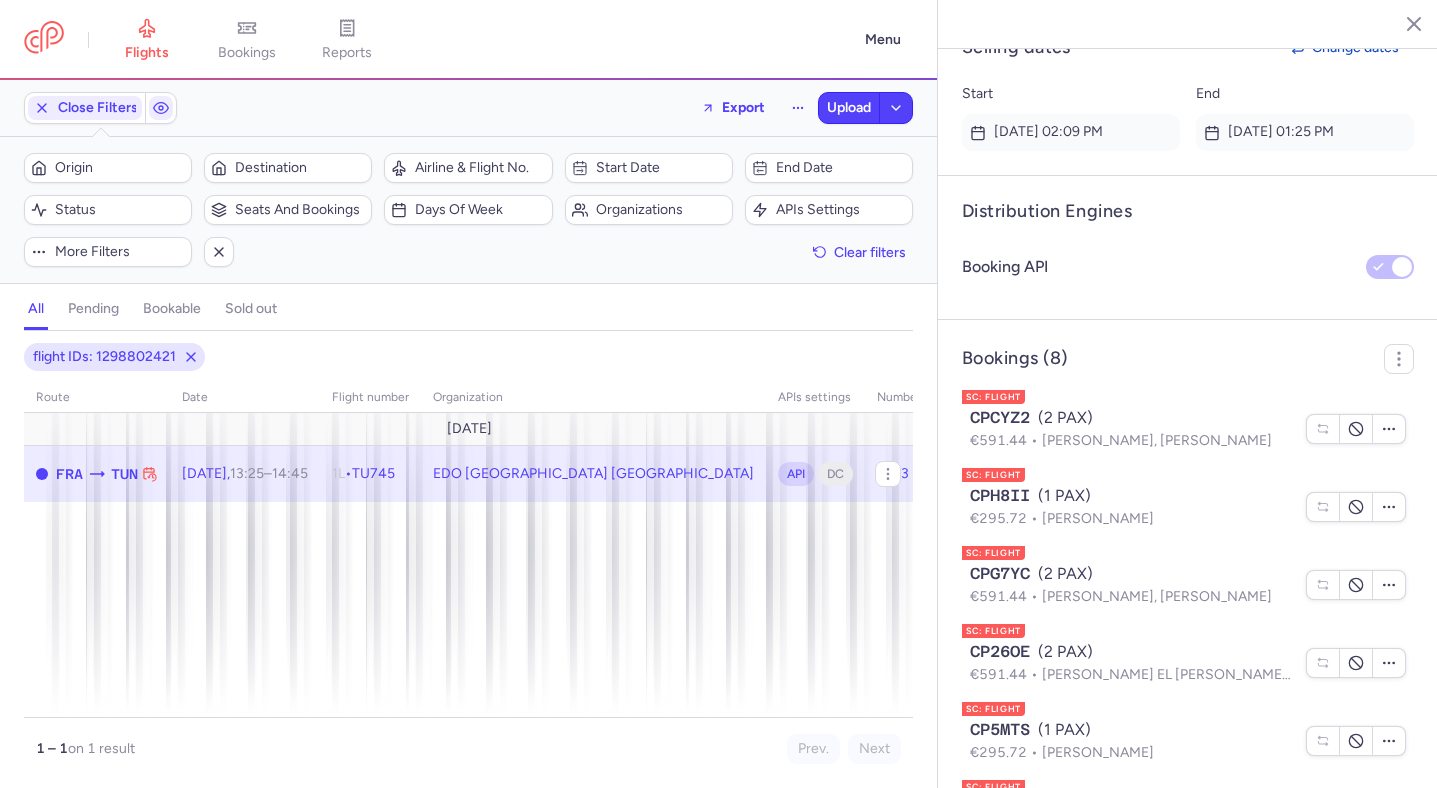 scroll, scrollTop: 1582, scrollLeft: 0, axis: vertical 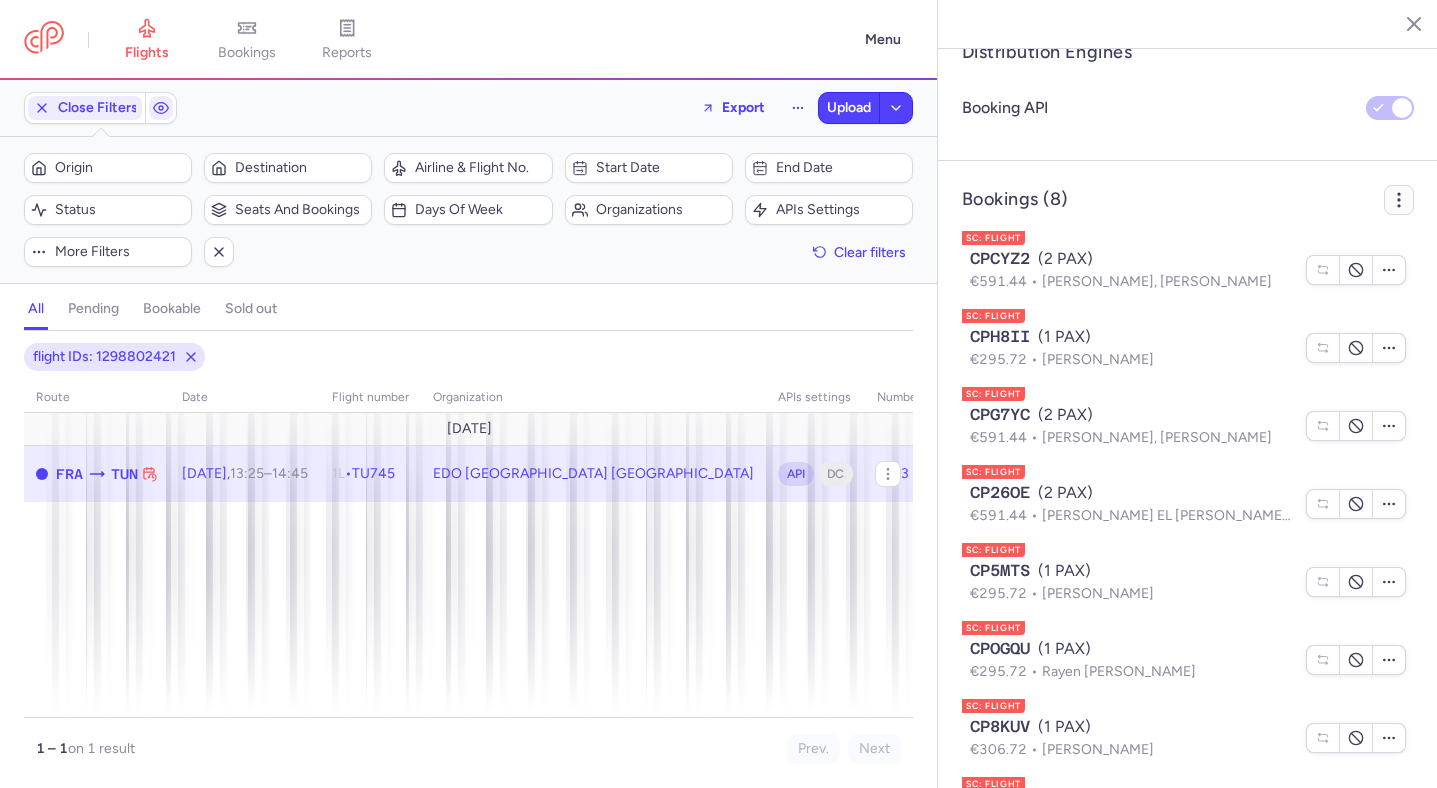 click 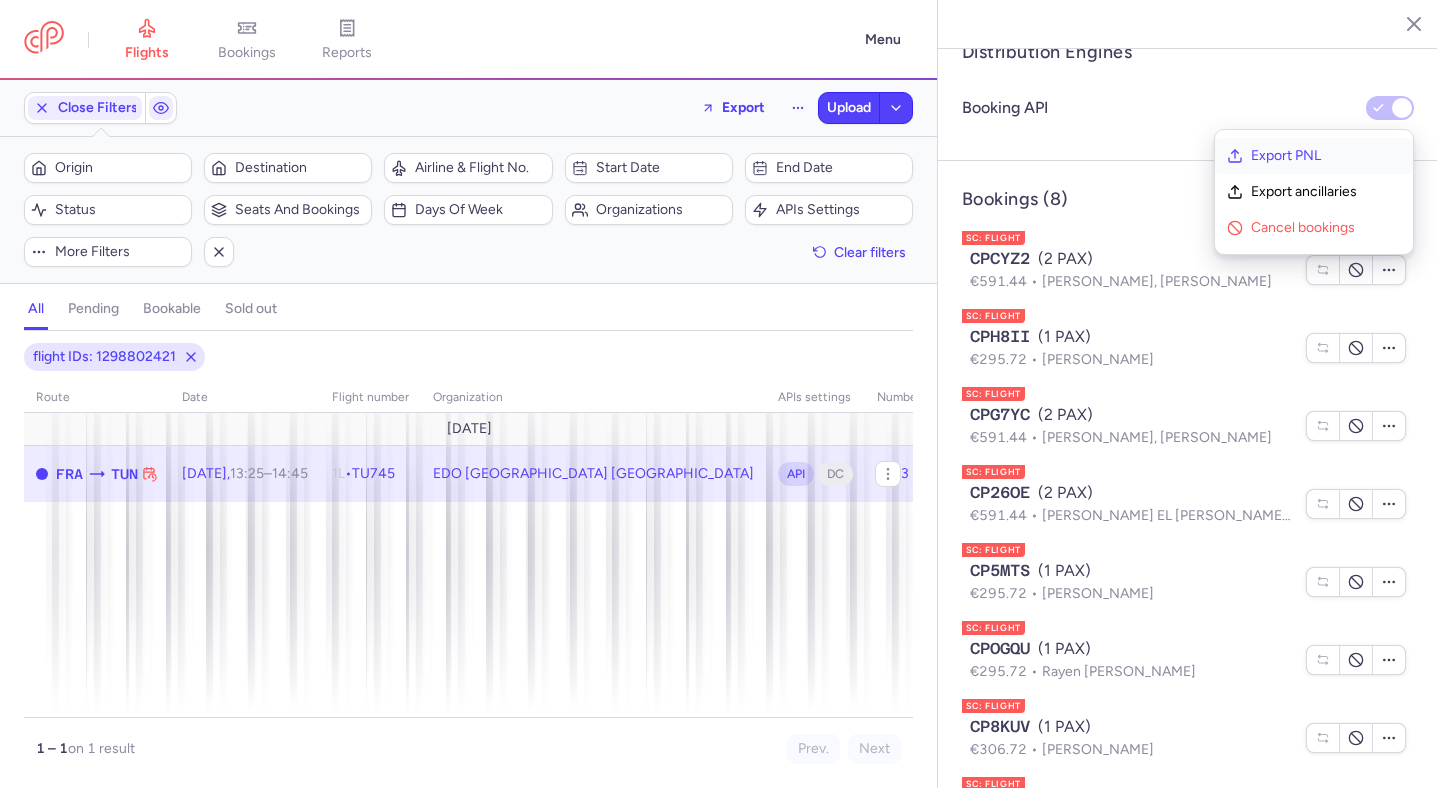 click on "Export PNL" 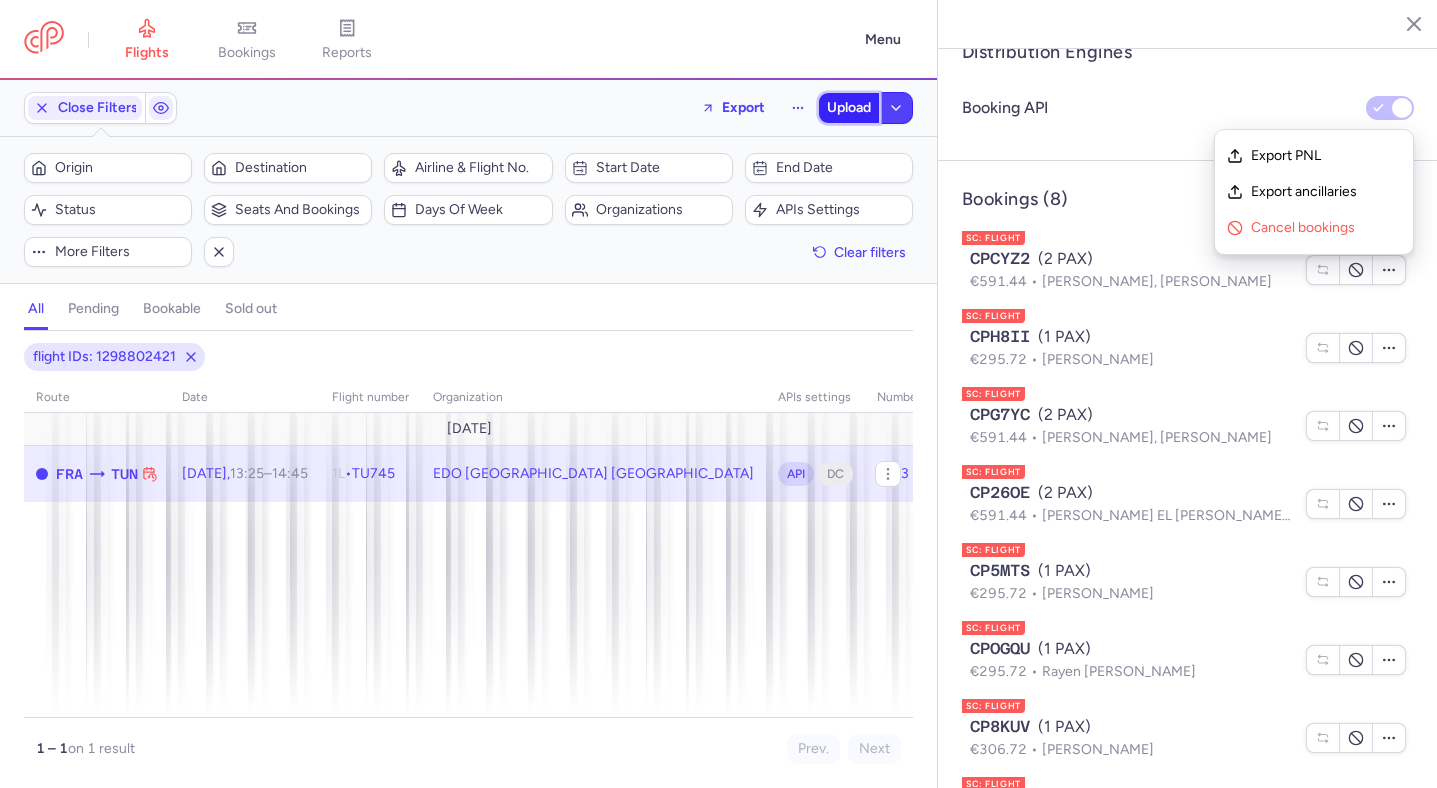 click on "Upload" at bounding box center (849, 108) 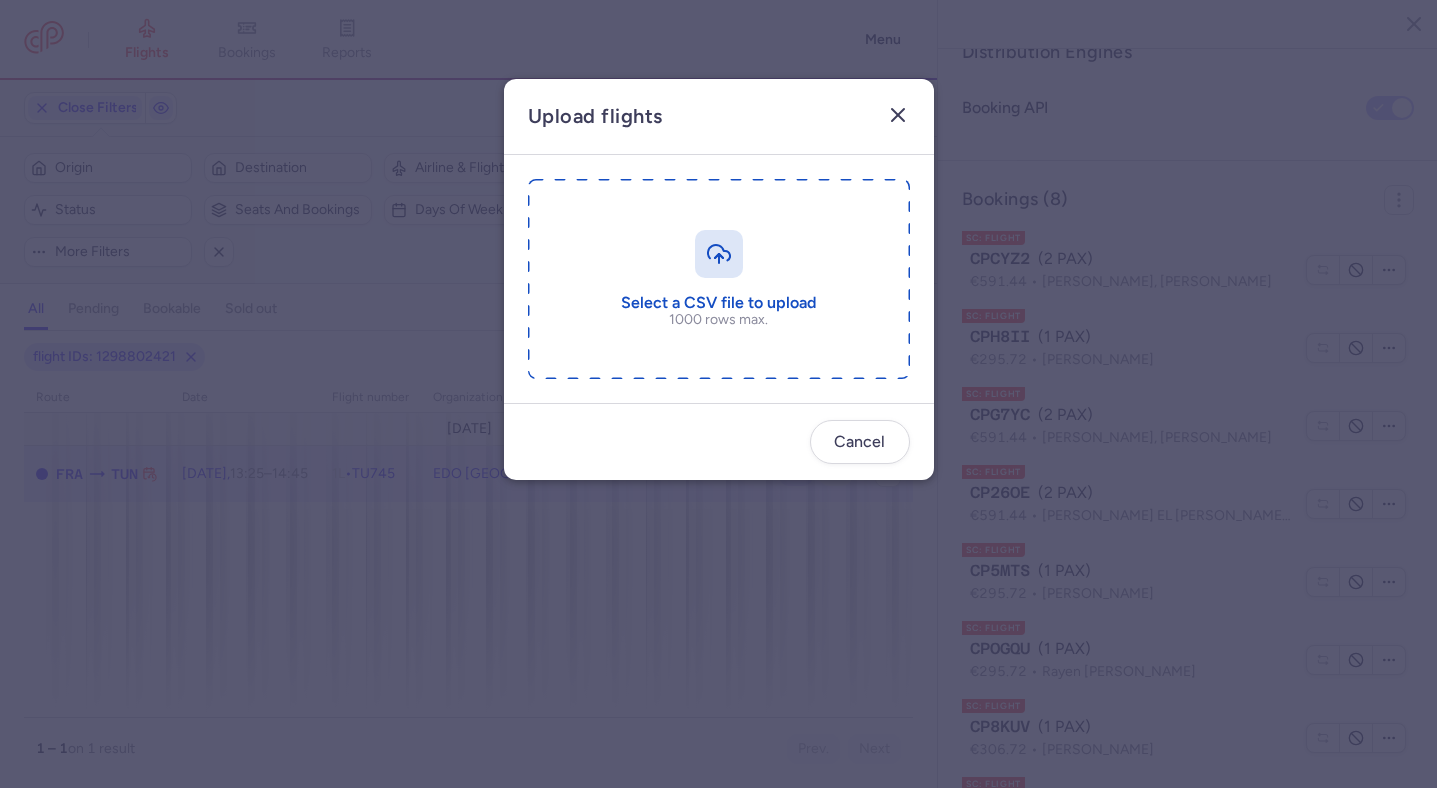 type 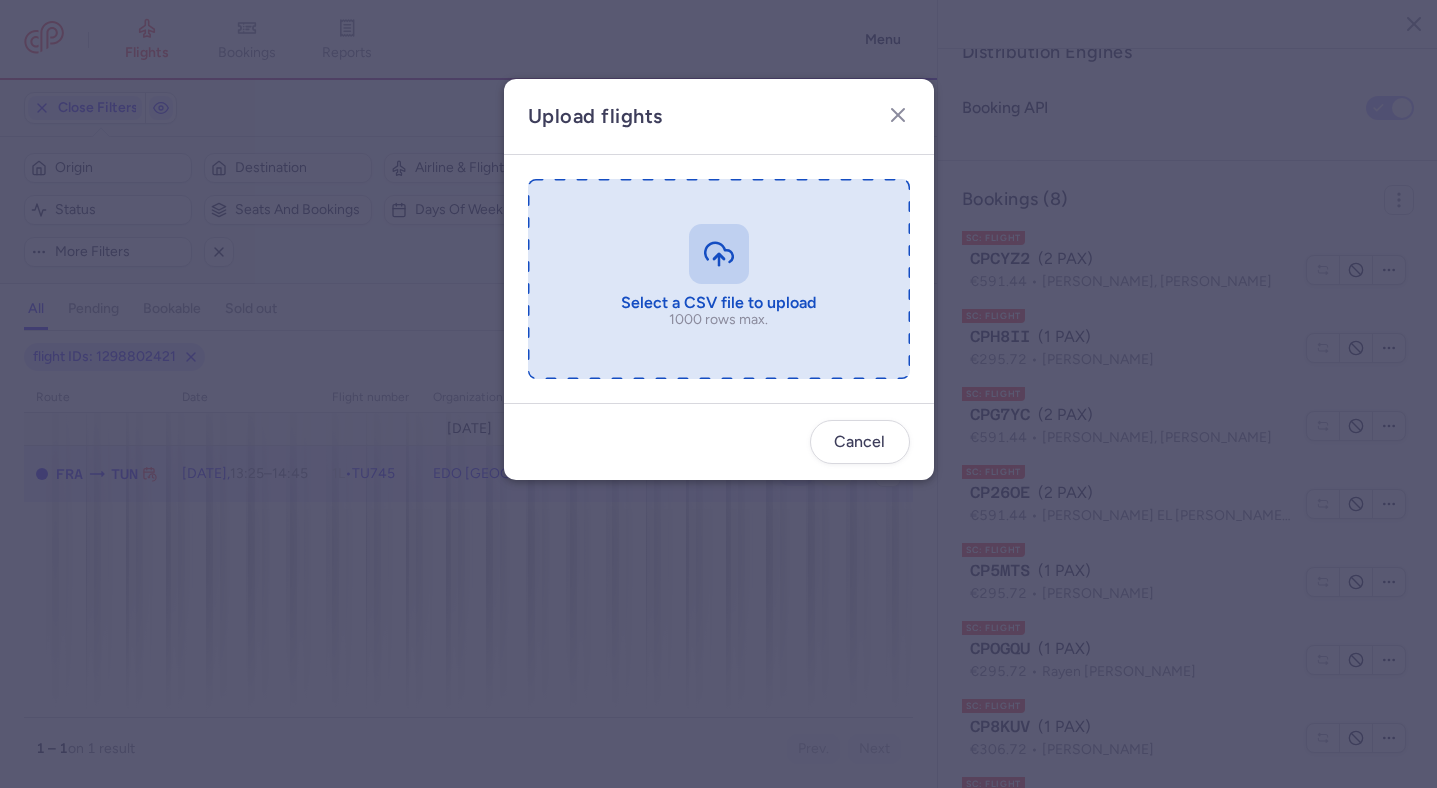 type on "C:\fakepath\ITALI 15 KORRIK.csv" 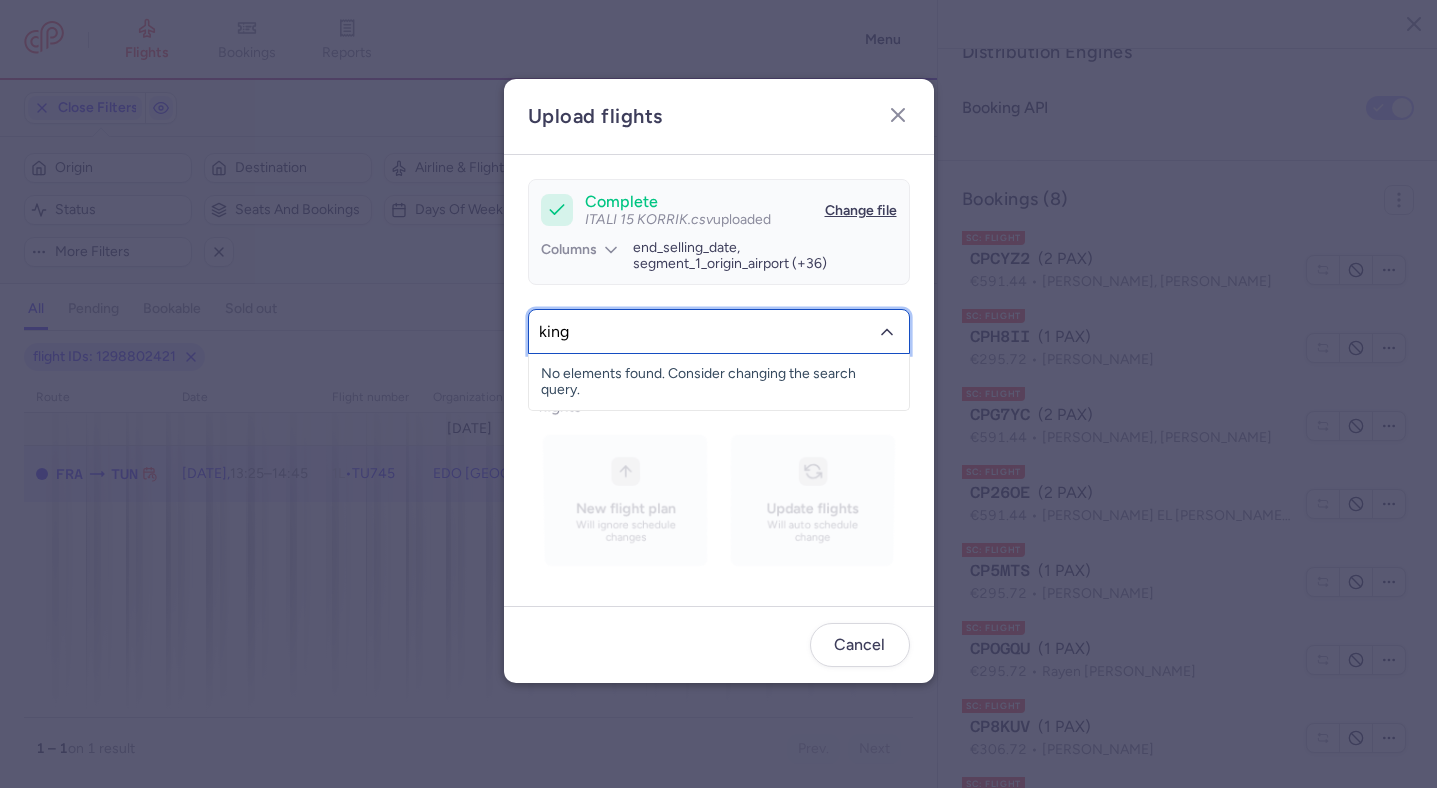 type on "kings" 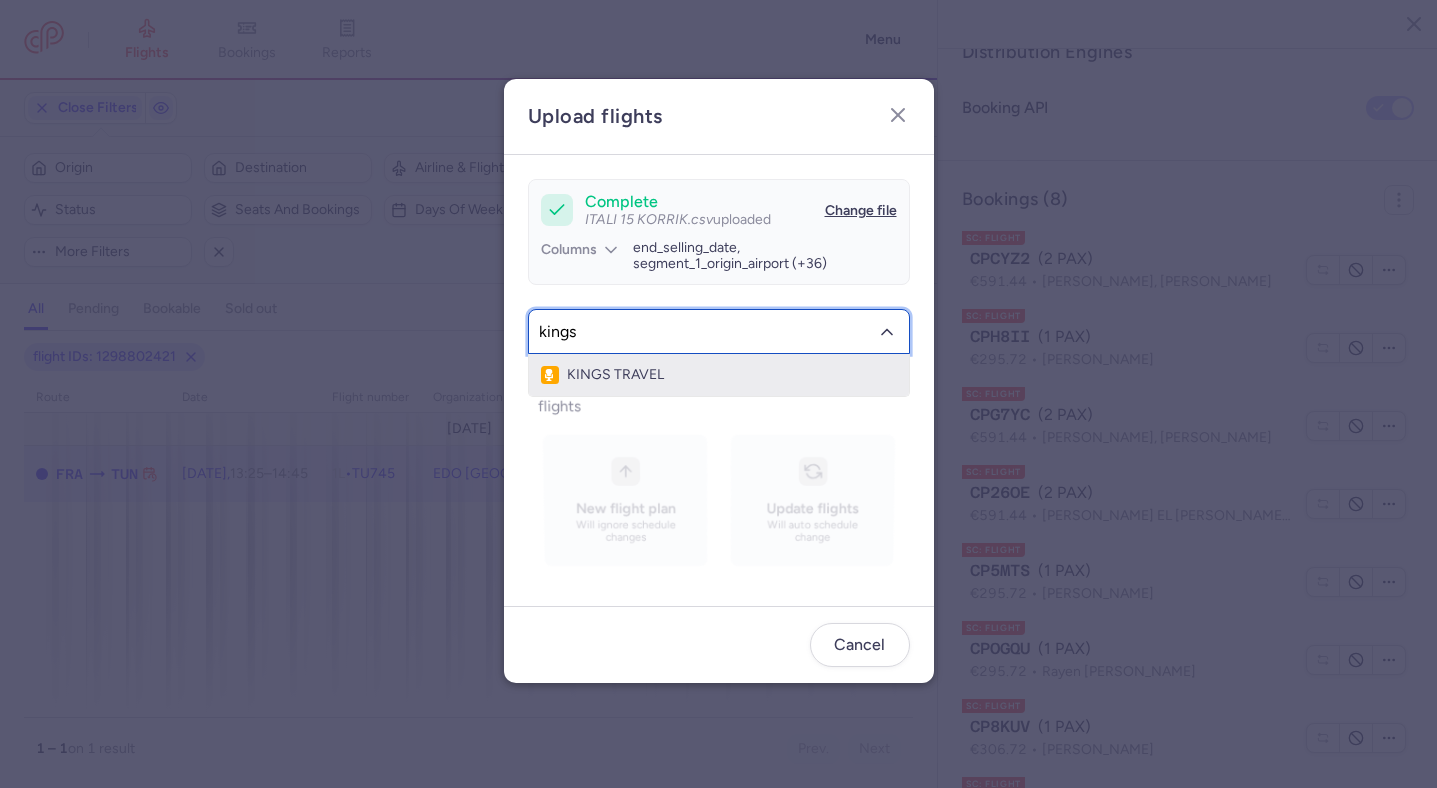click on "KINGS TRAVEL" at bounding box center (719, 375) 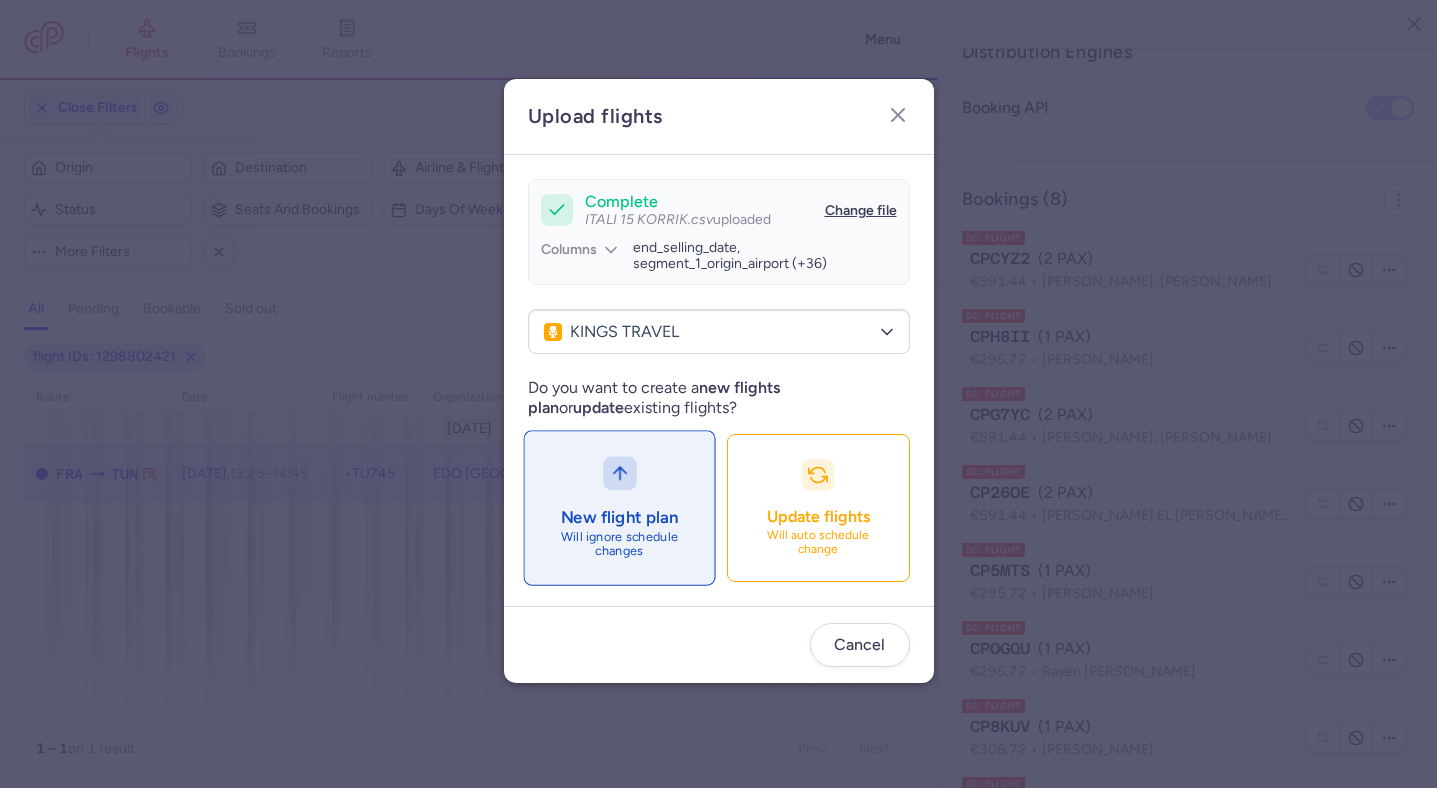 click on "New flight plan Will ignore schedule changes" at bounding box center [619, 507] 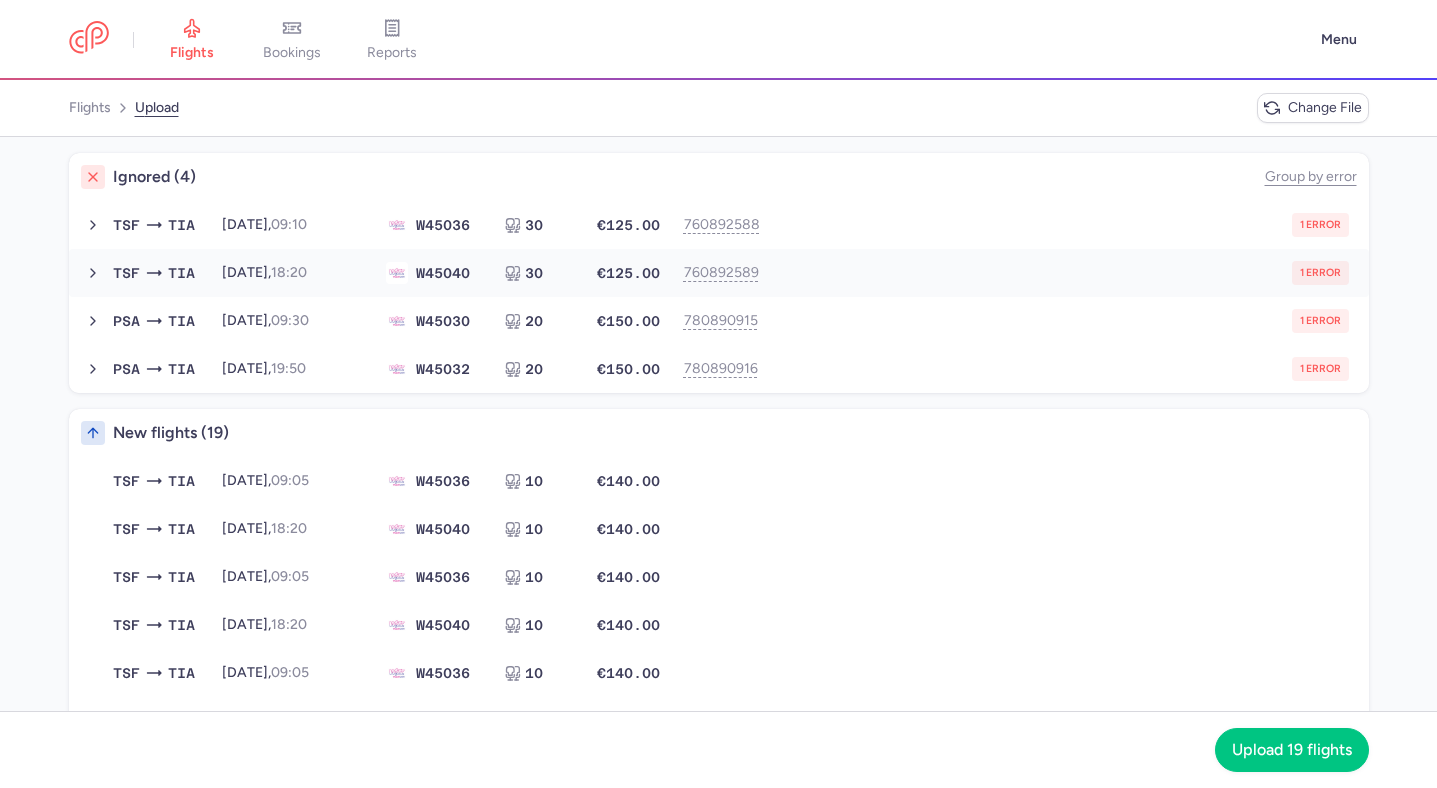 click on "TSF  TIA [DATE]  18:20 W4  5040 30 €125.00 760892589 1 error [DATE] 18:20 W45040 30 seats €125.00" at bounding box center (719, 273) 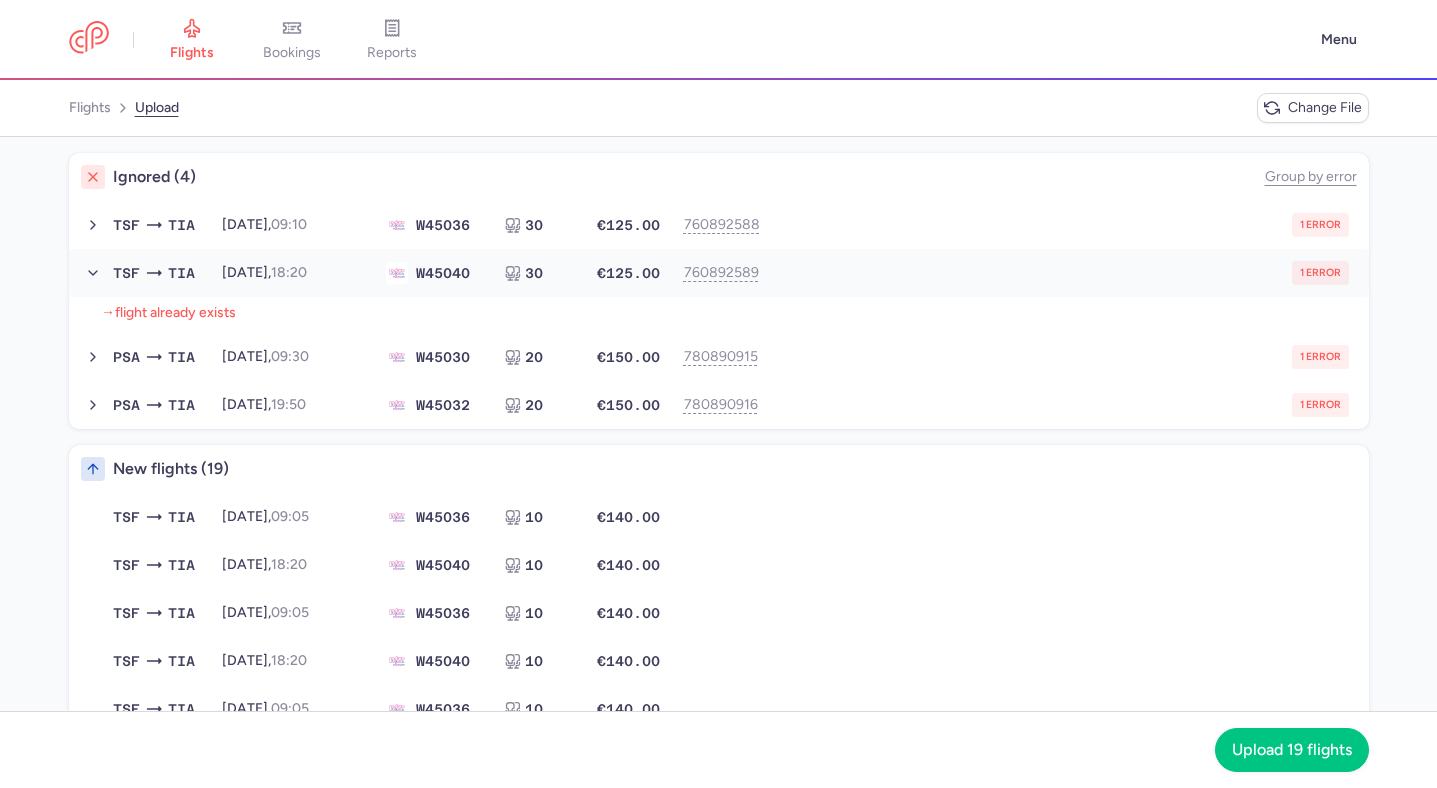 scroll, scrollTop: 306, scrollLeft: 0, axis: vertical 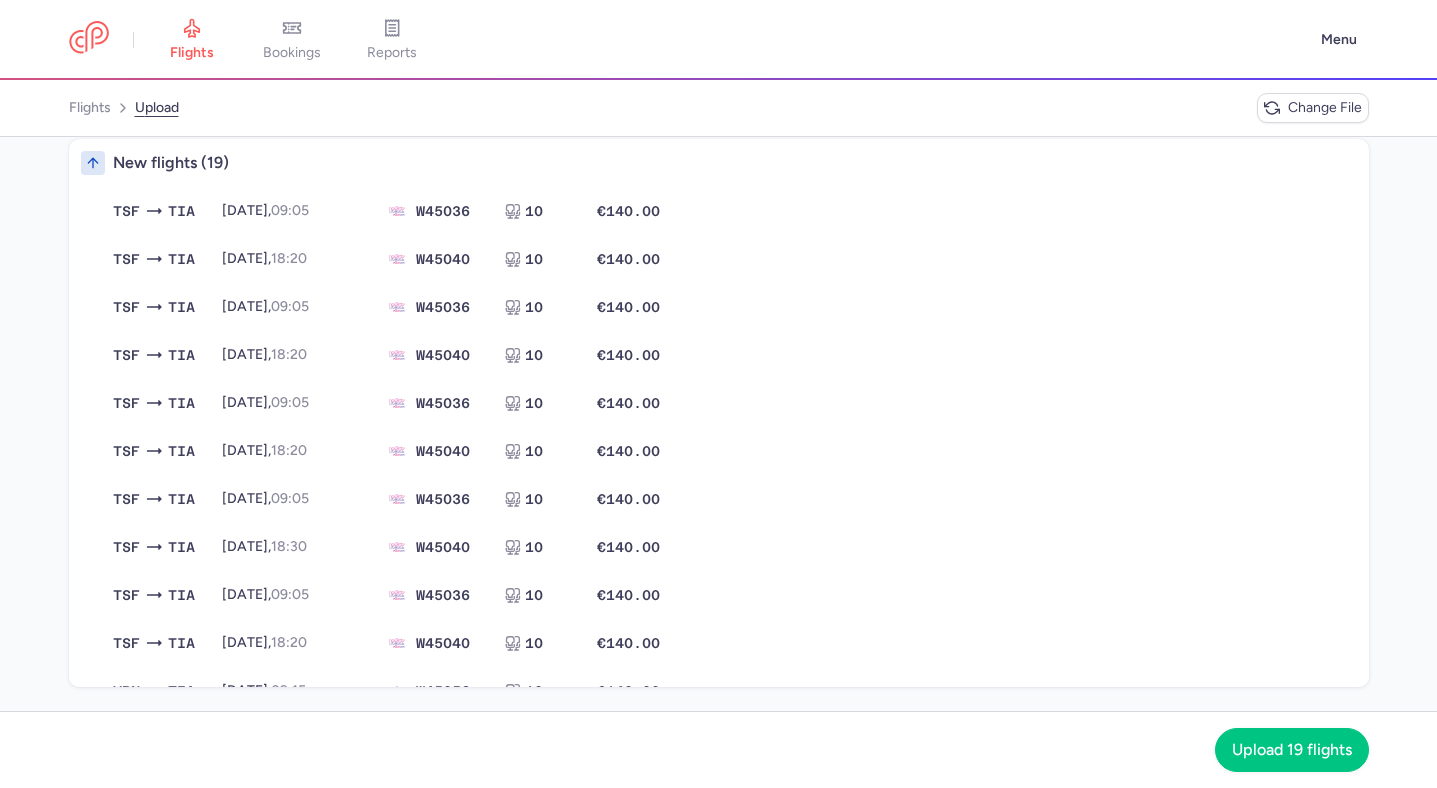 click on "TSF  TIA [DATE]  09:05 W4  5036 10 €140.00 [DATE] 09:05 W45036 10 seats €140.00" at bounding box center (731, 307) 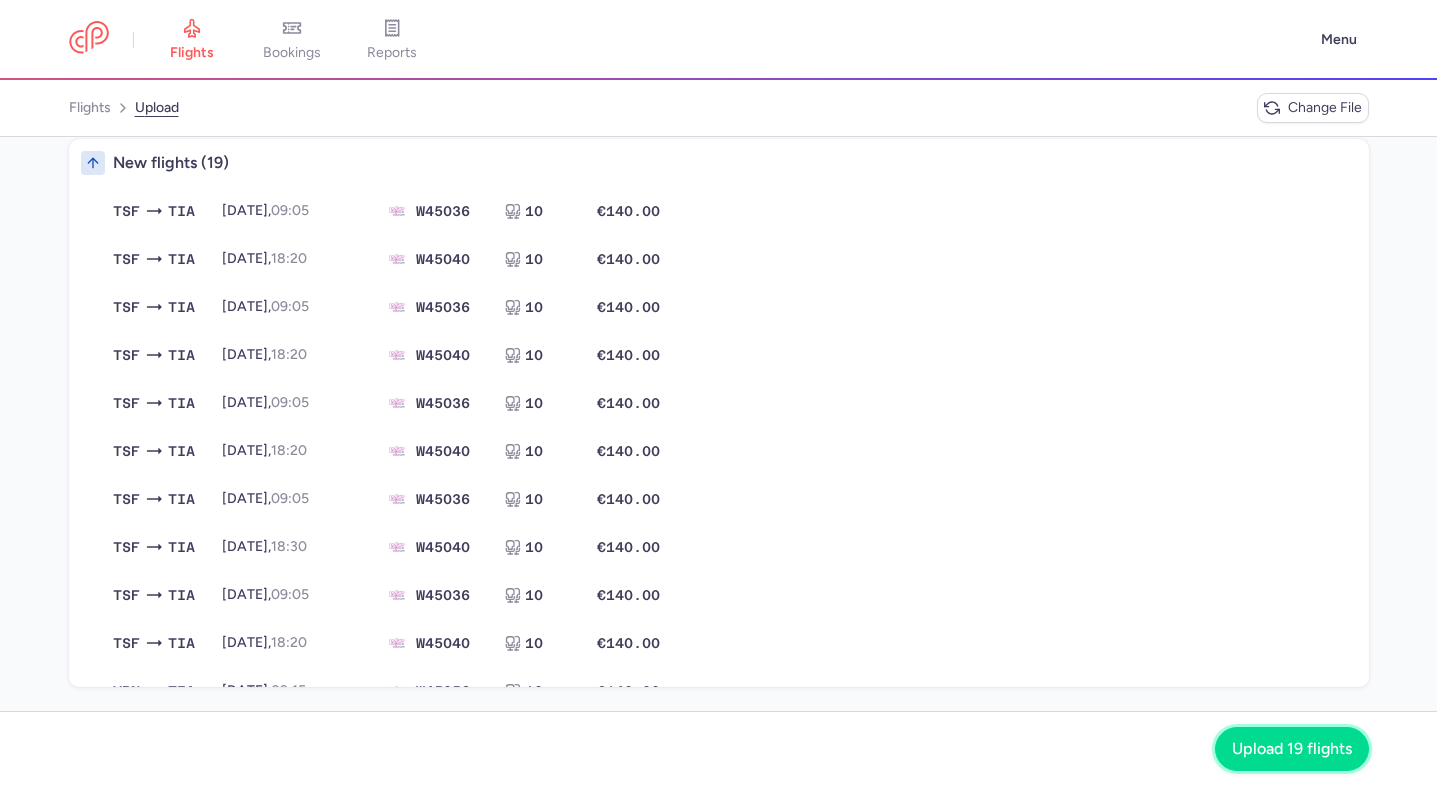 click on "Upload 19 flights" 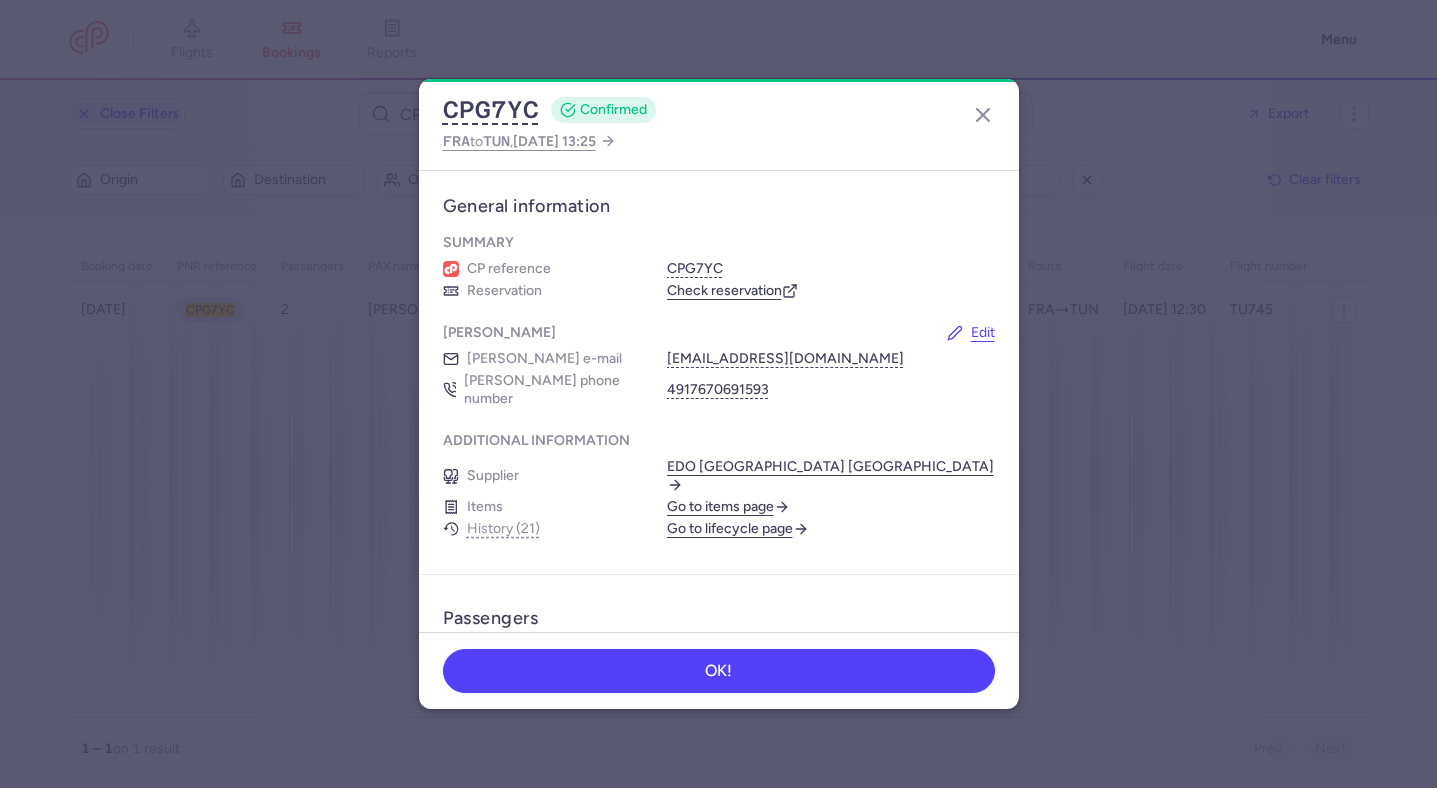 scroll, scrollTop: 0, scrollLeft: 0, axis: both 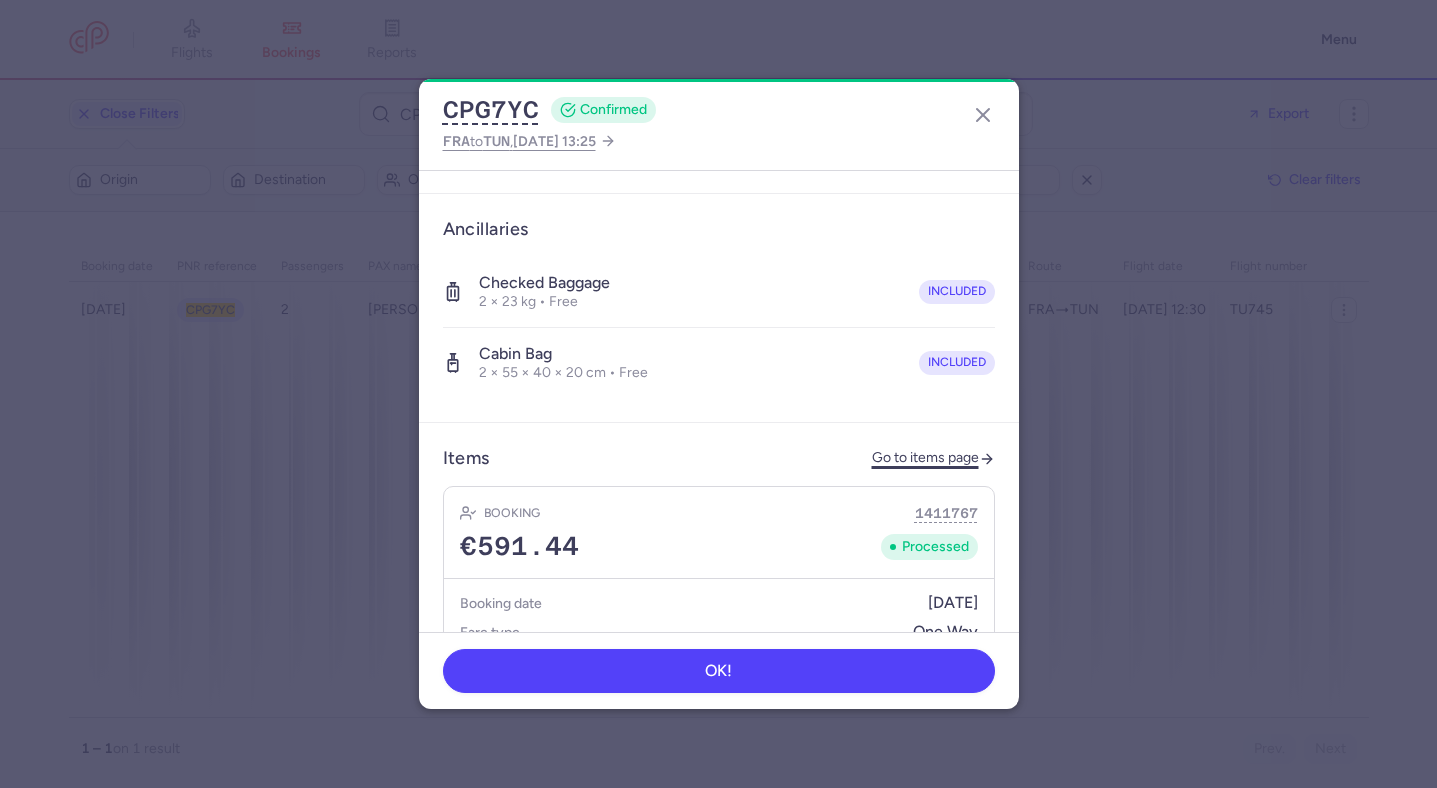 click on "Go to items page" 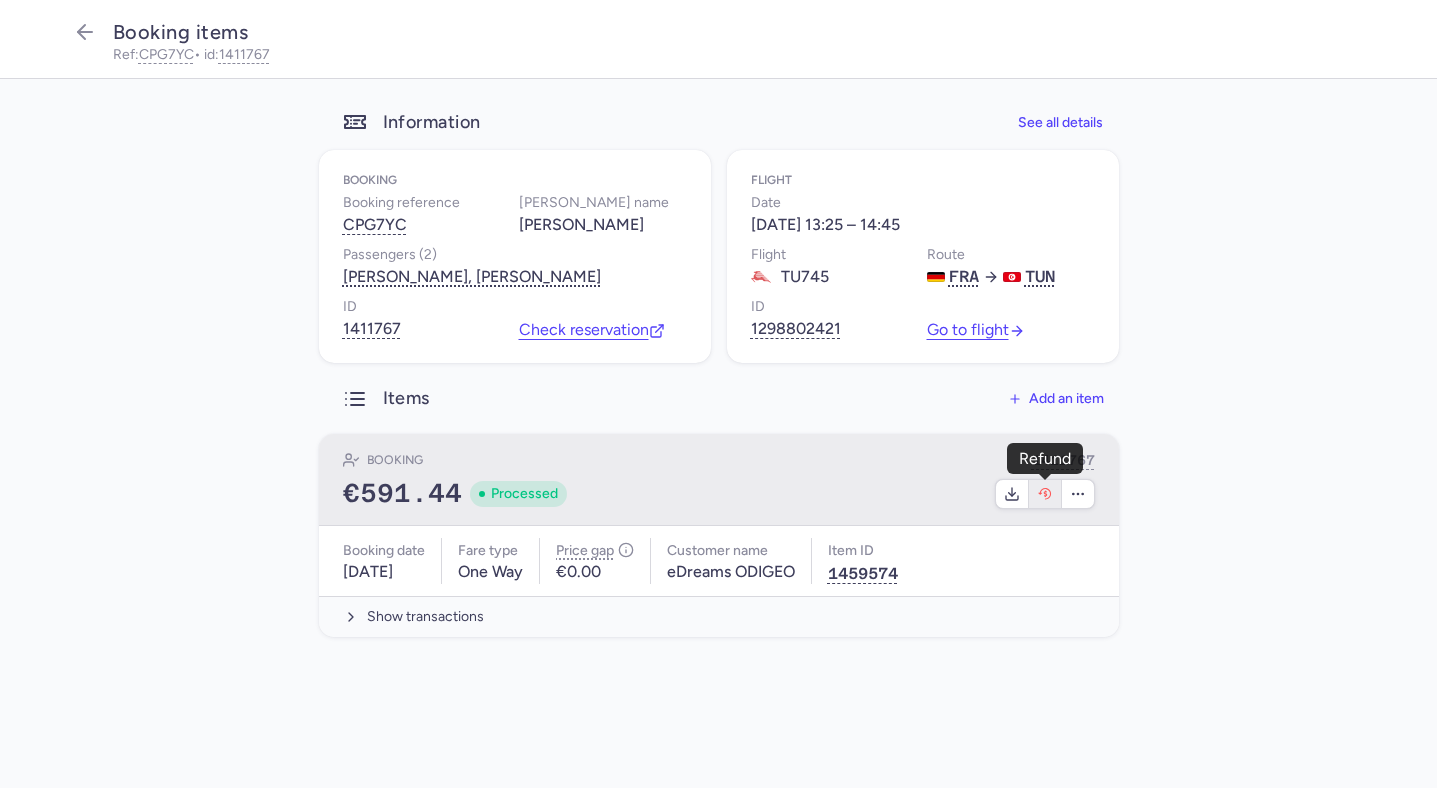 click 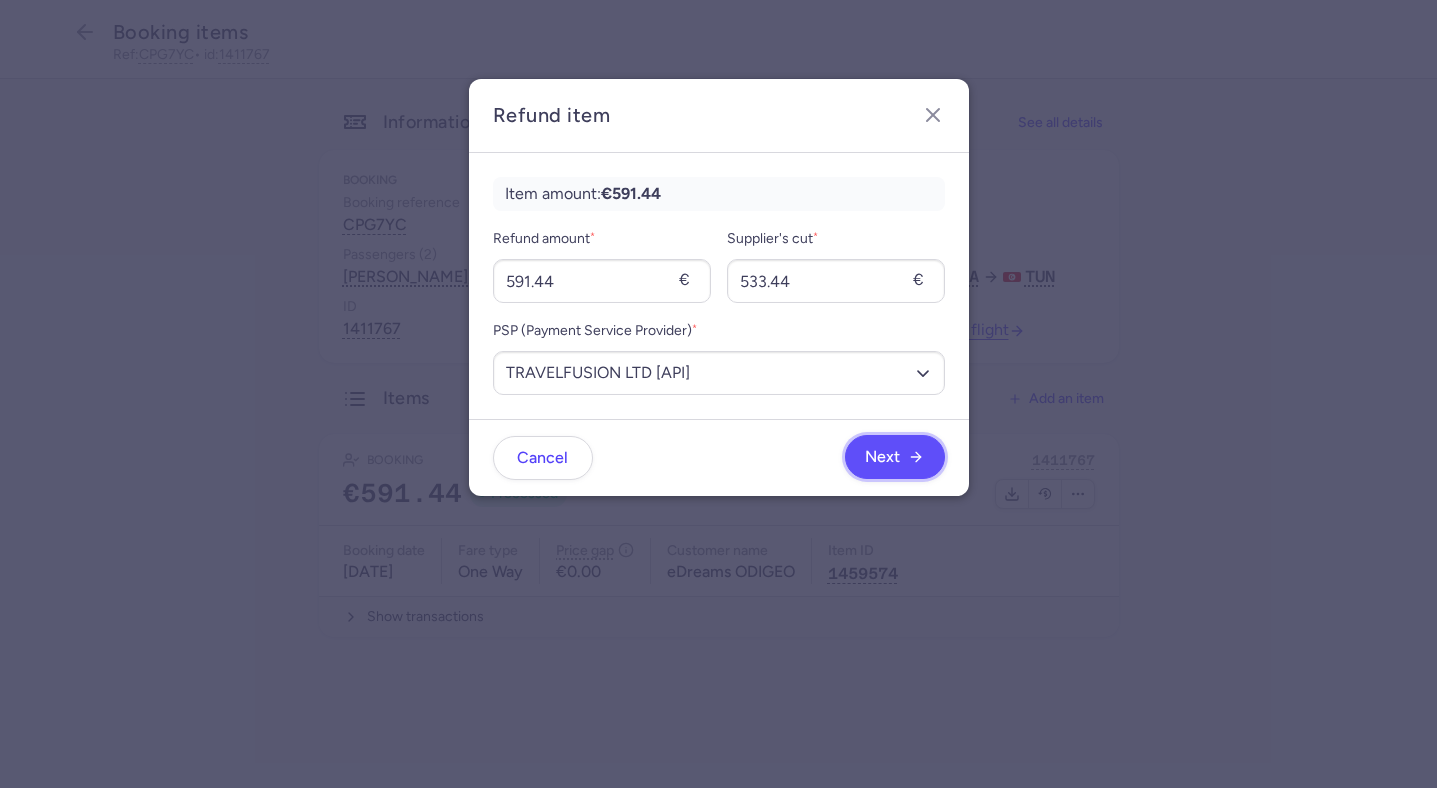 click on "Next" at bounding box center (894, 457) 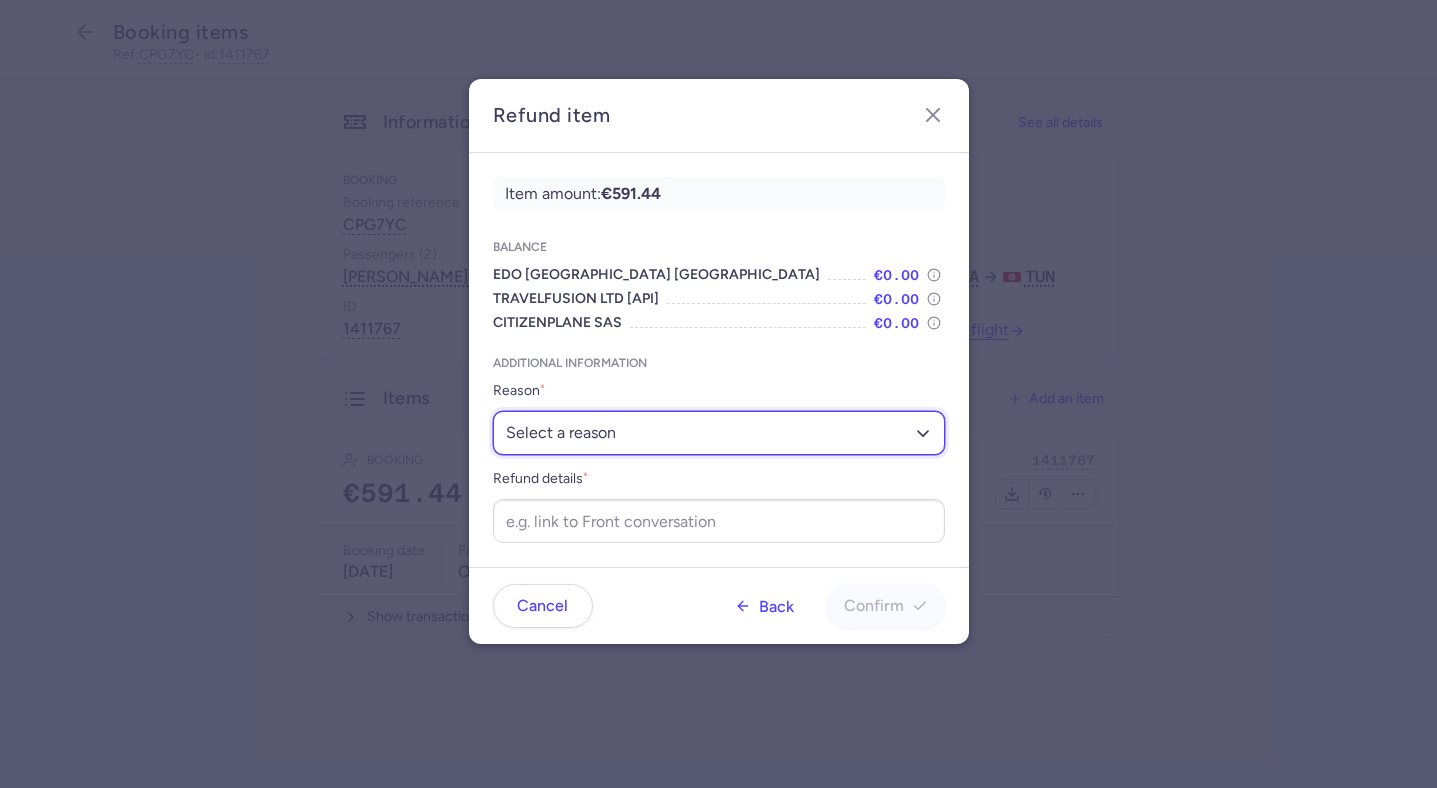 click on "Select a reason ✈️ Airline ceasing ops 💼 Ancillary issue 📄 APIS missing ⚙️ CitizenPlane error ⛔️ Denied boarding 🔁 Duplicate ❌ Flight canceled 🕵🏼‍♂️ Fraud 🎁 Goodwill 🎫 Goodwill allowance 🙃 Other 💺 Overbooking 💸 Refund with penalty 🙅 Schedule change not accepted 🤕 Supplier error 💵 Tax refund ❓ Unconfirmed booking" at bounding box center (719, 433) 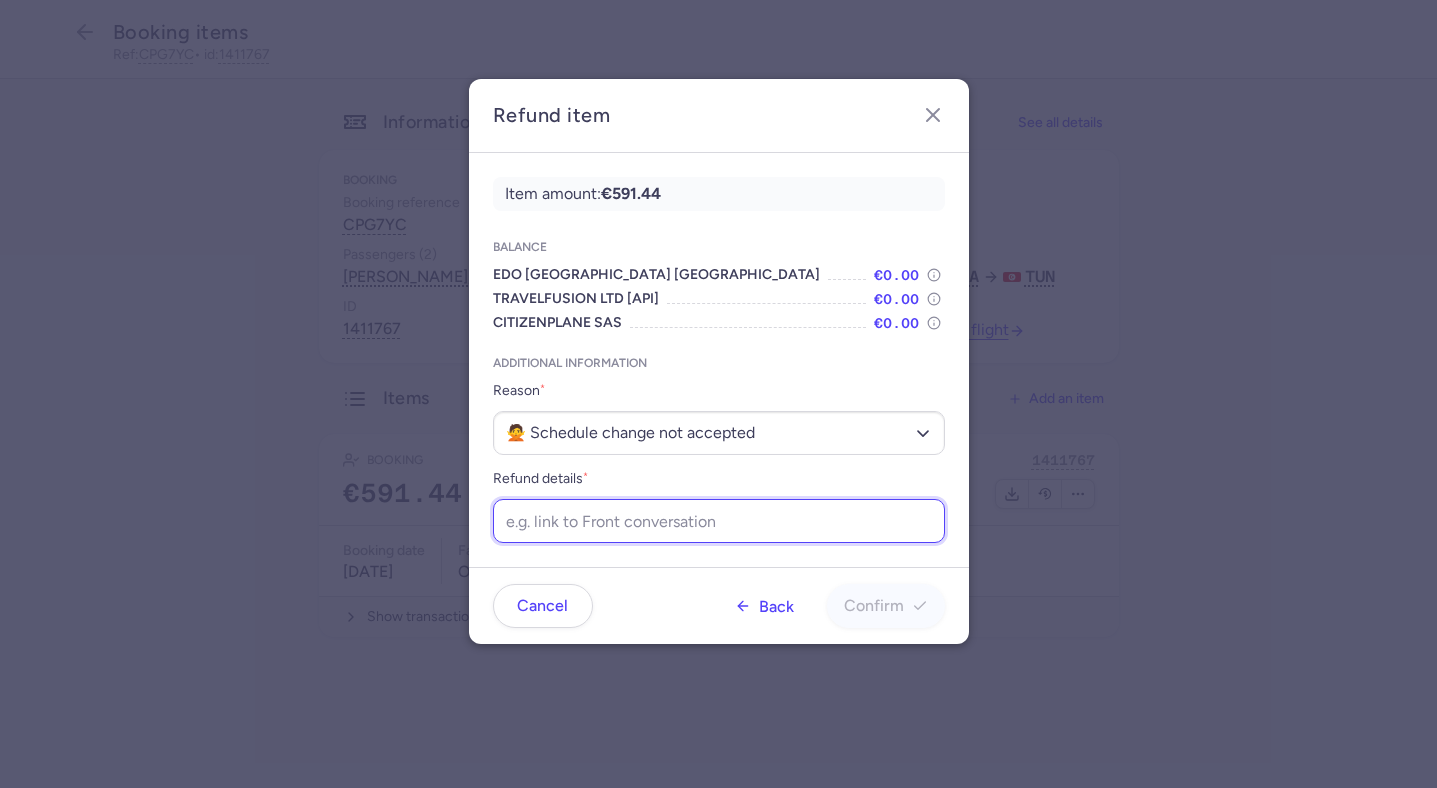 click on "Refund details  *" at bounding box center [719, 521] 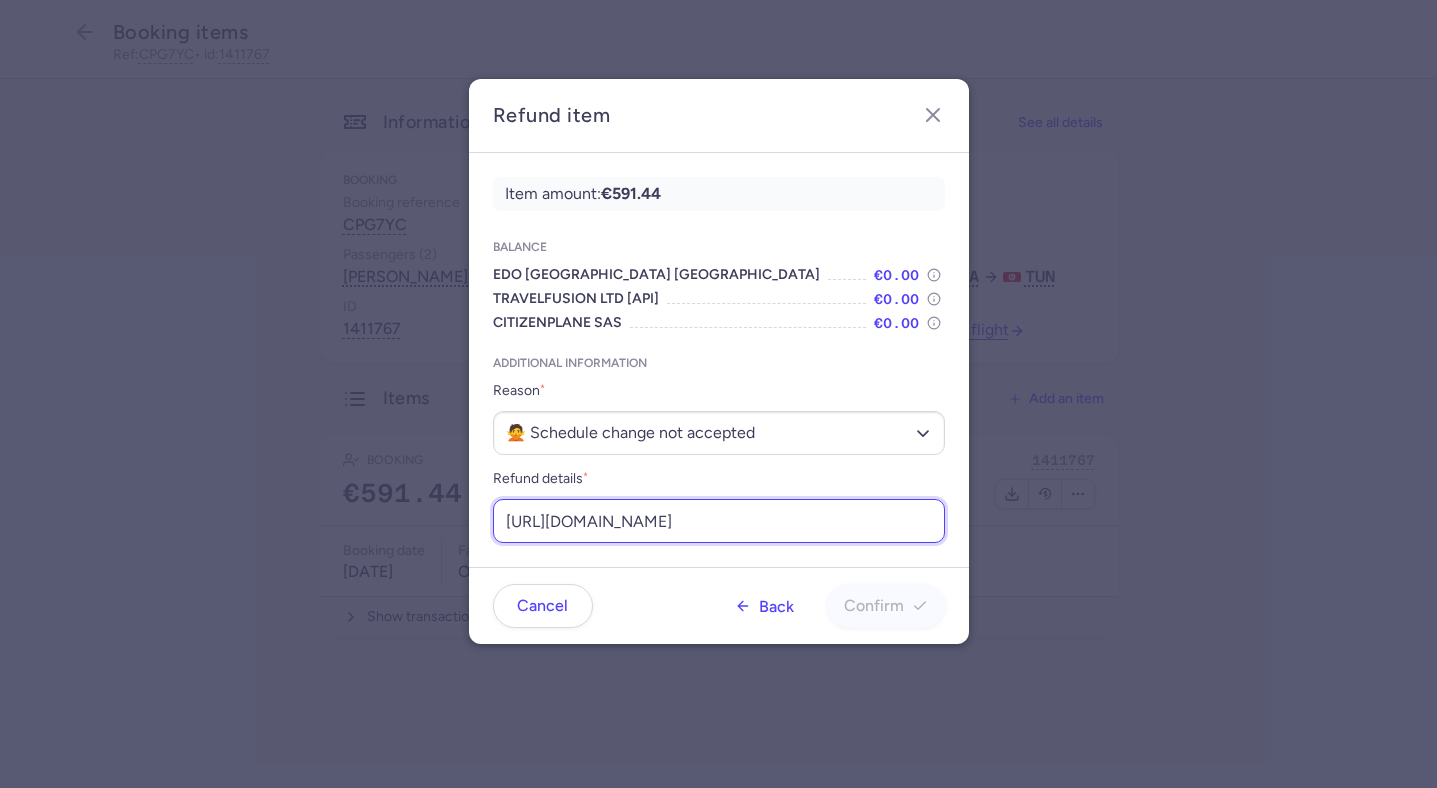 scroll, scrollTop: 0, scrollLeft: 242, axis: horizontal 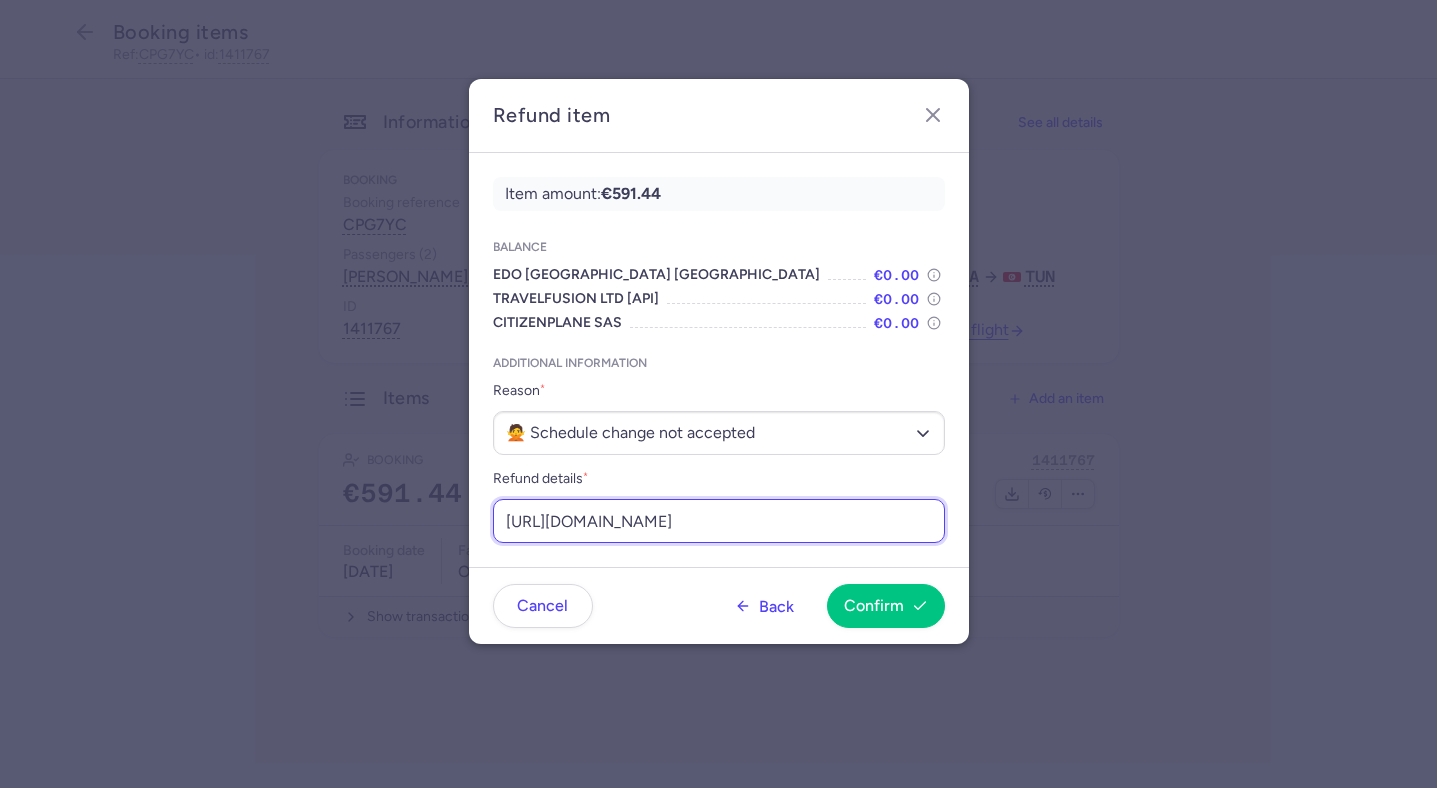 type on "[URL][DOMAIN_NAME]" 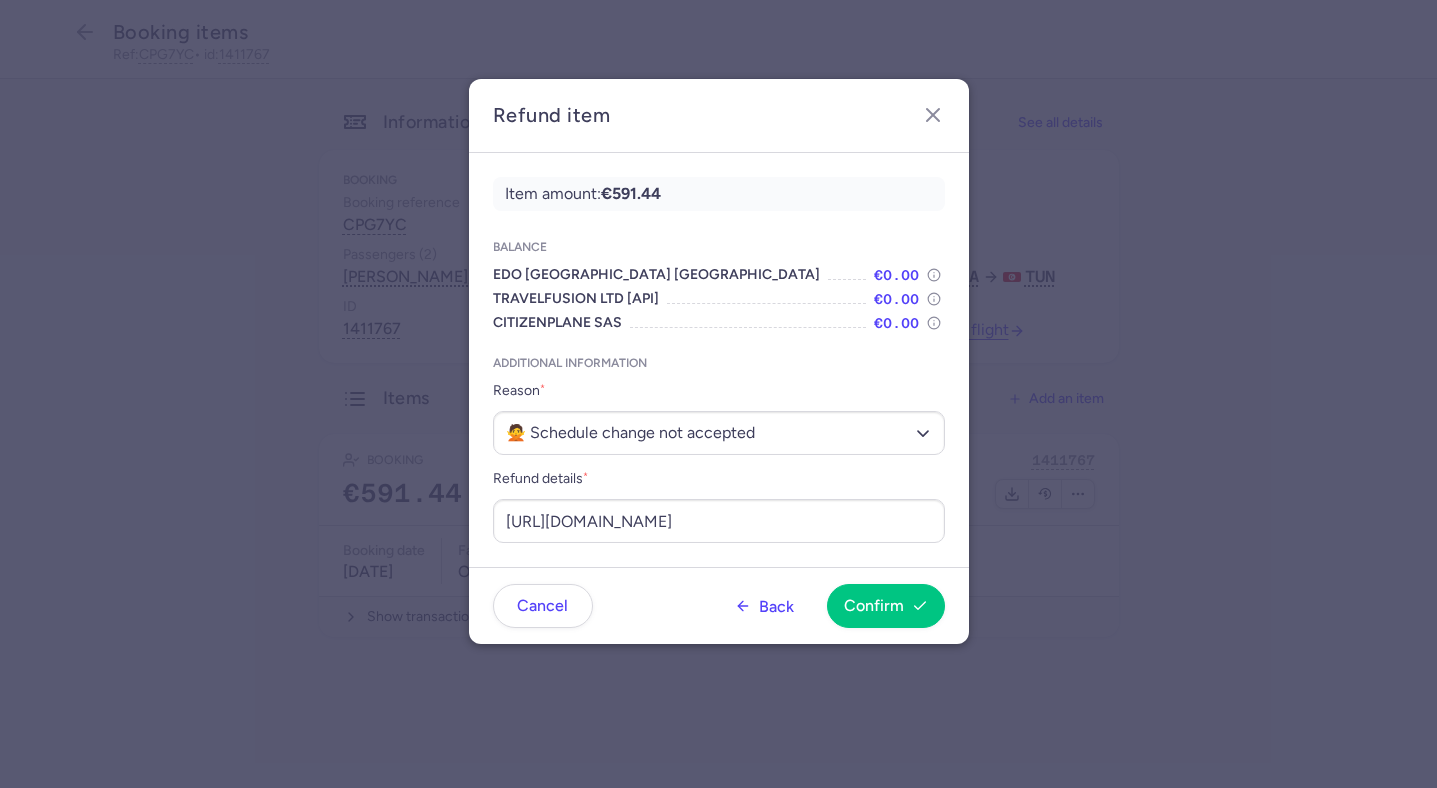 click on "Cancel  Back  Confirm" 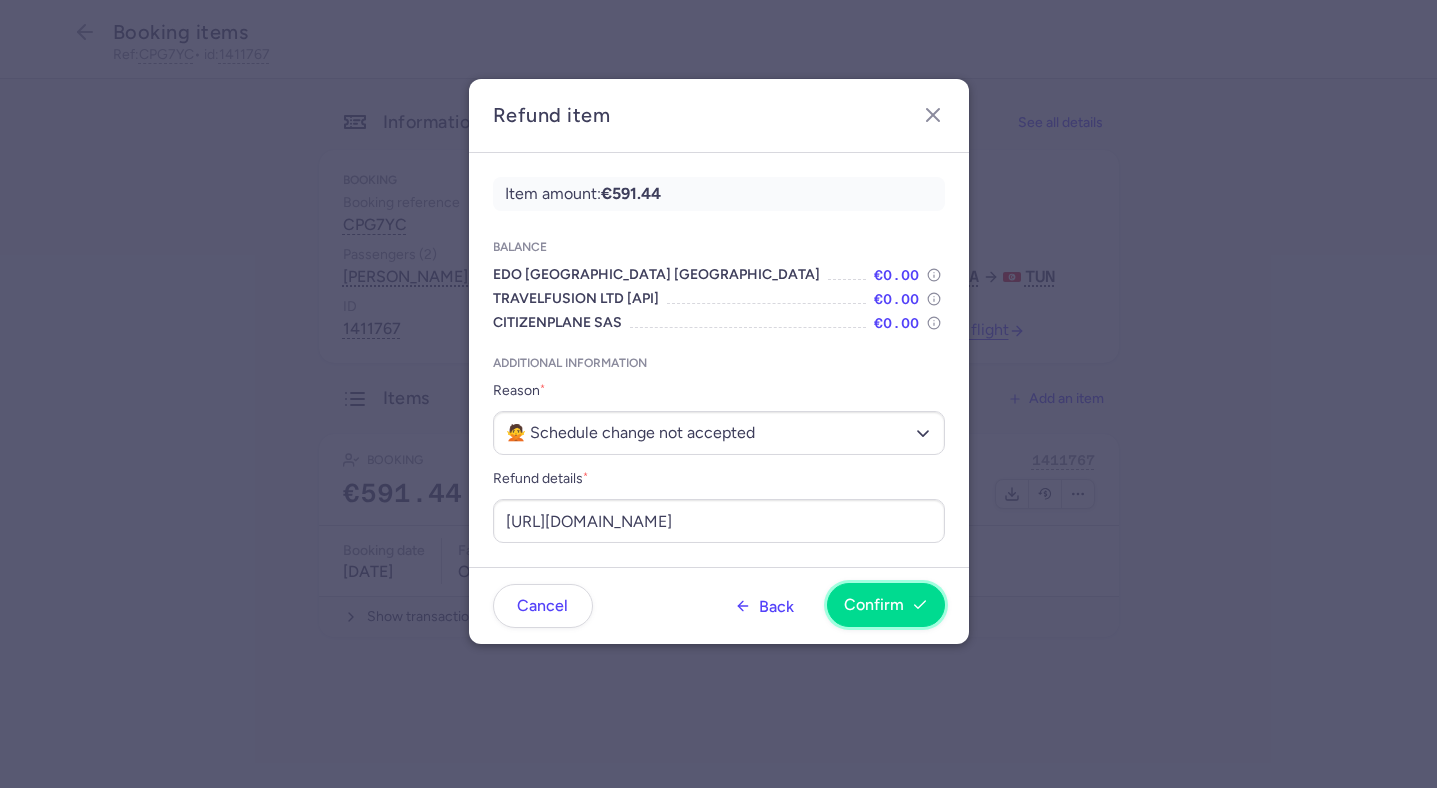click on "Confirm" at bounding box center (886, 605) 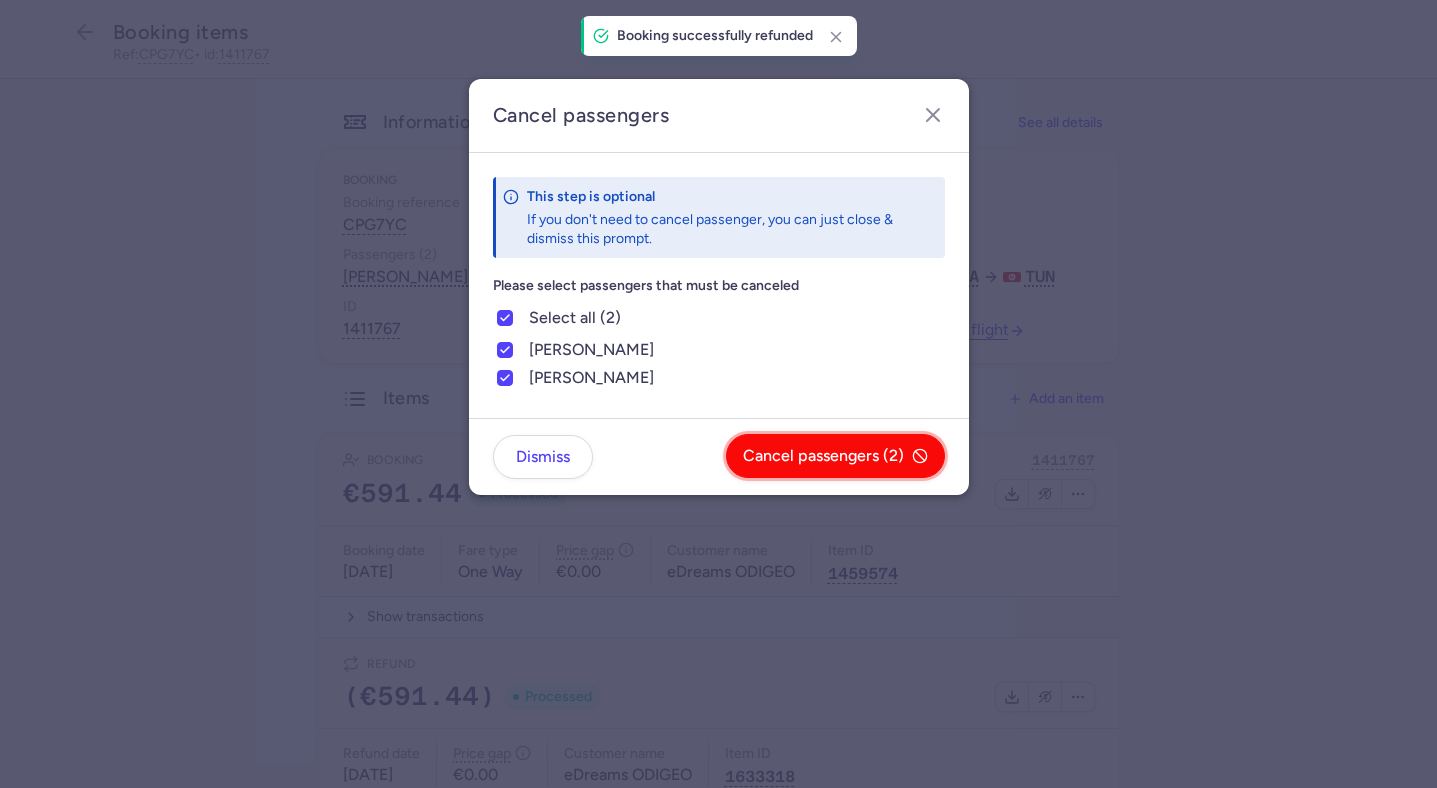 click on "Cancel passengers (2)" at bounding box center [835, 456] 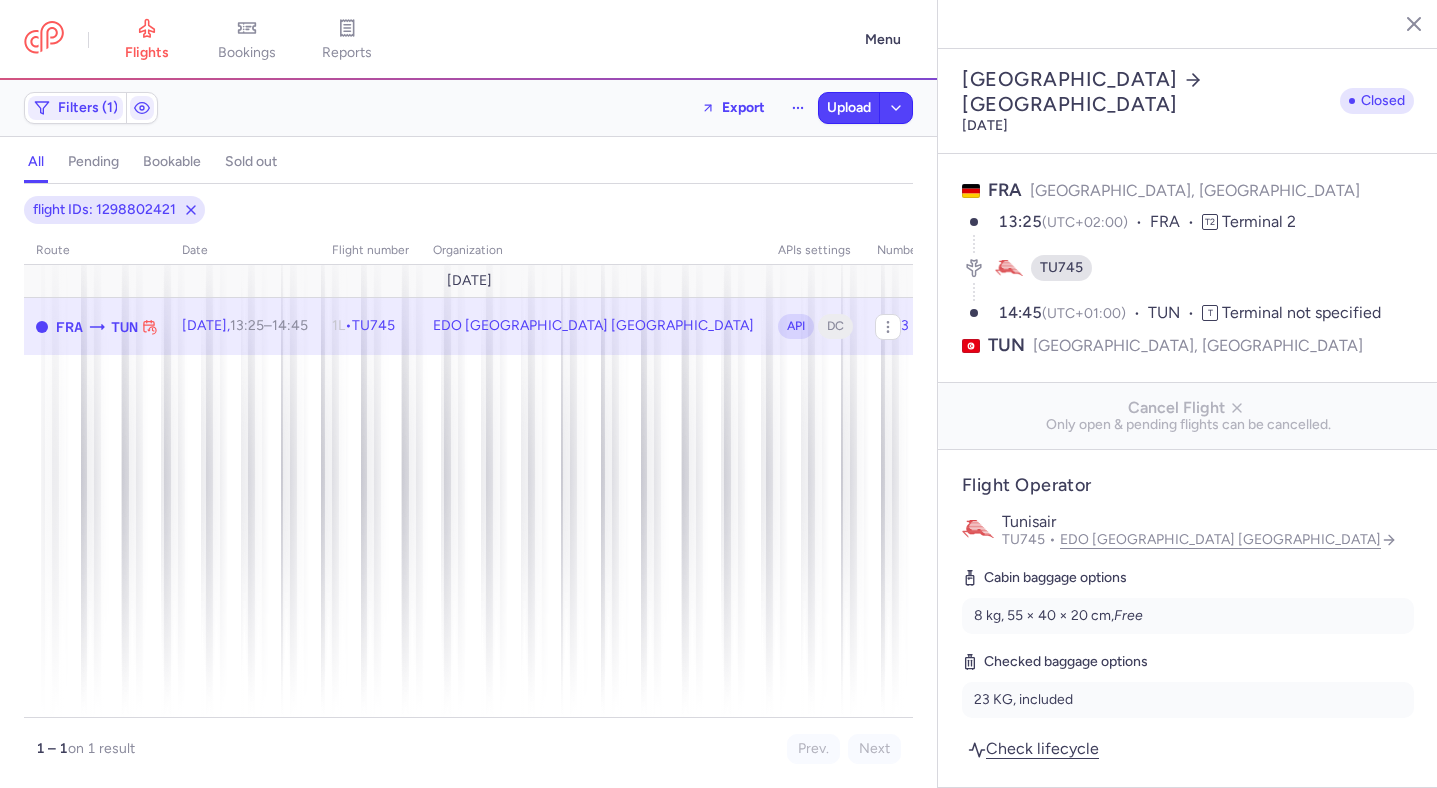 select on "days" 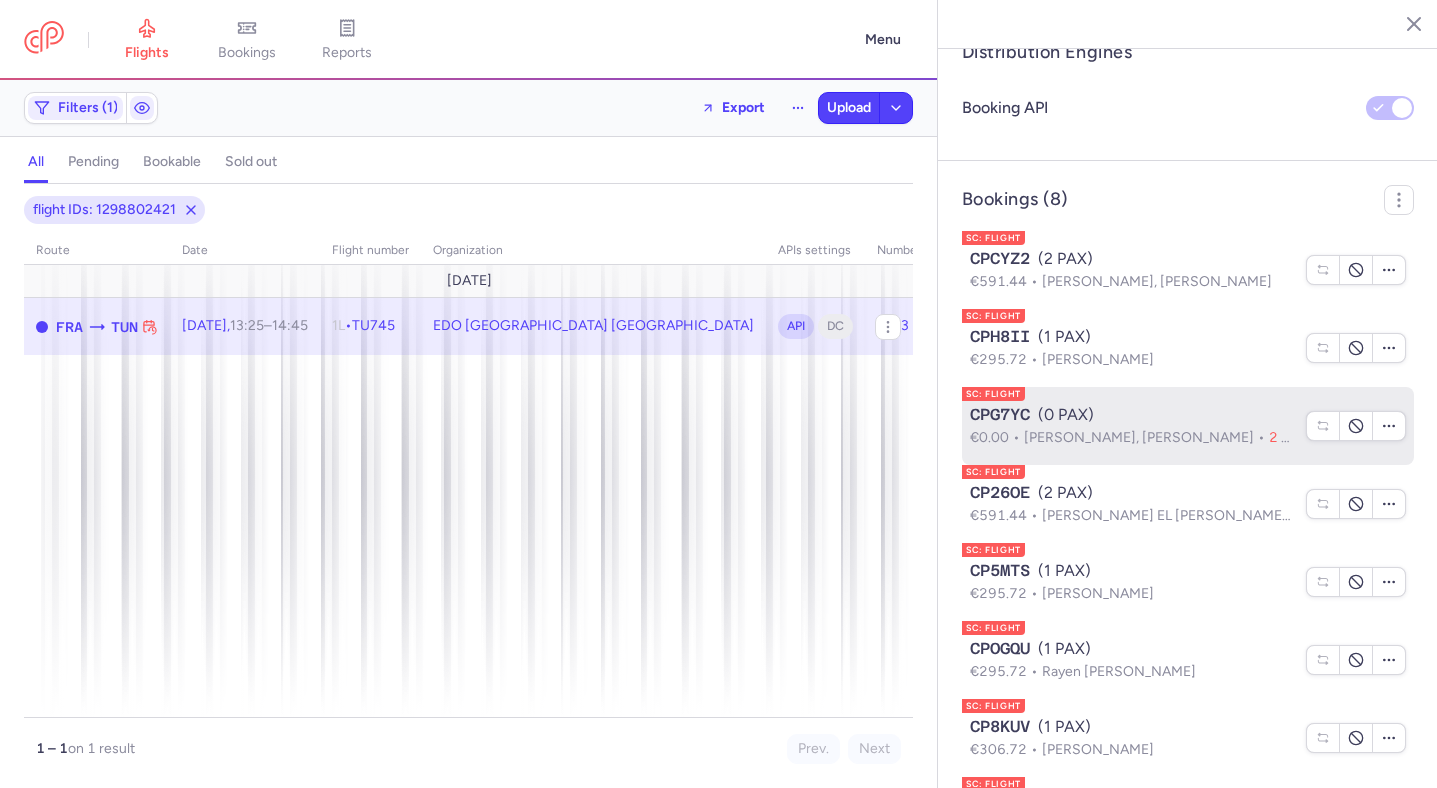 scroll, scrollTop: 0, scrollLeft: 0, axis: both 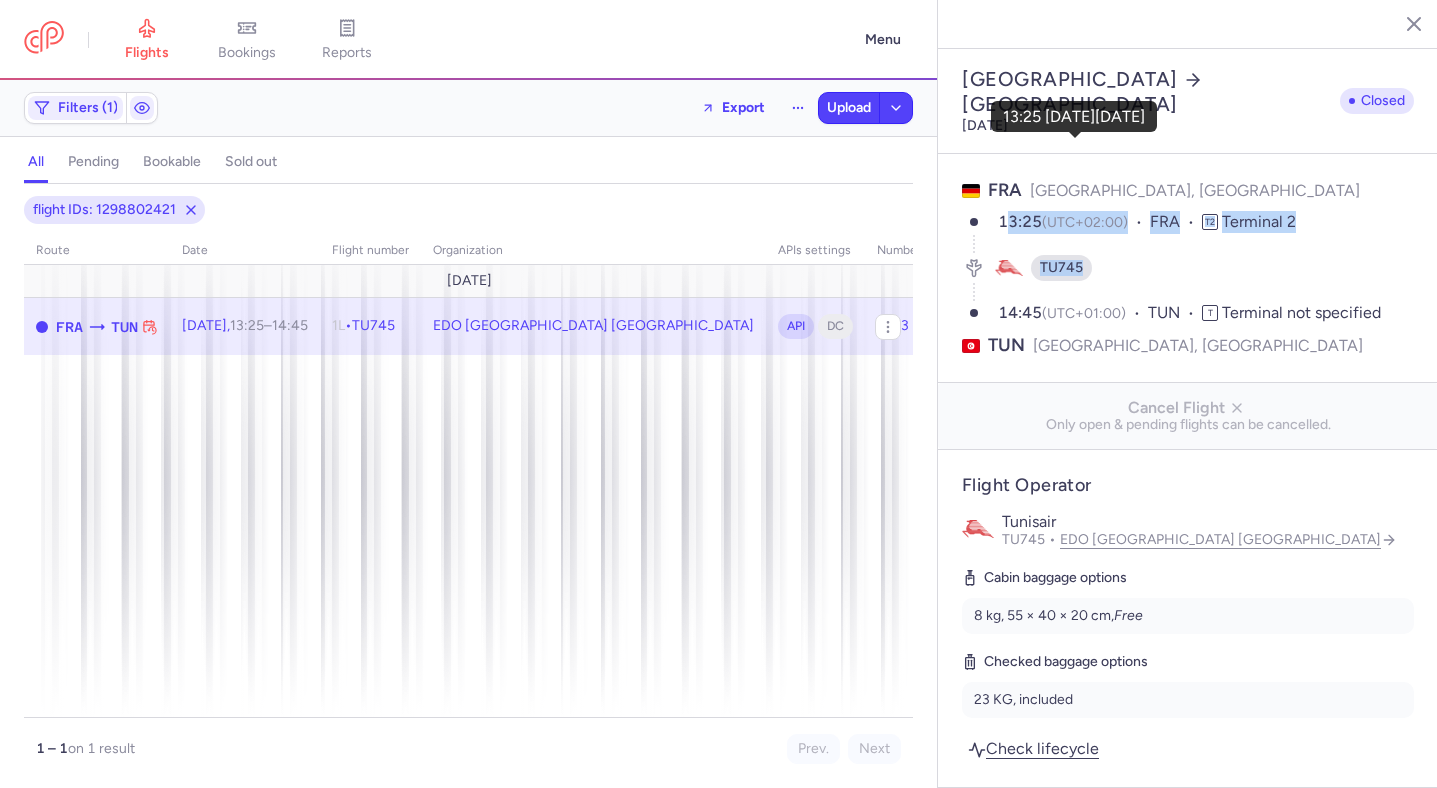 drag, startPoint x: 1082, startPoint y: 198, endPoint x: 1003, endPoint y: 147, distance: 94.031906 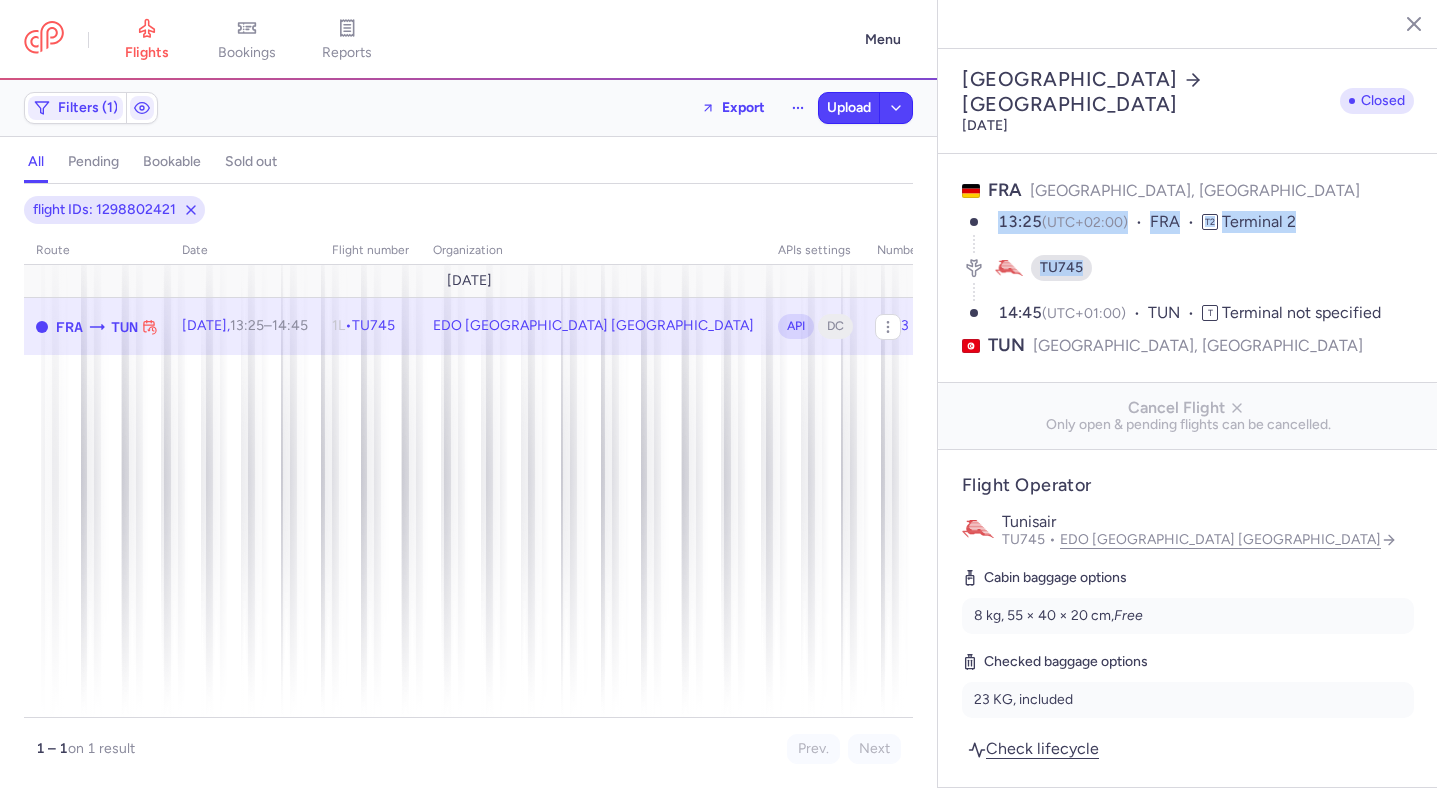 drag, startPoint x: 999, startPoint y: 147, endPoint x: 1095, endPoint y: 195, distance: 107.33126 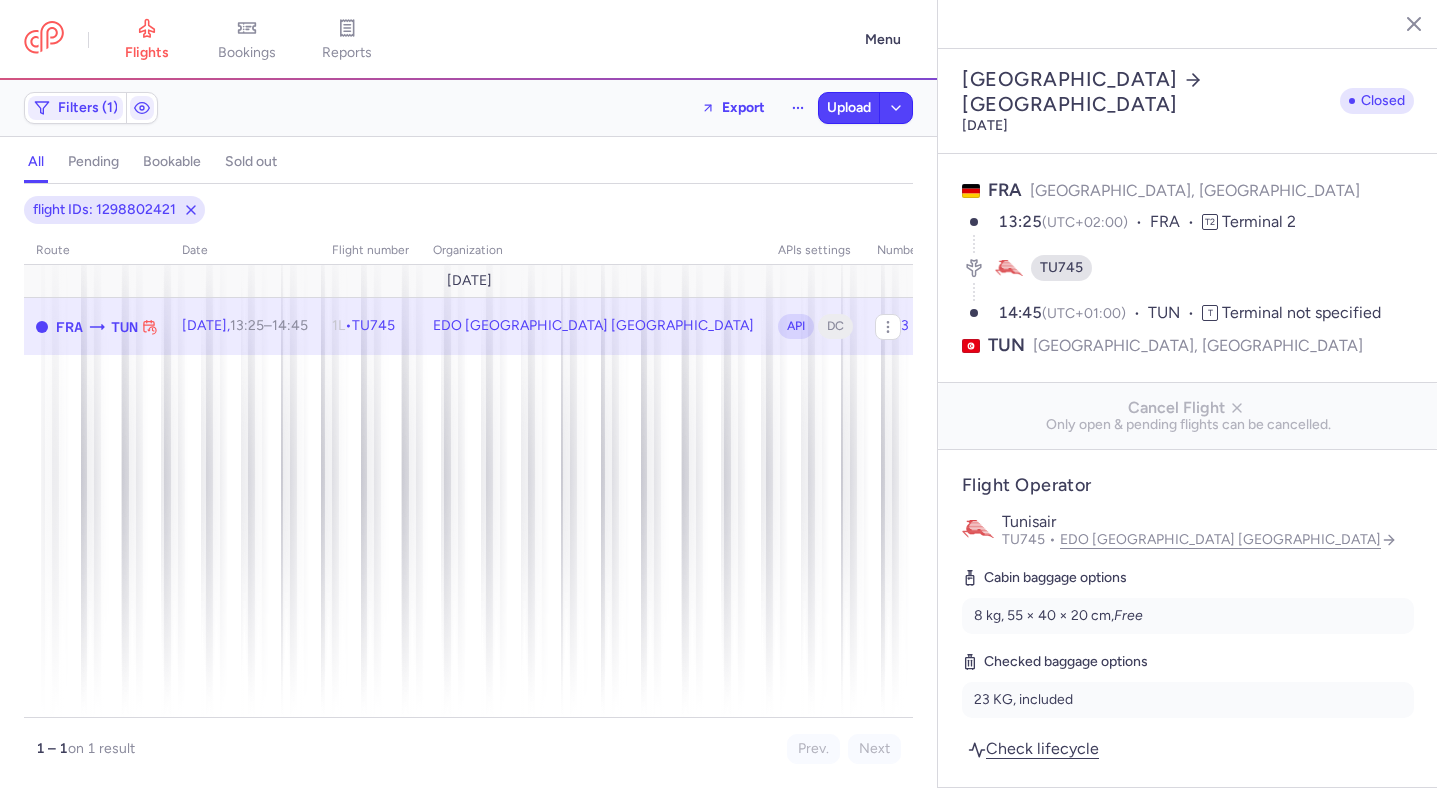 select on "days" 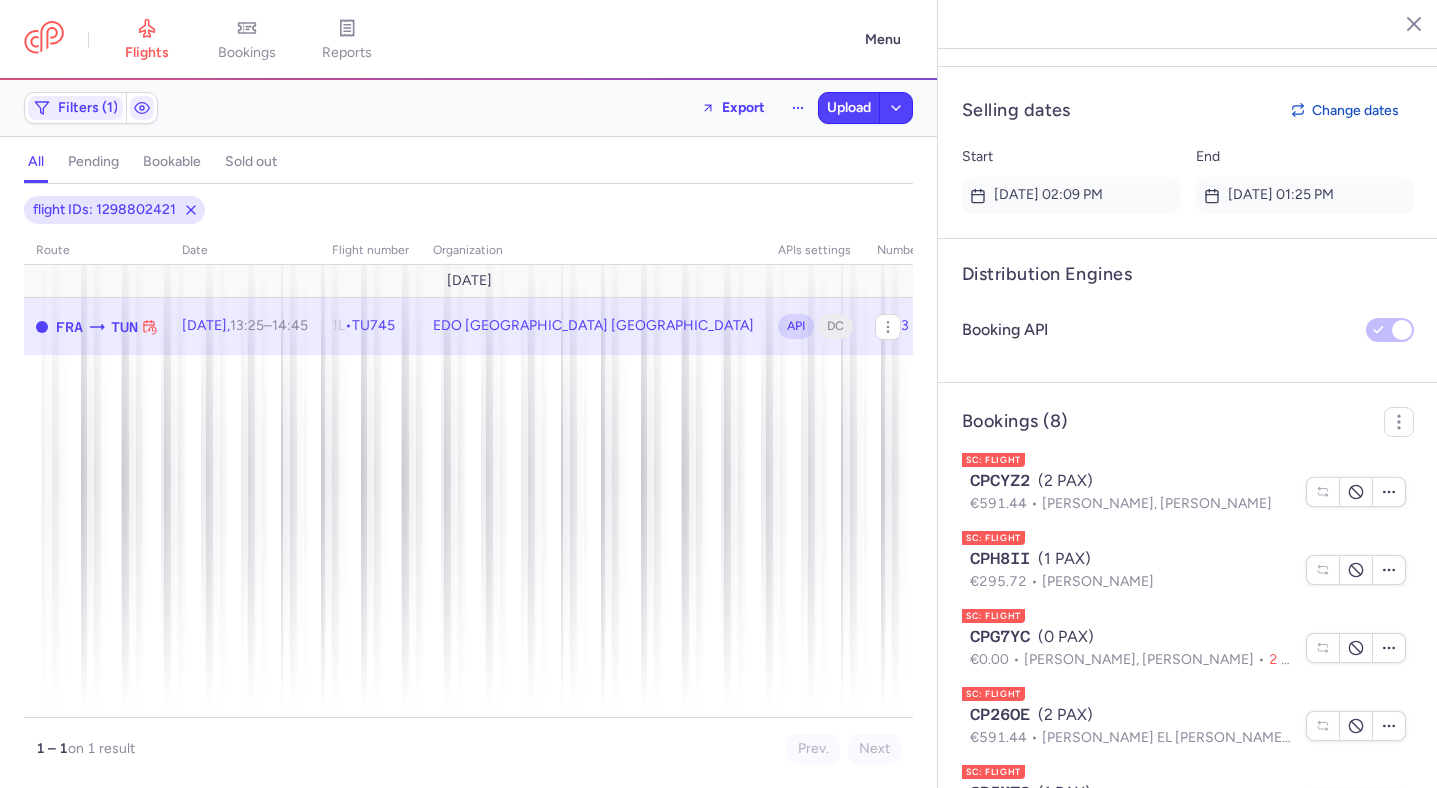 scroll, scrollTop: 1582, scrollLeft: 0, axis: vertical 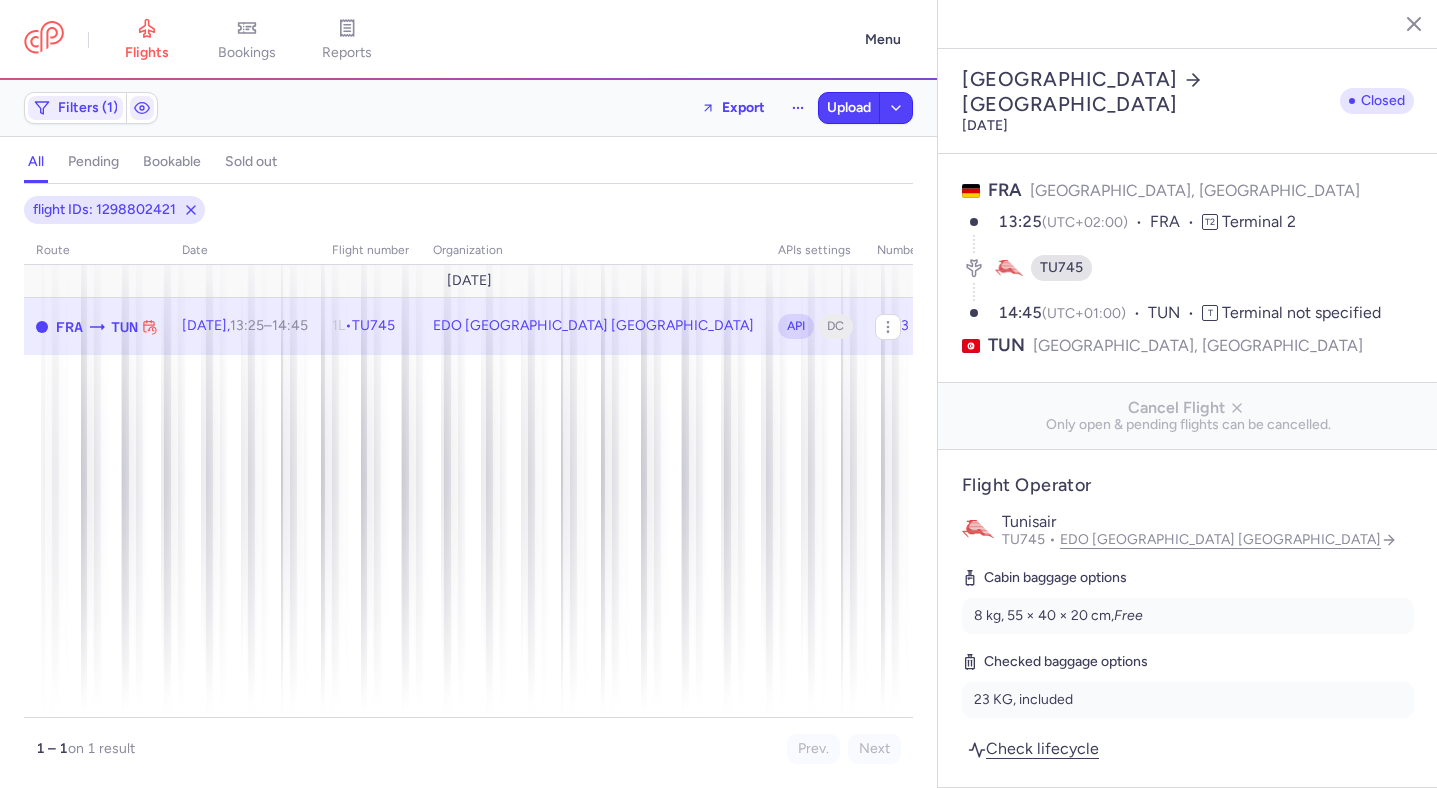select on "days" 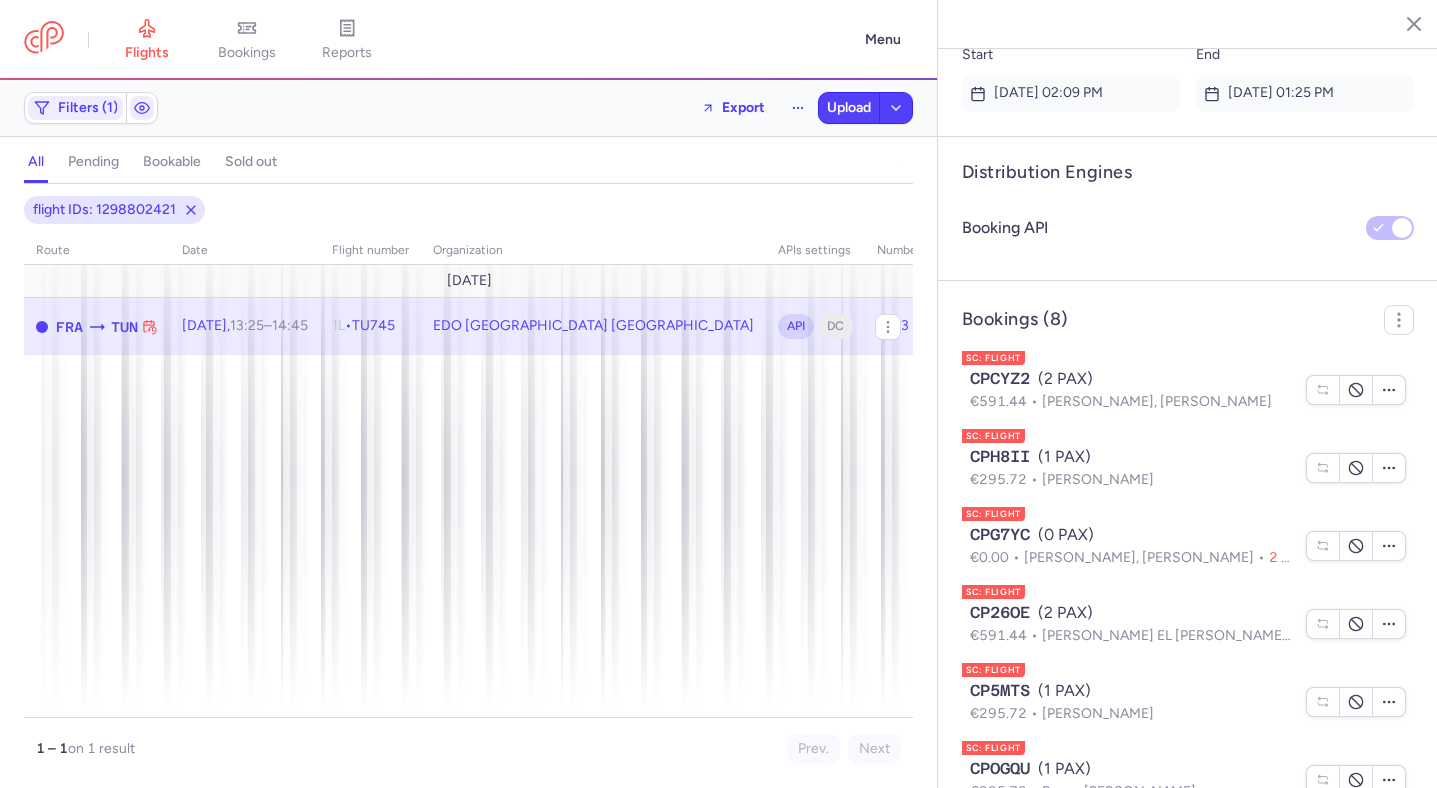 scroll, scrollTop: 1582, scrollLeft: 0, axis: vertical 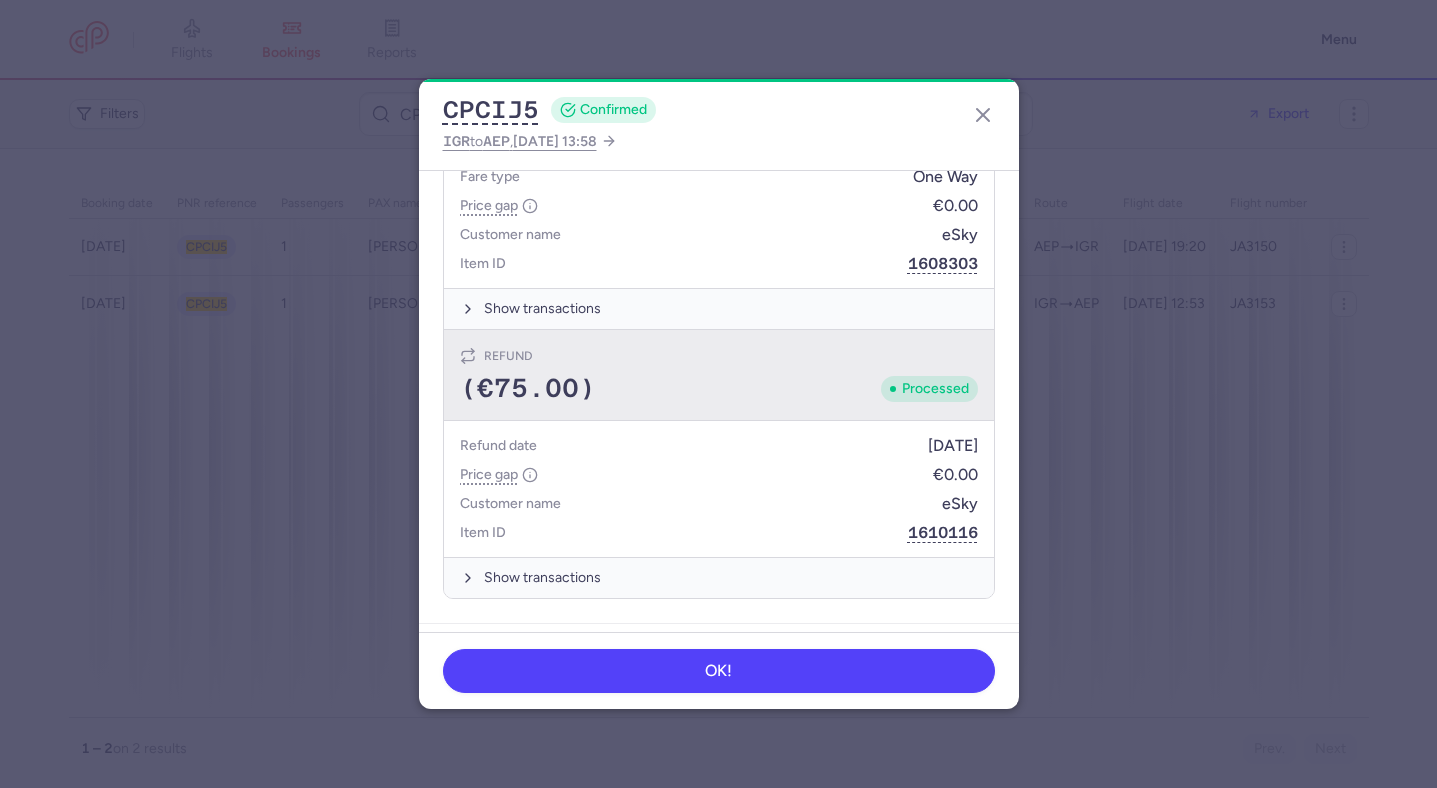 type 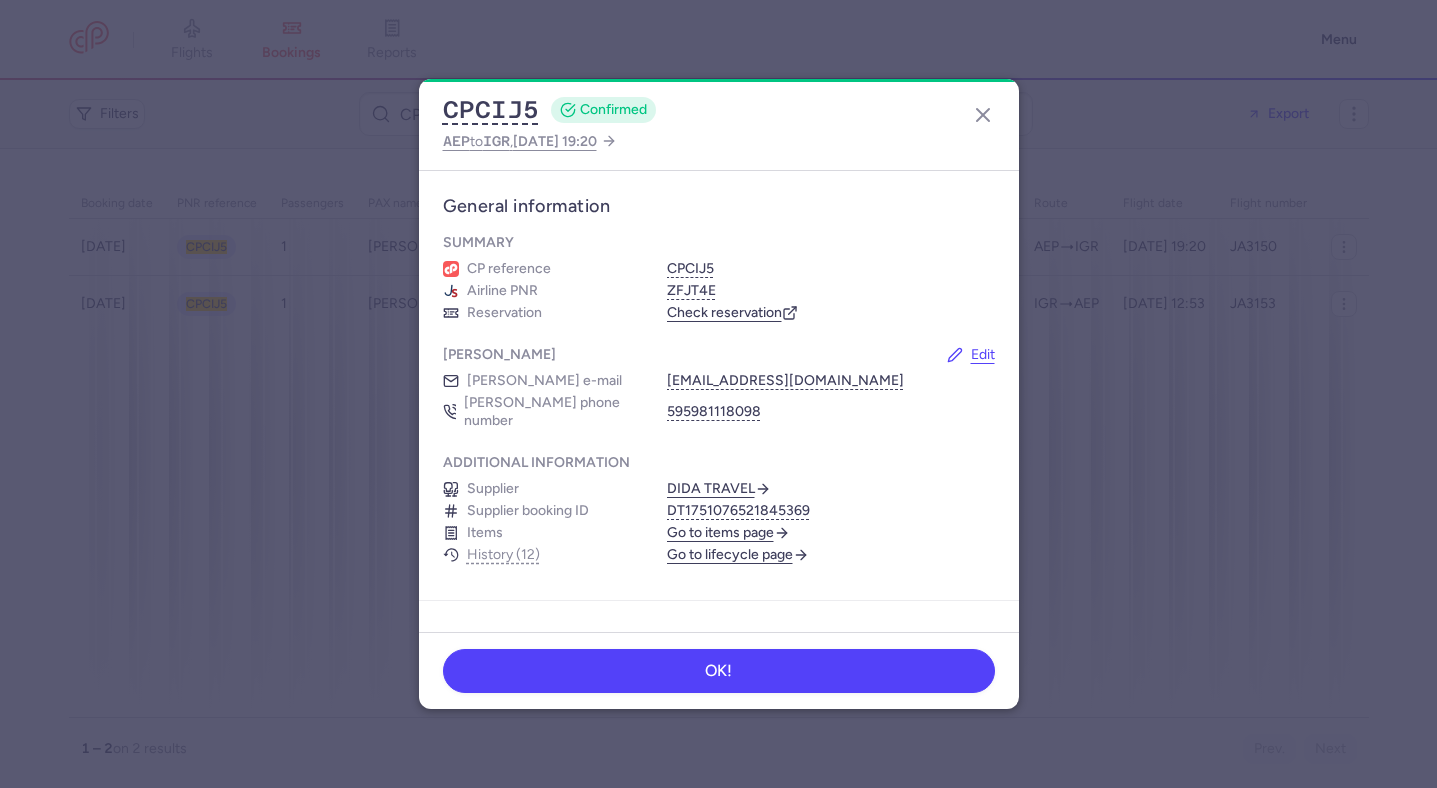scroll, scrollTop: 0, scrollLeft: 0, axis: both 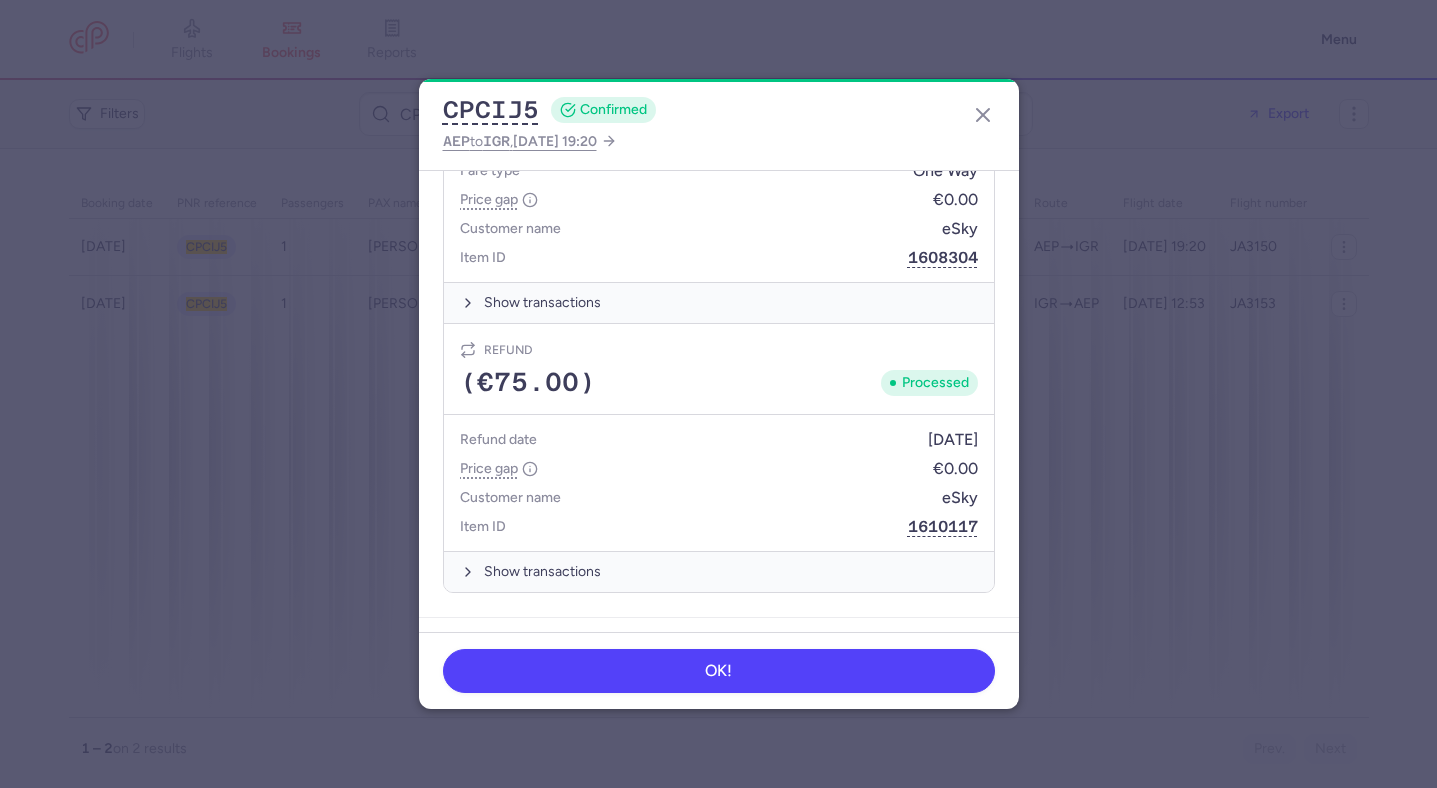 type 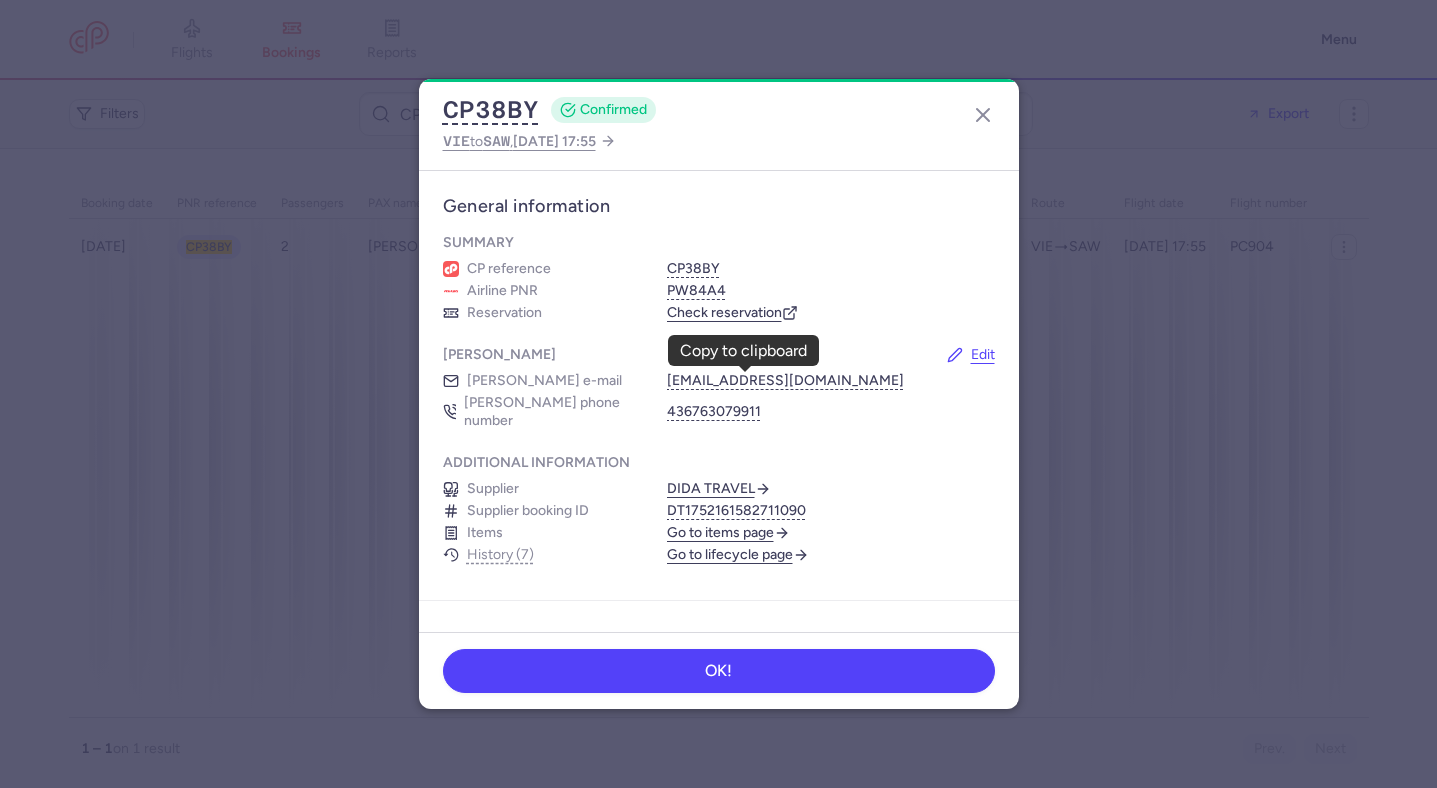scroll, scrollTop: 0, scrollLeft: 0, axis: both 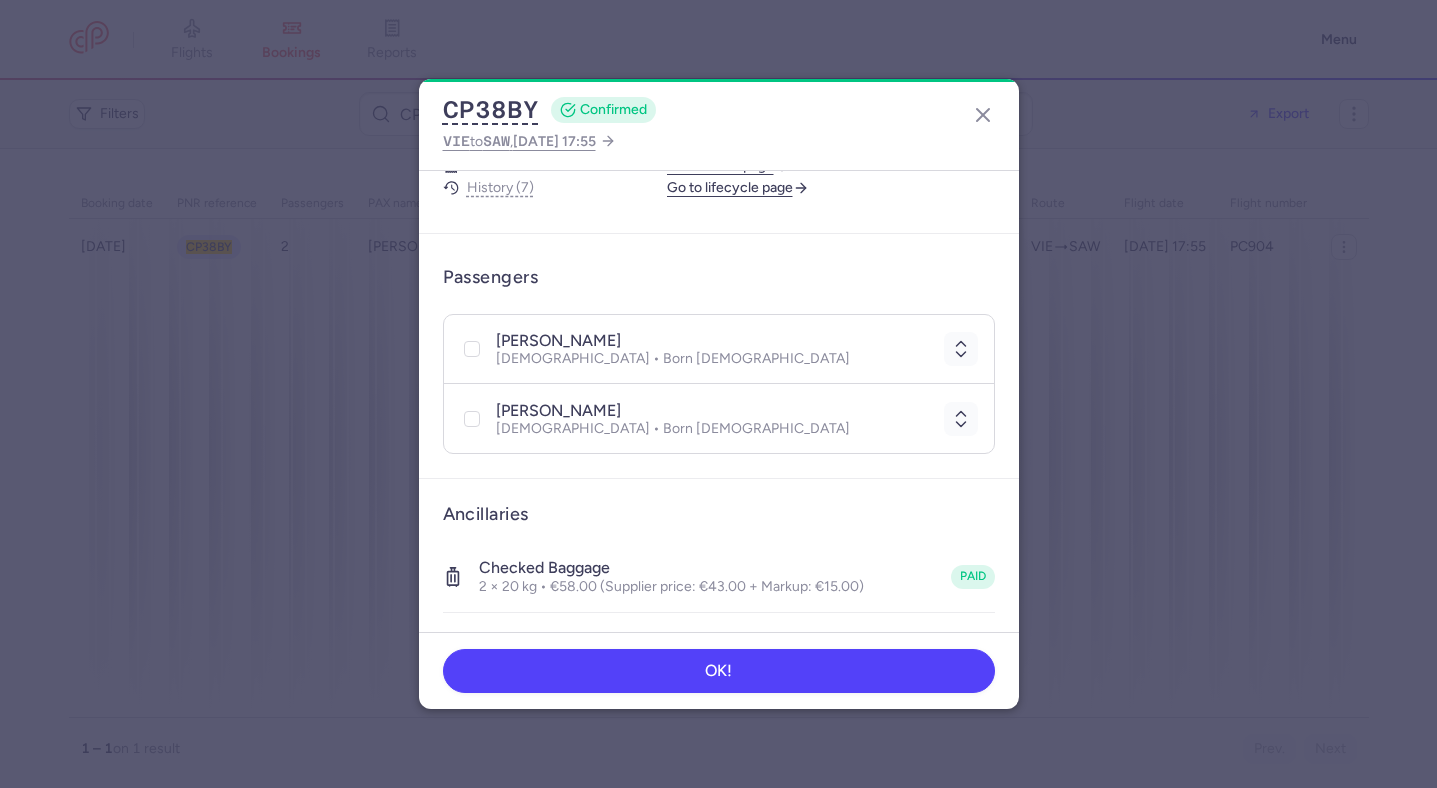 type 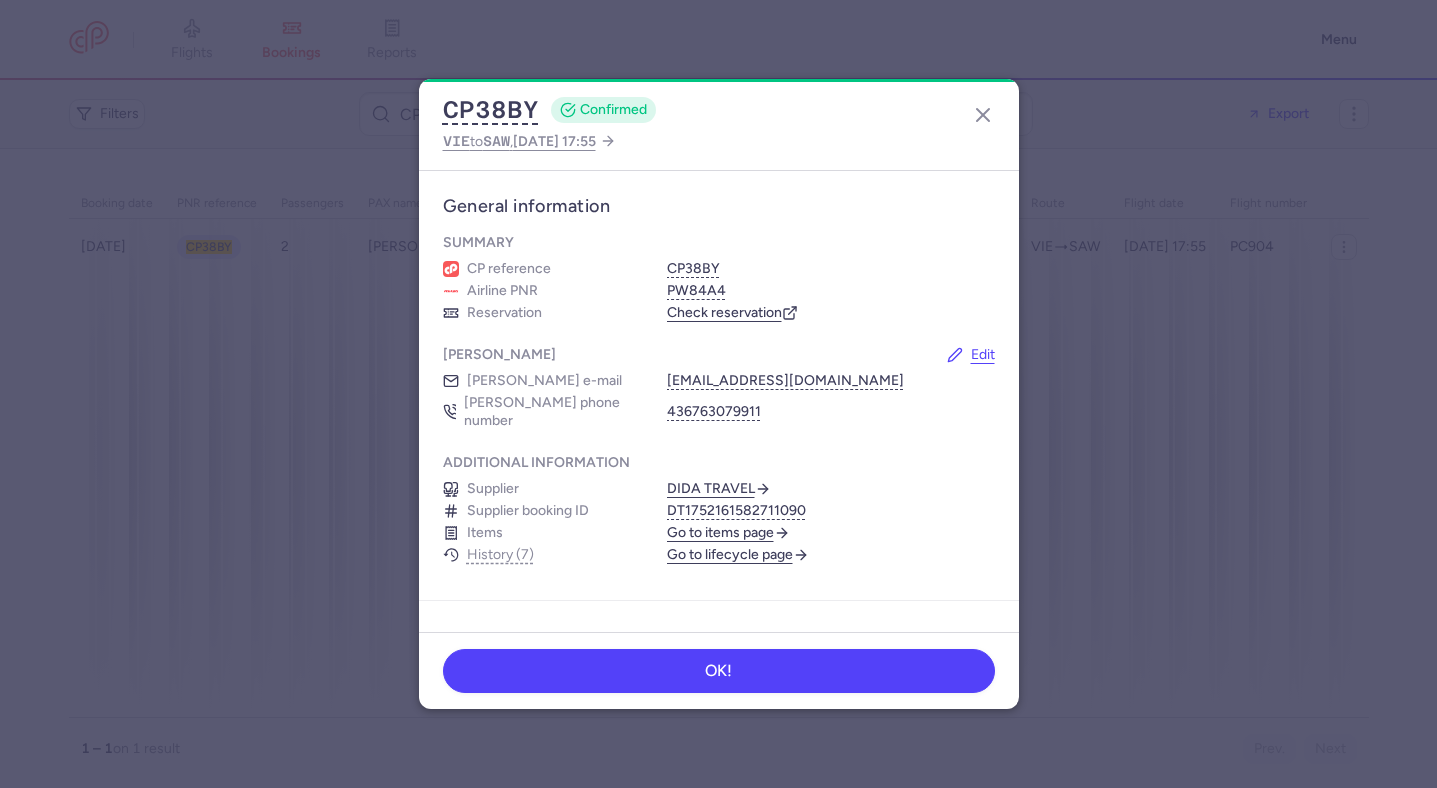 scroll, scrollTop: 0, scrollLeft: 0, axis: both 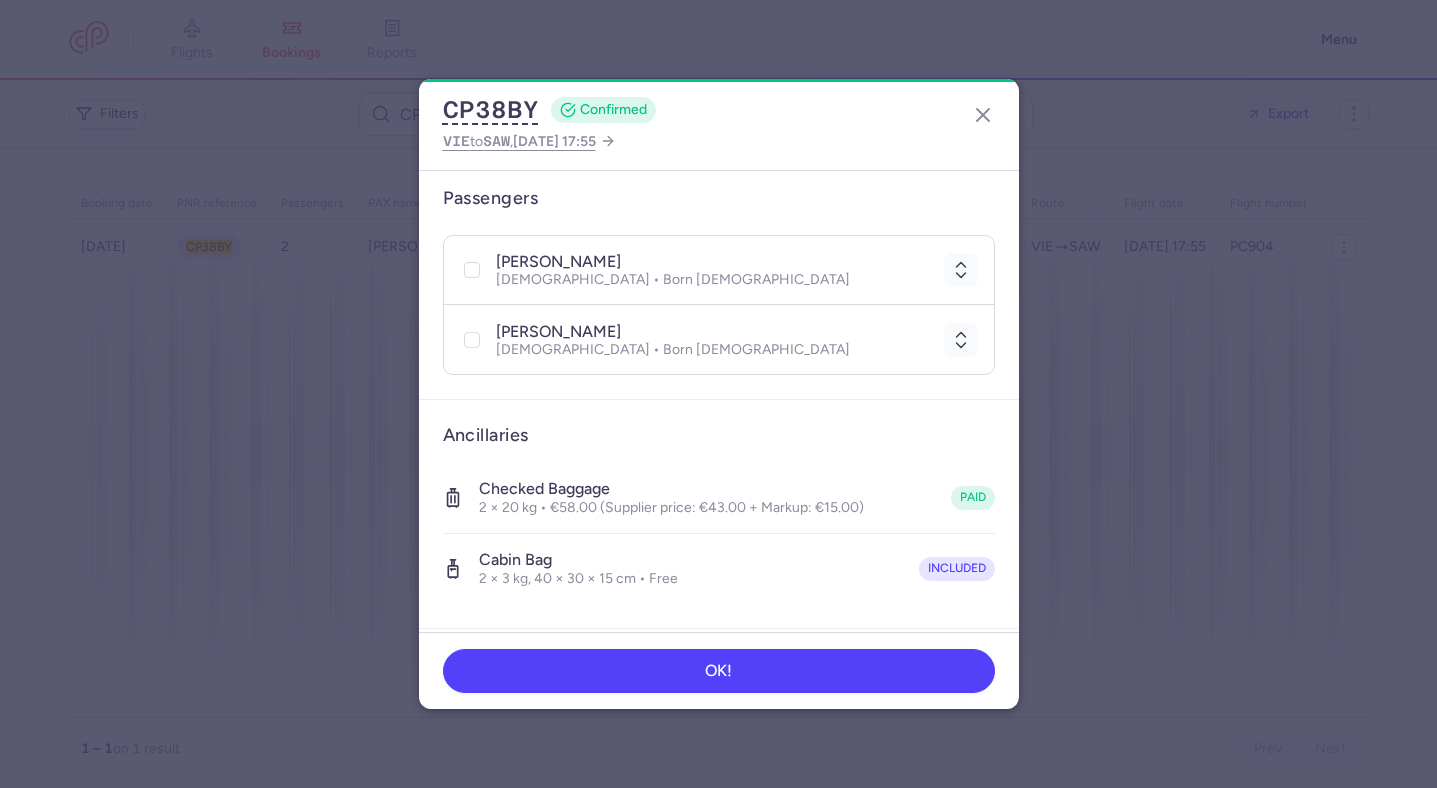 type 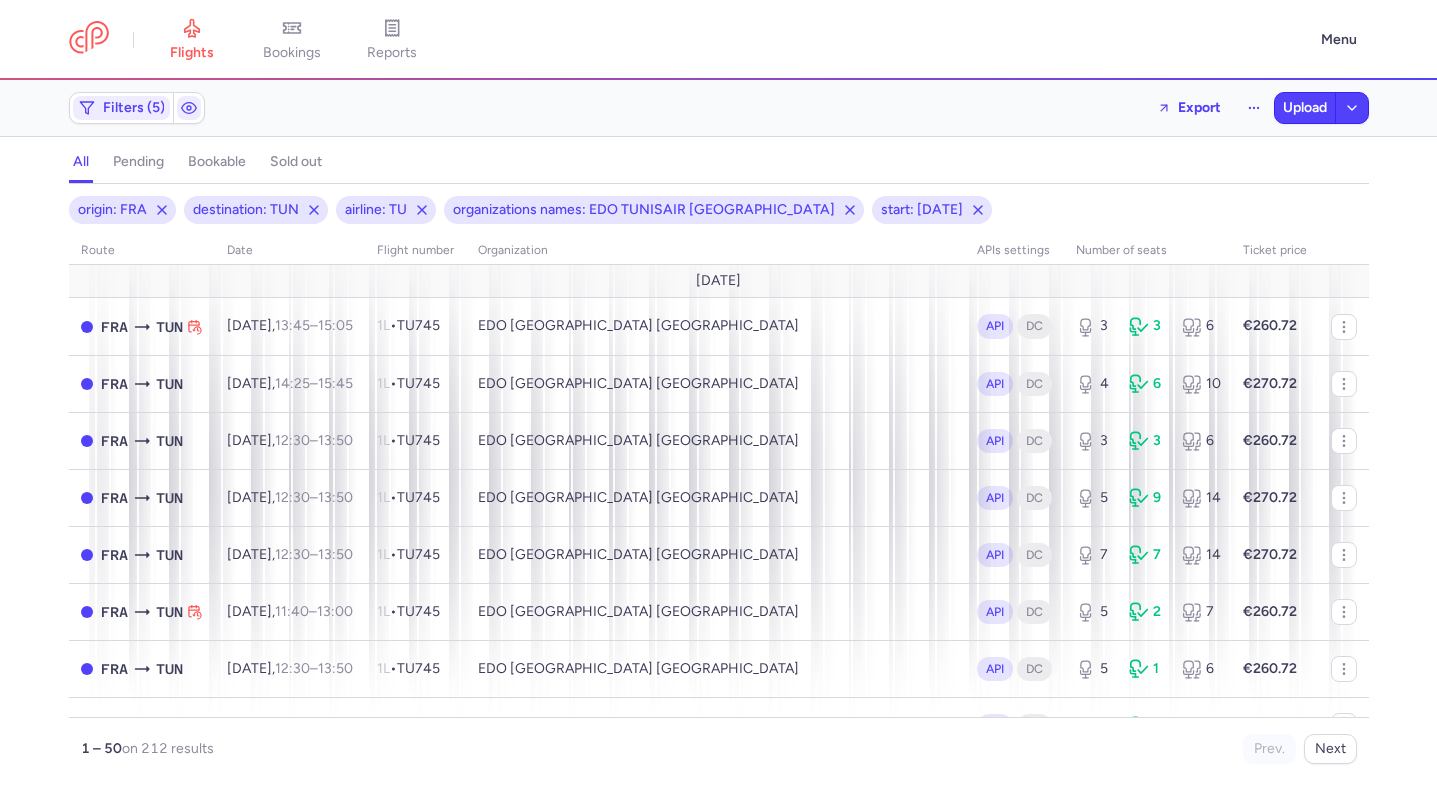 scroll, scrollTop: 0, scrollLeft: 0, axis: both 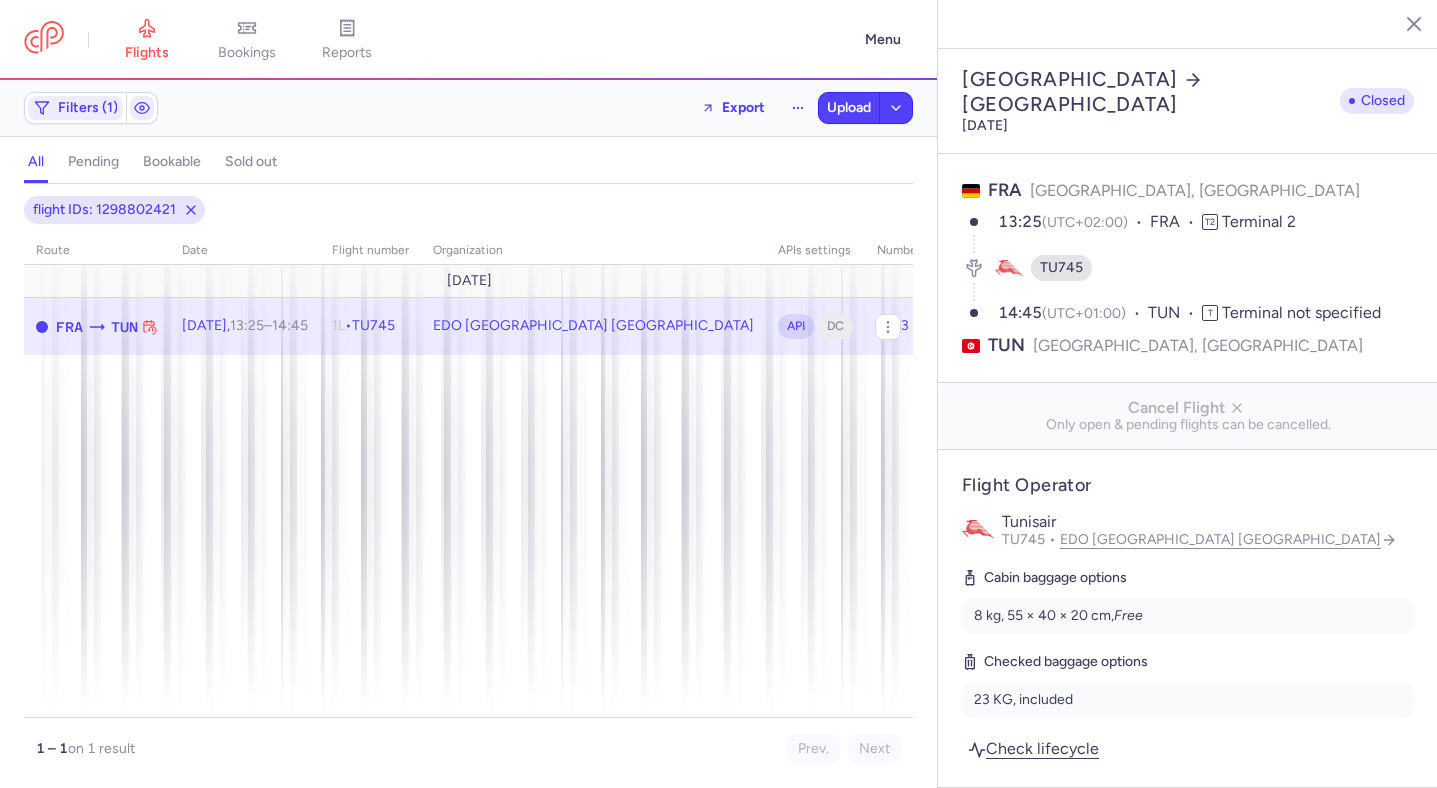 select on "days" 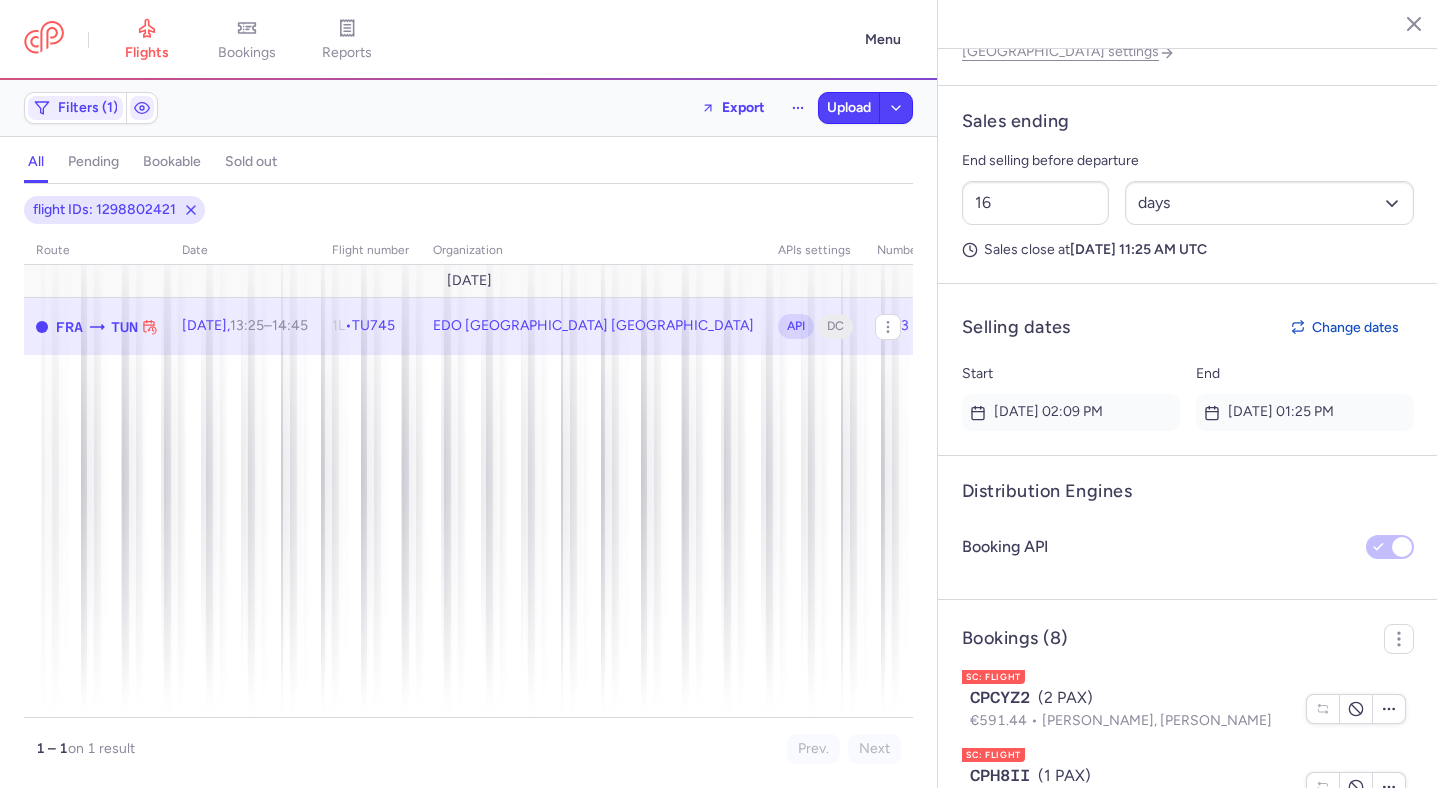 scroll, scrollTop: 1104, scrollLeft: 0, axis: vertical 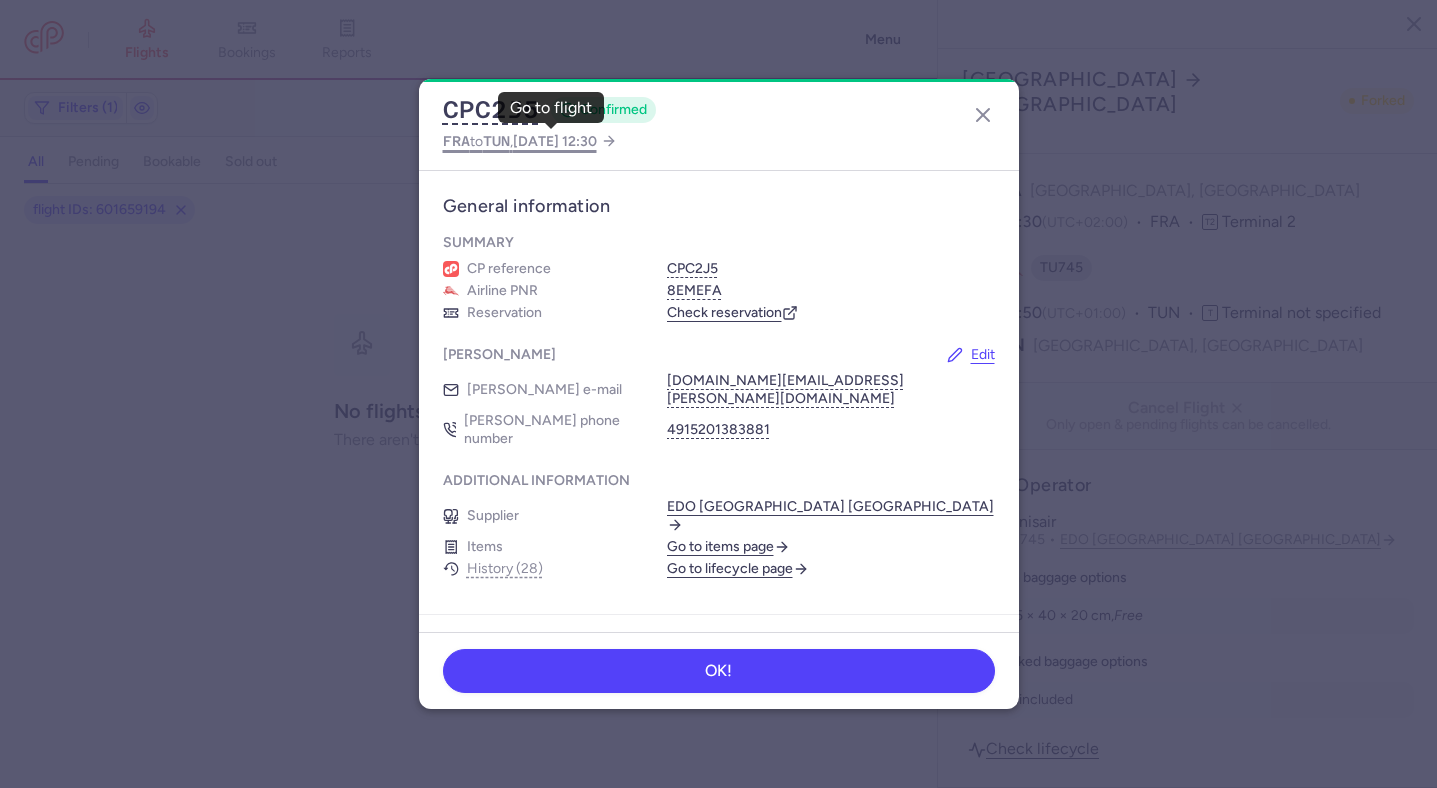 click on "2025 Jul 14, 12:30" at bounding box center (555, 141) 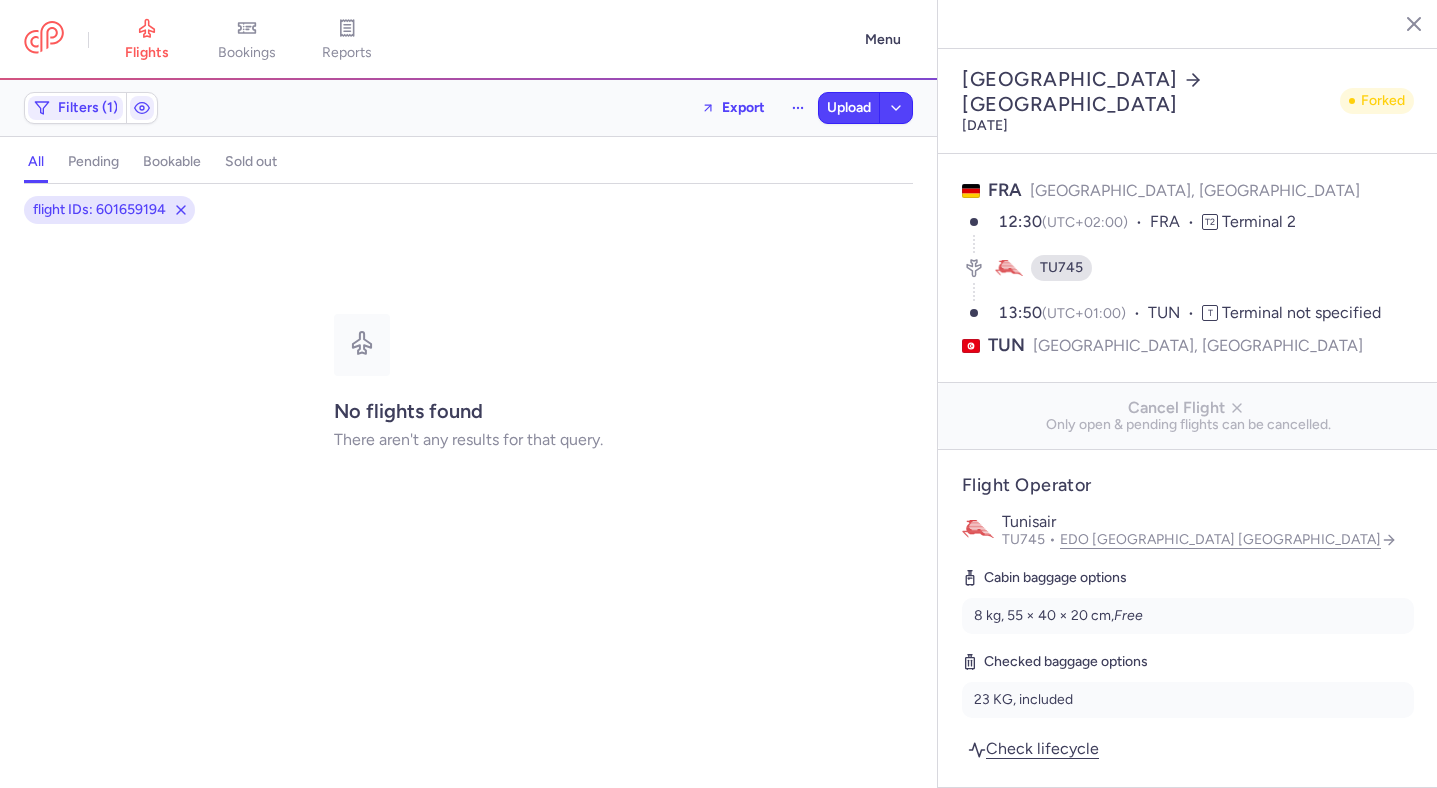 scroll, scrollTop: 838, scrollLeft: 0, axis: vertical 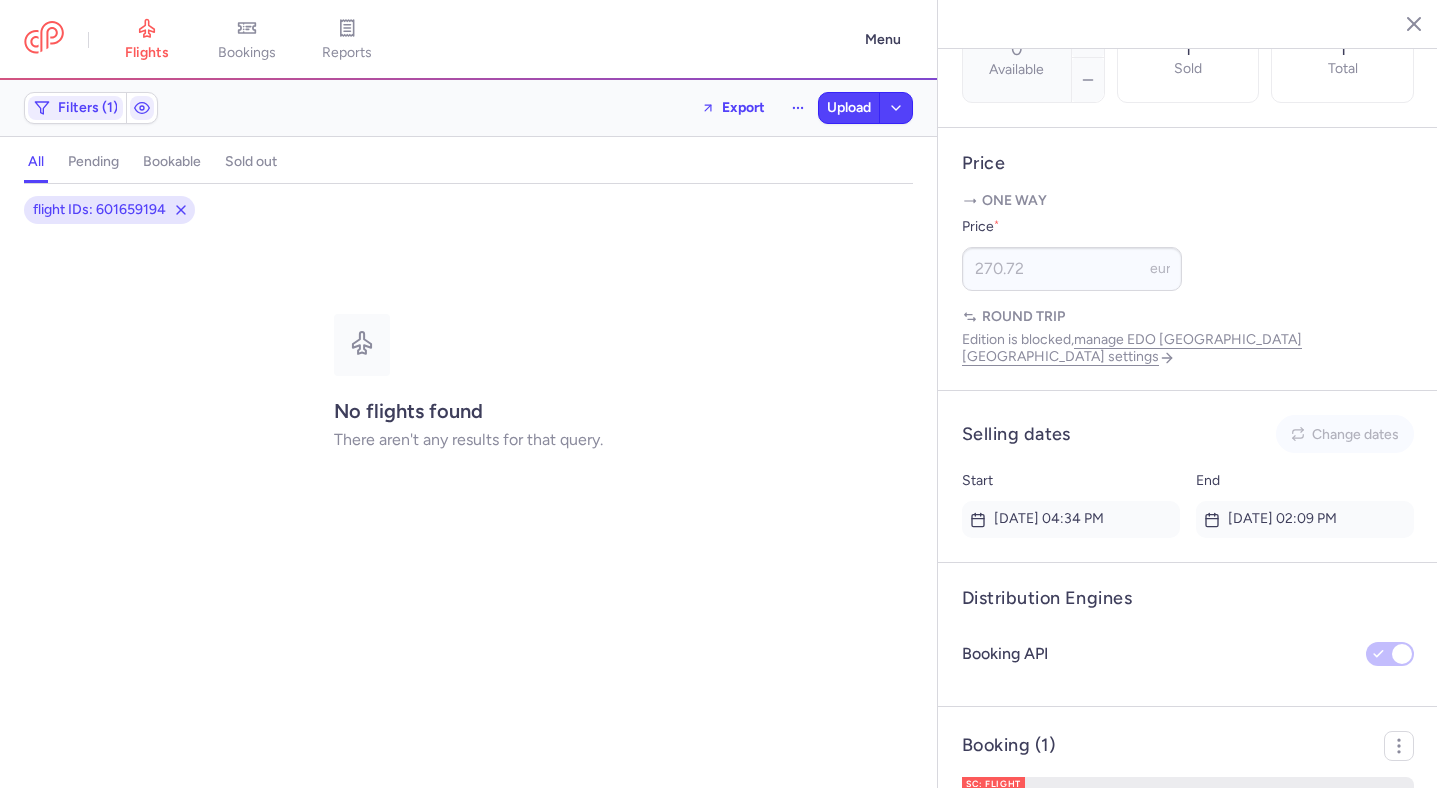 click on "CPC2J5  (1 PAX)" at bounding box center [1132, 805] 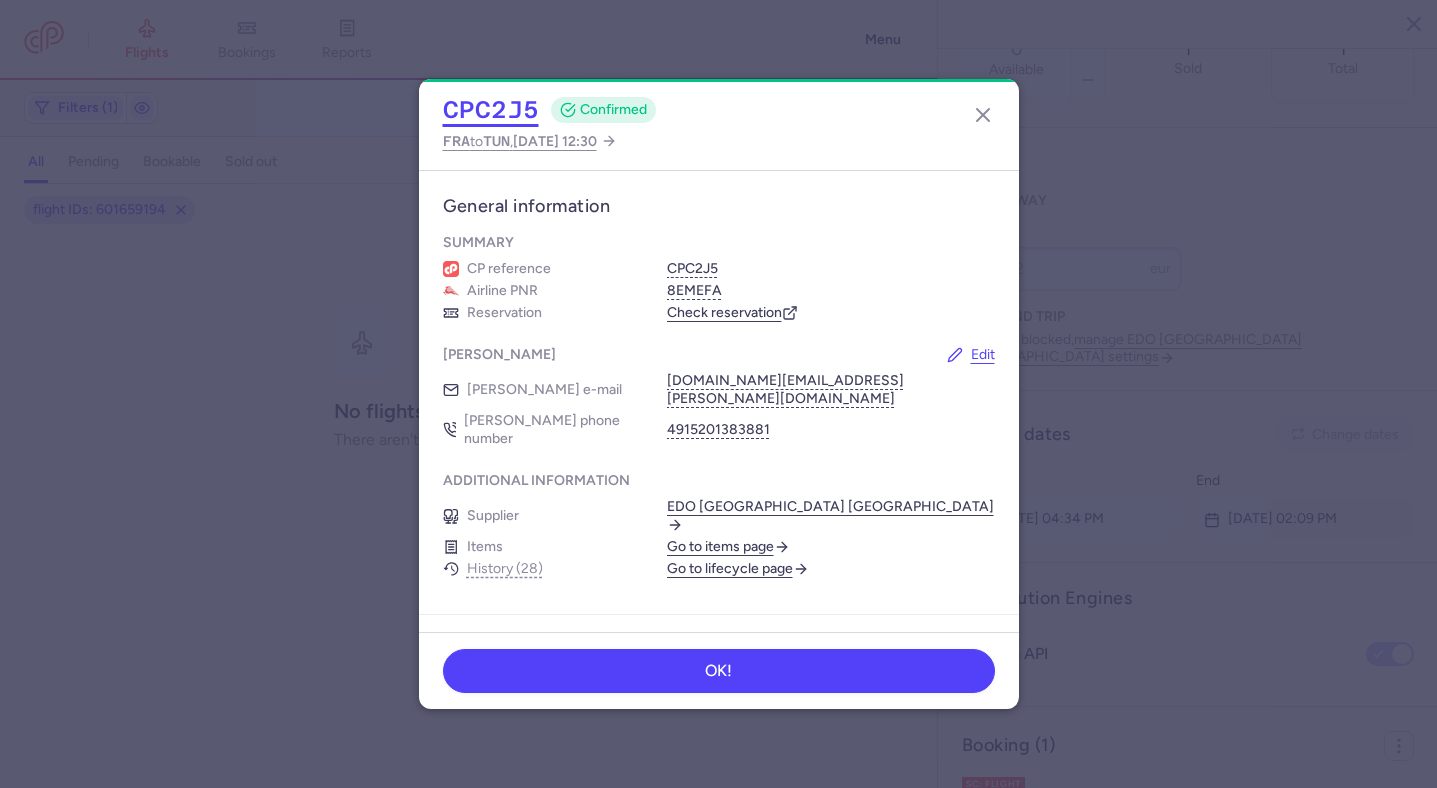 click on "CPC2J5" 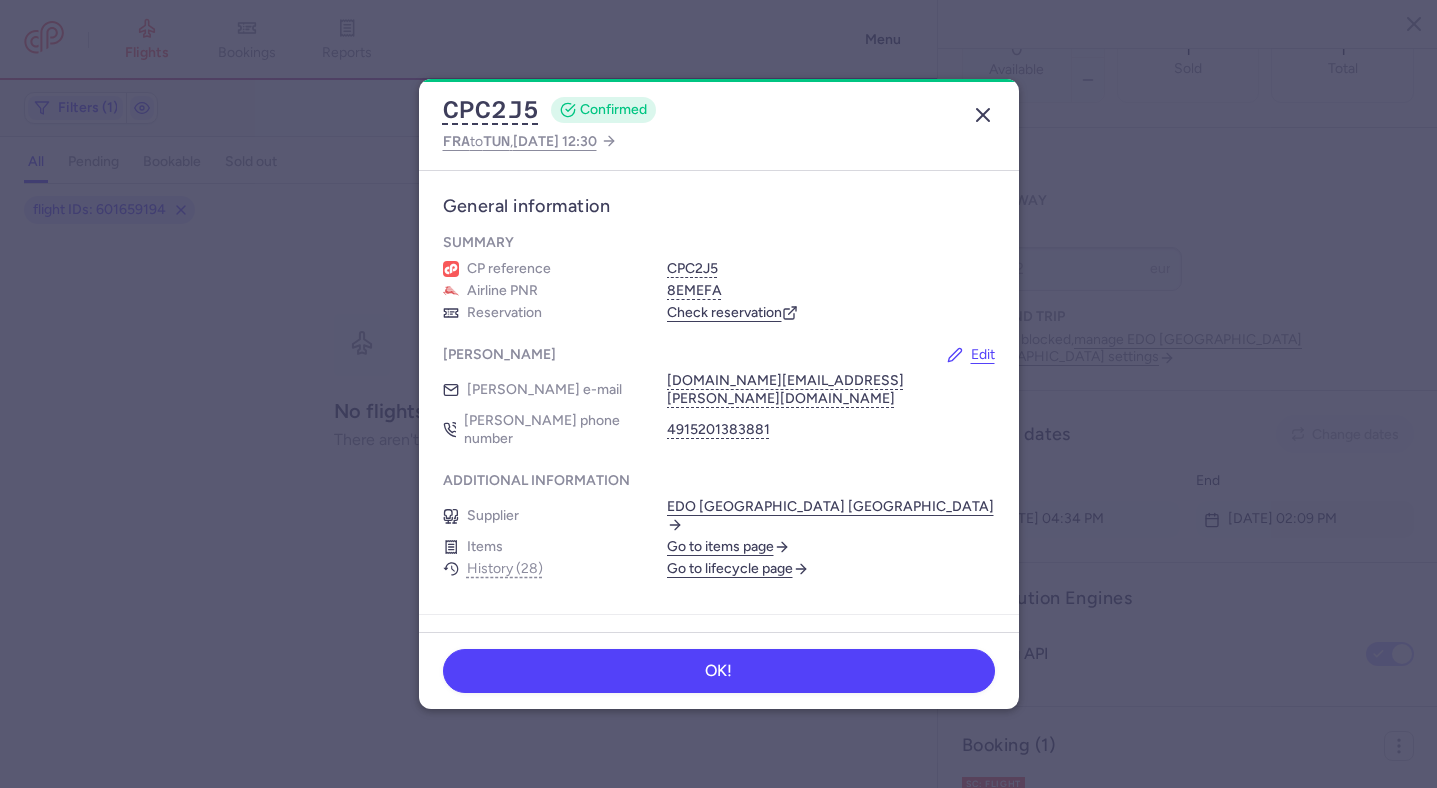 click 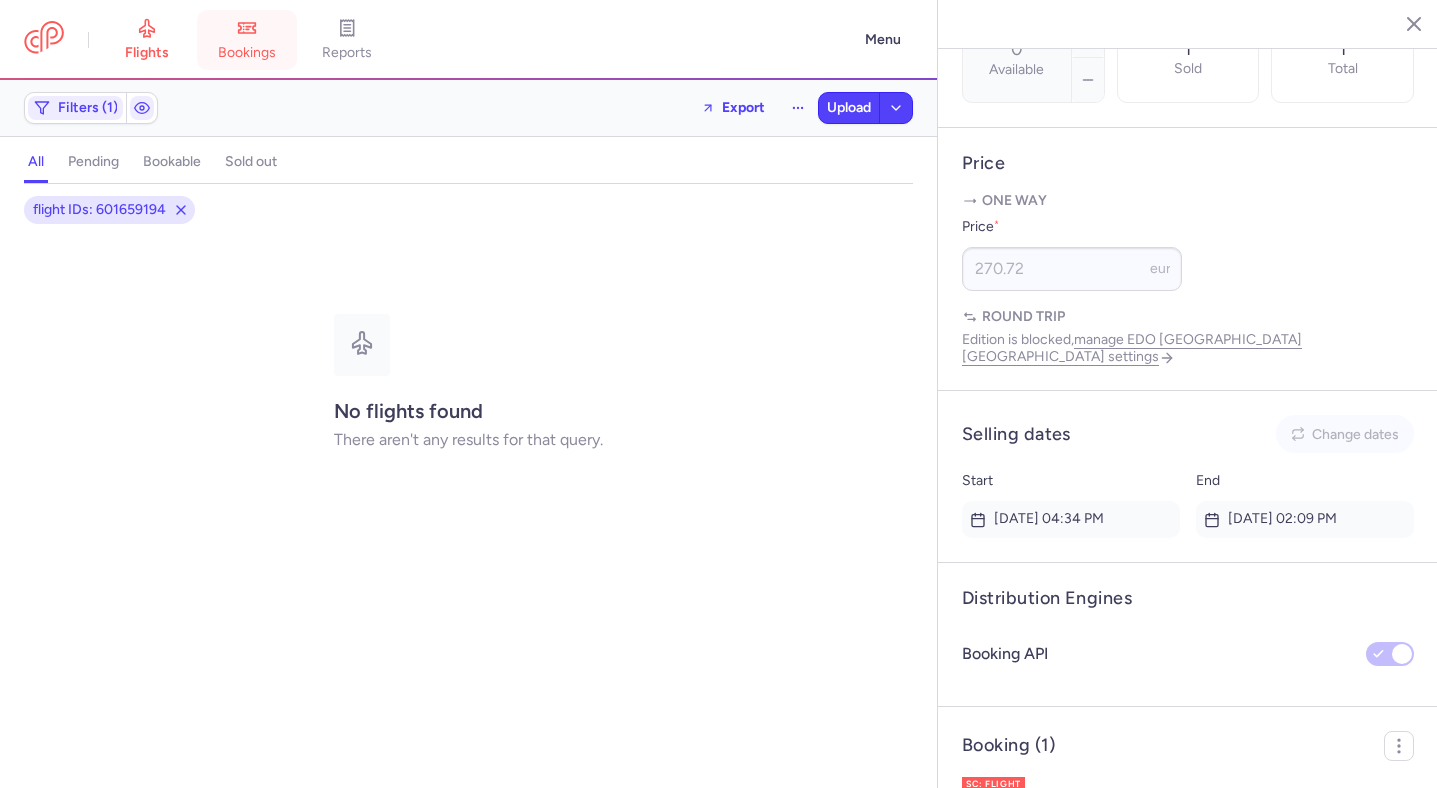 click on "bookings" at bounding box center (247, 40) 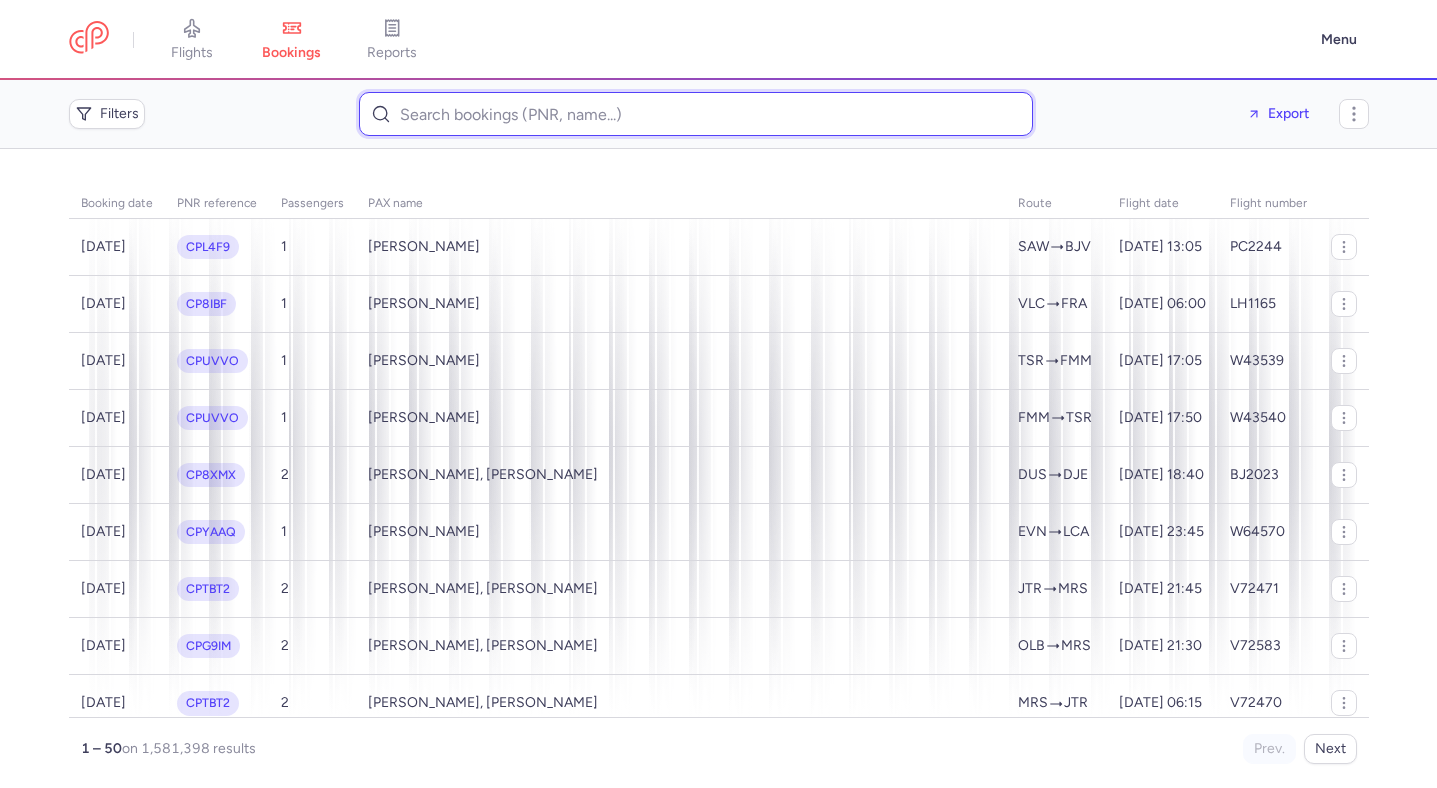 click at bounding box center [696, 114] 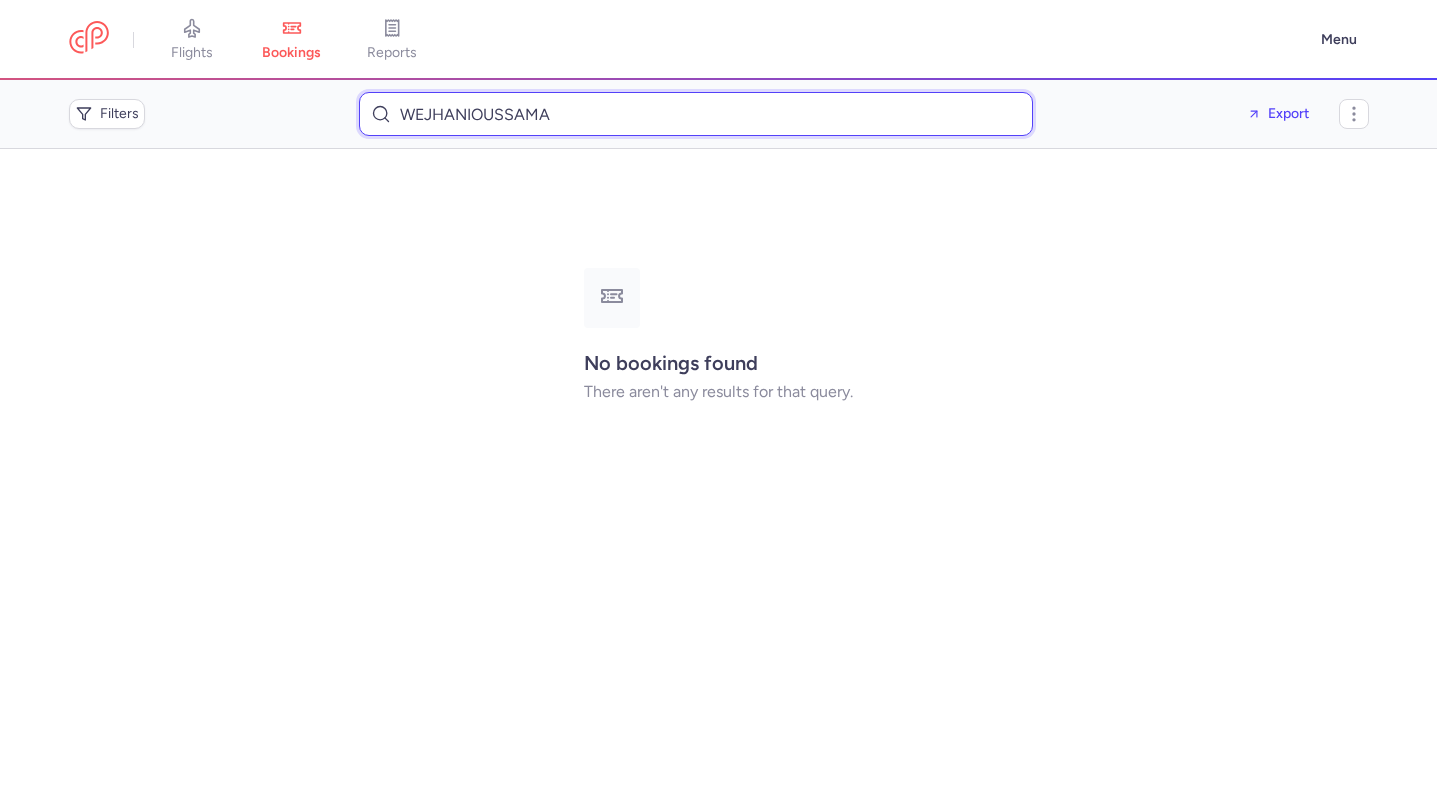 click on "WEJHANIOUSSAMA" at bounding box center (696, 114) 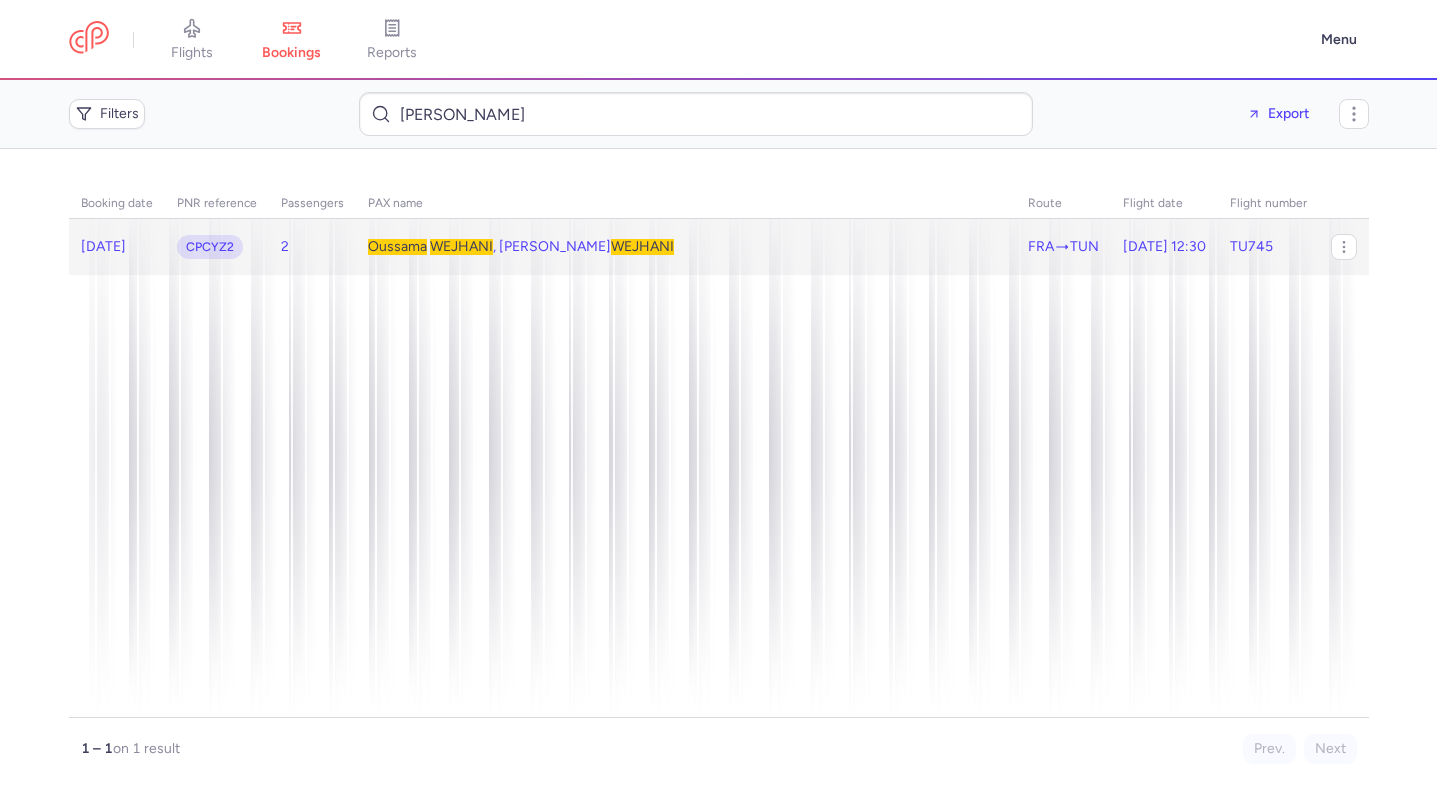 click on "Oussama   WEJHANI , Amal Sofia  WEJHANI" 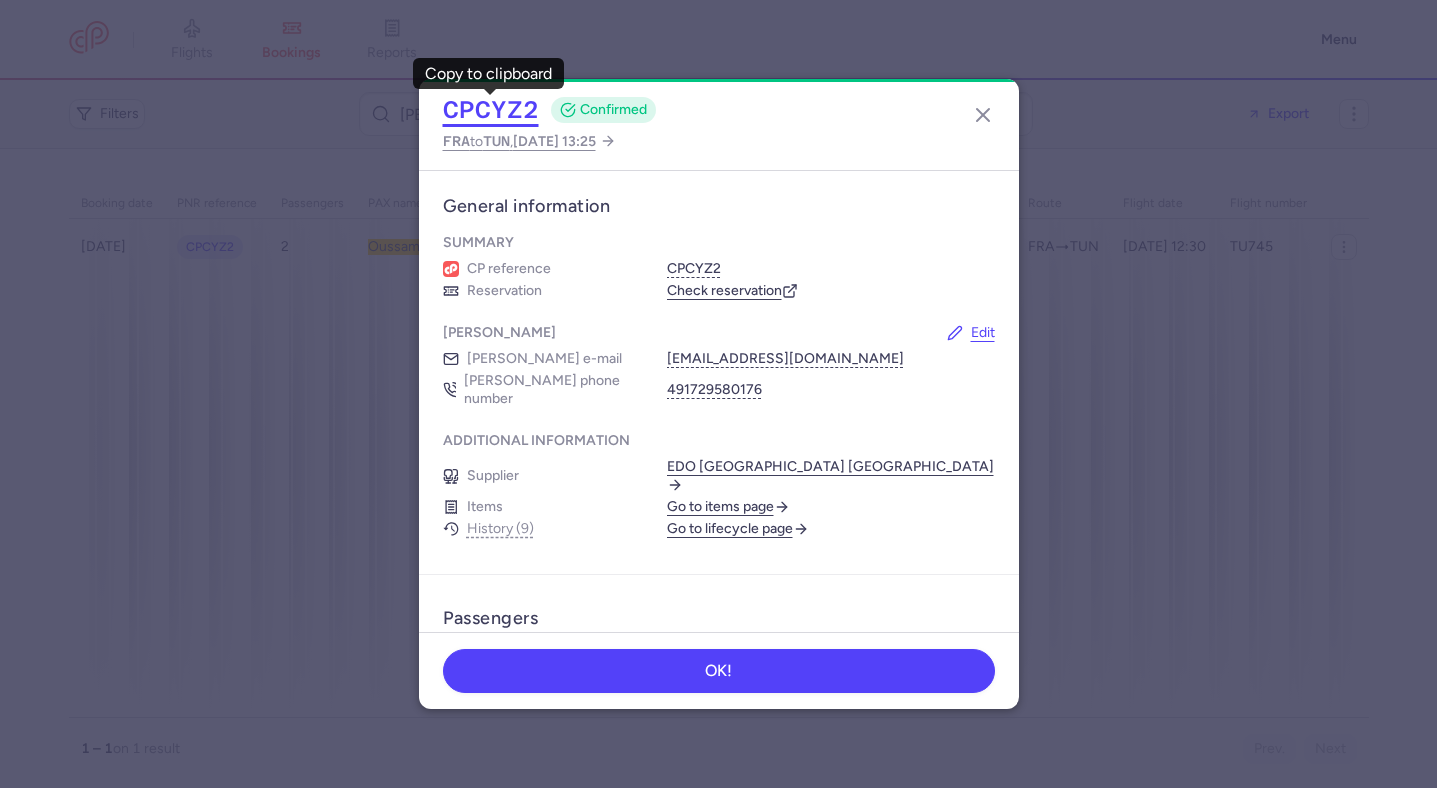 click on "CPCYZ2" 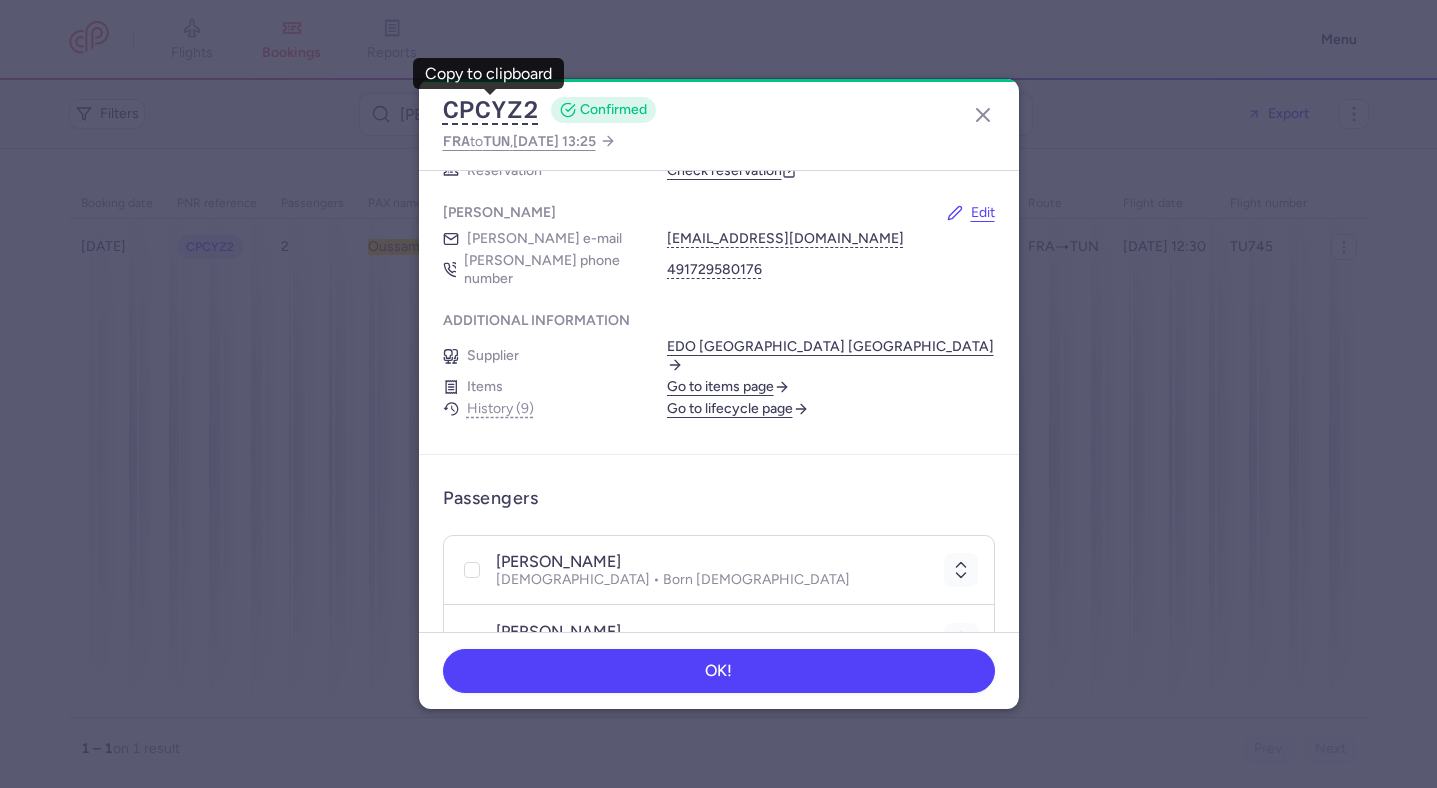 scroll, scrollTop: 176, scrollLeft: 0, axis: vertical 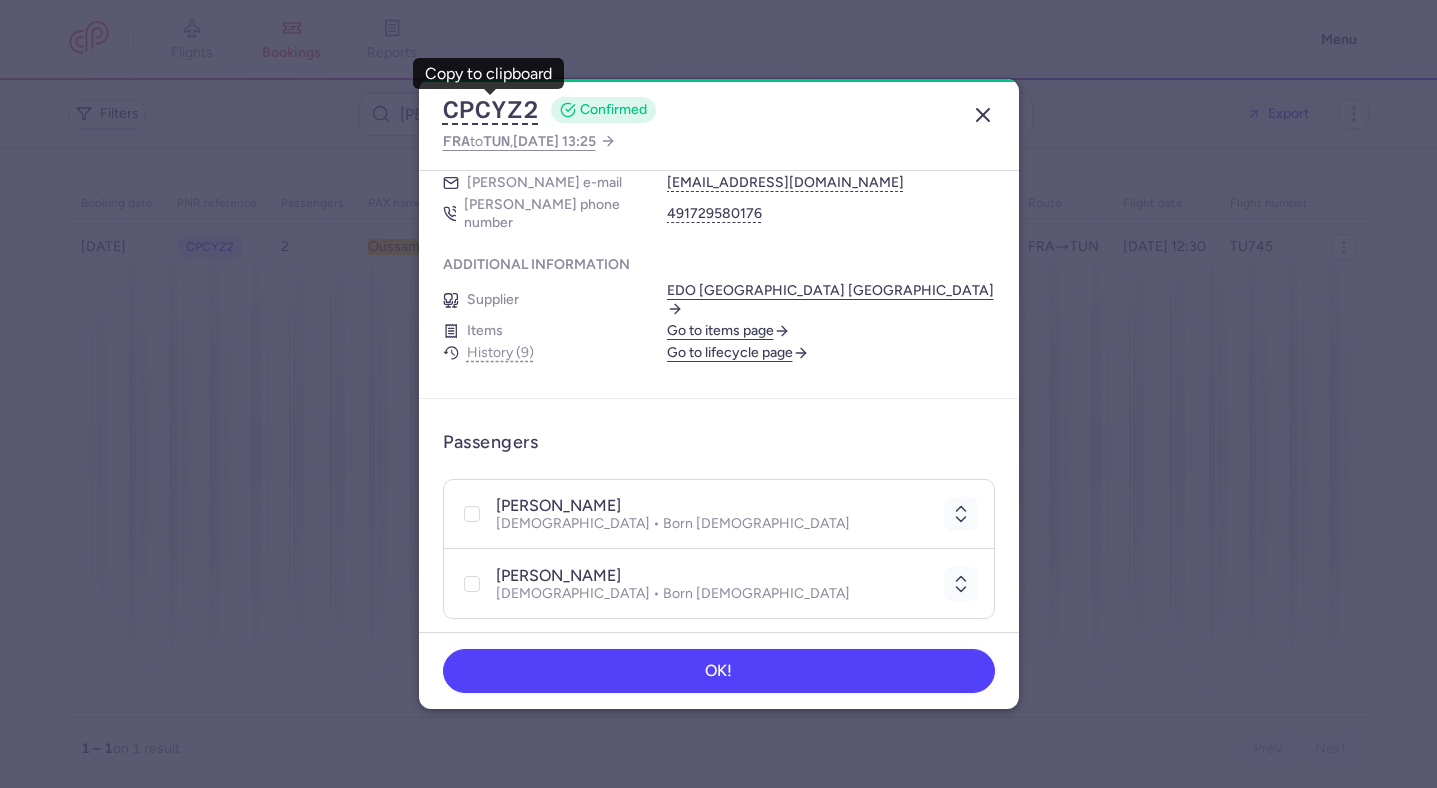 click 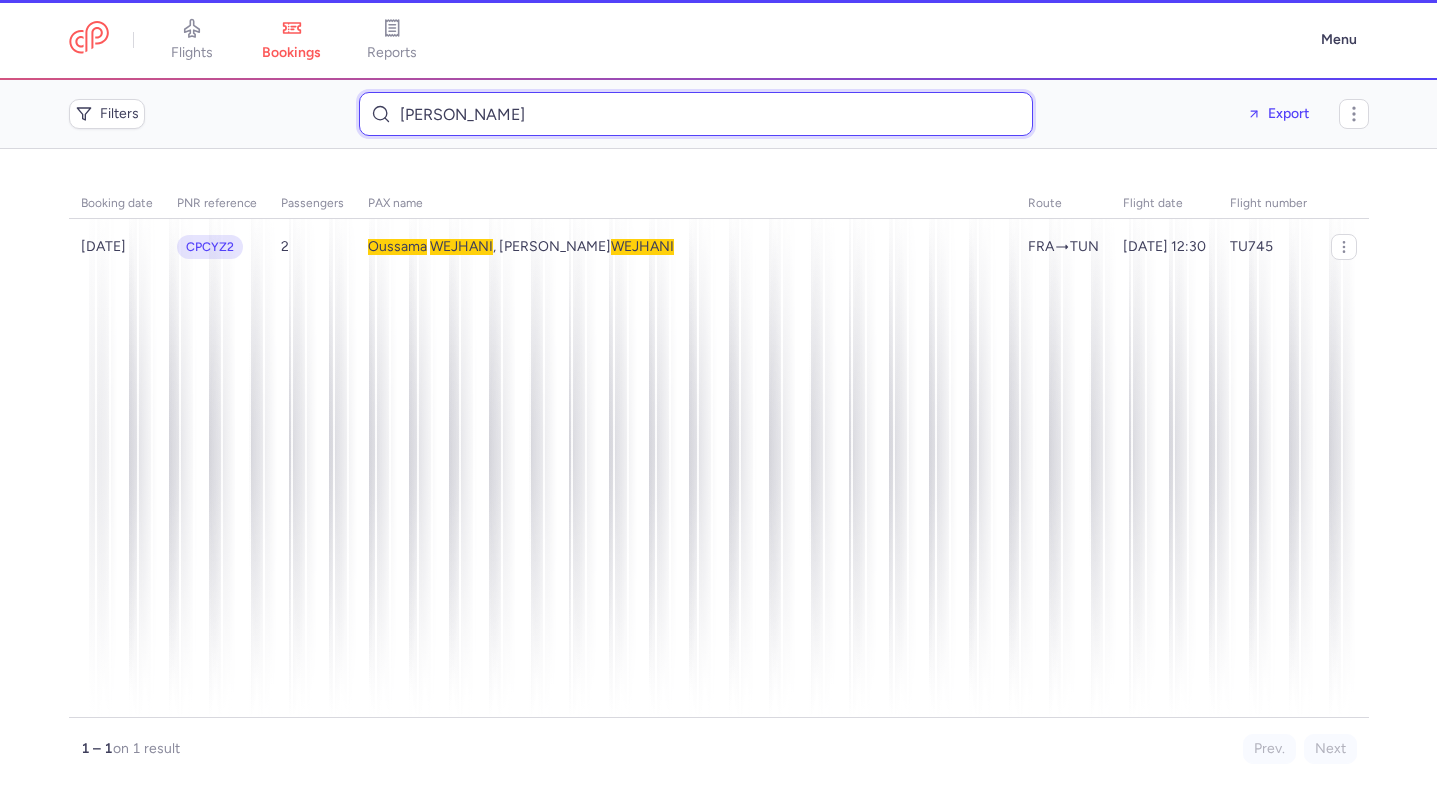 click on "WEJHANI OUSSAMA" at bounding box center [696, 114] 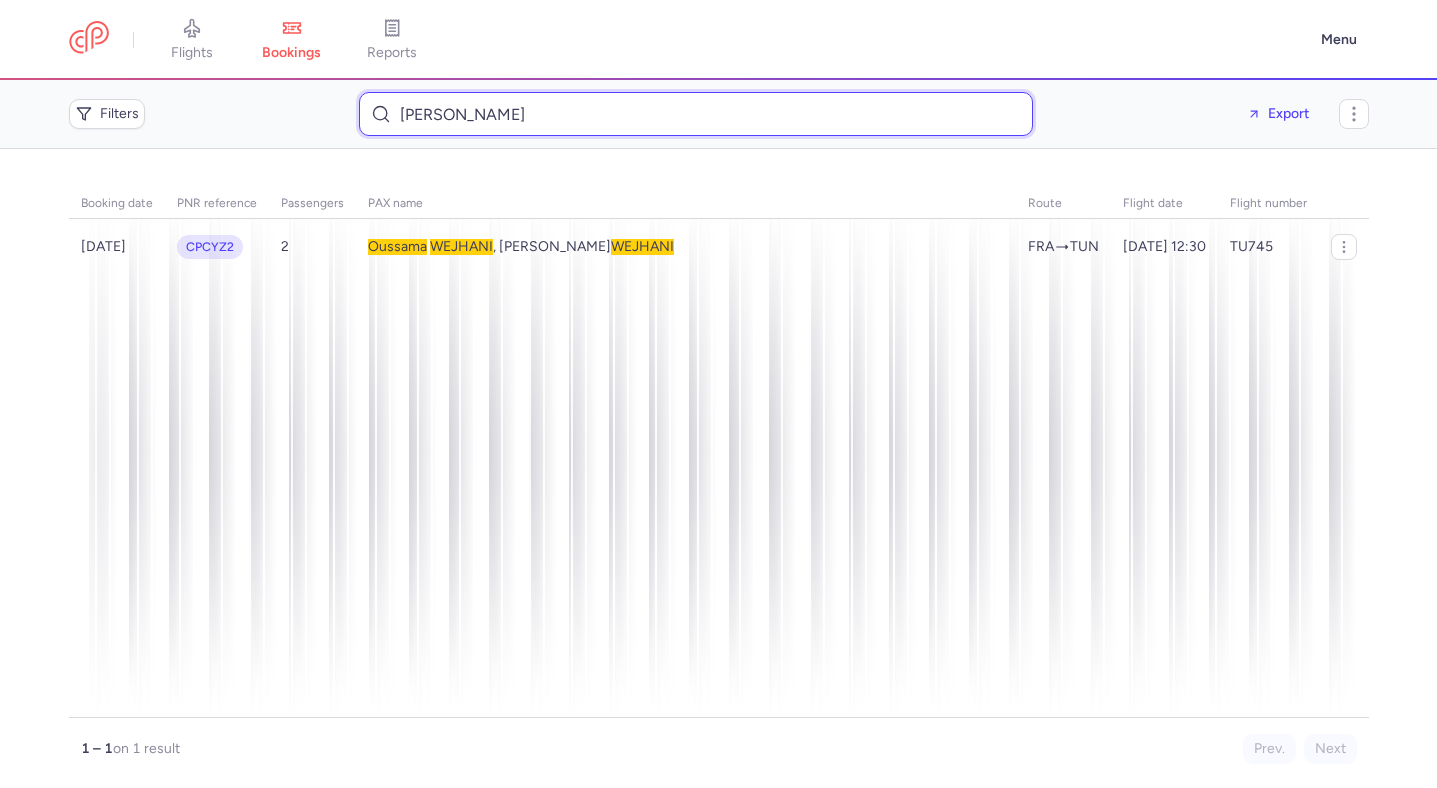 click on "WEJHANI OUSSAMA" at bounding box center [696, 114] 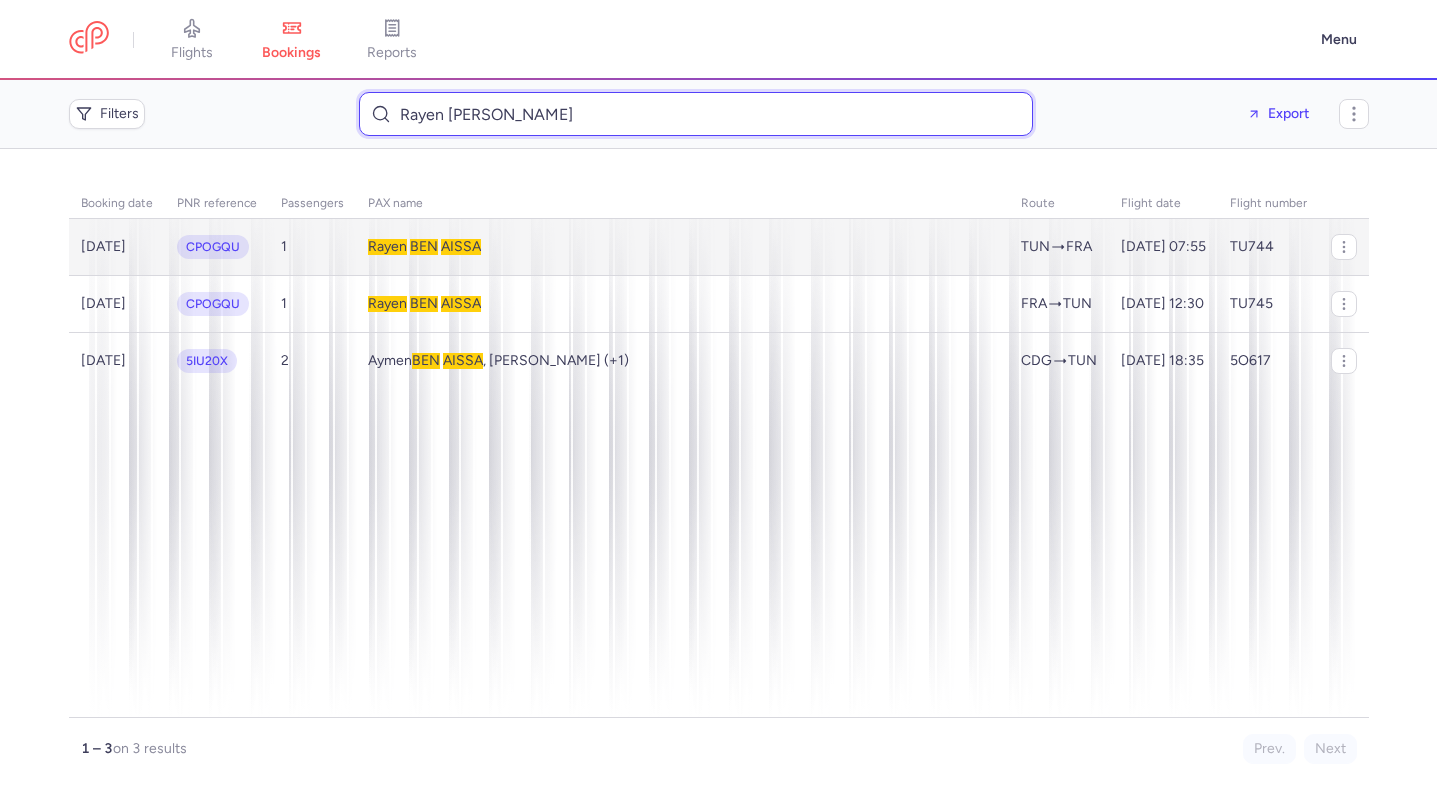 type on "Rayen BEN AISSA" 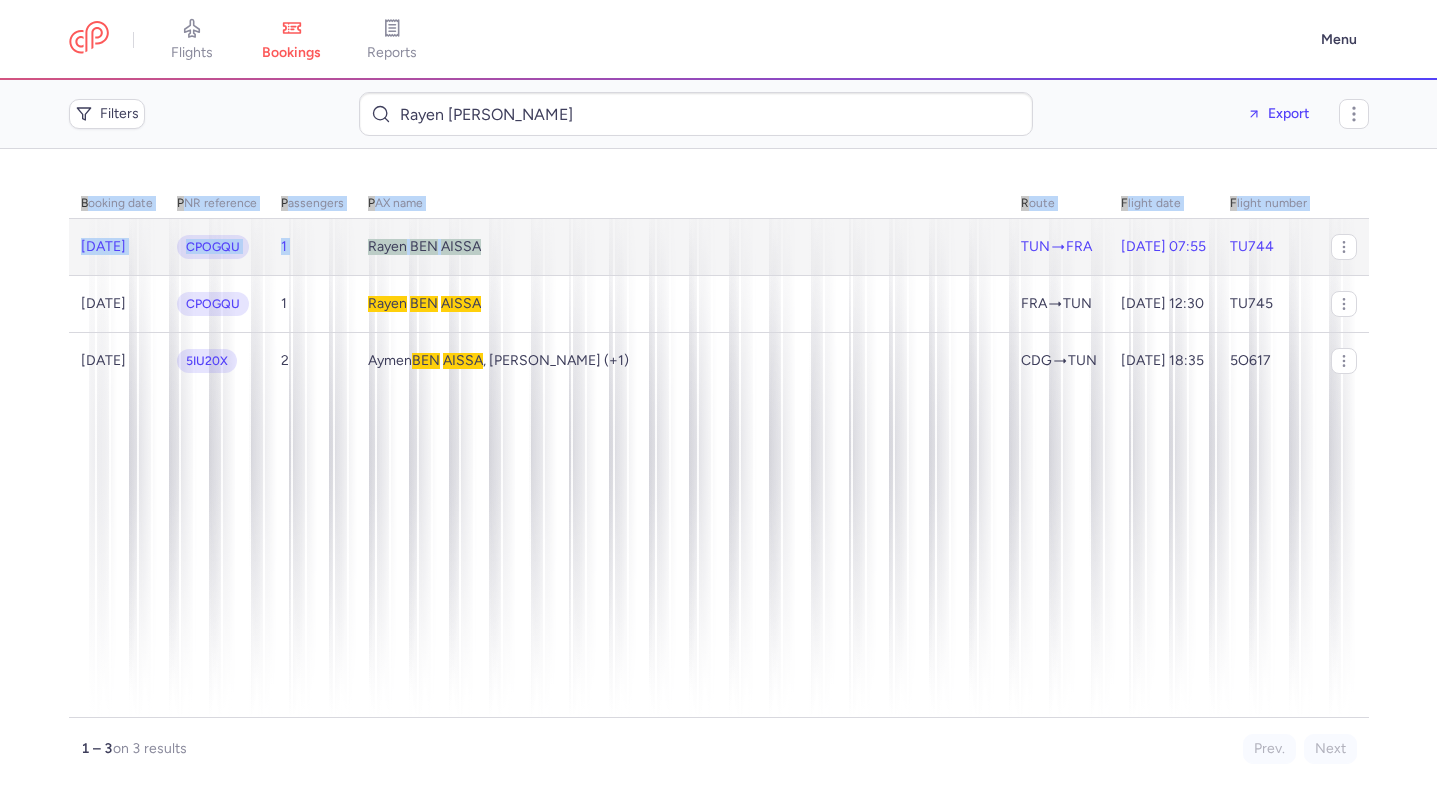 drag, startPoint x: 613, startPoint y: 255, endPoint x: 624, endPoint y: 535, distance: 280.21597 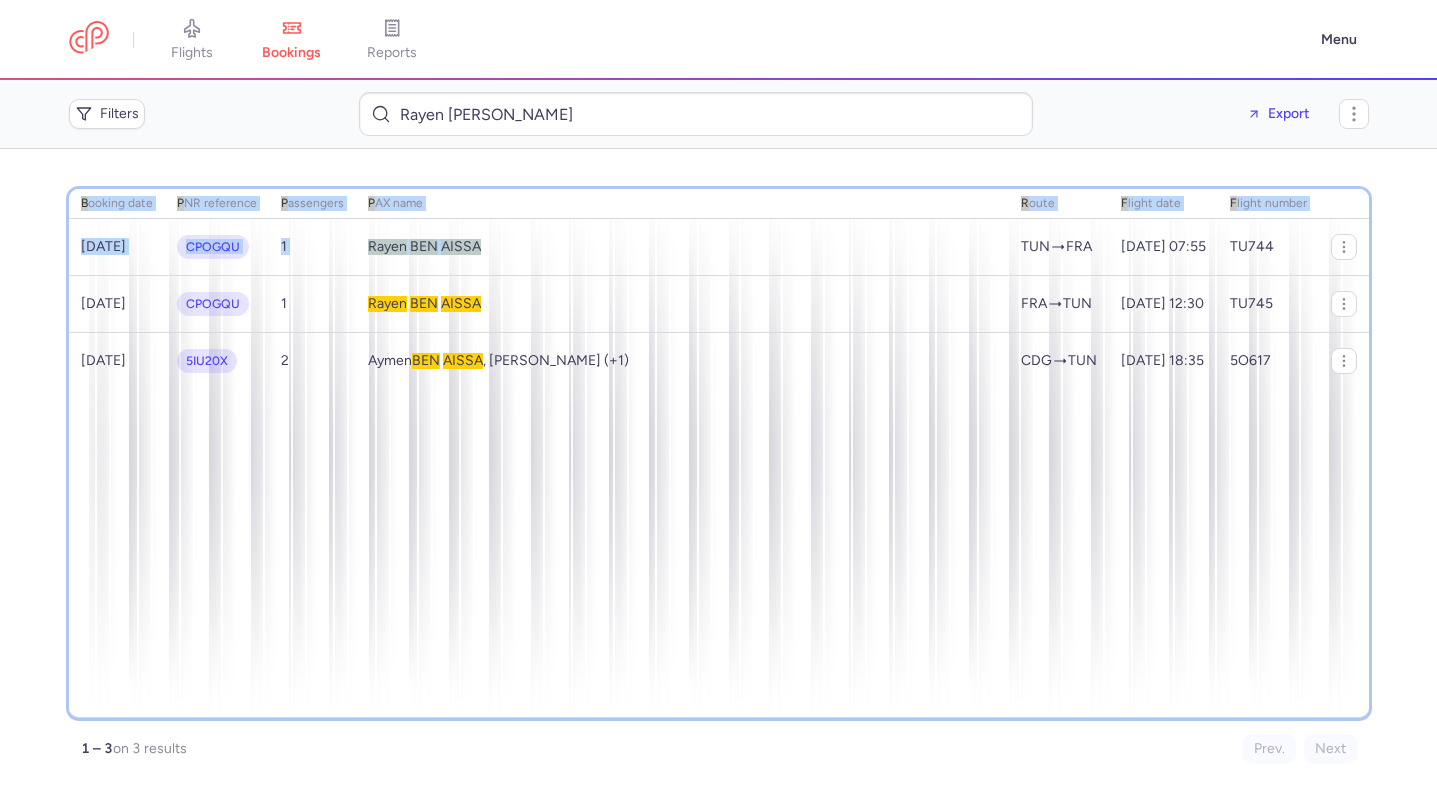 click on "booking date PNR reference Passengers PAX name route flight date flight number 2025-05-18 CPOGQU 1 Rayen   BEN   AISSA TUN   FRA 2025-08-11, 07:55 TU744 2025-05-18 CPOGQU 1 Rayen   BEN   AISSA FRA   TUN 2025-07-15, 12:30 TU745 2019-07-05 5IU20X 2 Aymen  BEN   AISSA , Johanna BALBOUL (+1) CDG   TUN 2019-07-07, 18:35 5O617" at bounding box center [719, 453] 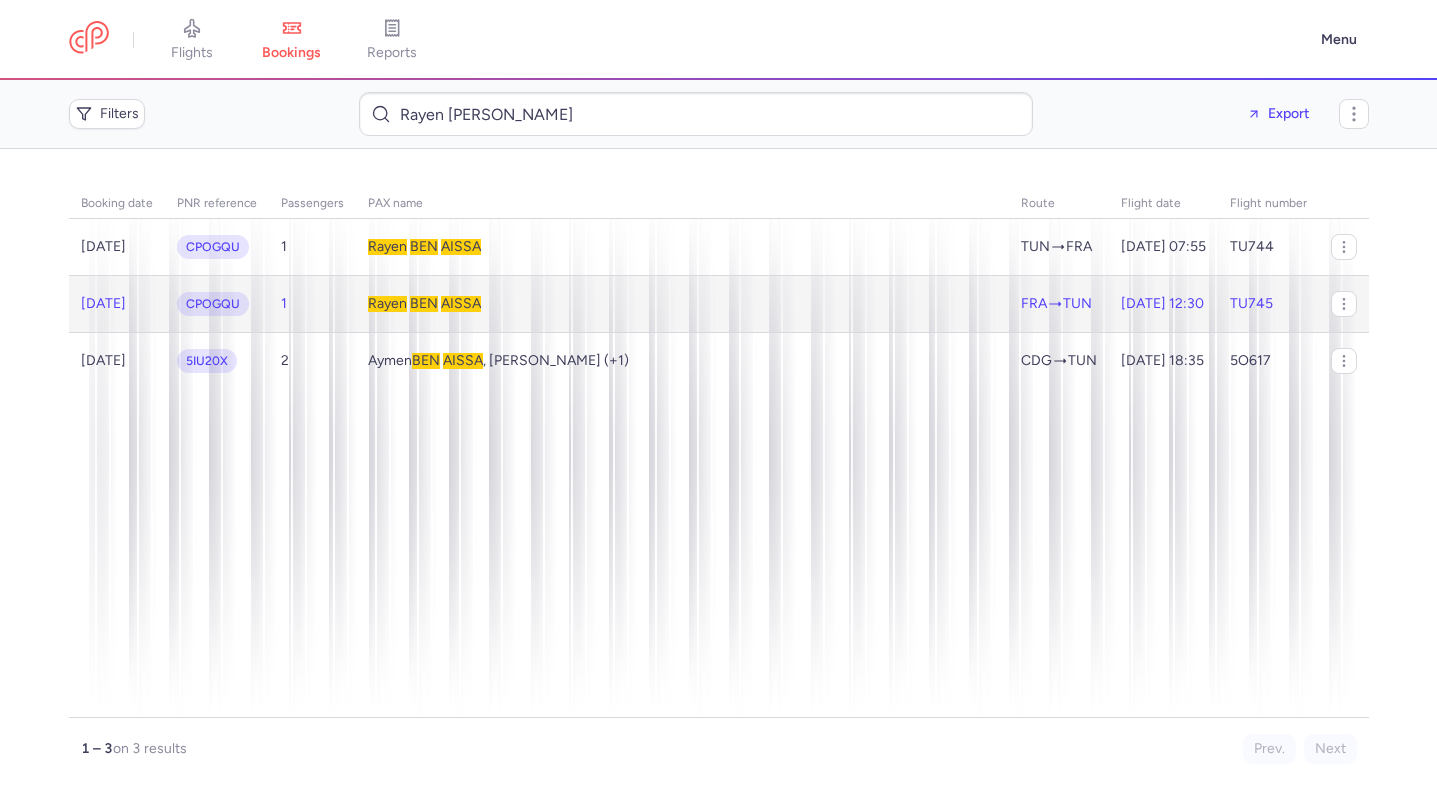 click on "Rayen   BEN   AISSA" 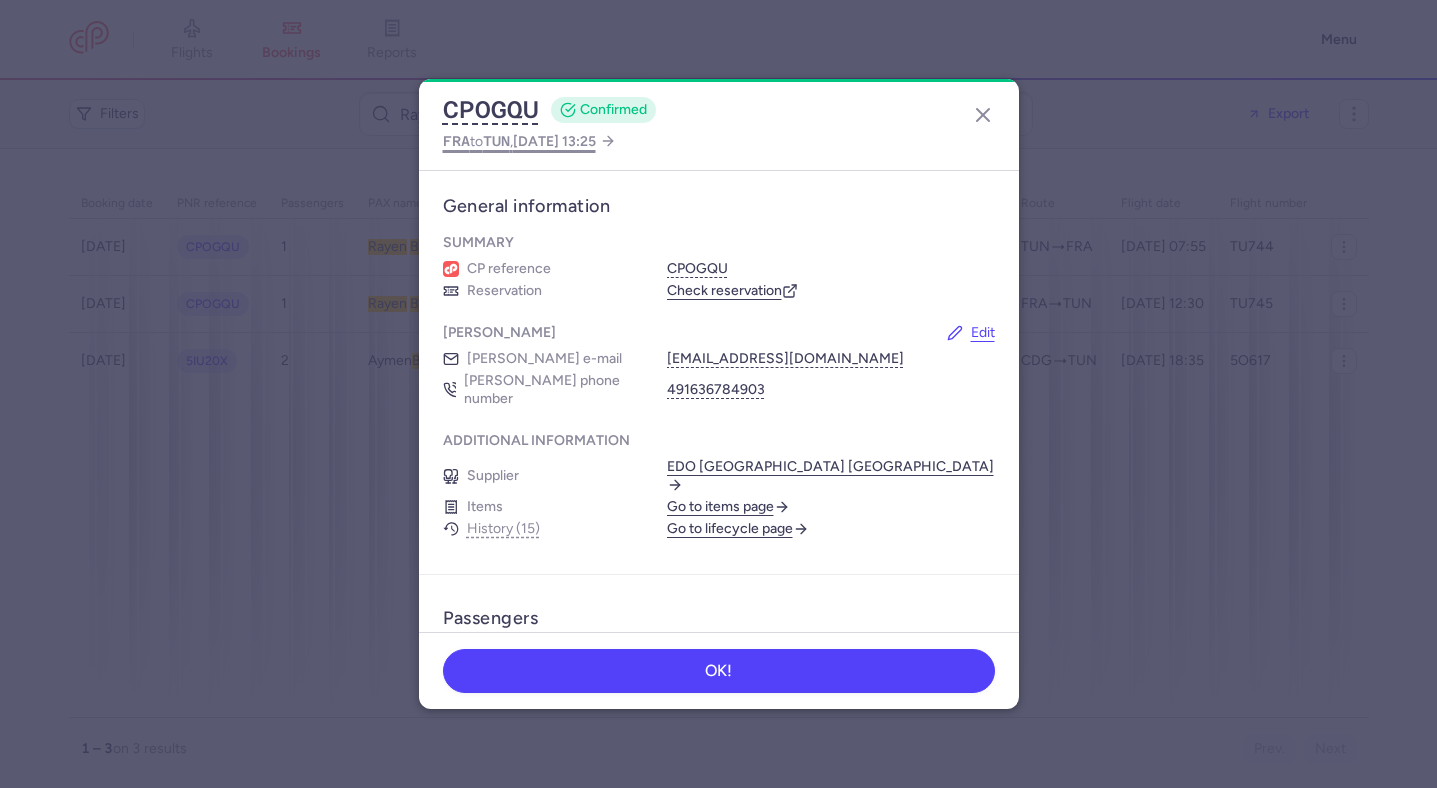 click on "FRA  to  TUN ,  2025 Jul 14, 13:25" at bounding box center [519, 141] 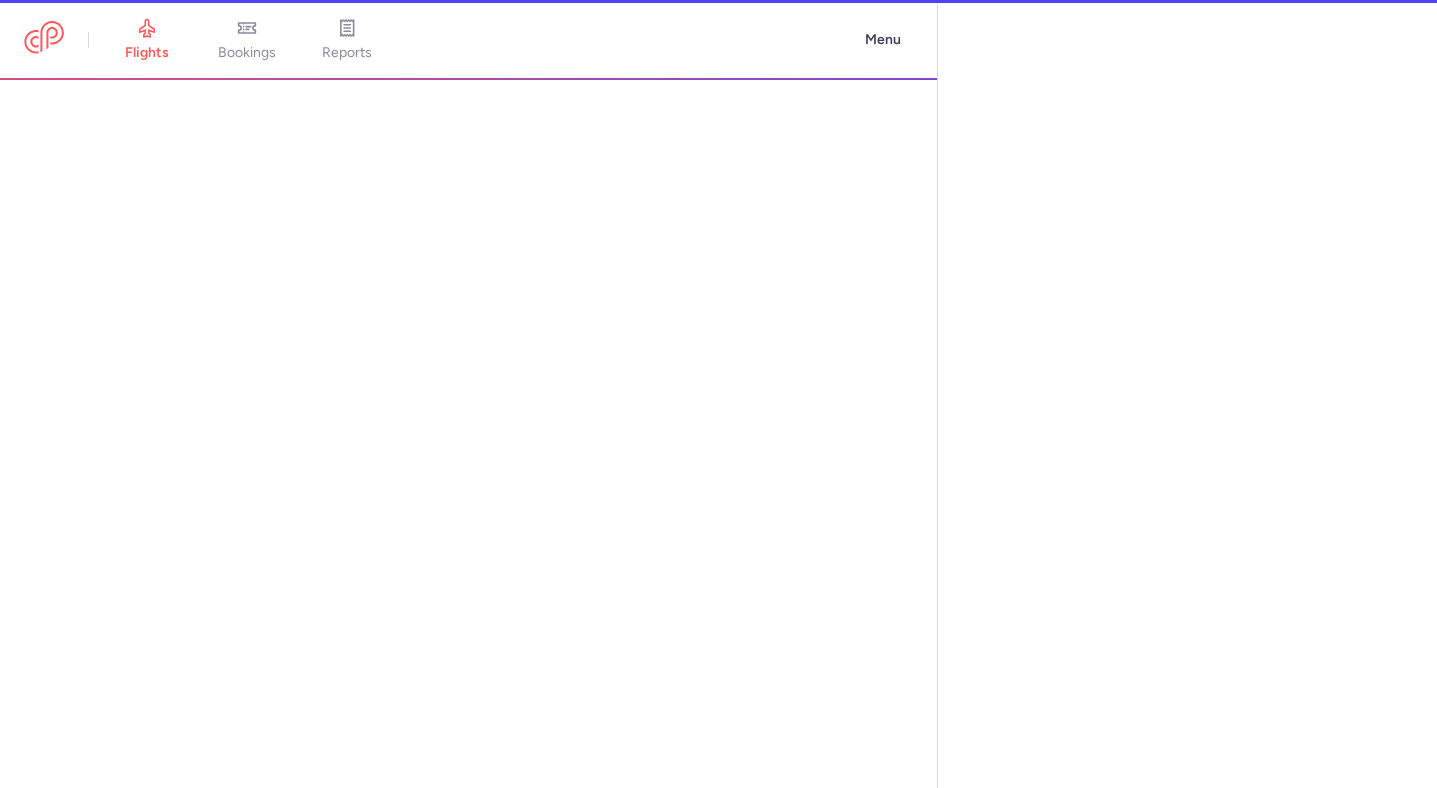 select on "days" 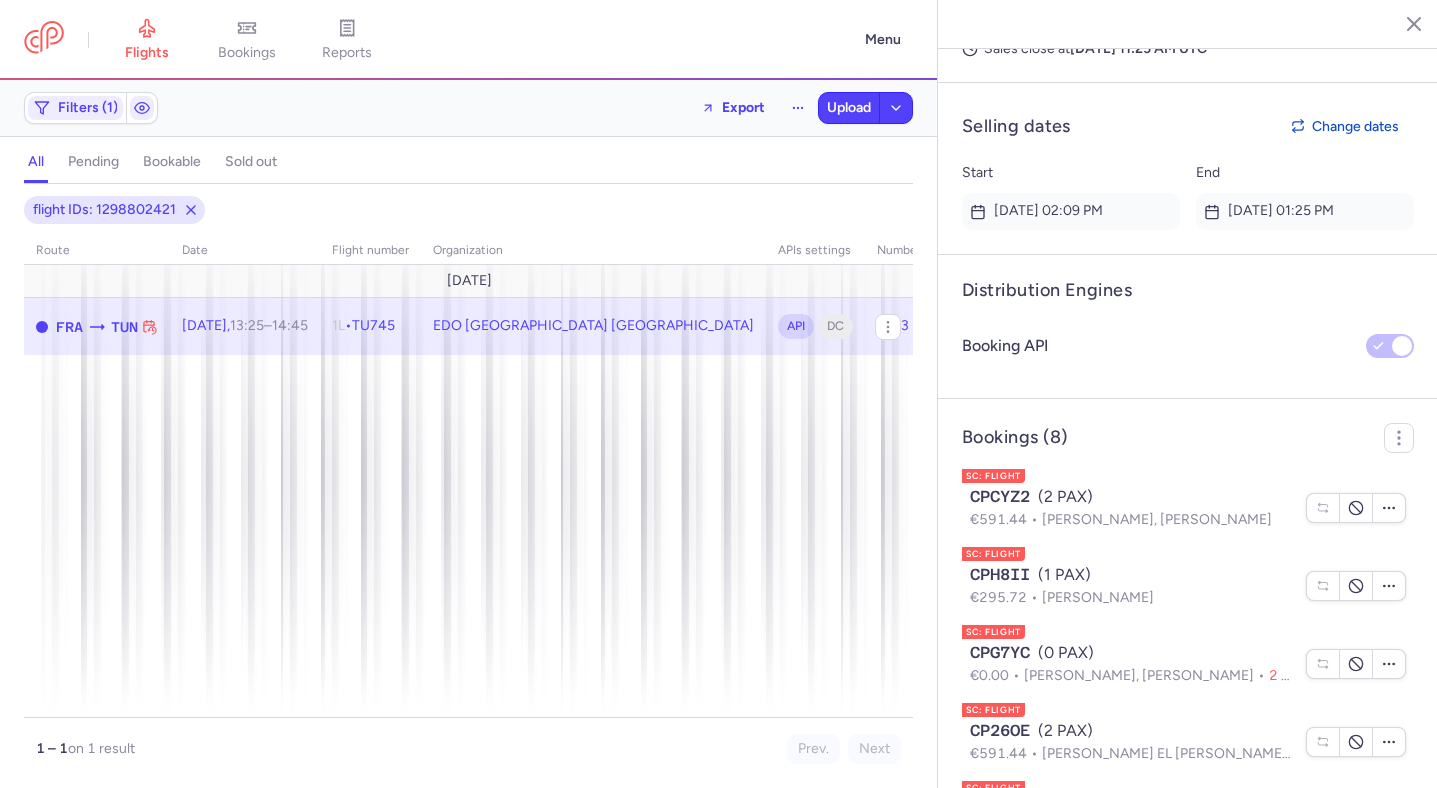 scroll, scrollTop: 1582, scrollLeft: 0, axis: vertical 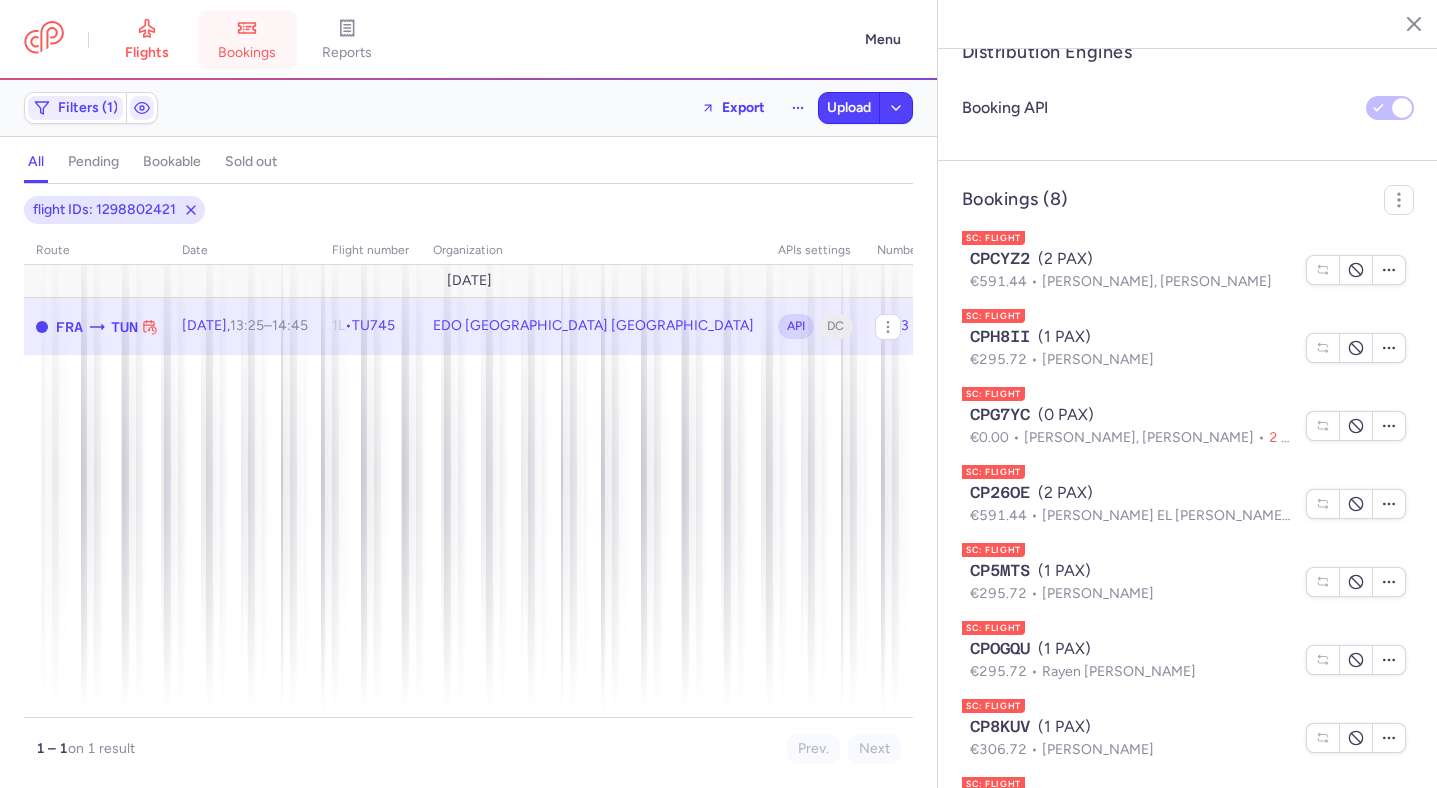 click 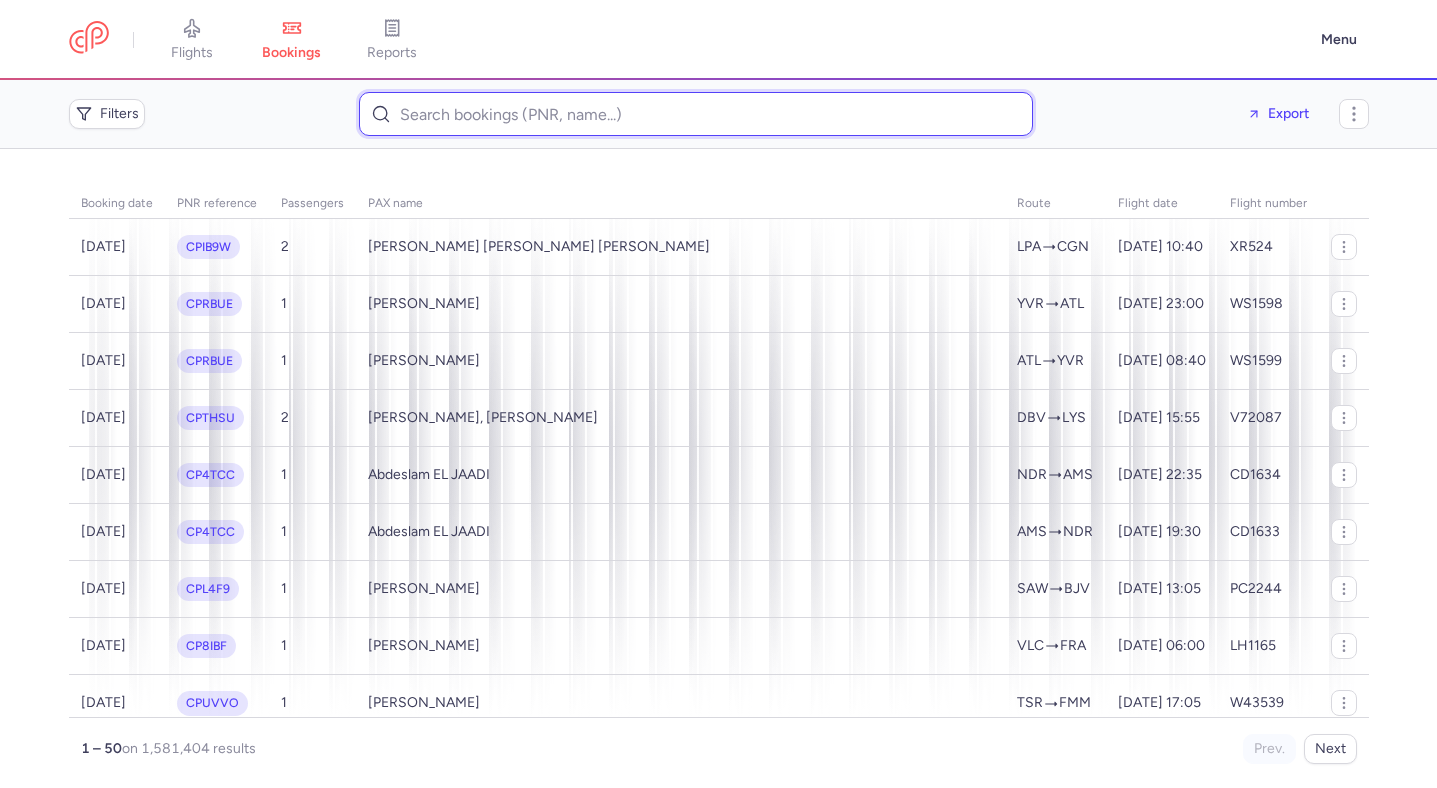 click at bounding box center [696, 114] 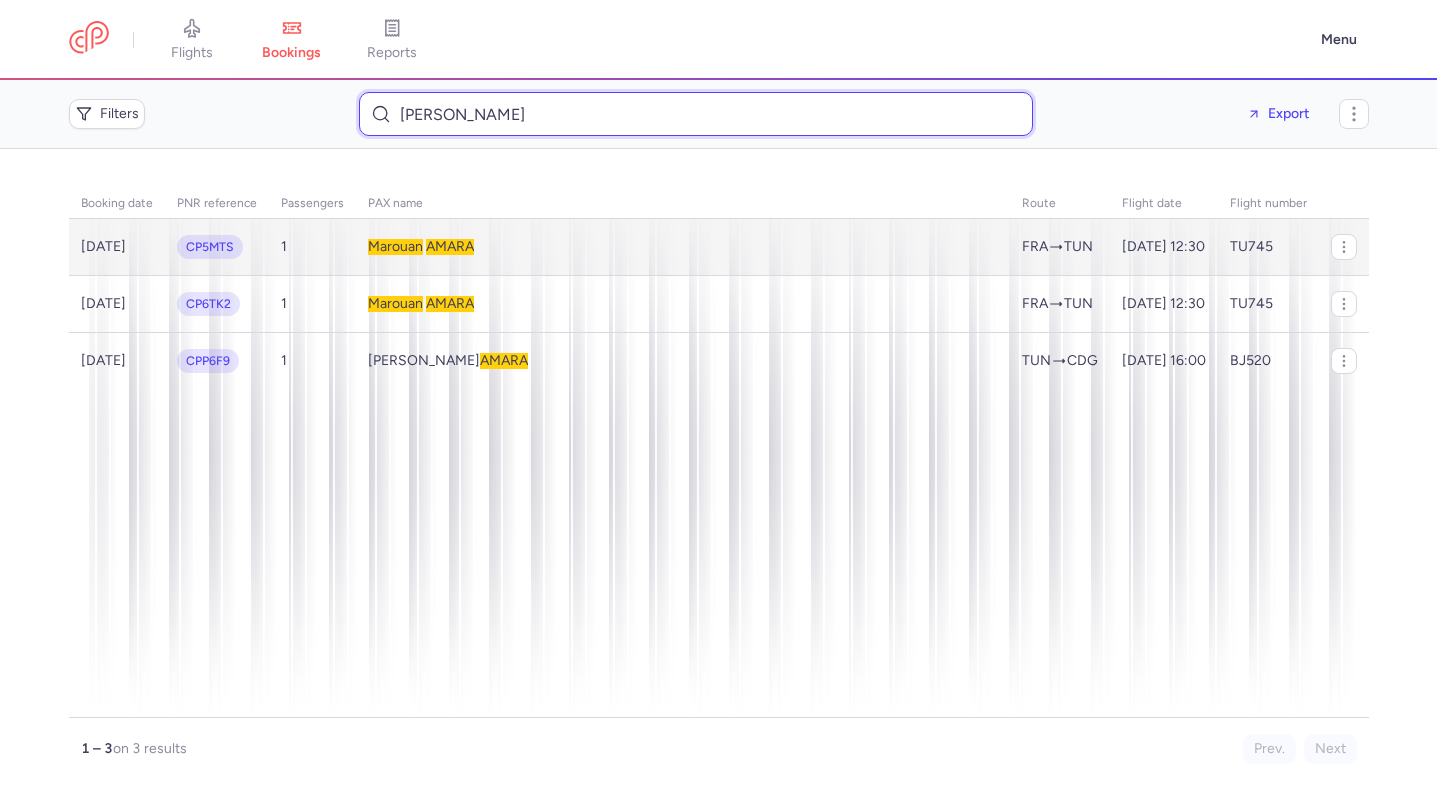 type on "Marouan AMARA" 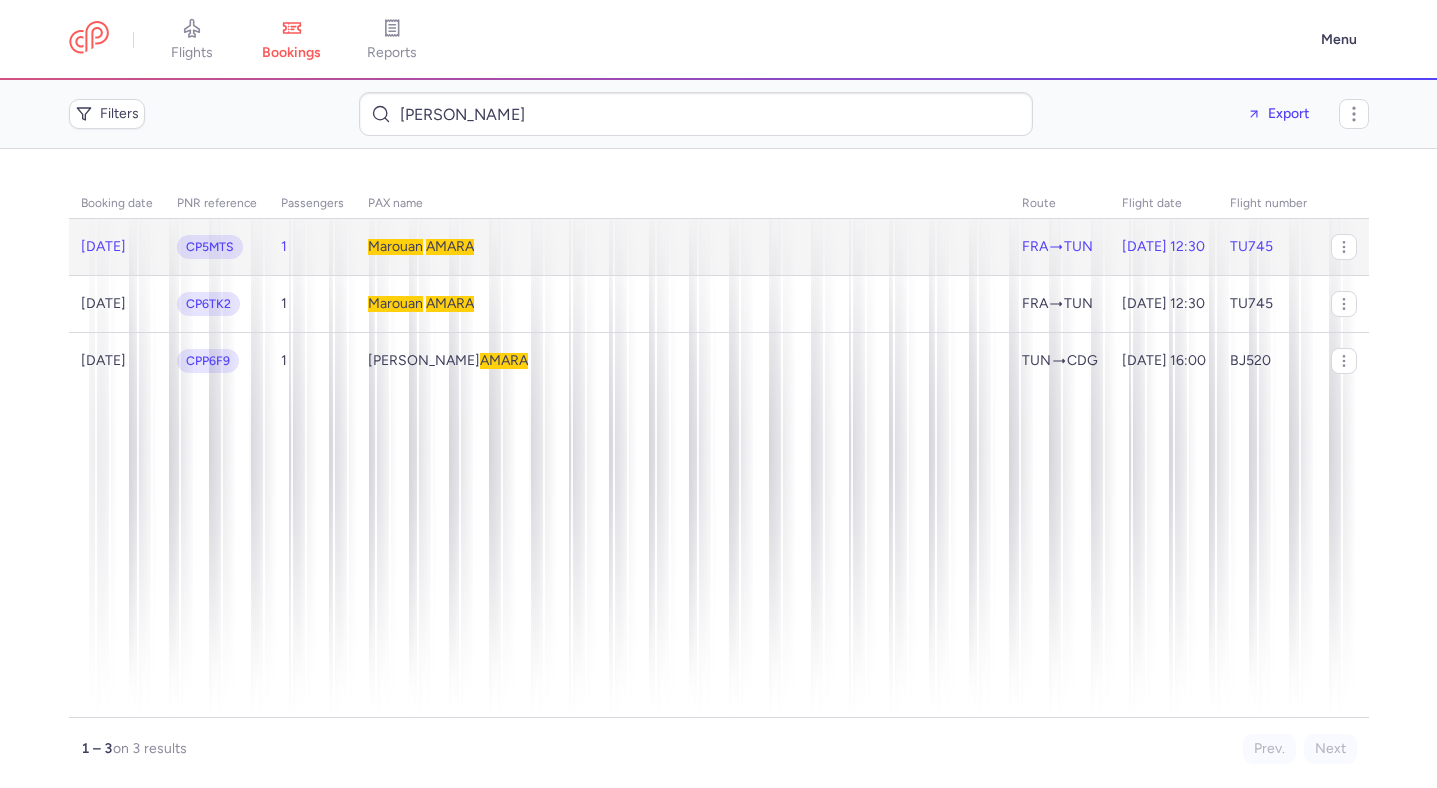 click on "Marouan   AMARA" 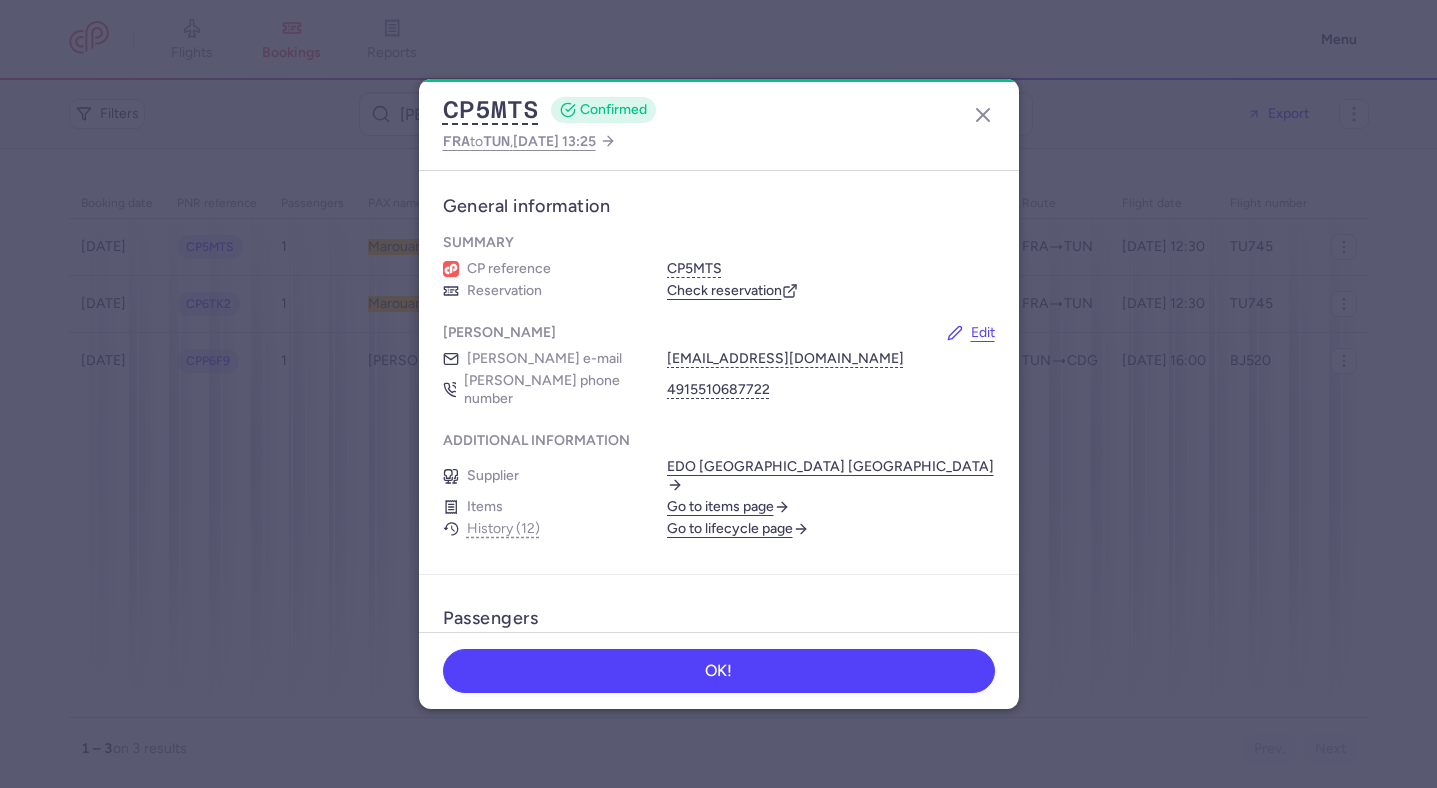 drag, startPoint x: 564, startPoint y: 150, endPoint x: 619, endPoint y: 343, distance: 200.68384 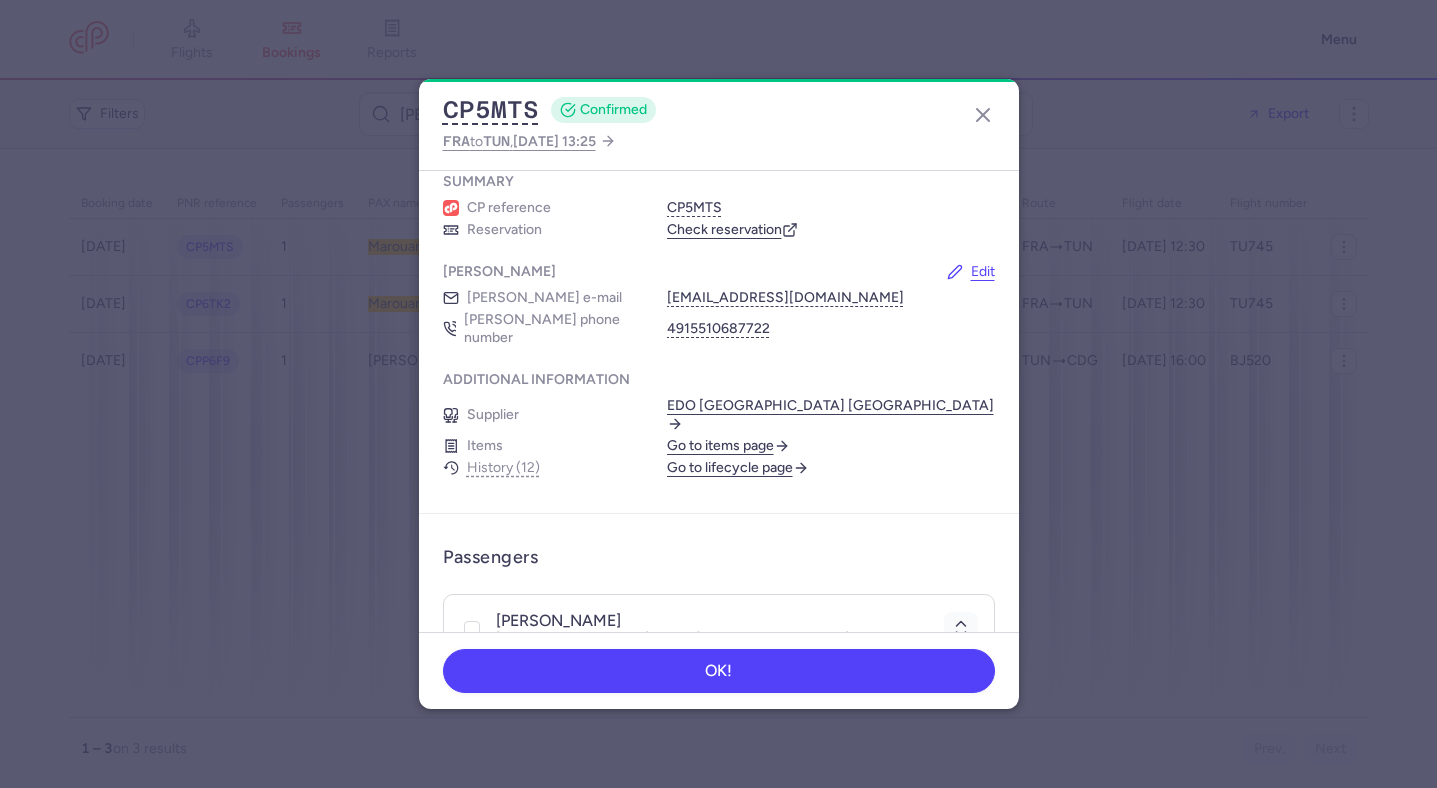 scroll, scrollTop: 97, scrollLeft: 0, axis: vertical 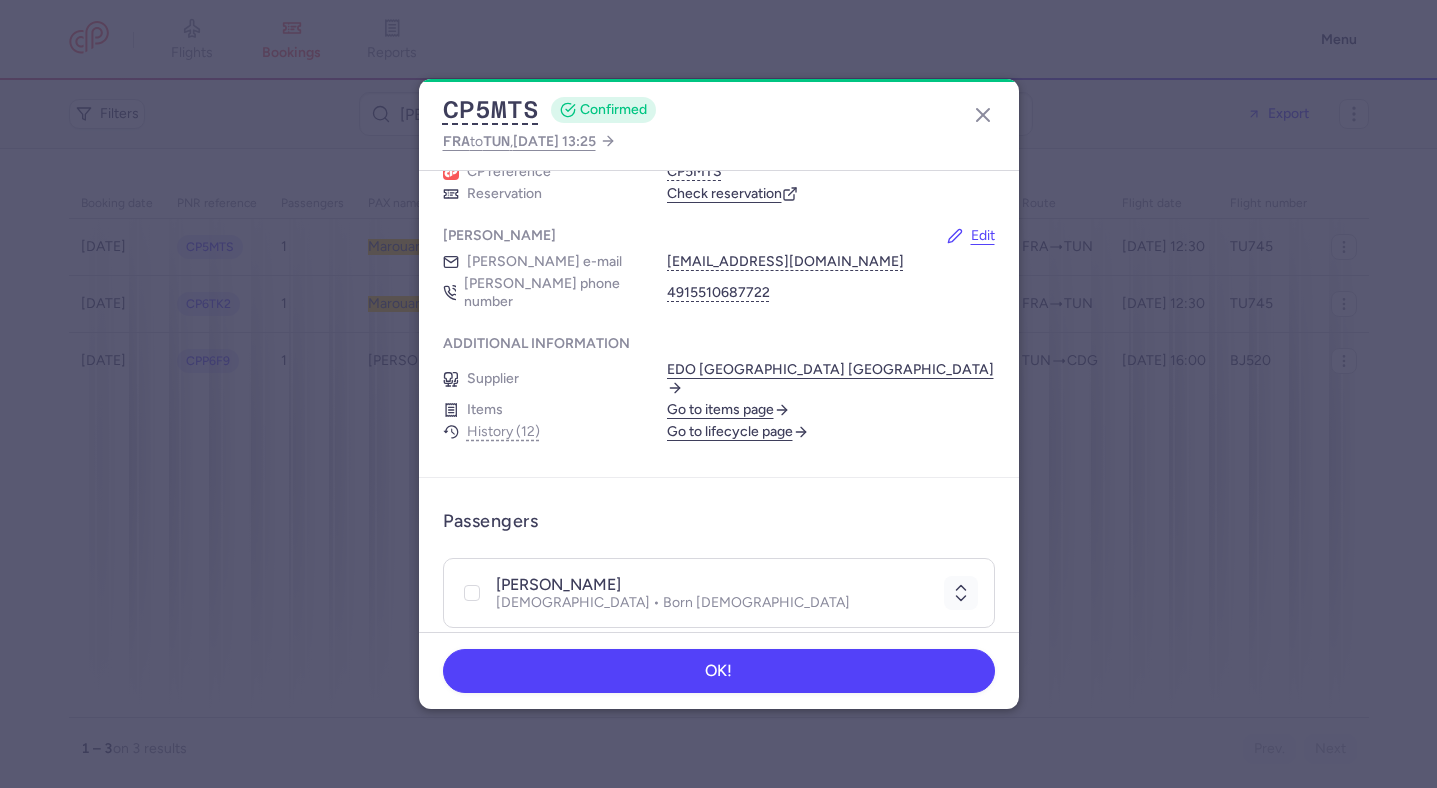click on "Go to lifecycle page" at bounding box center (738, 432) 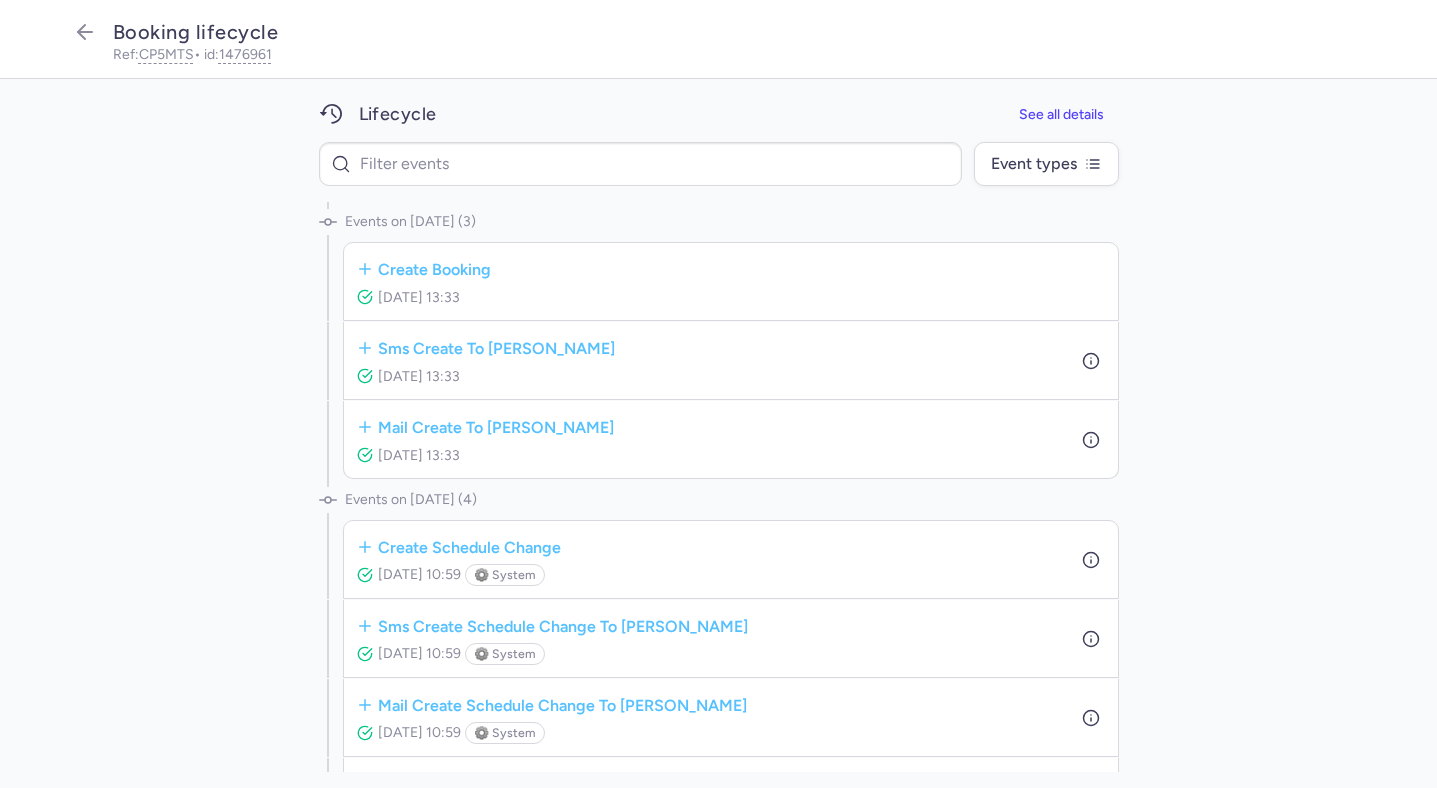 scroll, scrollTop: 541, scrollLeft: 0, axis: vertical 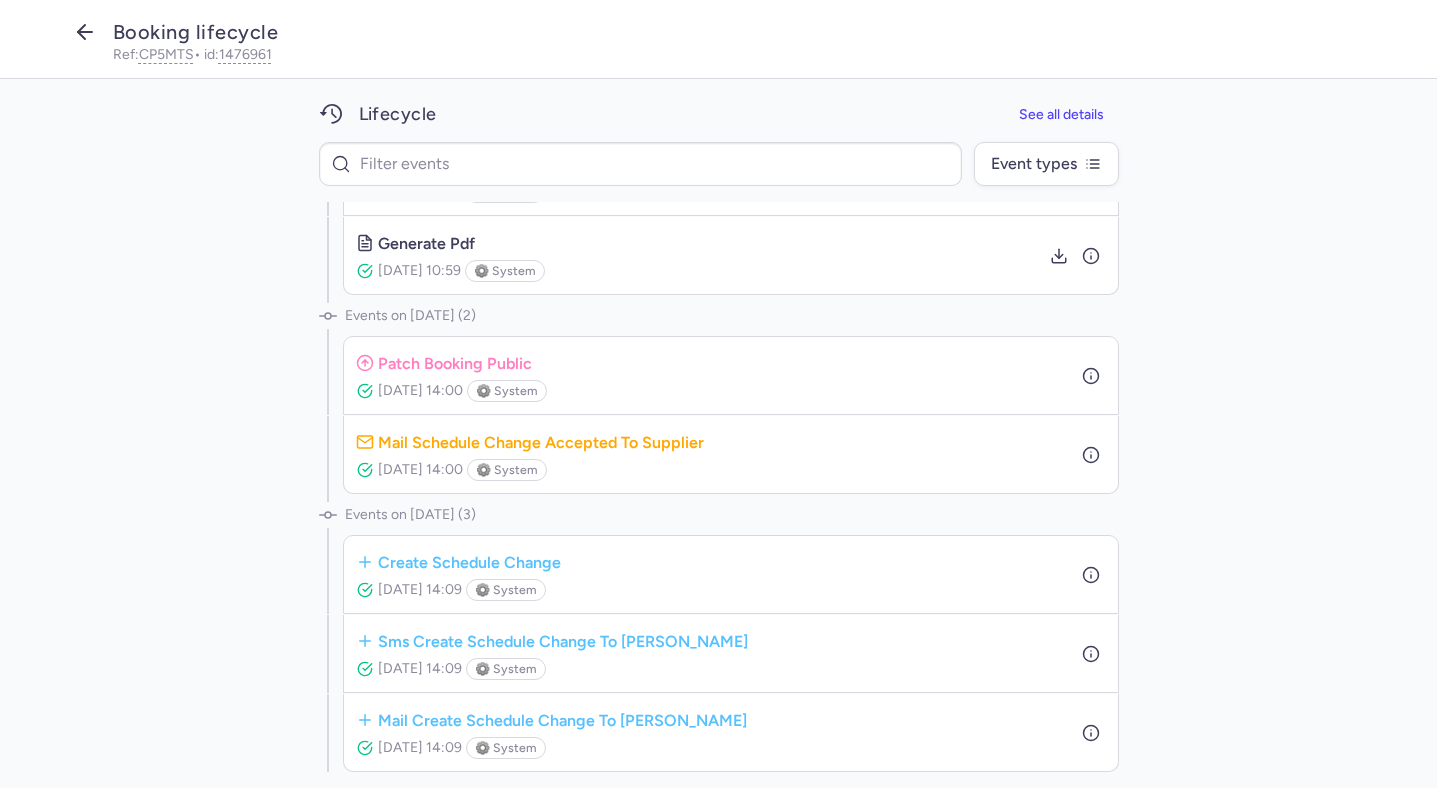 click 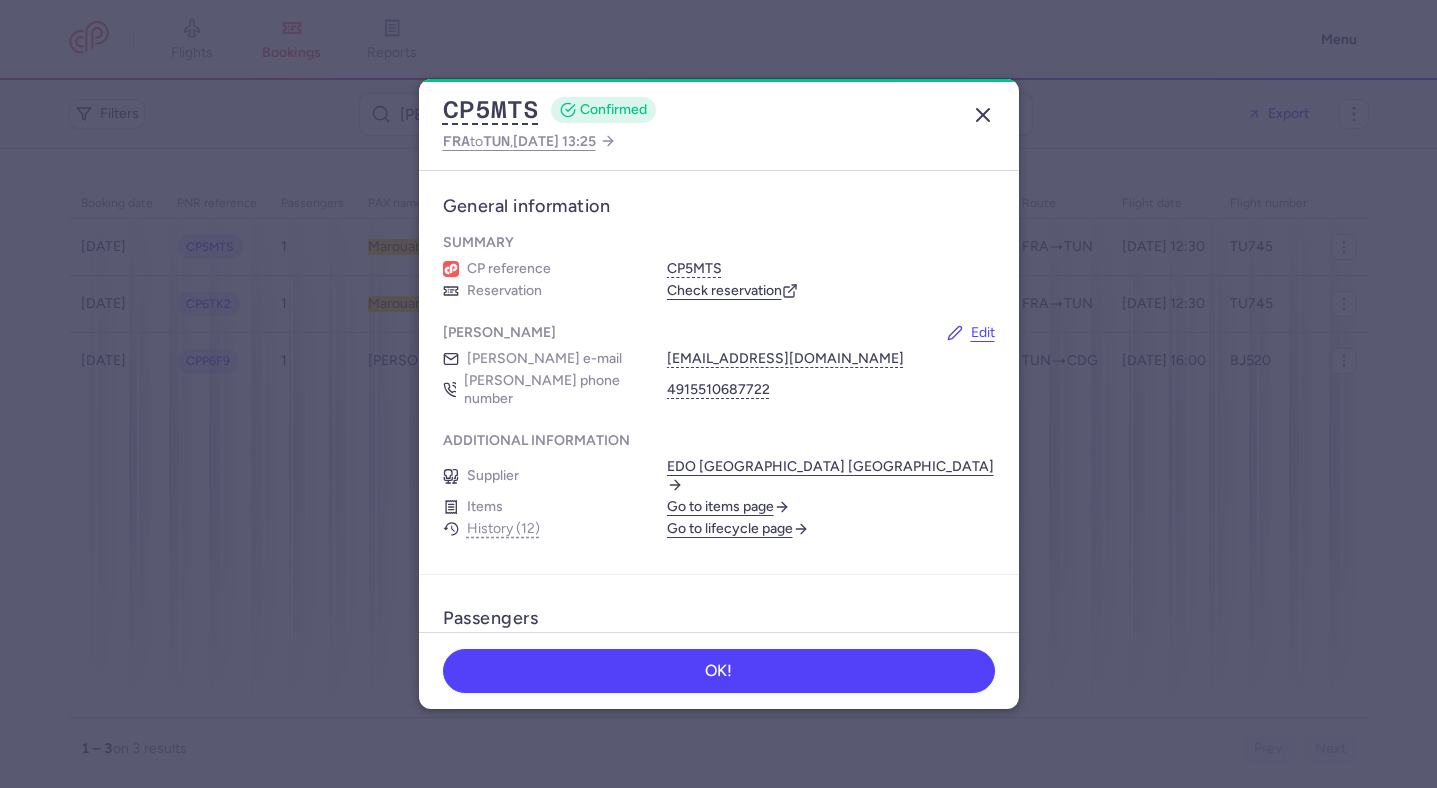 click 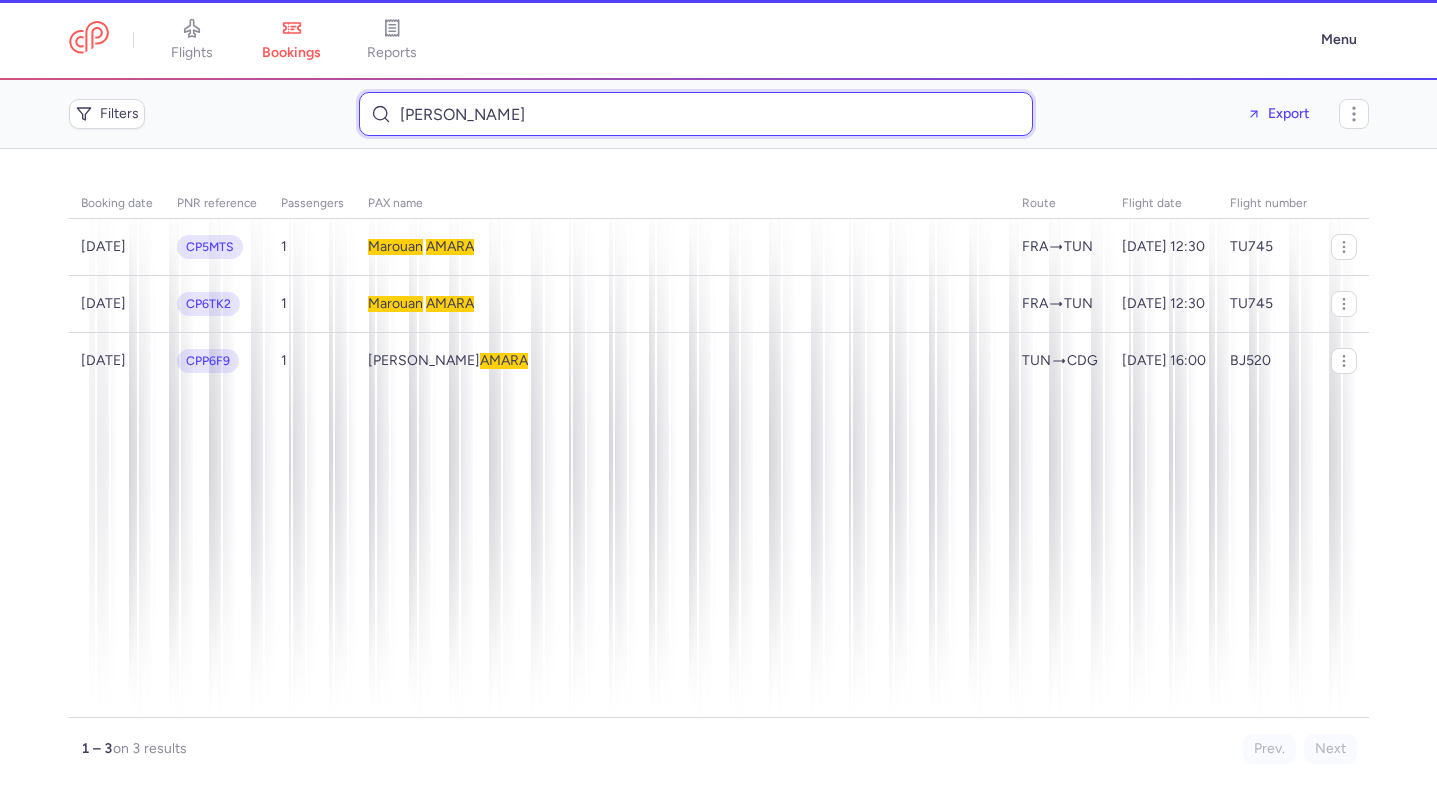 click on "Marouan AMARA" at bounding box center [696, 114] 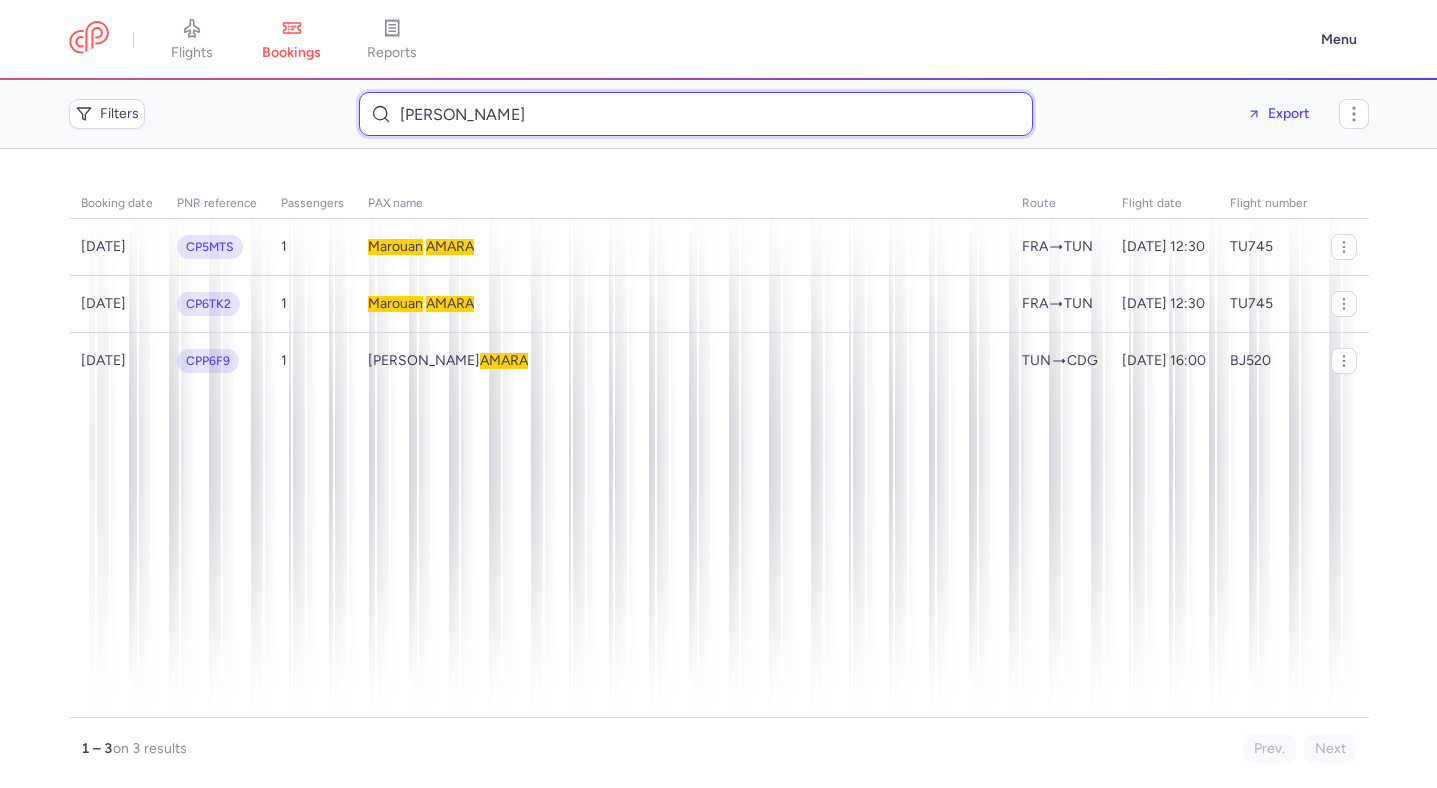 click on "Marouan AMARA" at bounding box center [696, 114] 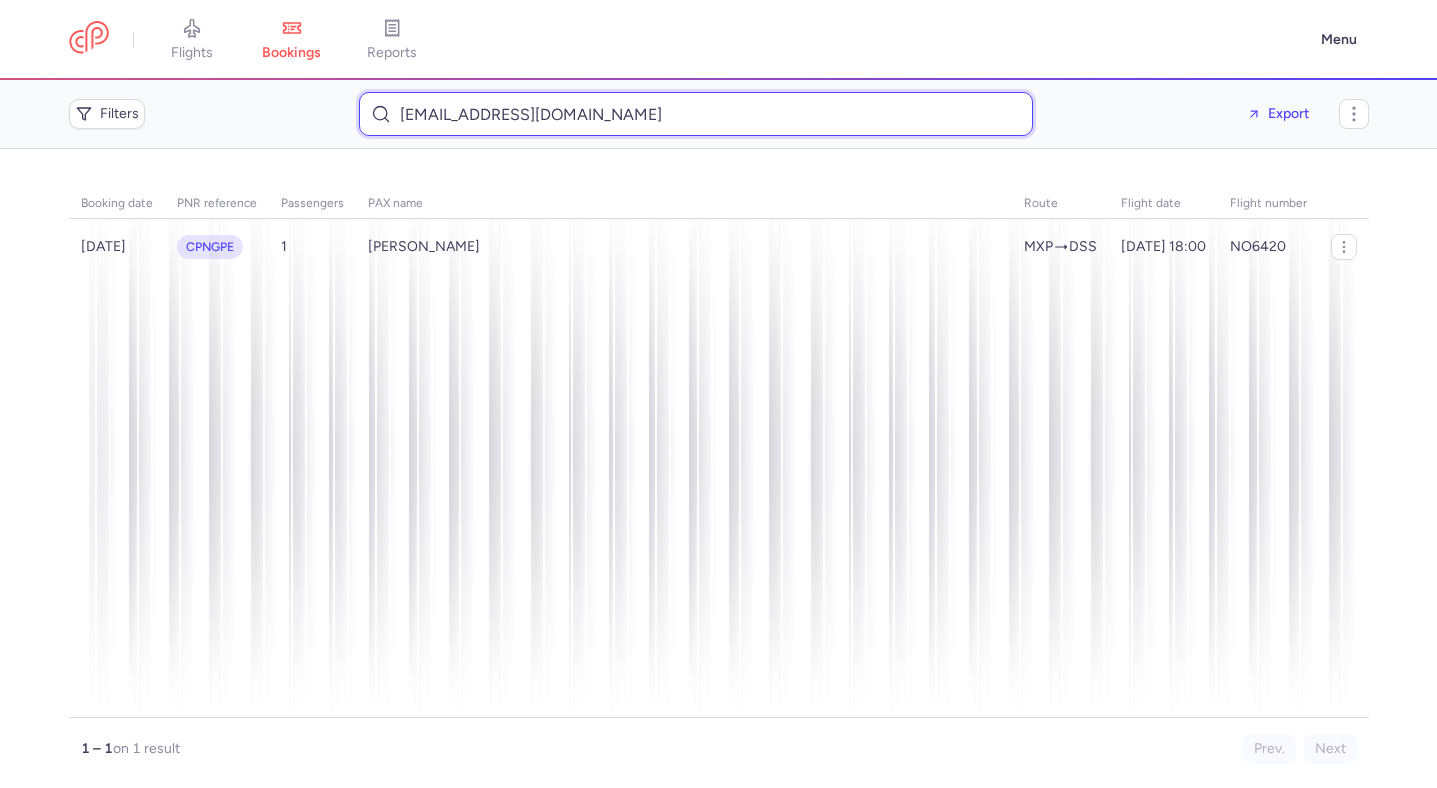 type on "serignembengue90@gmail.com" 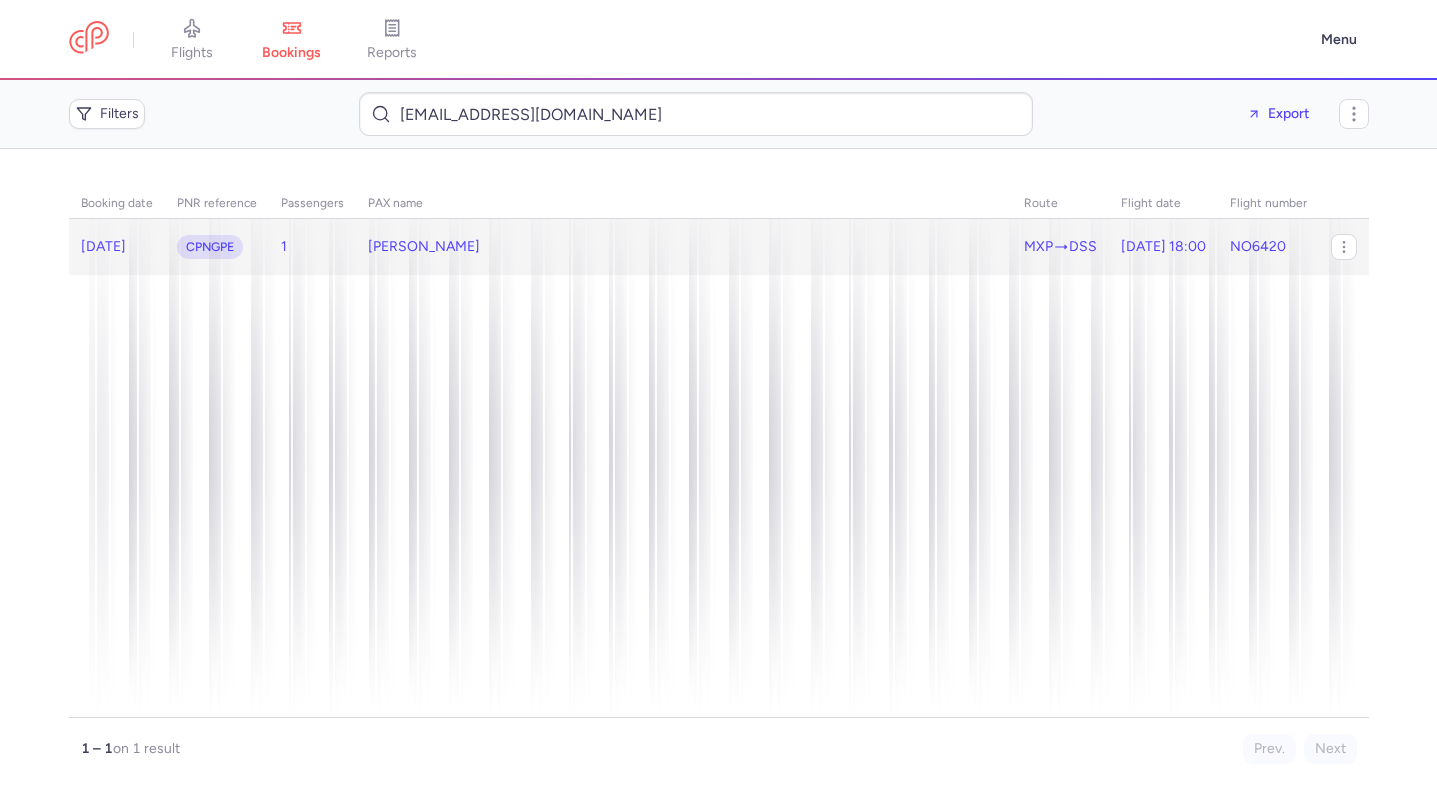 click on "Serigne MBENGUE" 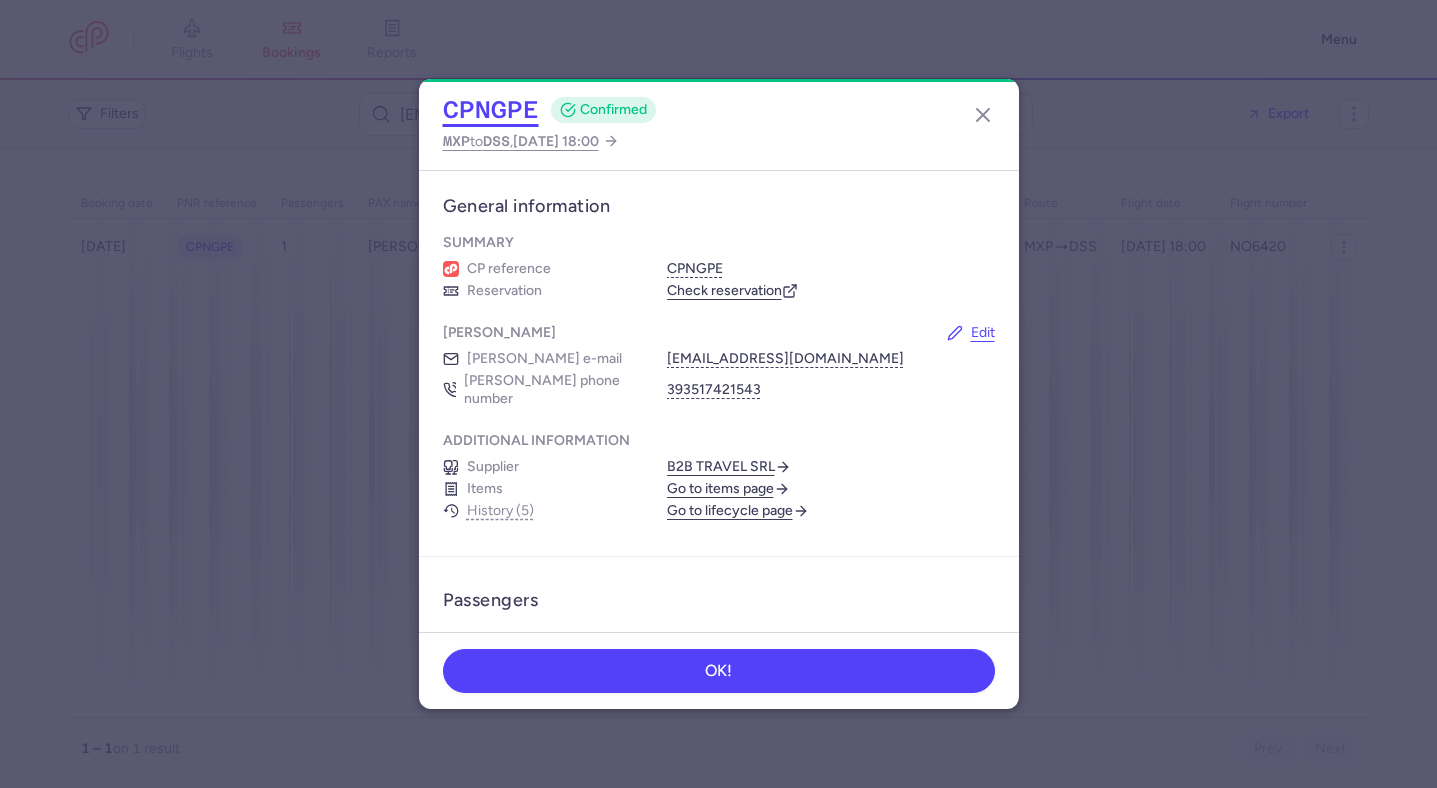 click on "CPNGPE" 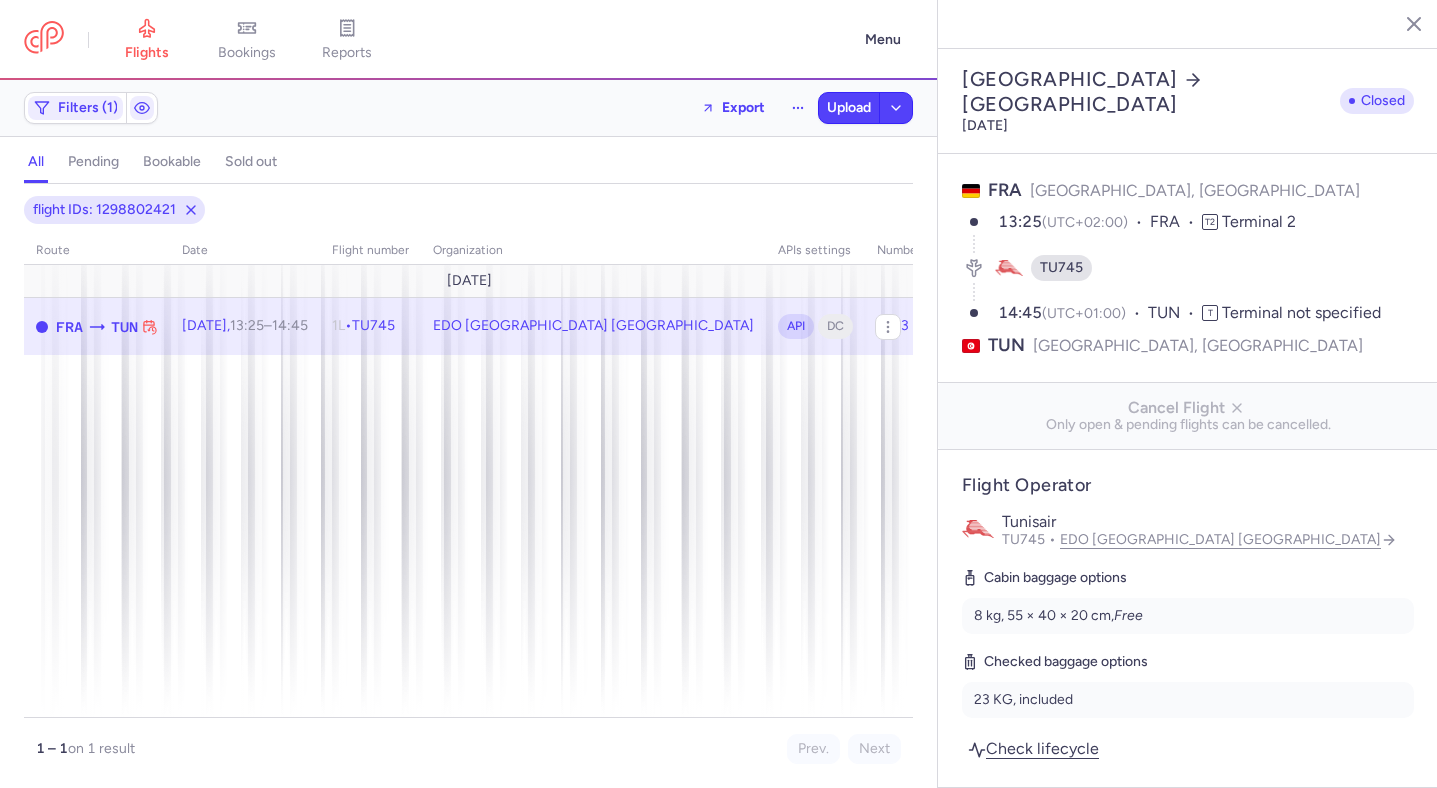 select on "days" 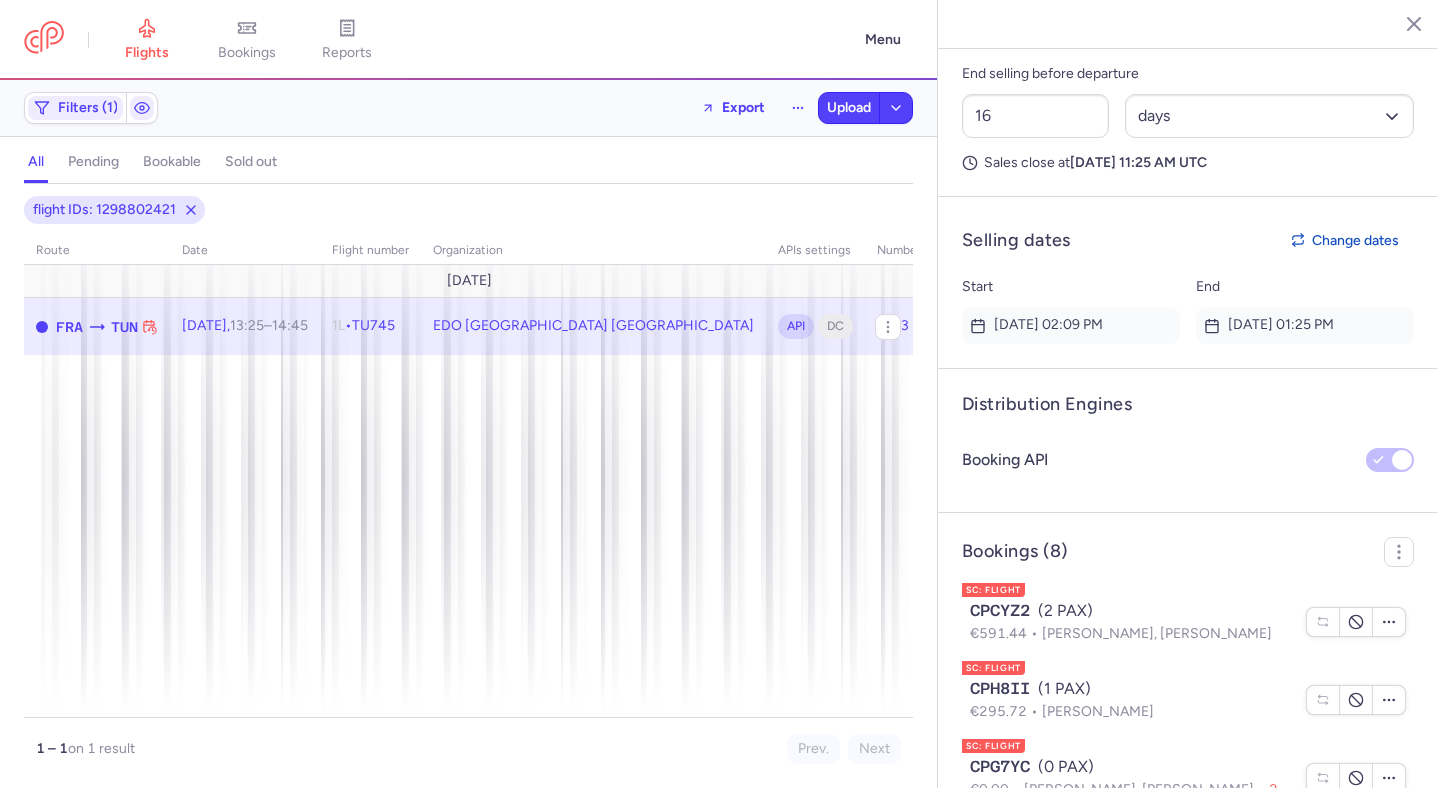 scroll, scrollTop: 1582, scrollLeft: 0, axis: vertical 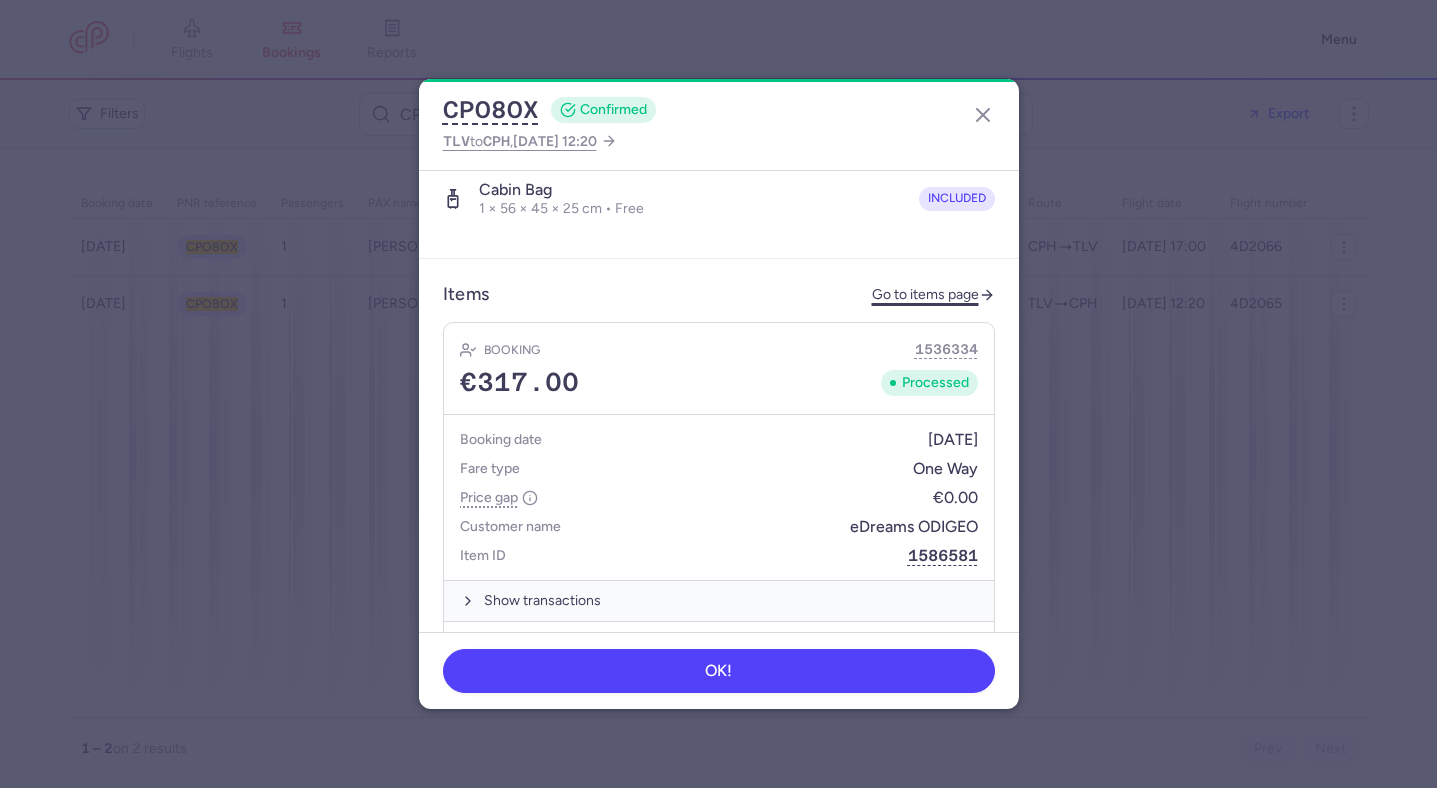 click on "Go to items page" 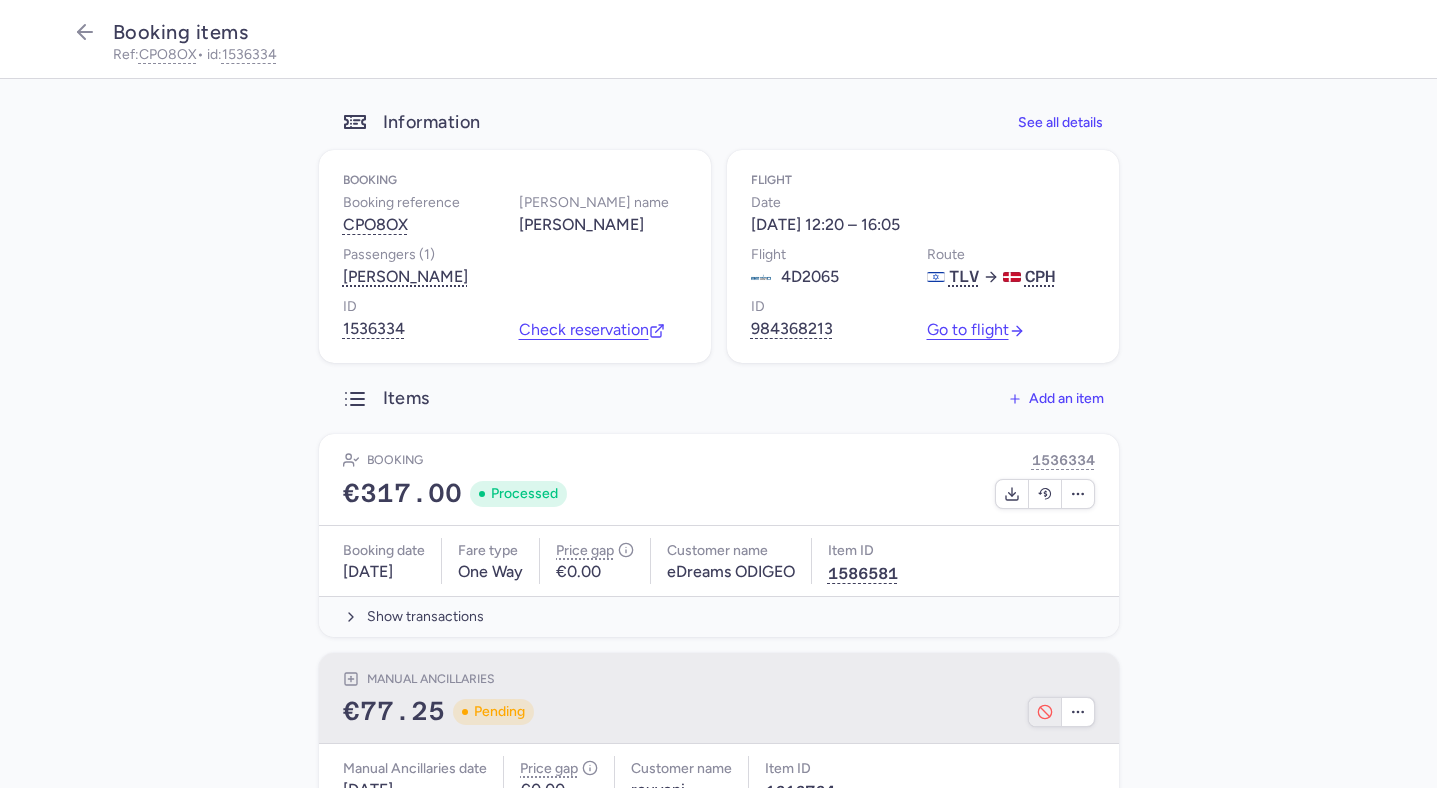 click 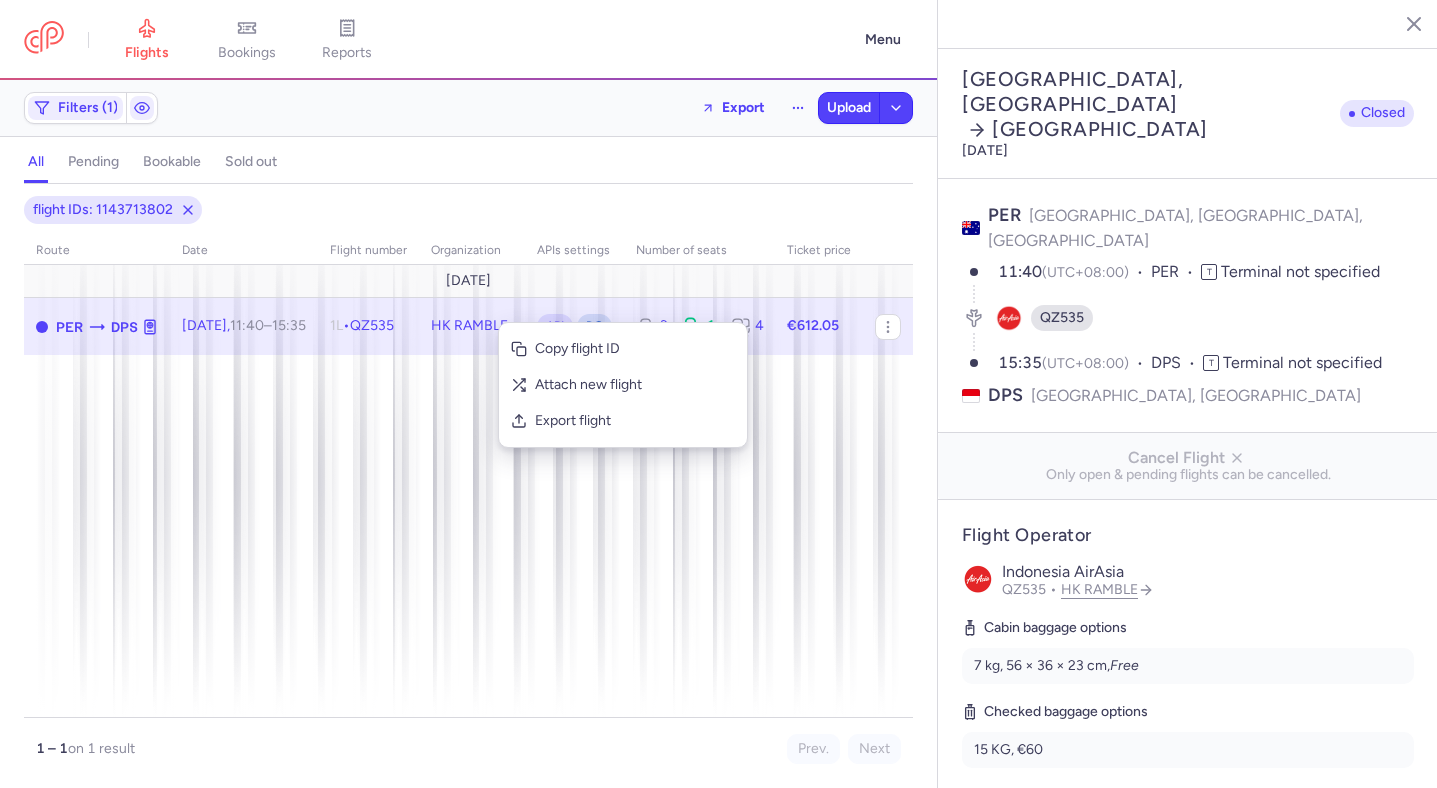 select on "days" 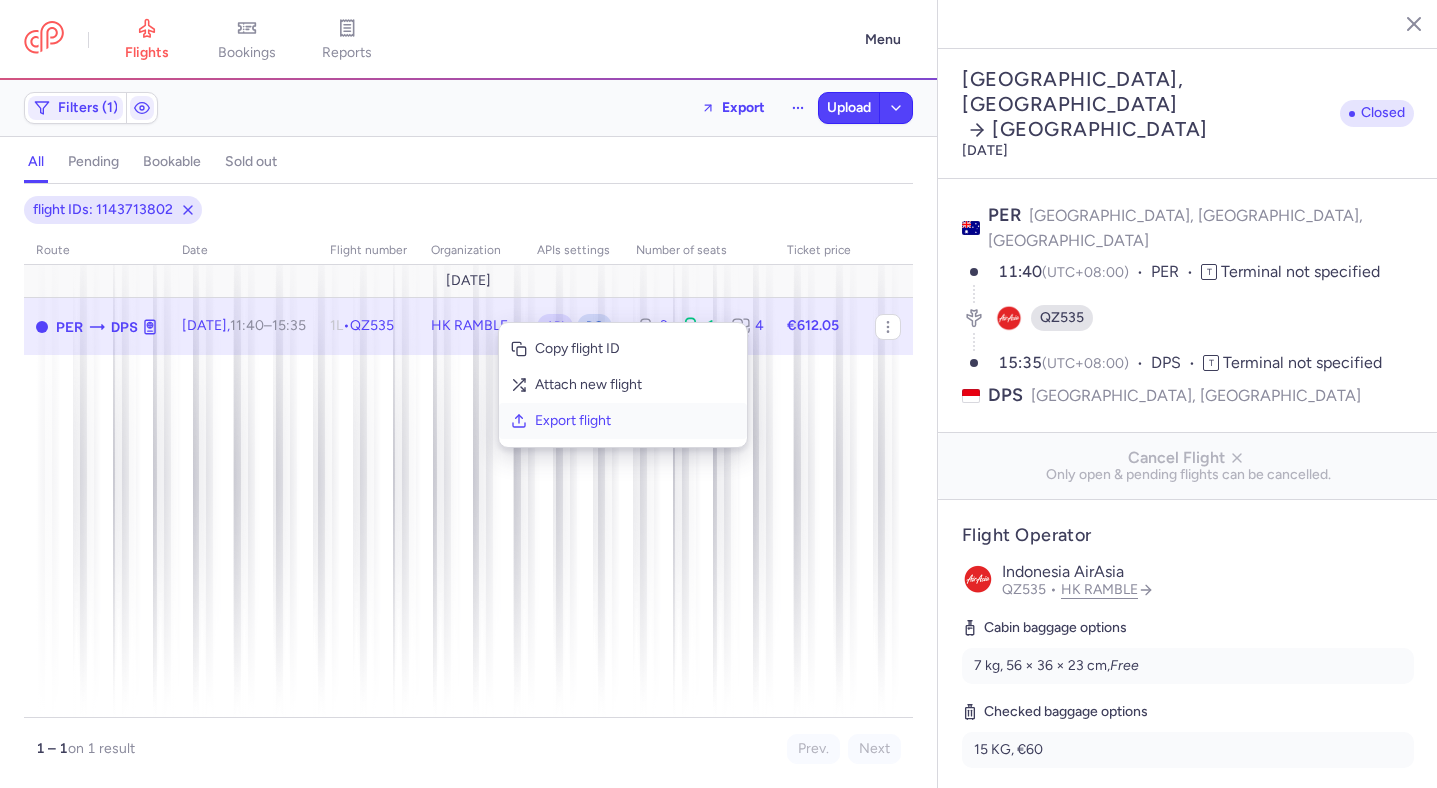 click on "Export flight" at bounding box center [635, 421] 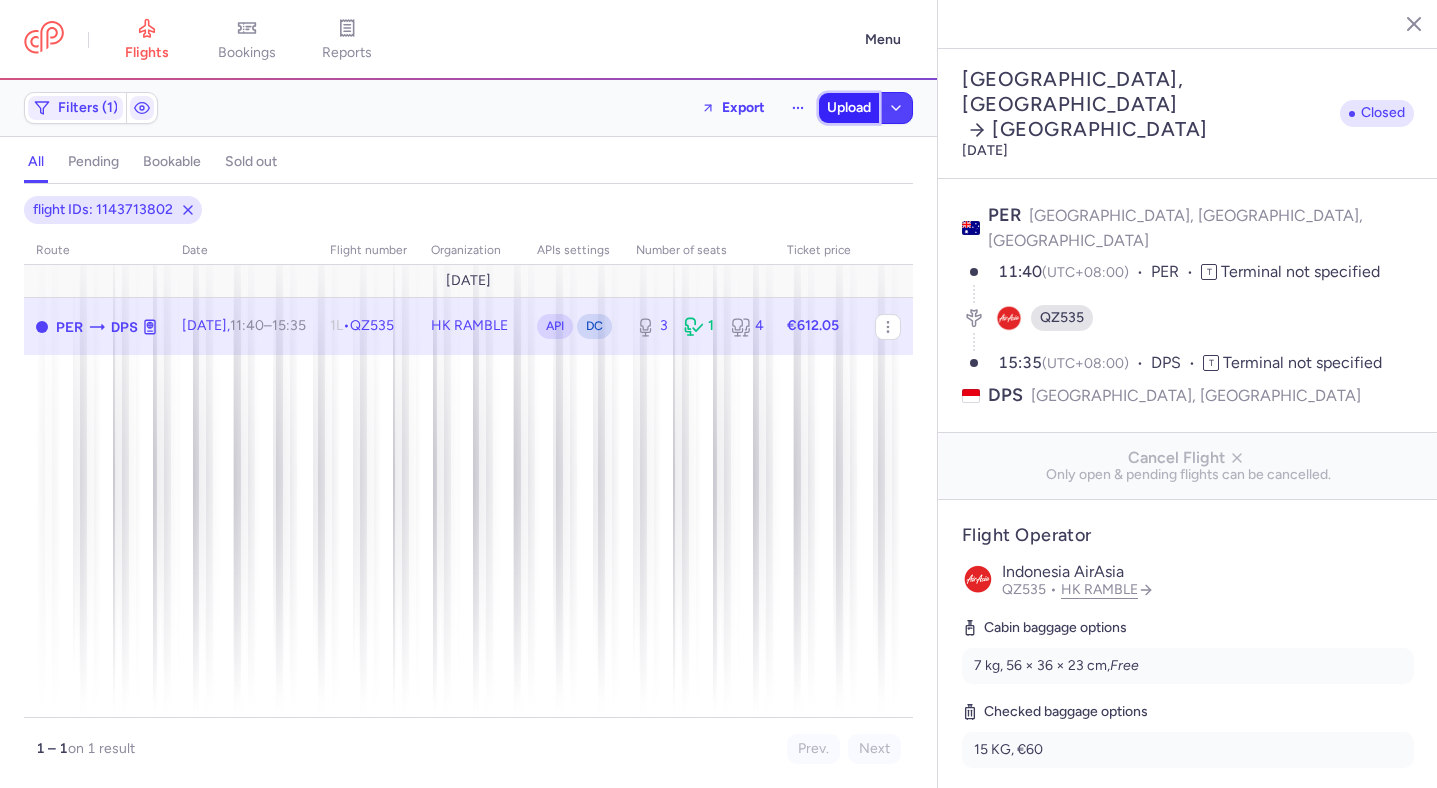 click on "Upload" at bounding box center [849, 108] 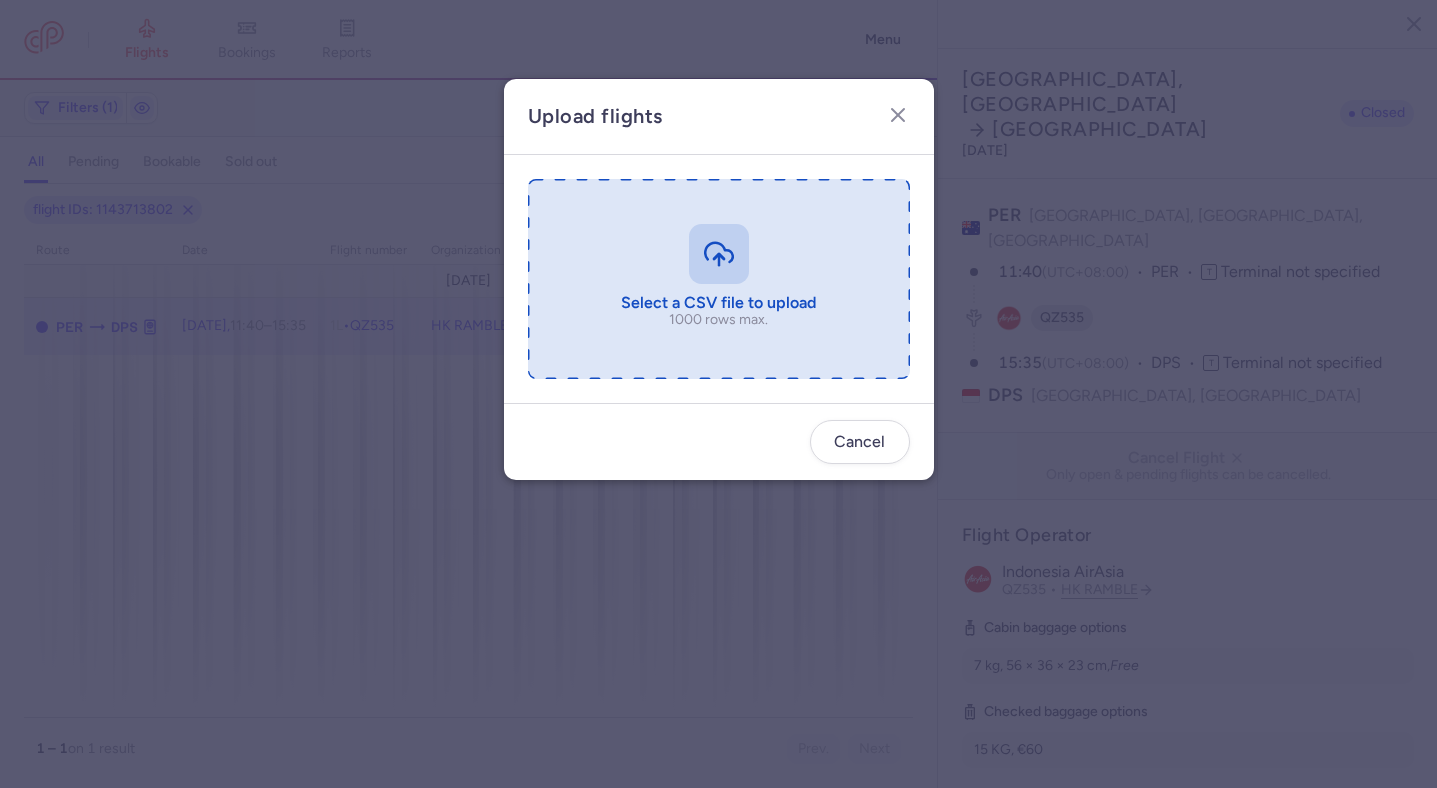 type on "C:\fakepath\export_flight_QZ535_20250710,1920.csv" 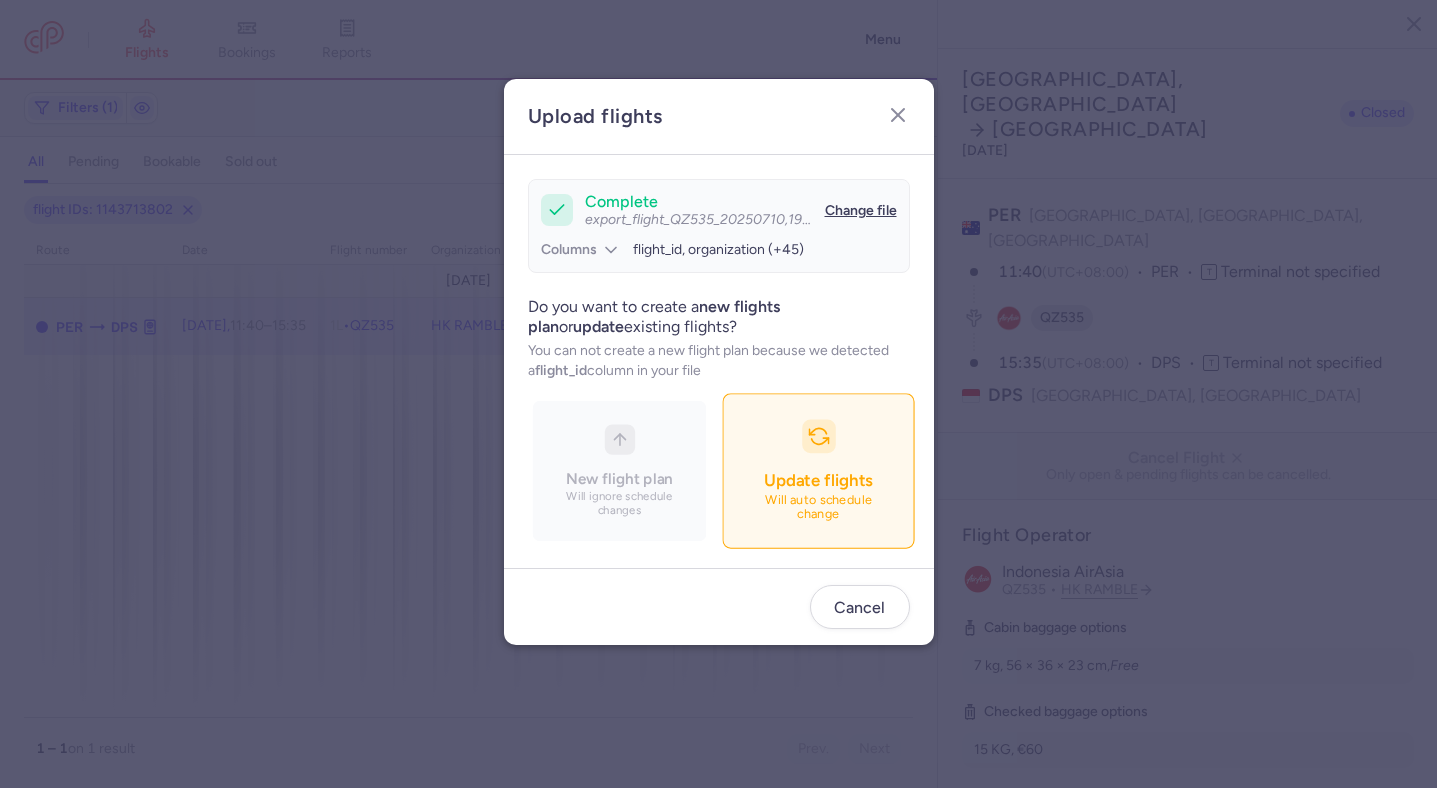 click on "Update flights" at bounding box center [818, 480] 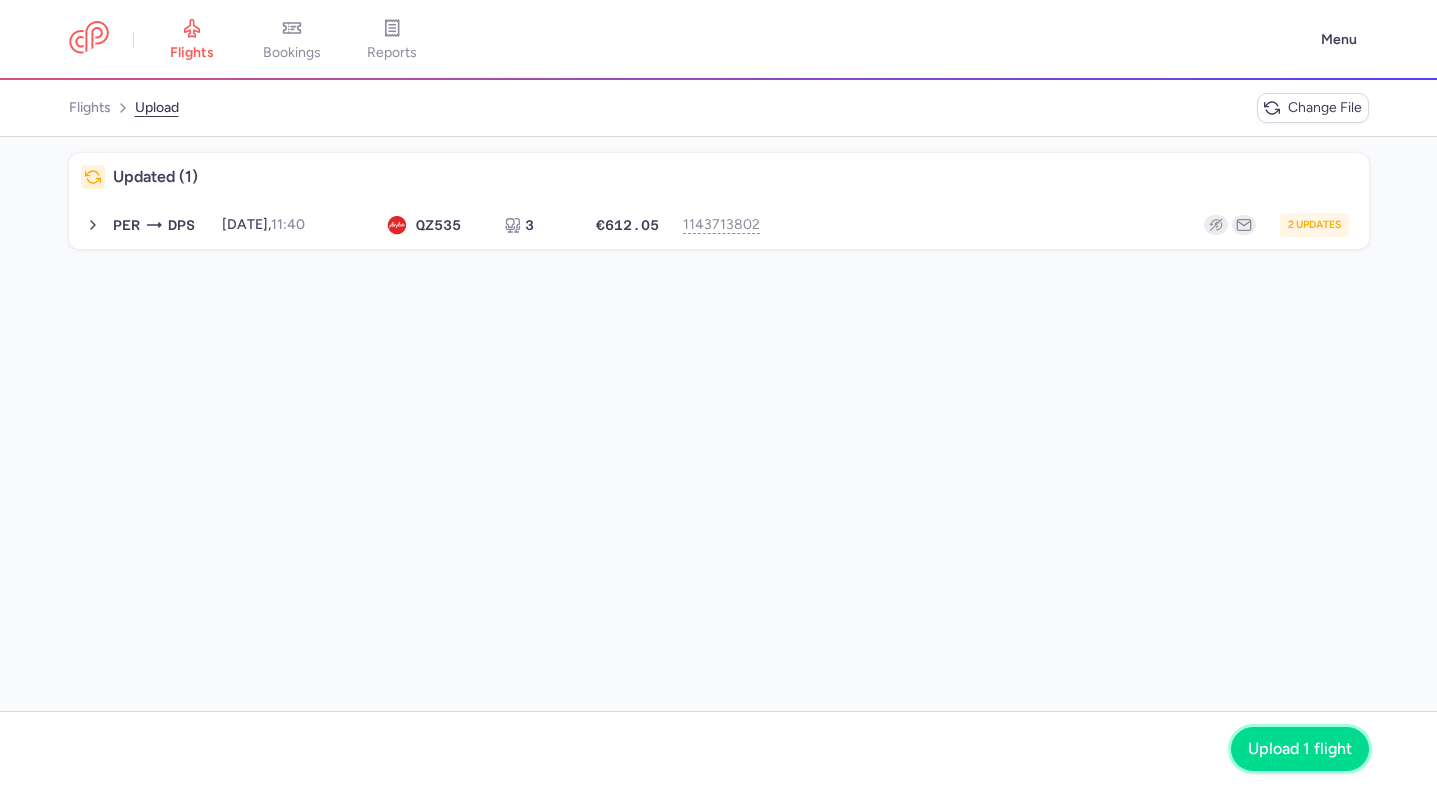 click on "Upload 1 flight" 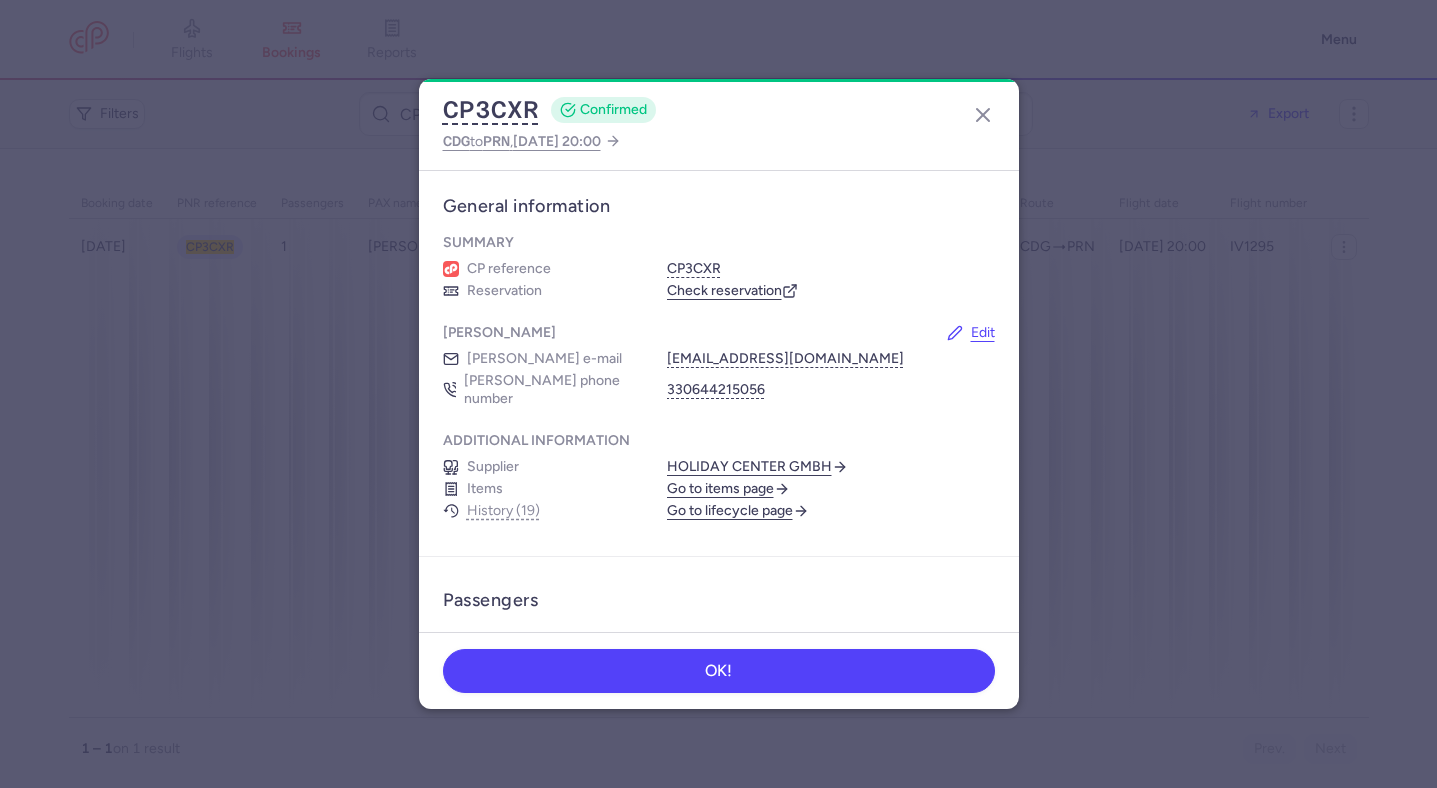 scroll, scrollTop: 0, scrollLeft: 0, axis: both 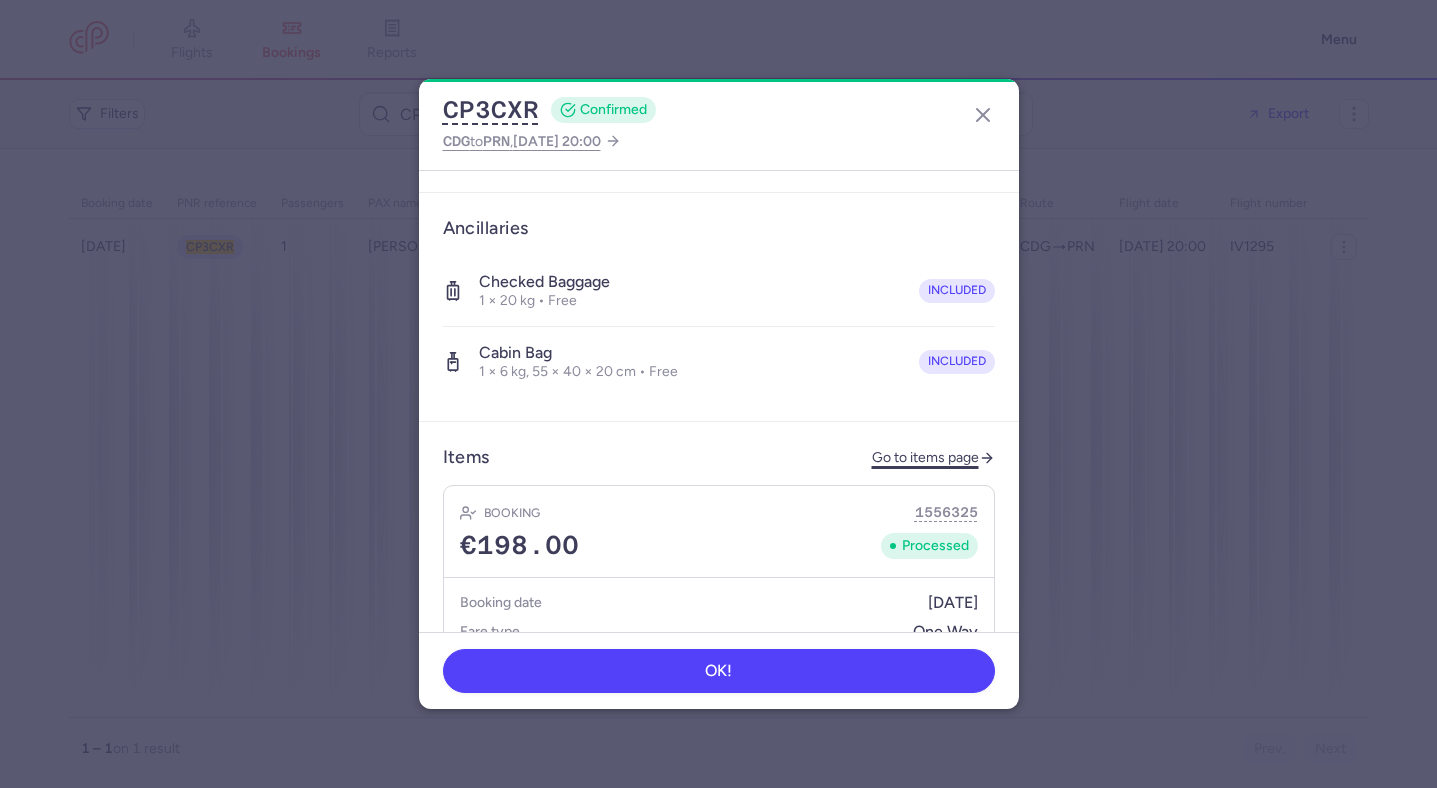 click on "Go to items page" 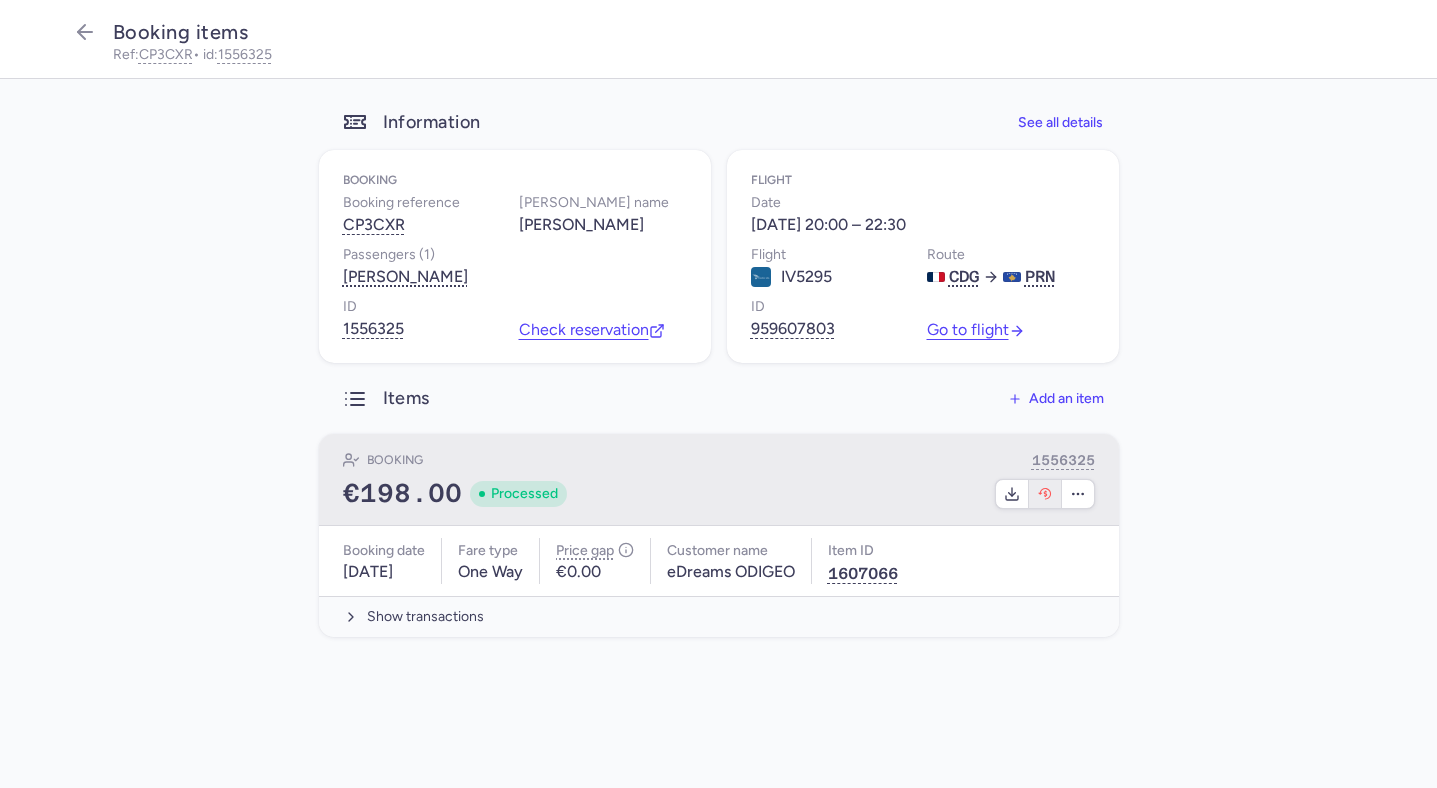 click 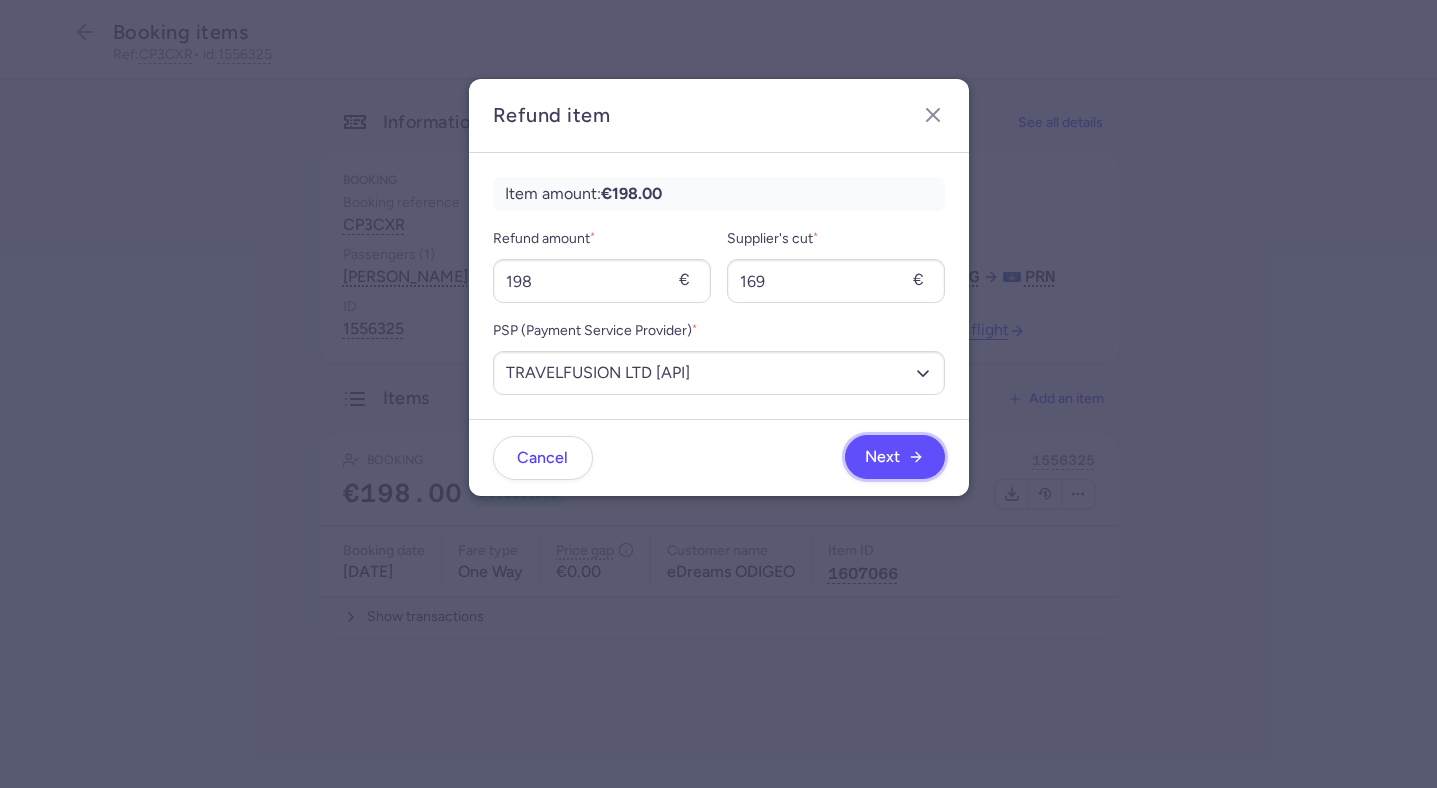 click on "Next" at bounding box center (882, 457) 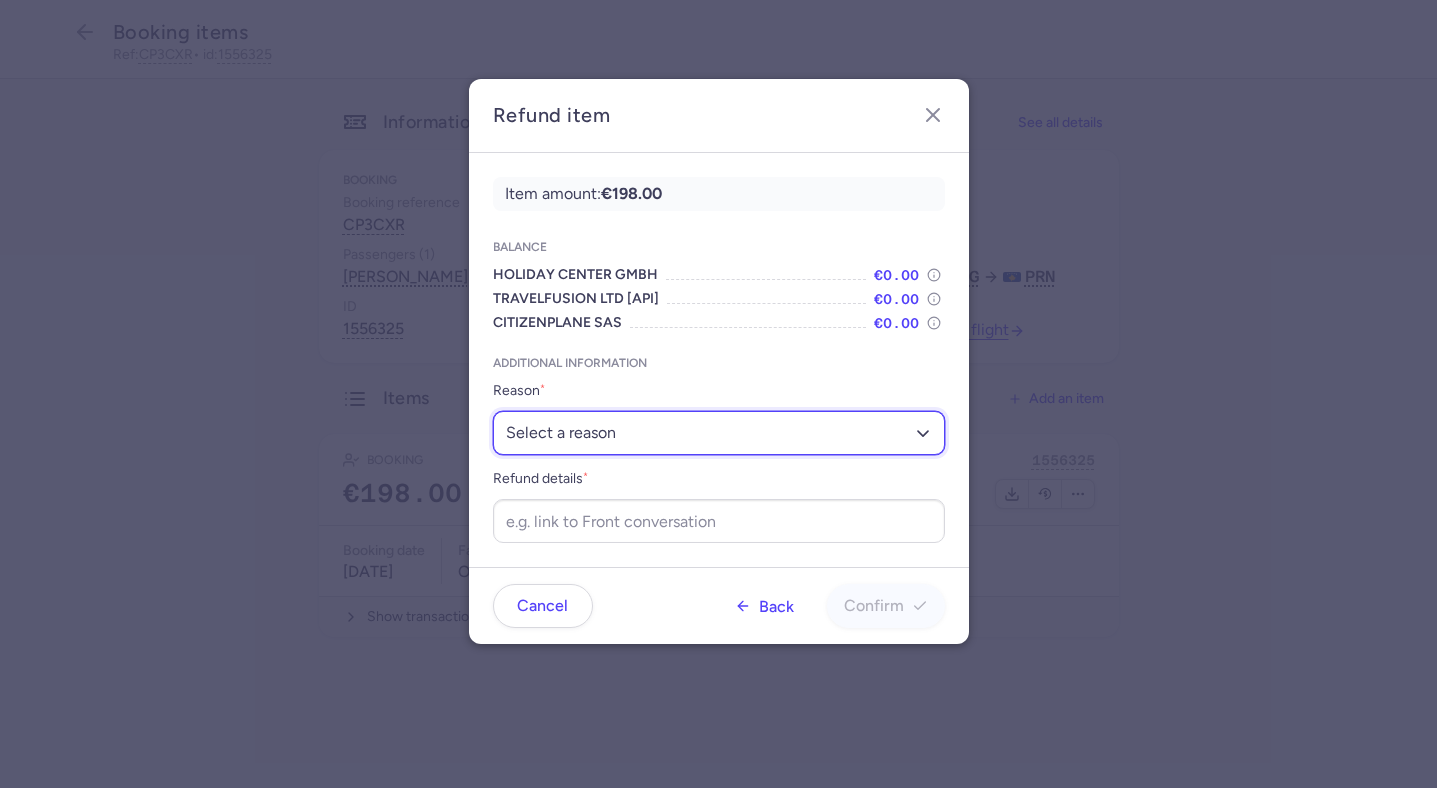 click on "Select a reason ✈️ Airline ceasing ops 💼 Ancillary issue 📄 APIS missing ⚙️ CitizenPlane error ⛔️ Denied boarding 🔁 Duplicate ❌ Flight canceled 🕵🏼‍♂️ Fraud 🎁 Goodwill 🎫 Goodwill allowance 🙃 Other 💺 Overbooking 💸 Refund with penalty 🙅 Schedule change not accepted 🤕 Supplier error 💵 Tax refund ❓ Unconfirmed booking" at bounding box center [719, 433] 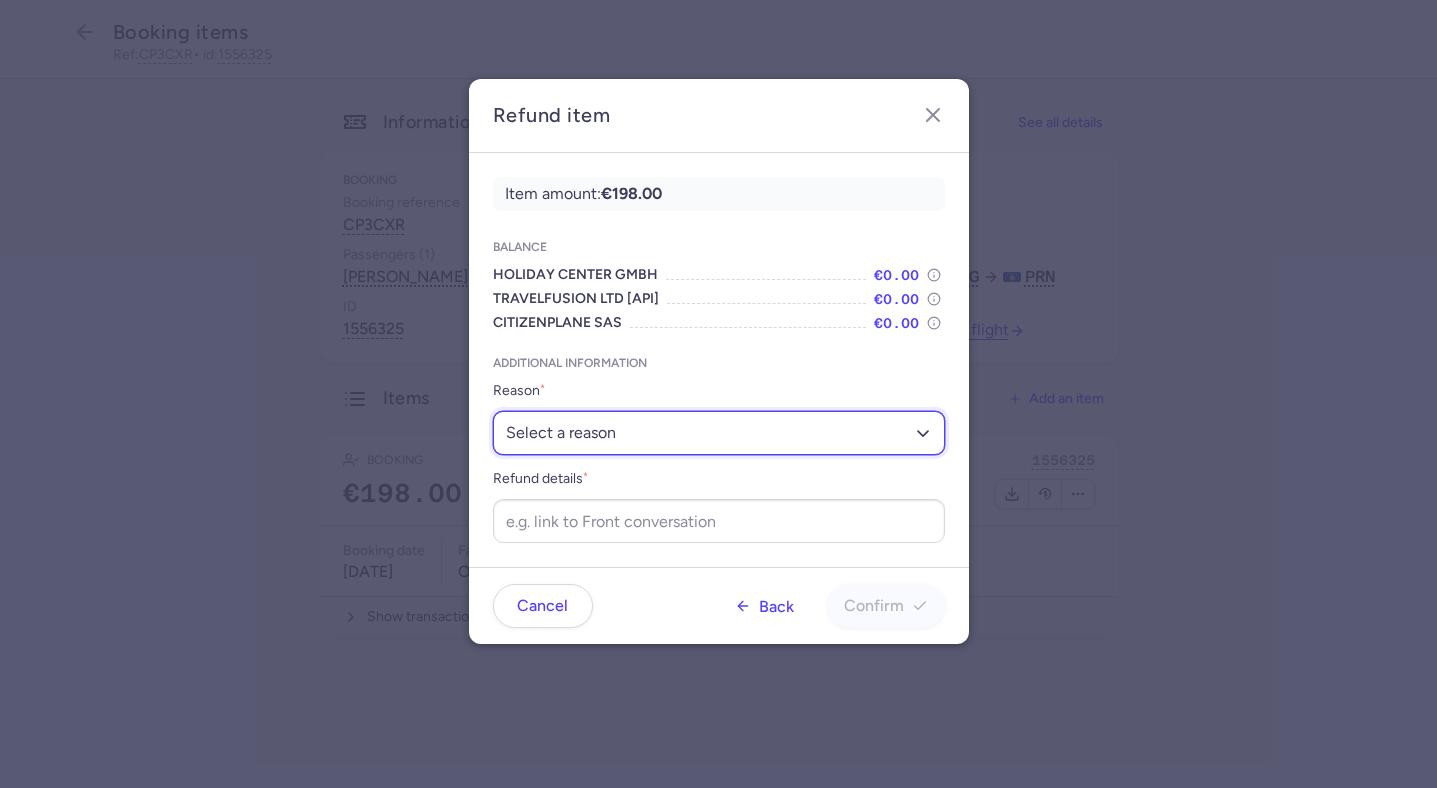 select on "SCHEDULE_CHANGE_NOT_ACCEPTED" 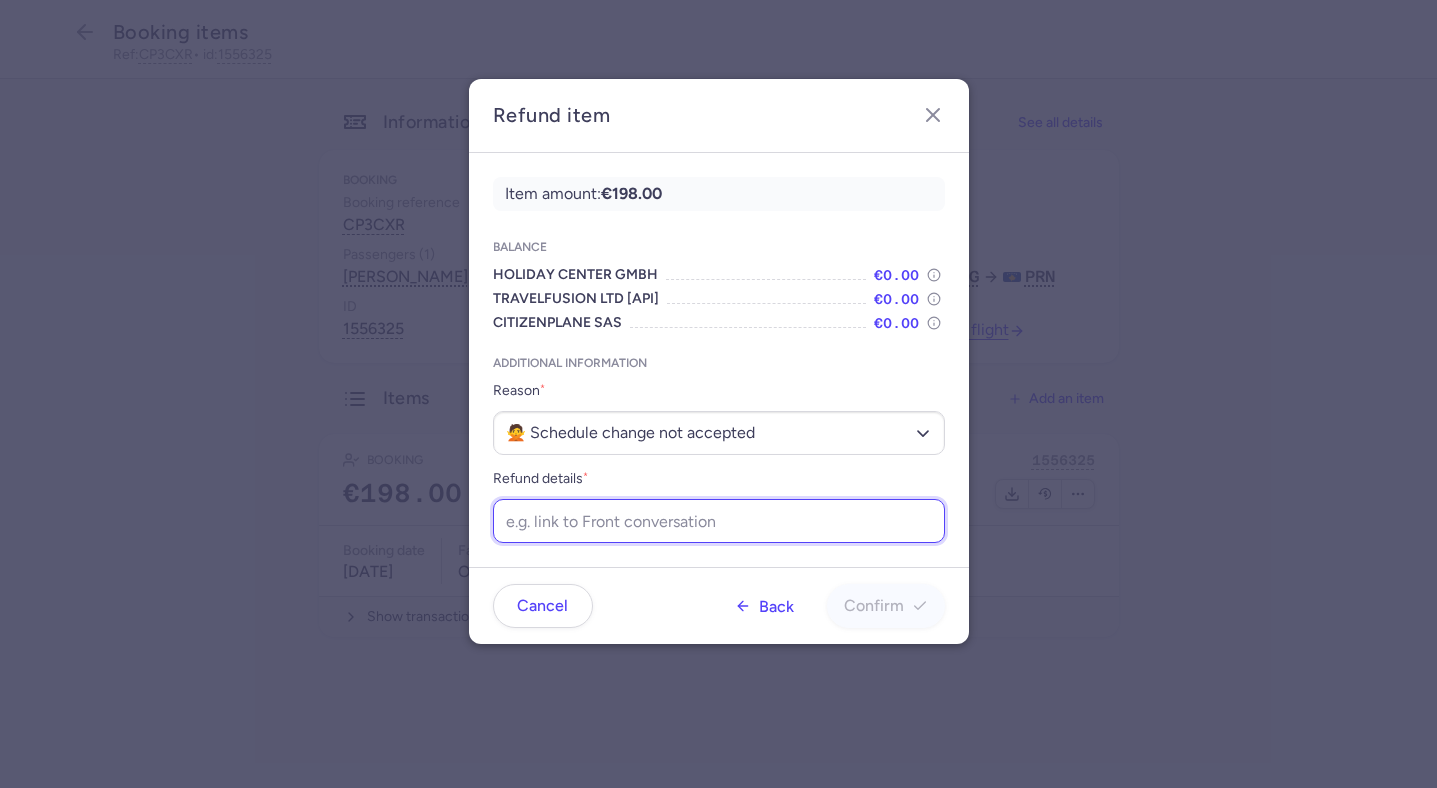 click on "Refund details  *" at bounding box center [719, 521] 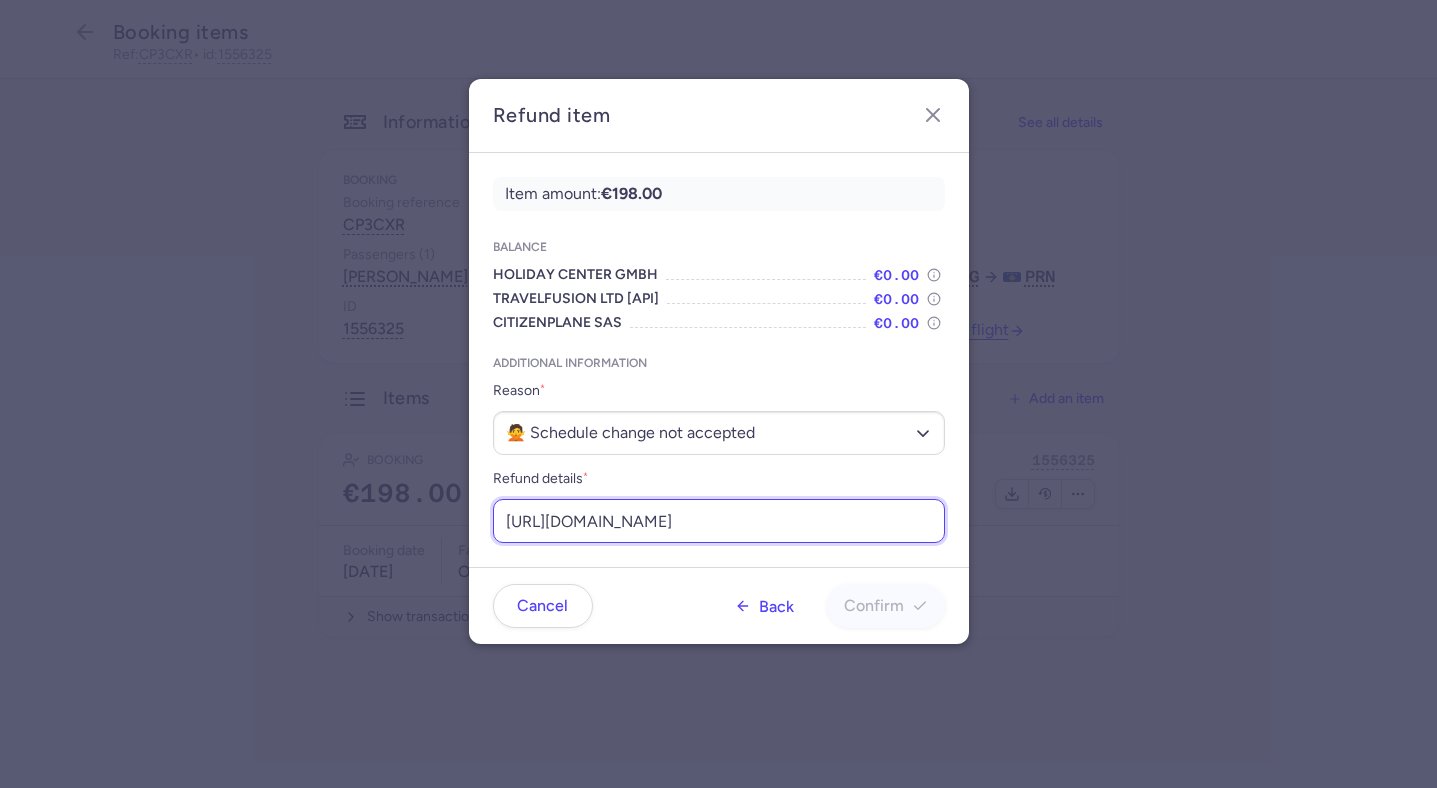 scroll, scrollTop: 0, scrollLeft: 240, axis: horizontal 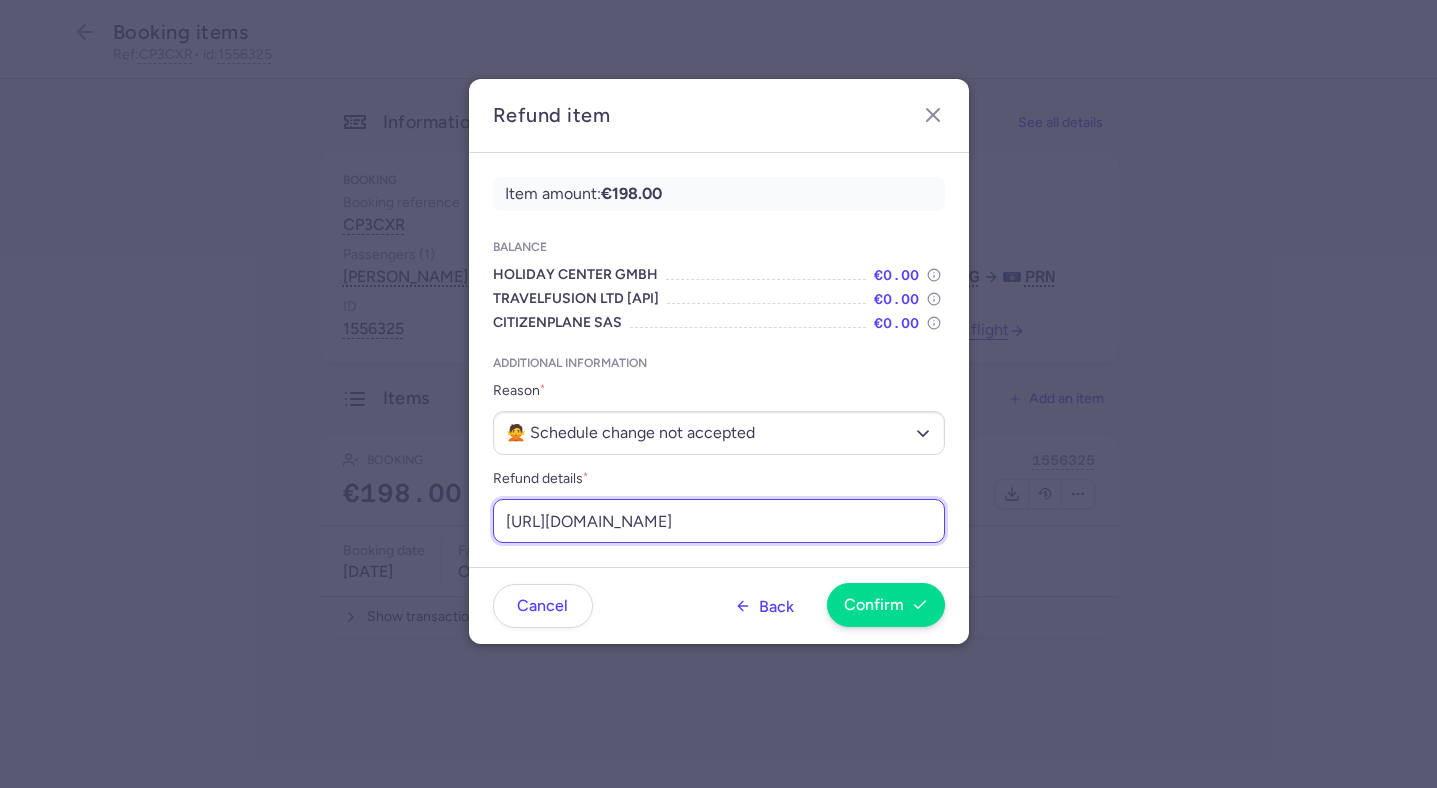 type on "https://app.frontapp.com/open/msg_ptmpoci?key=L9gFbI0Qm8-9wMJXpzoz-IMmzA87fF0r" 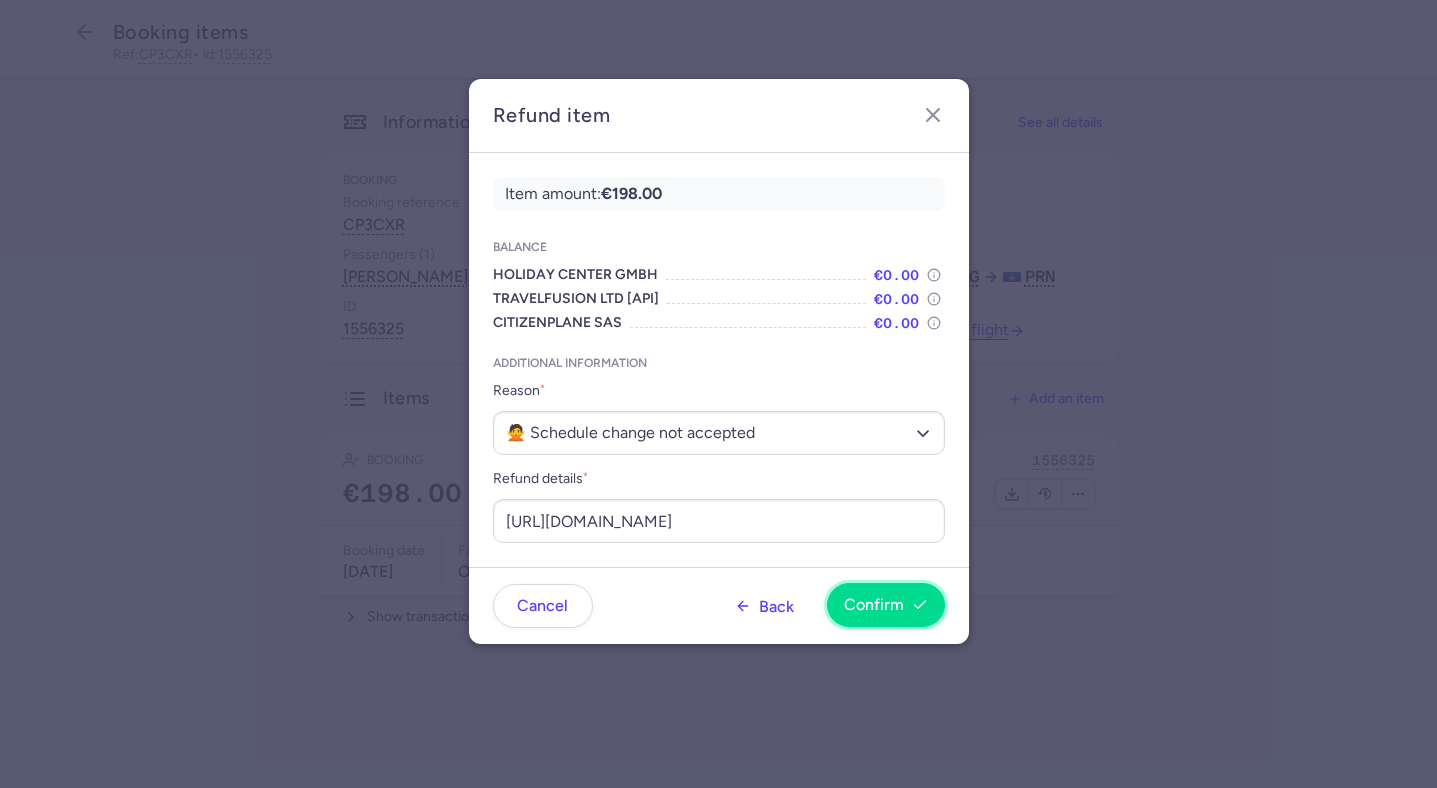 click on "Confirm" at bounding box center [874, 605] 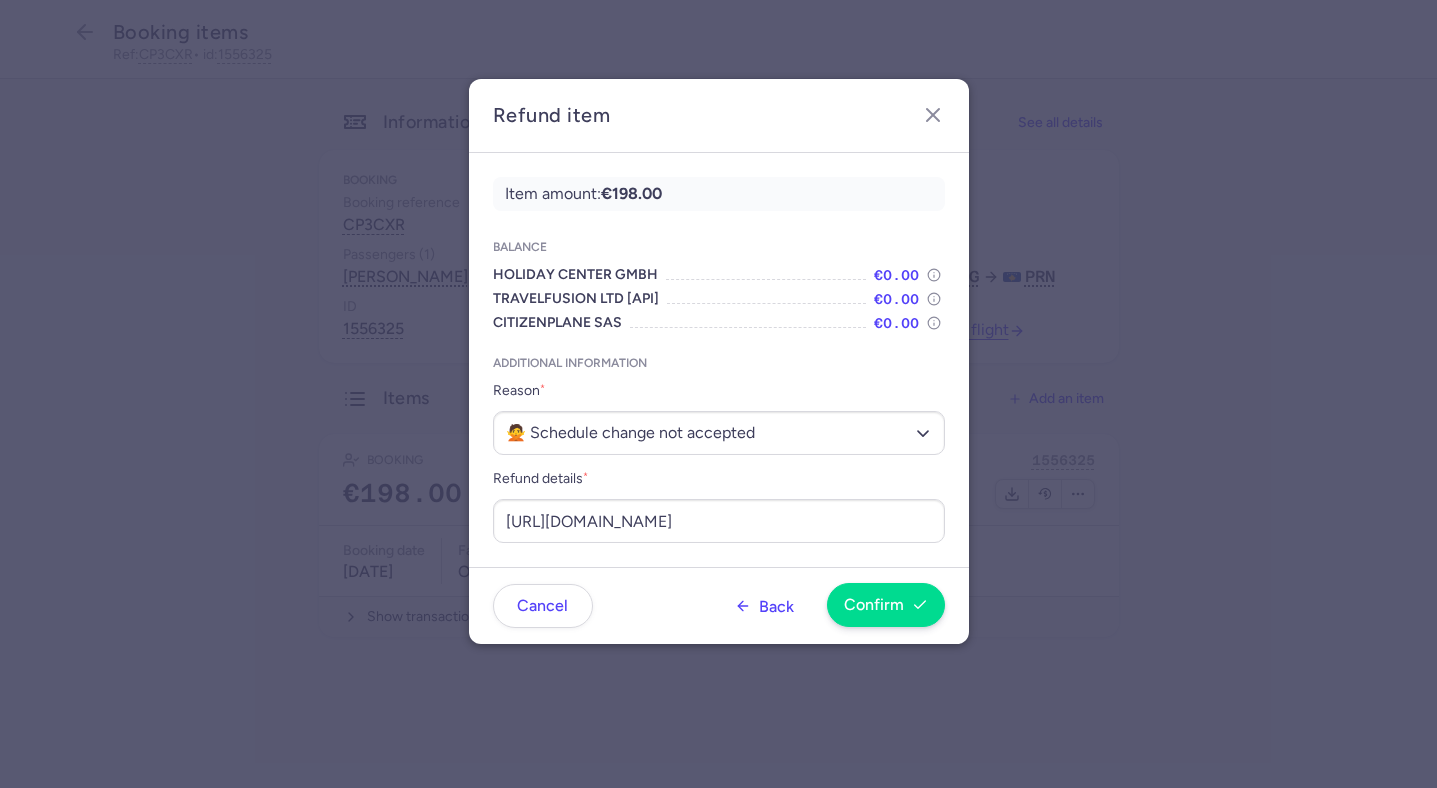 scroll, scrollTop: 0, scrollLeft: 0, axis: both 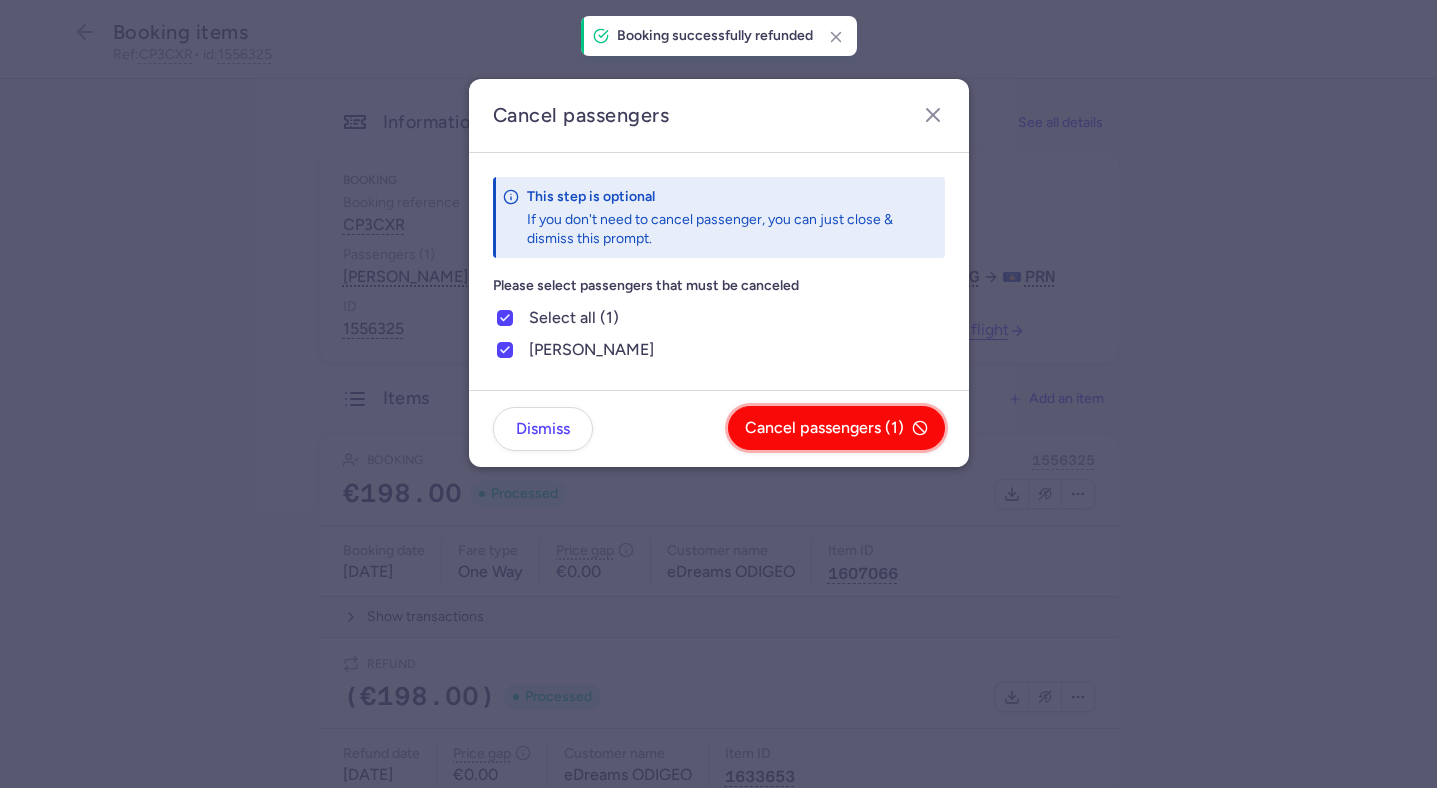 click on "Cancel passengers (1)" at bounding box center [836, 428] 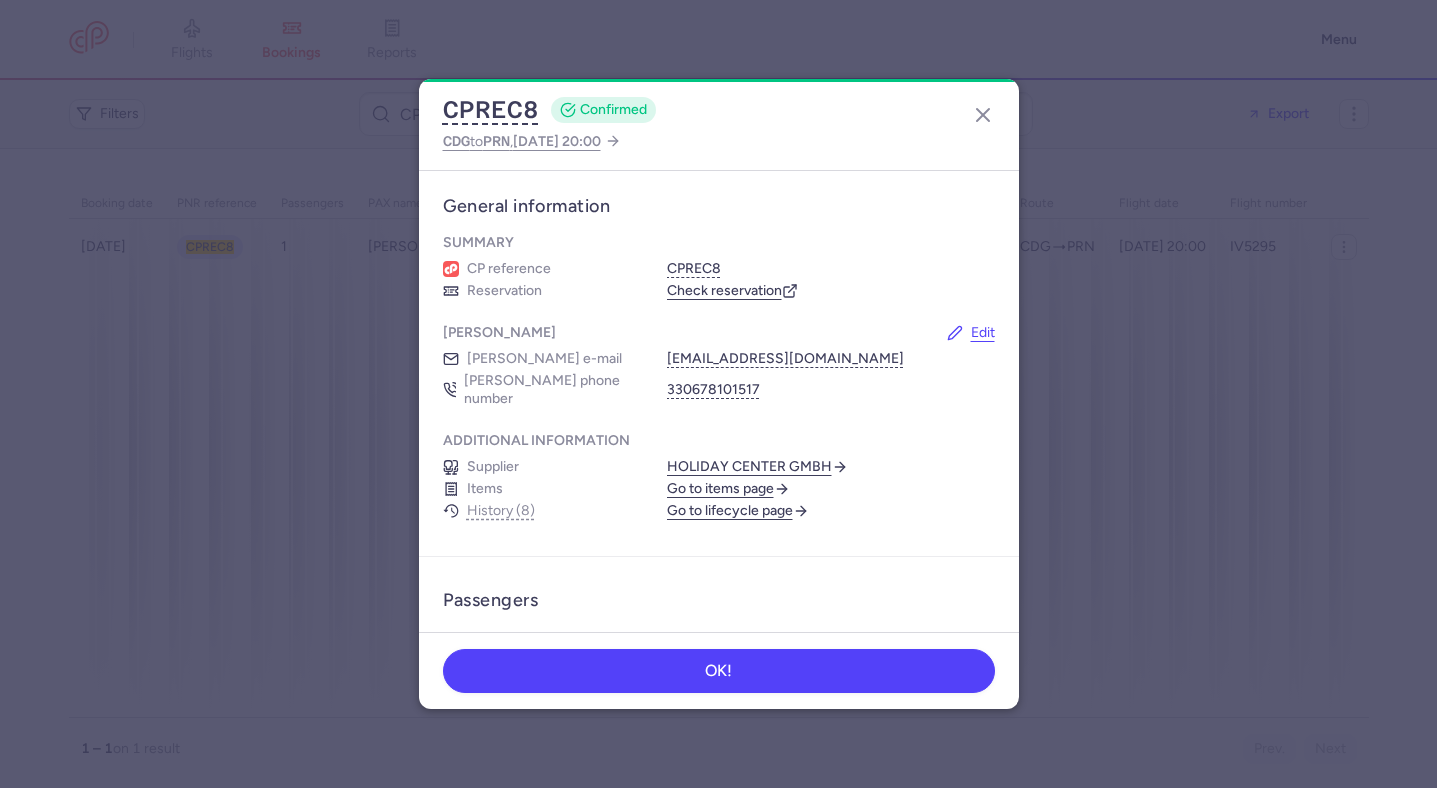 scroll, scrollTop: 0, scrollLeft: 0, axis: both 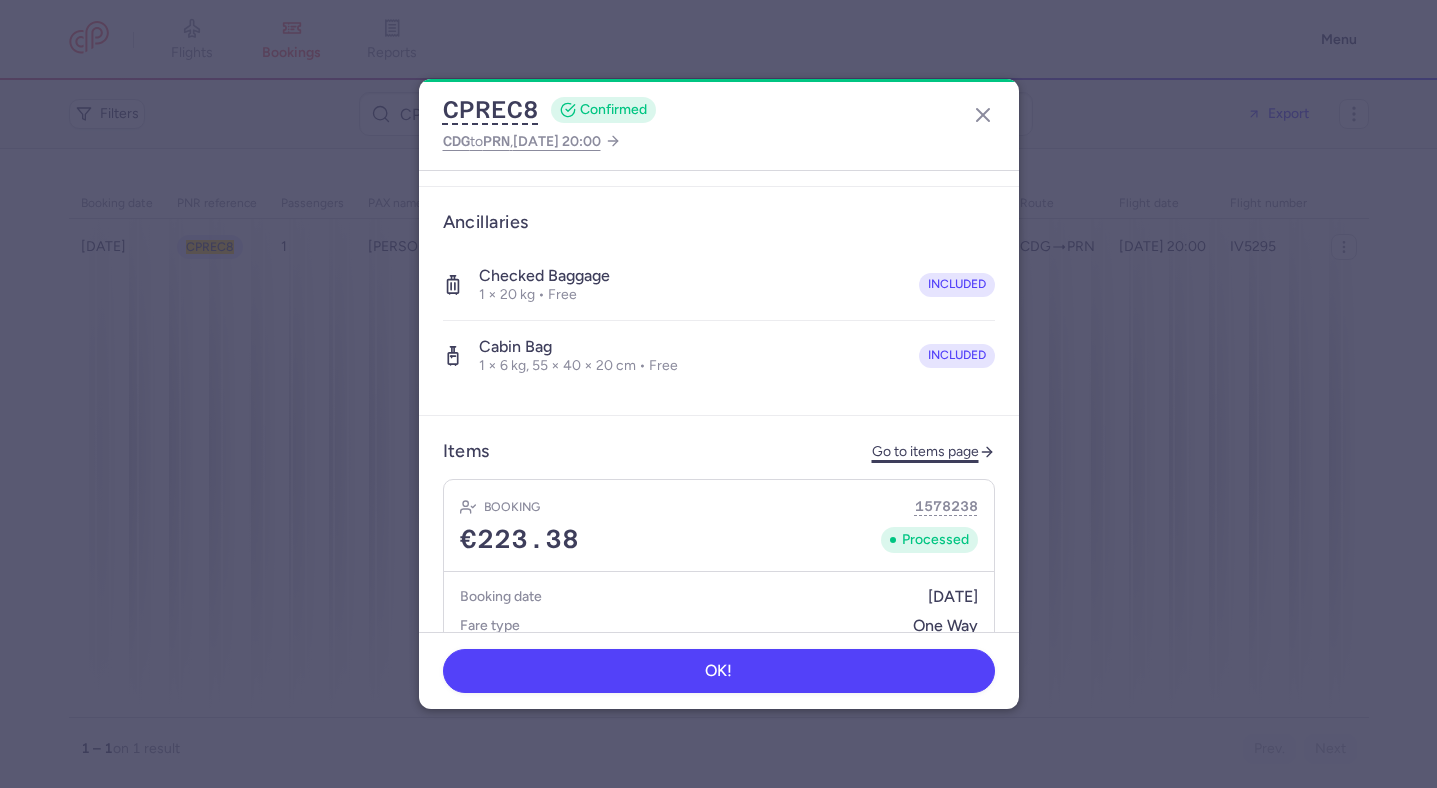 click on "Go to items page" 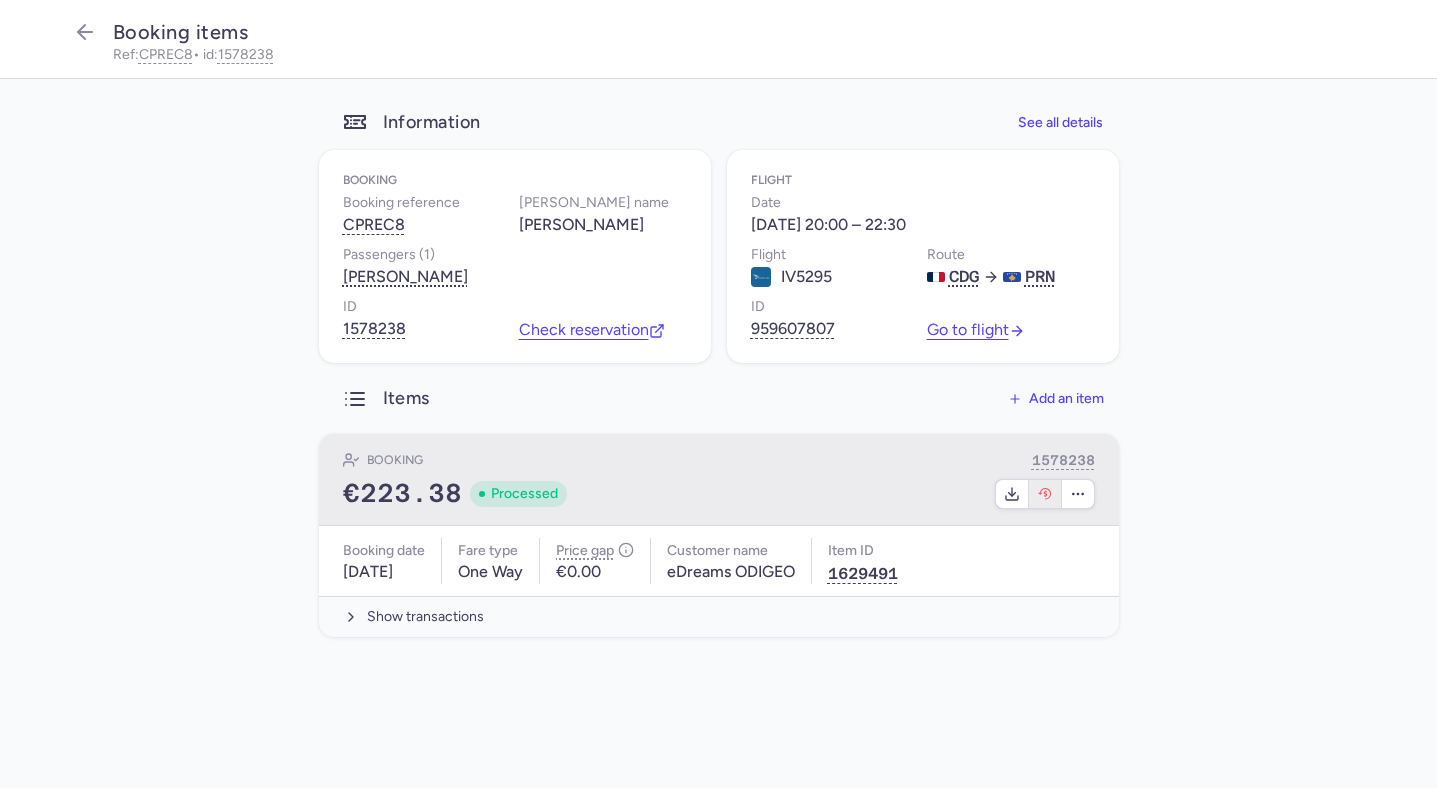 click 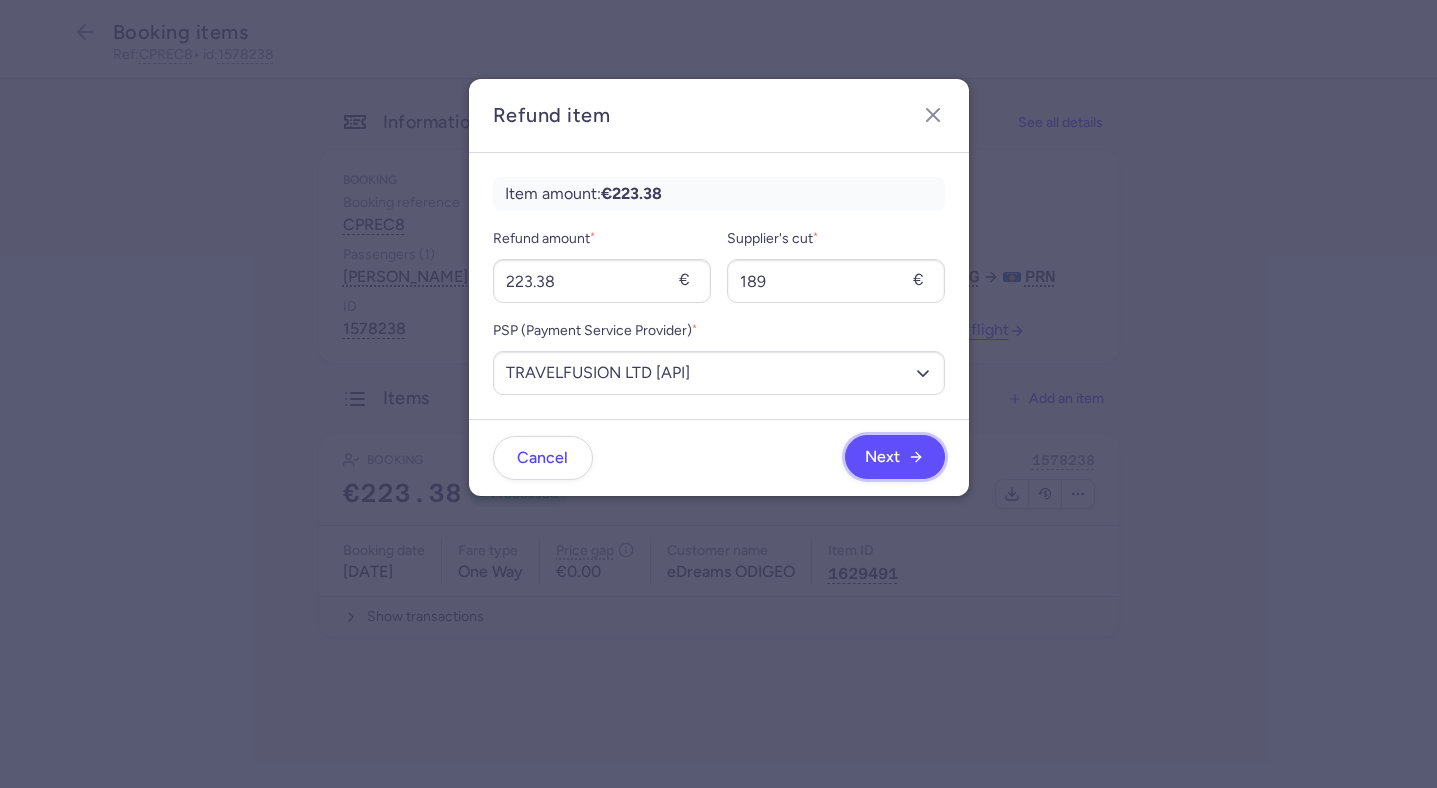 click on "Next" at bounding box center (894, 457) 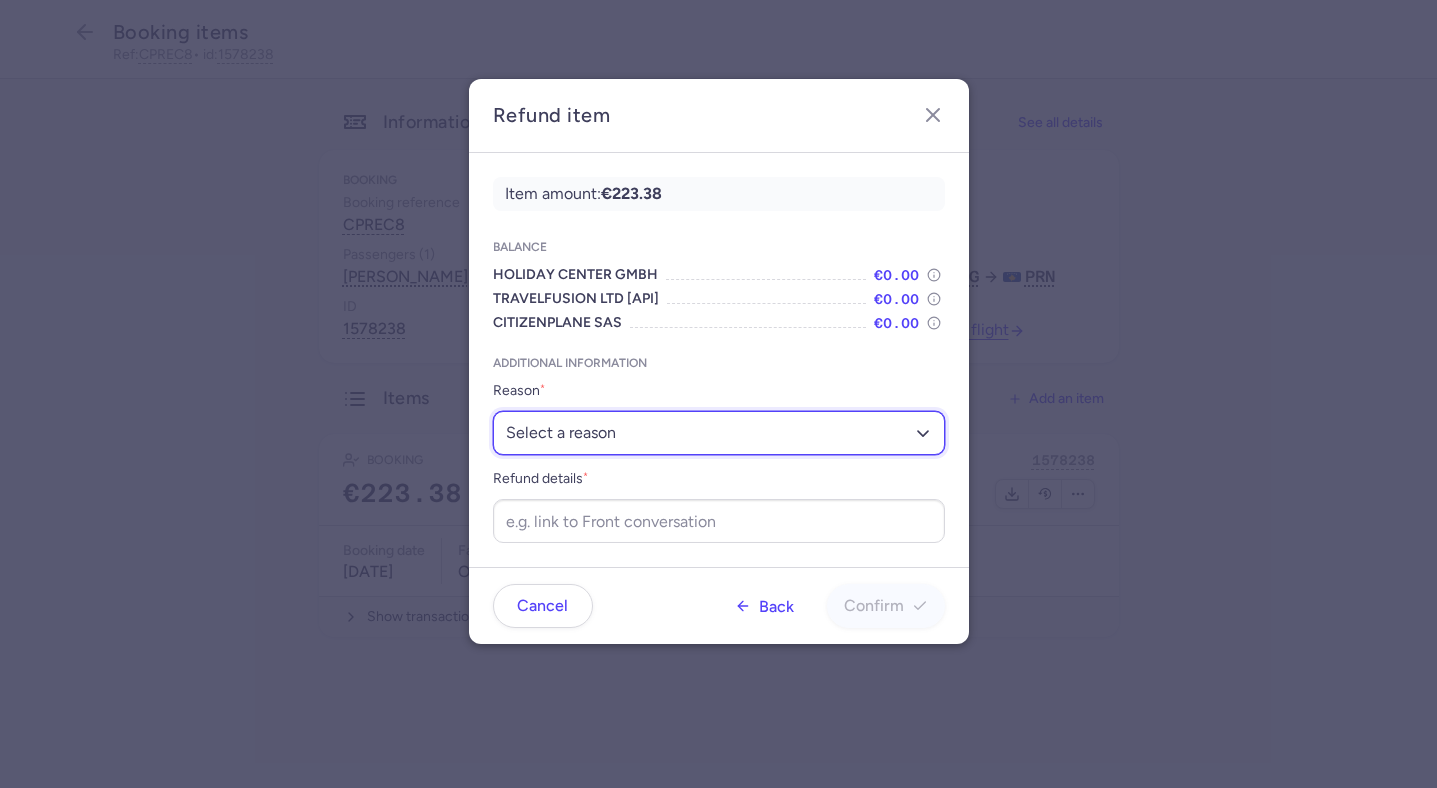 click on "Select a reason ✈️ Airline ceasing ops 💼 Ancillary issue 📄 APIS missing ⚙️ CitizenPlane error ⛔️ Denied boarding 🔁 Duplicate ❌ Flight canceled 🕵🏼‍♂️ Fraud 🎁 Goodwill 🎫 Goodwill allowance 🙃 Other 💺 Overbooking 💸 Refund with penalty 🙅 Schedule change not accepted 🤕 Supplier error 💵 Tax refund ❓ Unconfirmed booking" at bounding box center (719, 433) 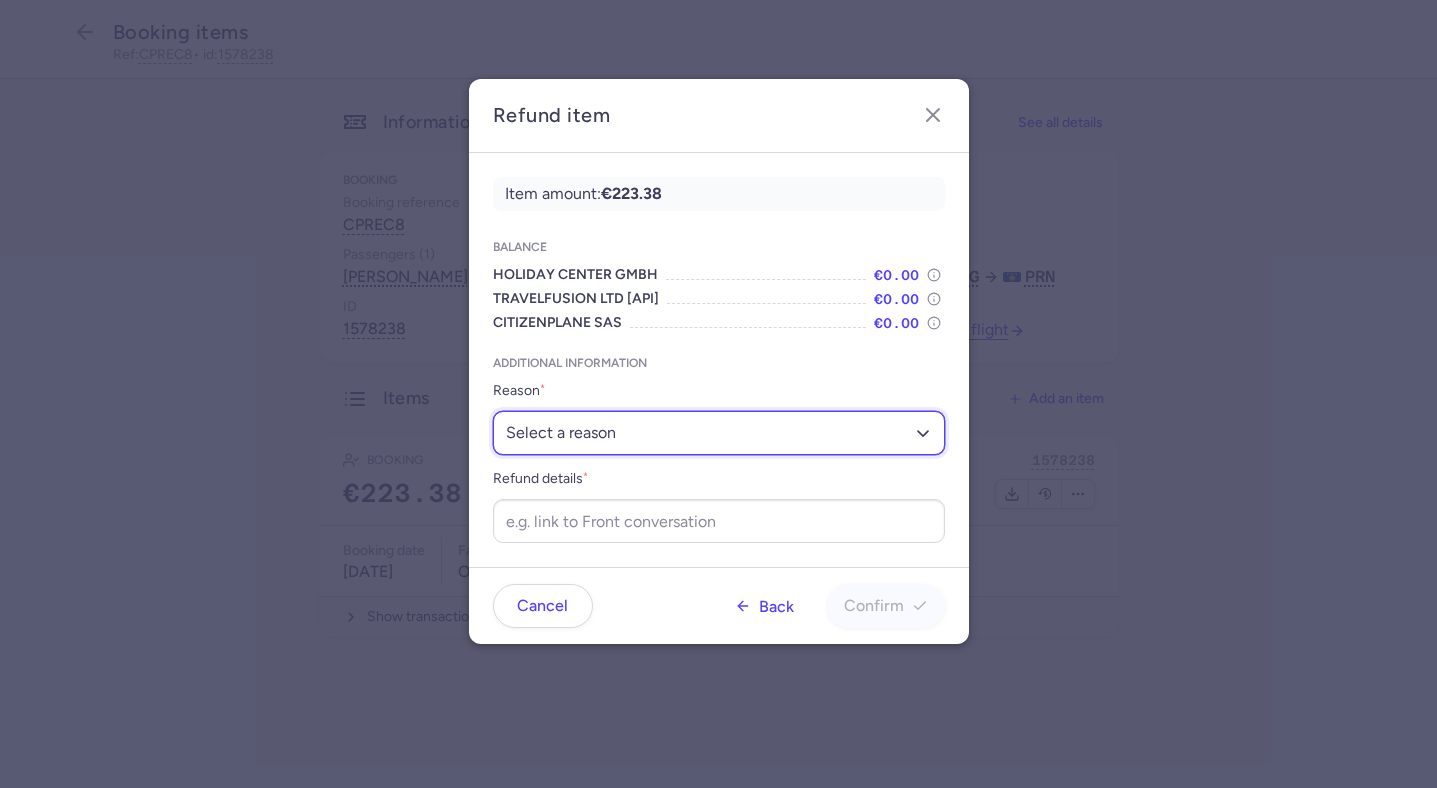 select on "SCHEDULE_CHANGE_NOT_ACCEPTED" 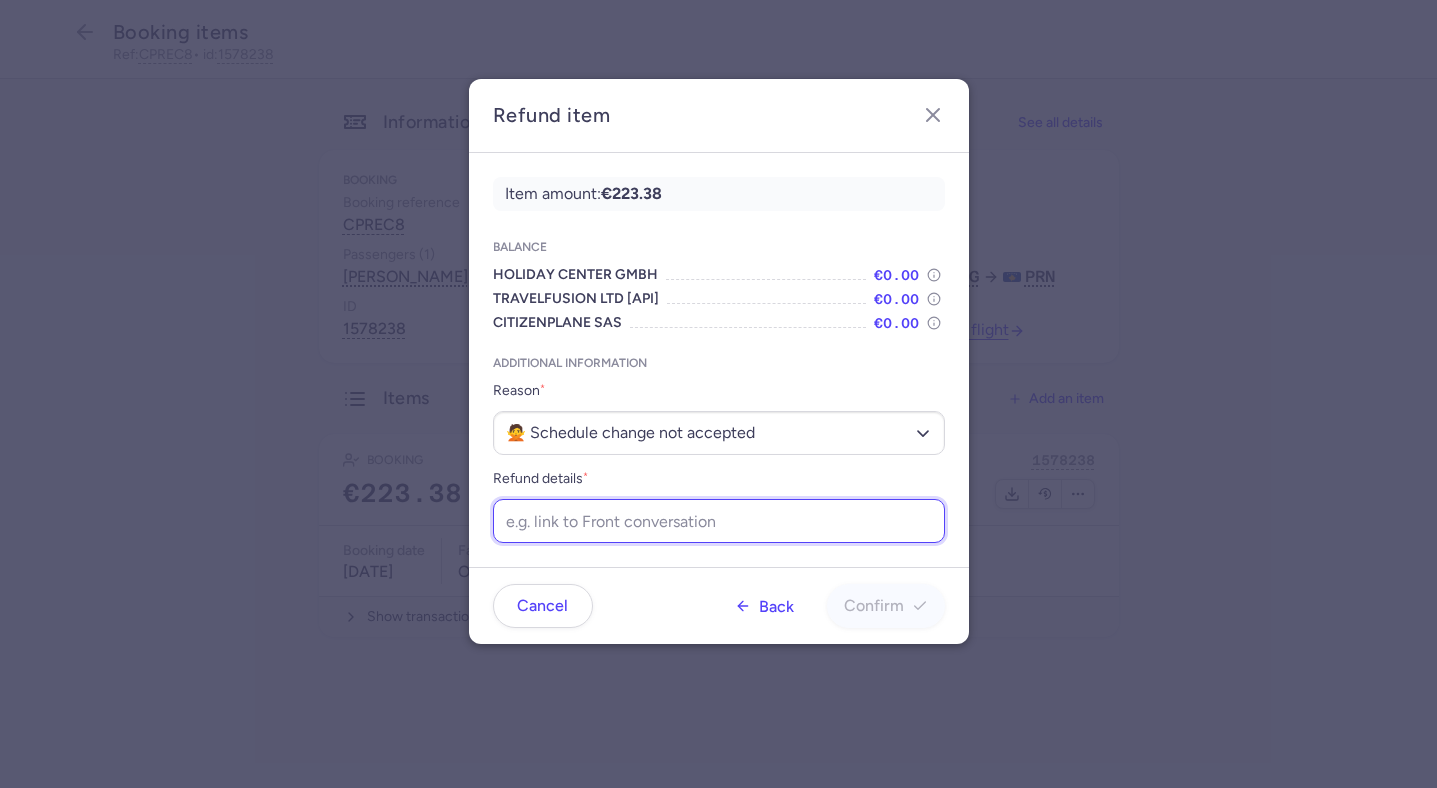 click on "Refund details  *" at bounding box center (719, 521) 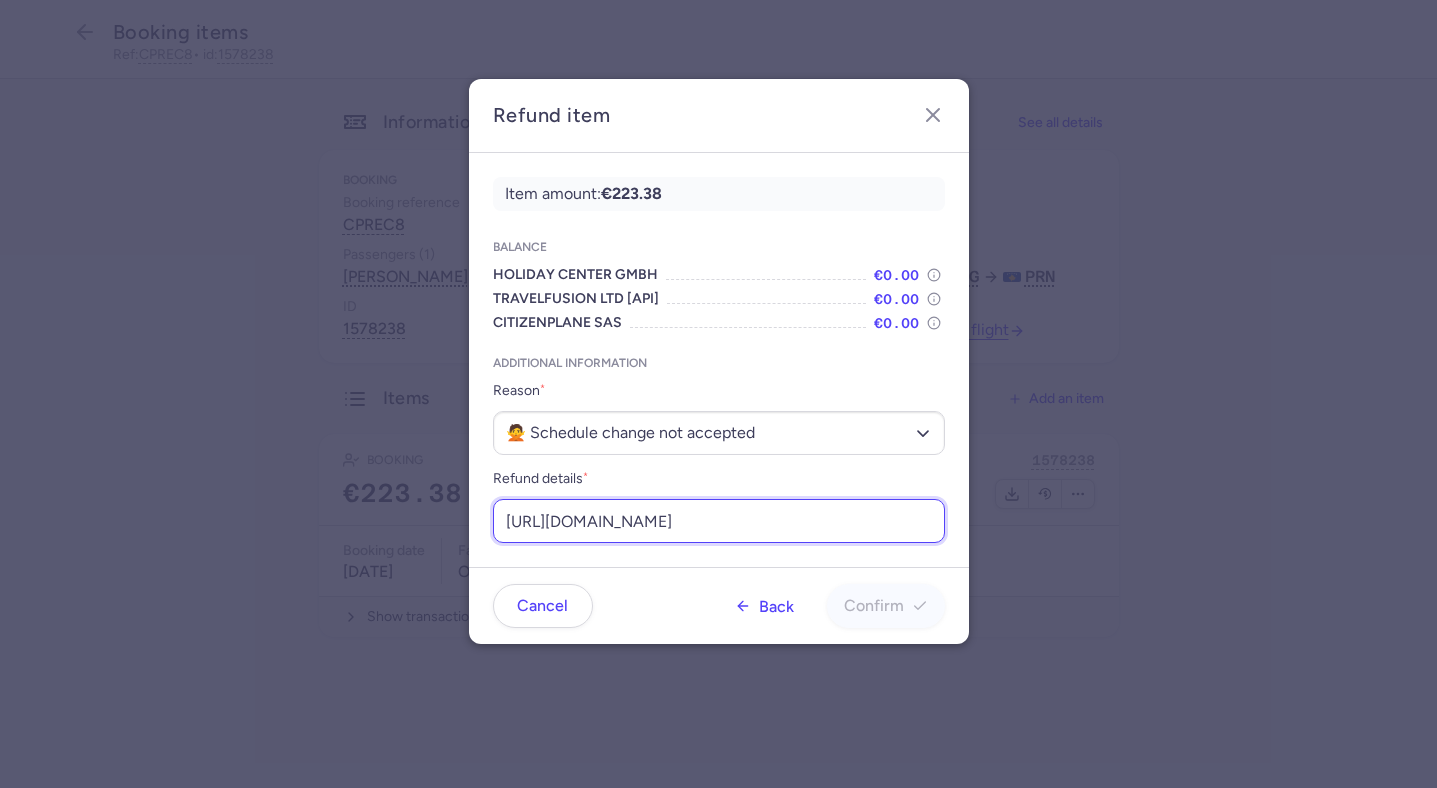 scroll, scrollTop: 0, scrollLeft: 240, axis: horizontal 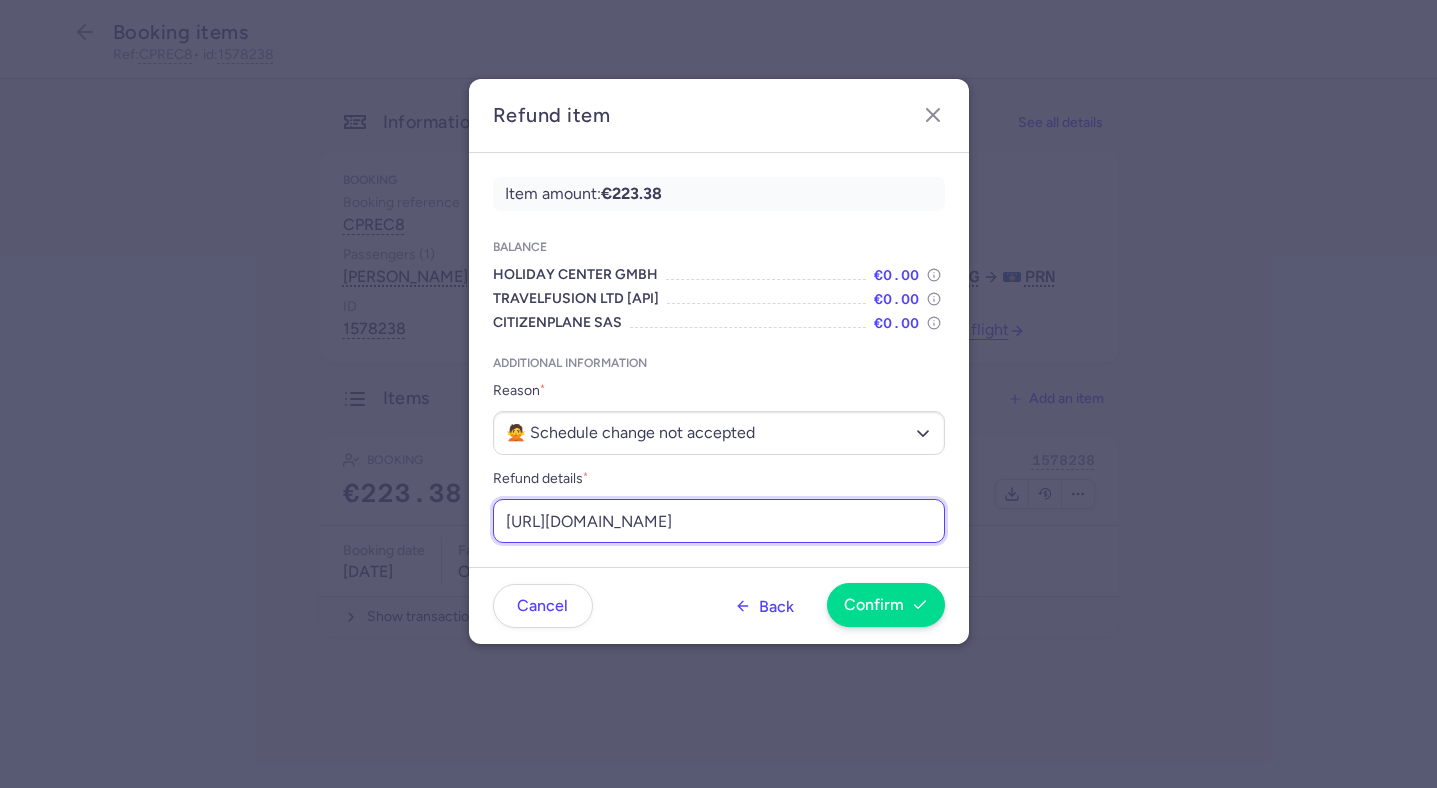 type on "[URL][DOMAIN_NAME]" 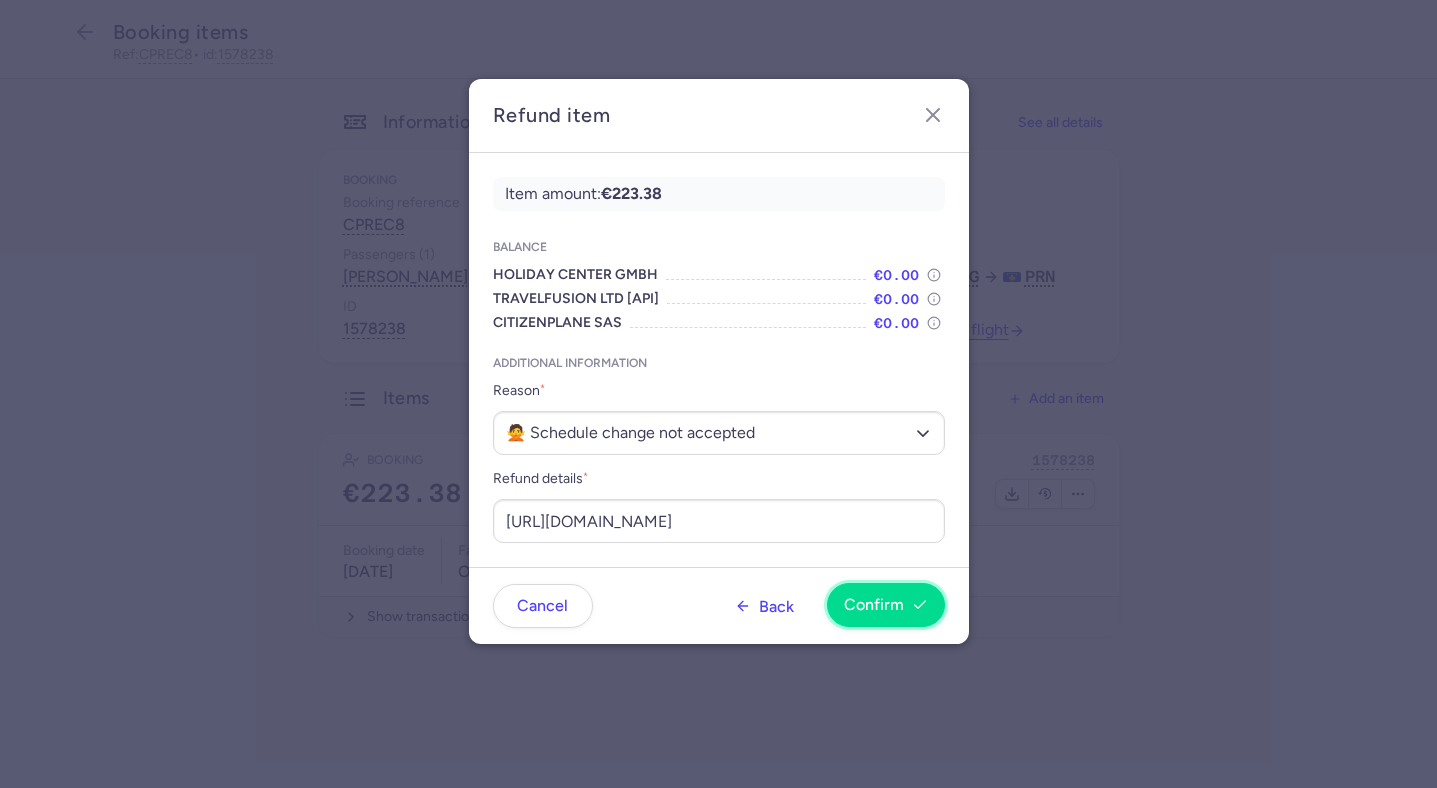 click on "Confirm" at bounding box center (886, 605) 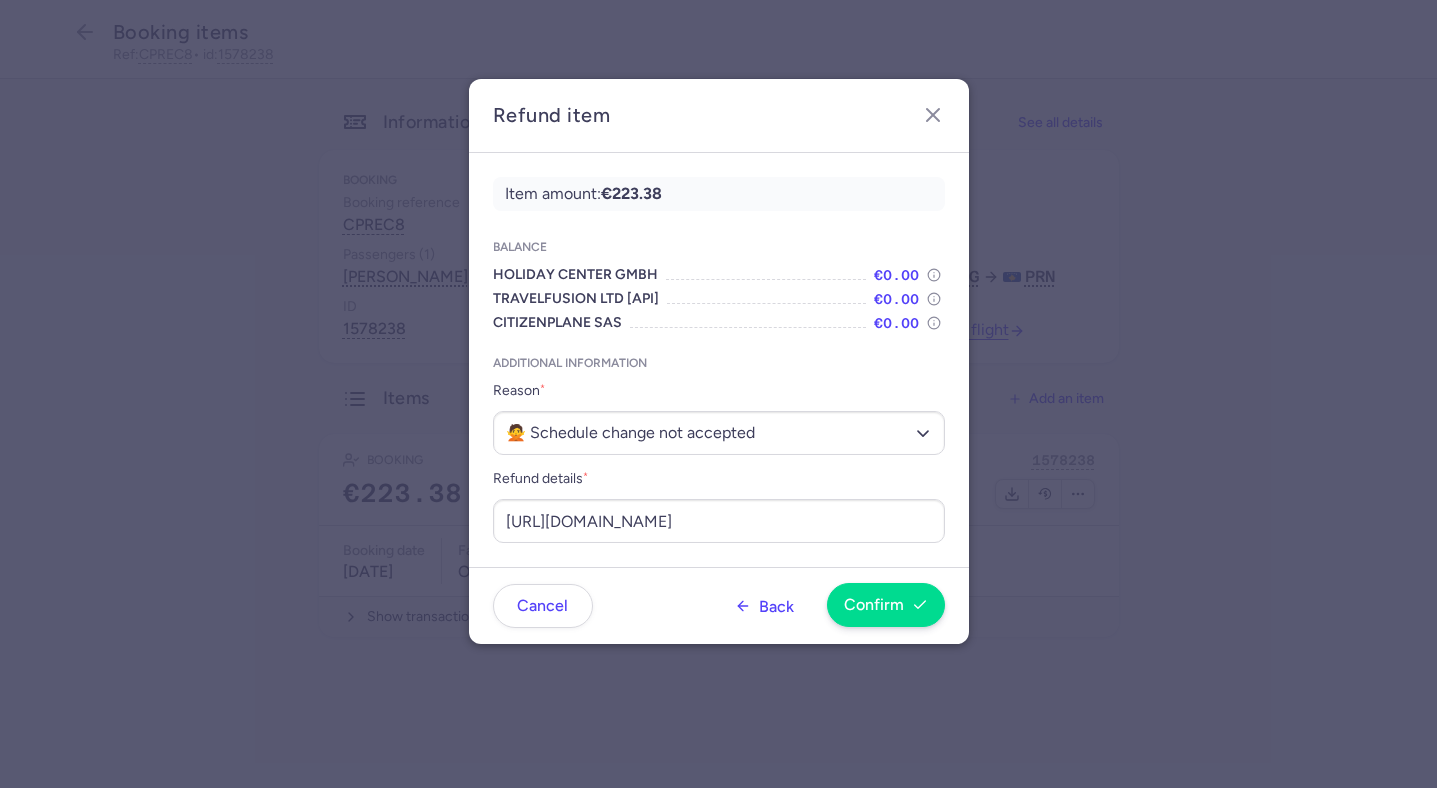 scroll, scrollTop: 0, scrollLeft: 0, axis: both 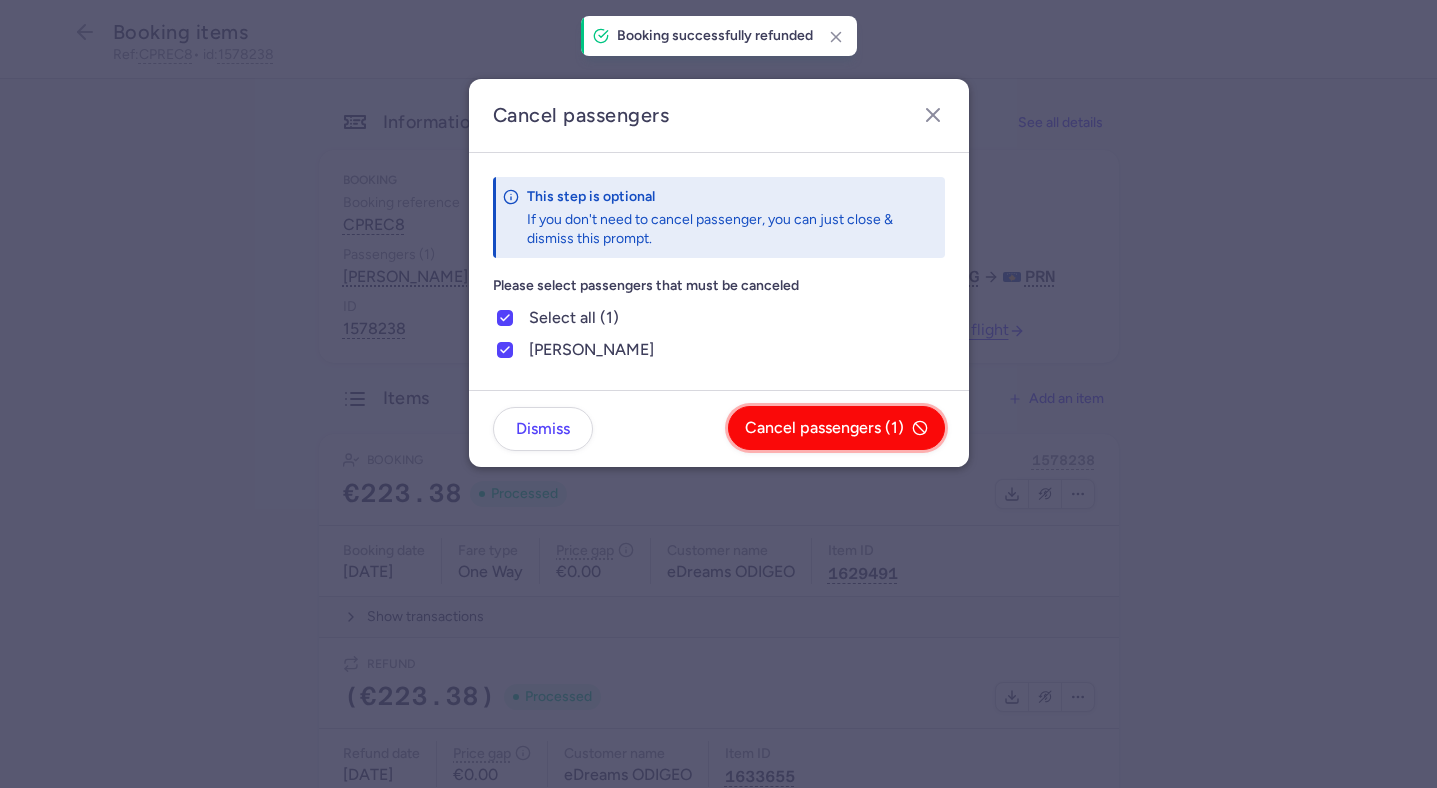 click on "Cancel passengers (1)" at bounding box center (824, 428) 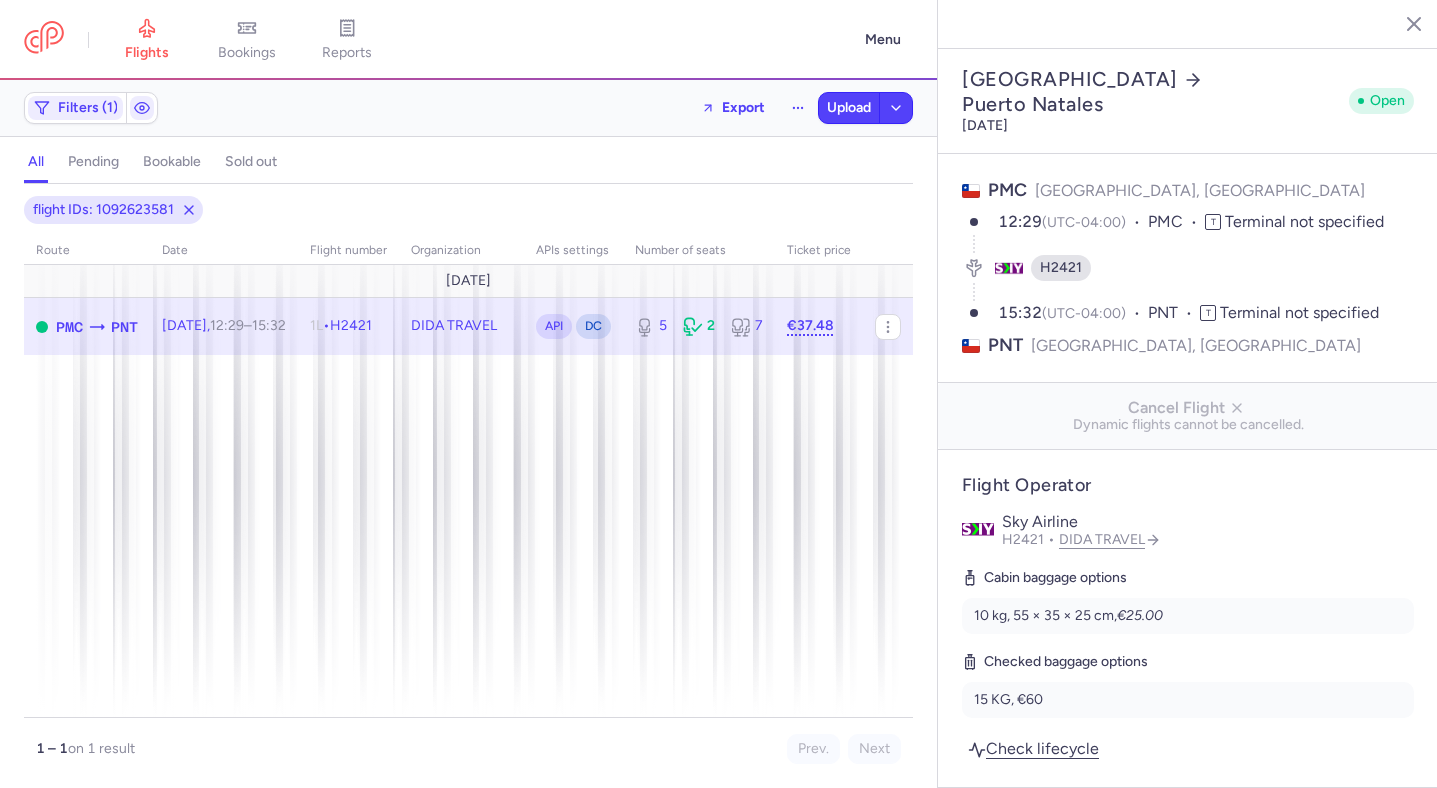select on "days" 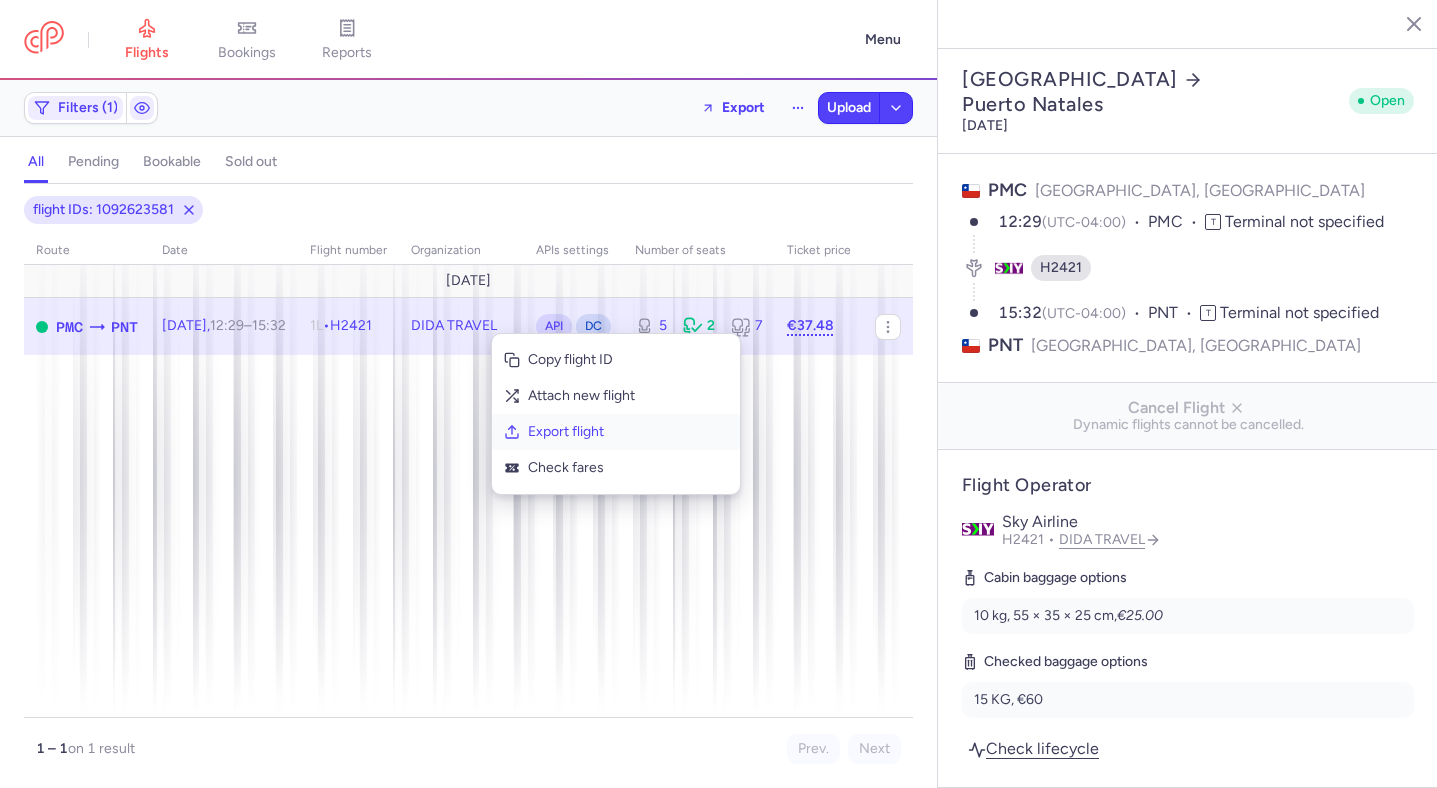 click on "Export flight" at bounding box center [628, 432] 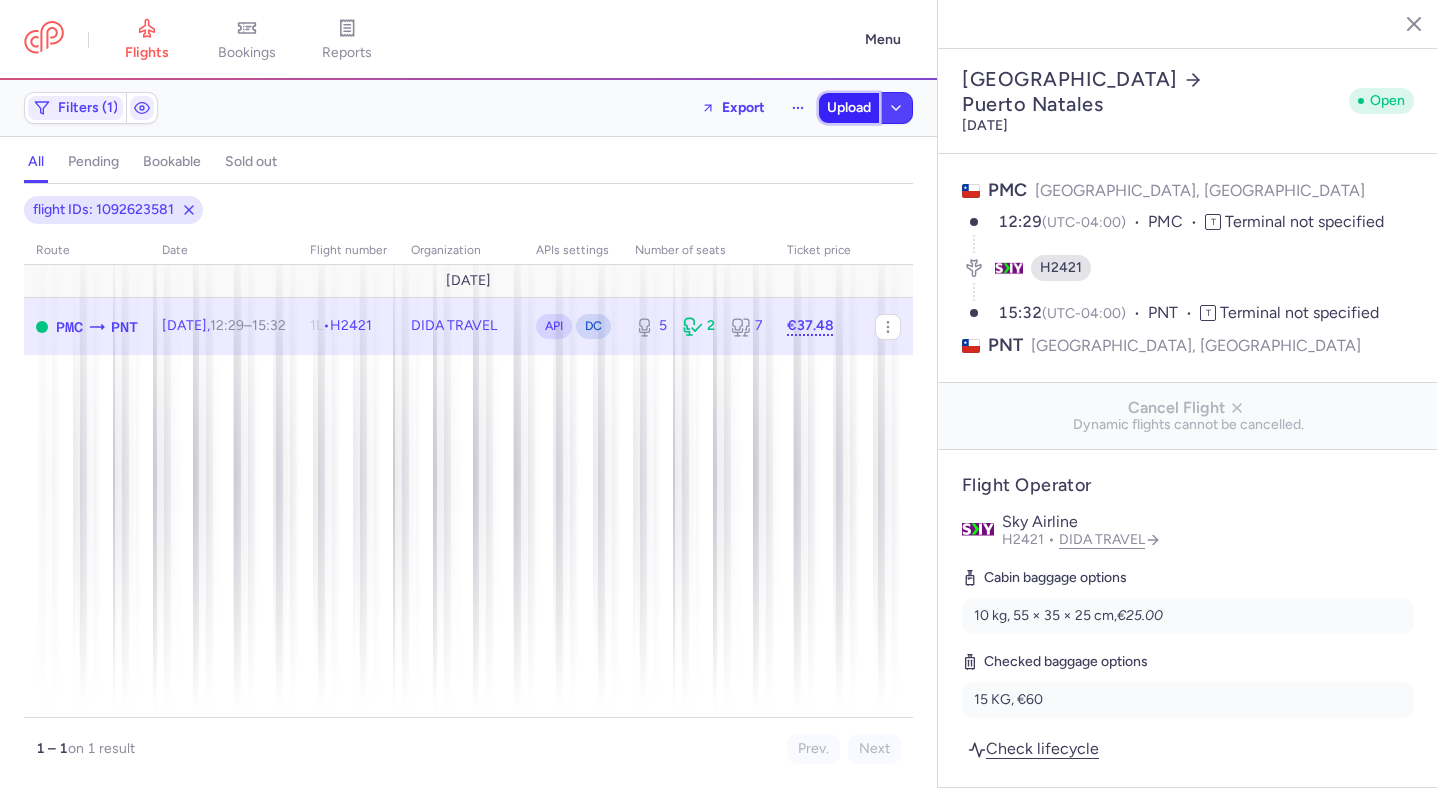 click on "Upload" at bounding box center (849, 108) 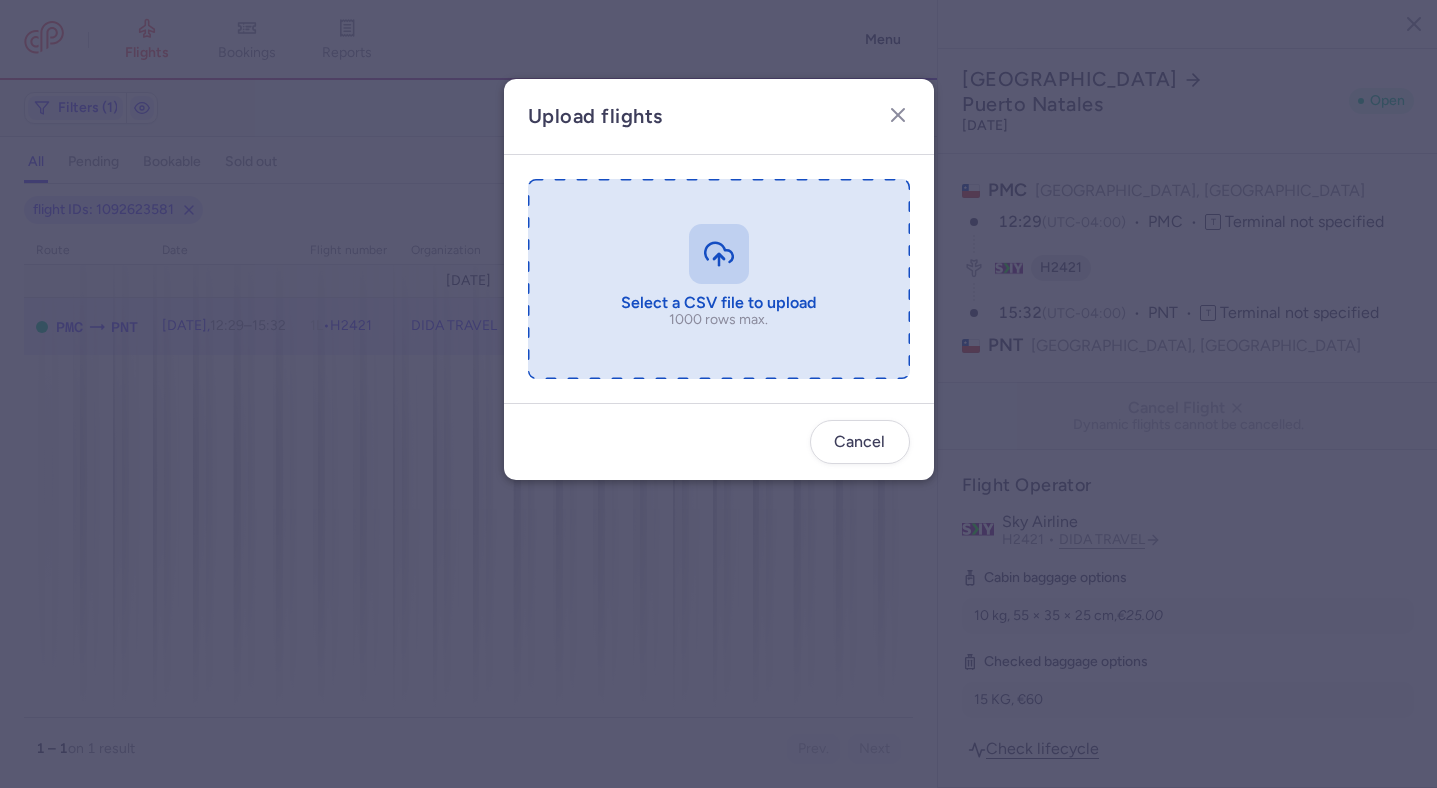 type on "C:\fakepath\export_flight_H2421_20250710,2045.csv" 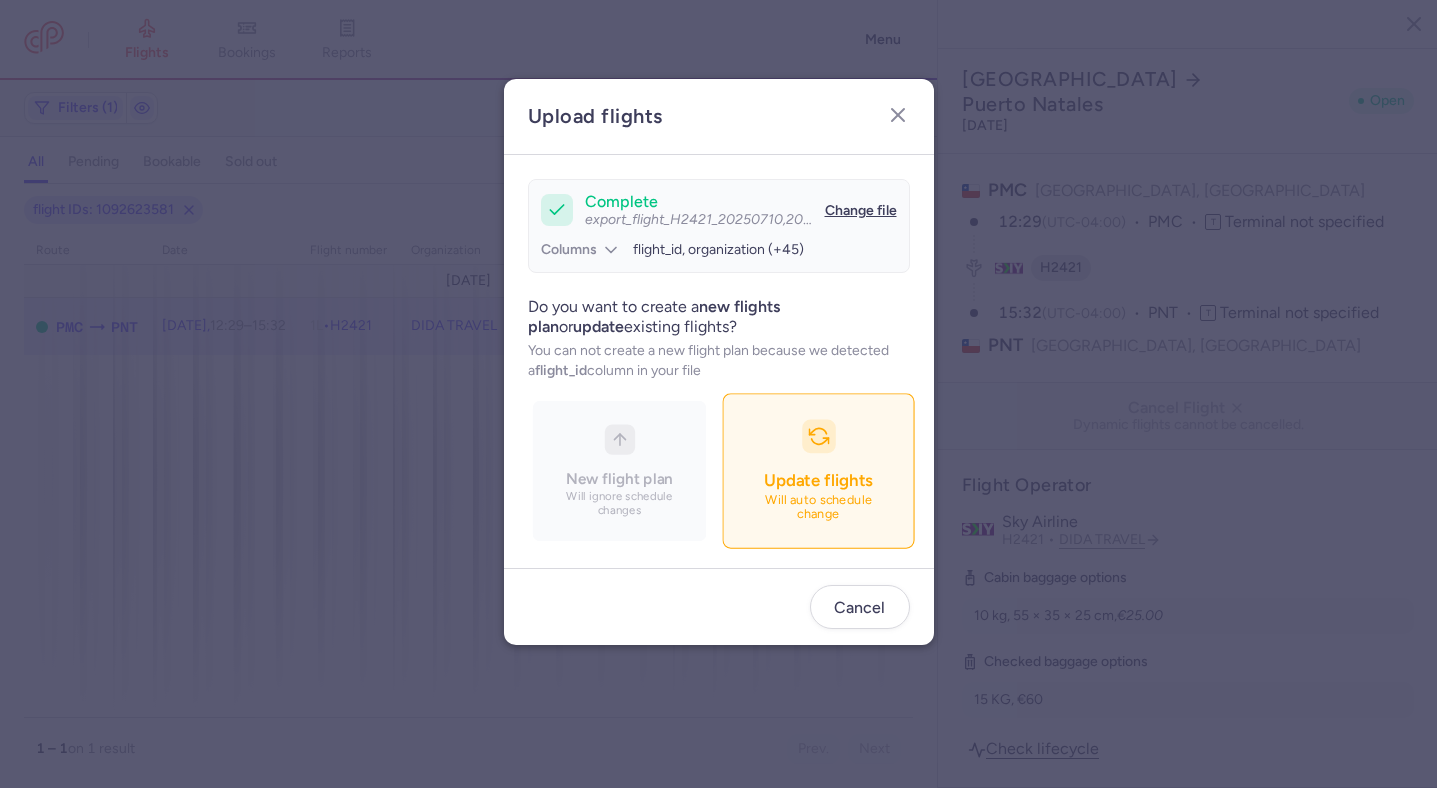 click on "Update flights Will auto schedule change" at bounding box center [818, 470] 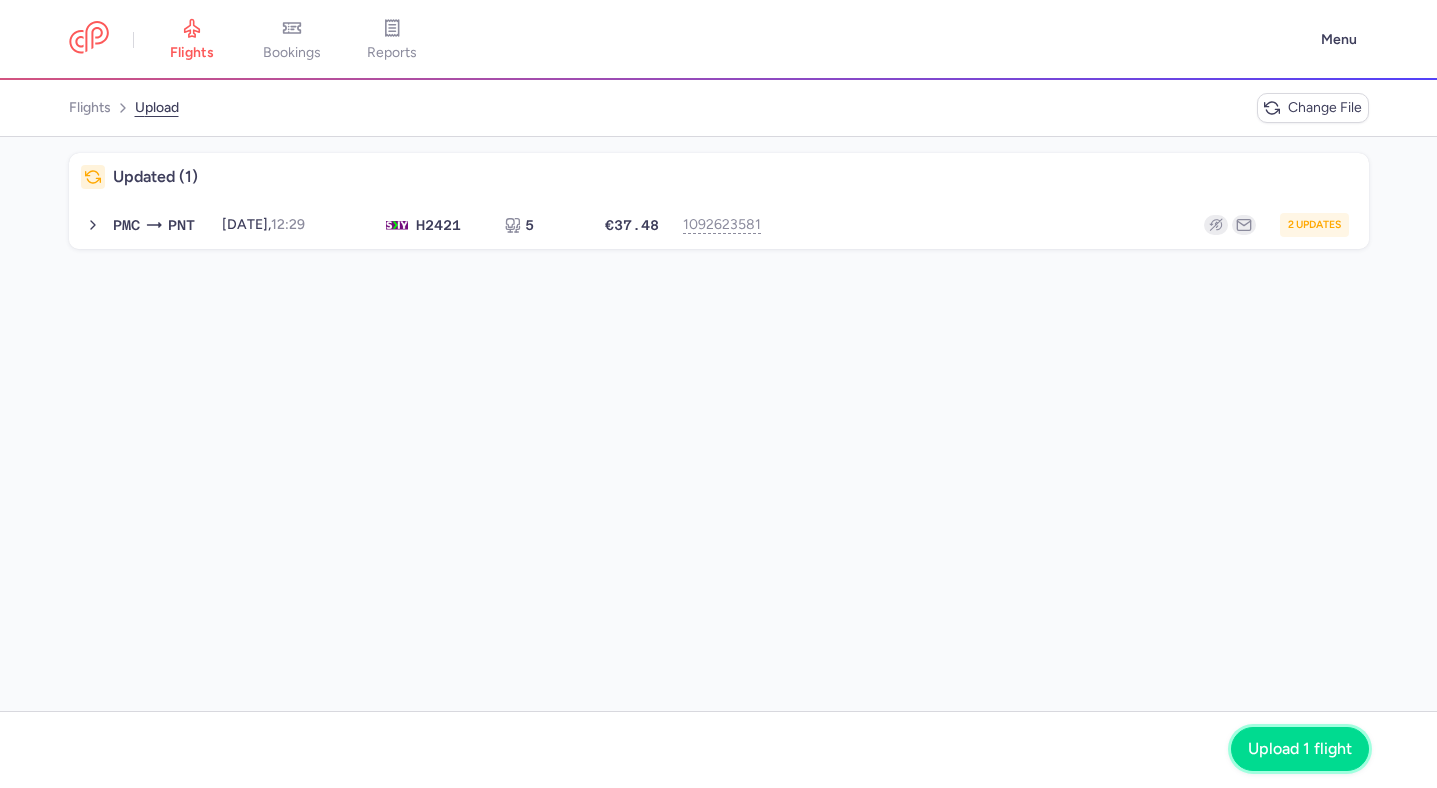 click on "Upload 1 flight" at bounding box center [1300, 749] 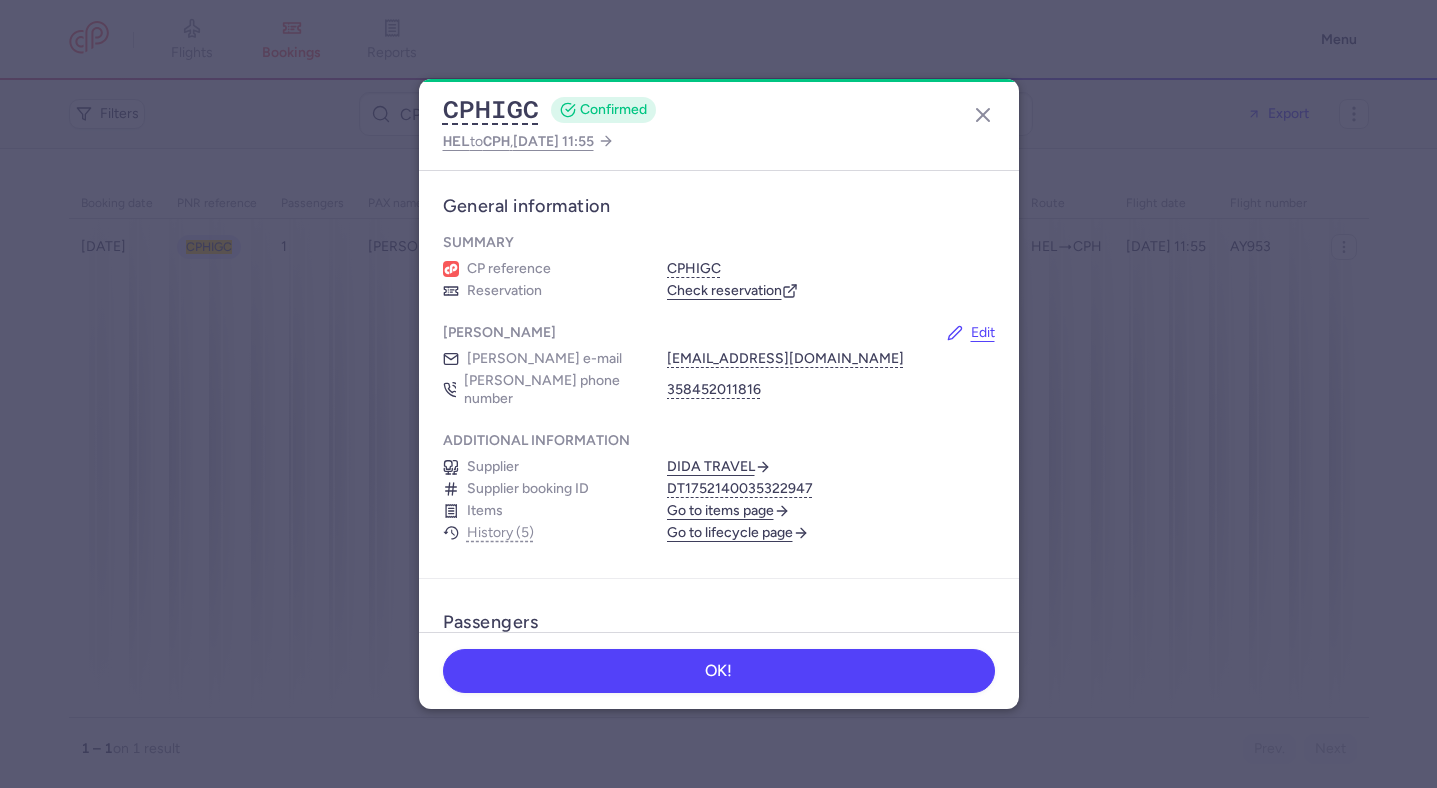 scroll, scrollTop: 0, scrollLeft: 0, axis: both 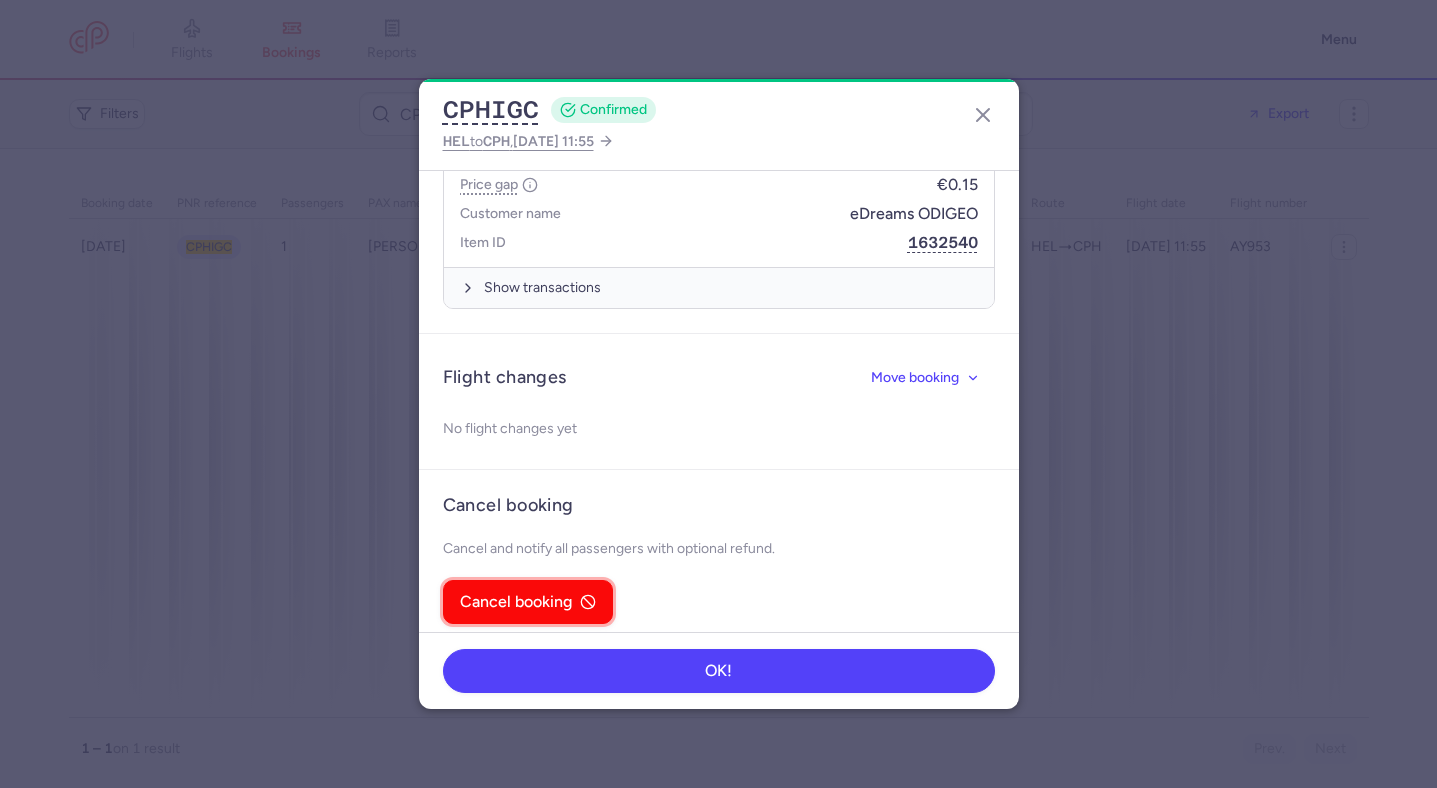 click on "Cancel booking" at bounding box center [516, 602] 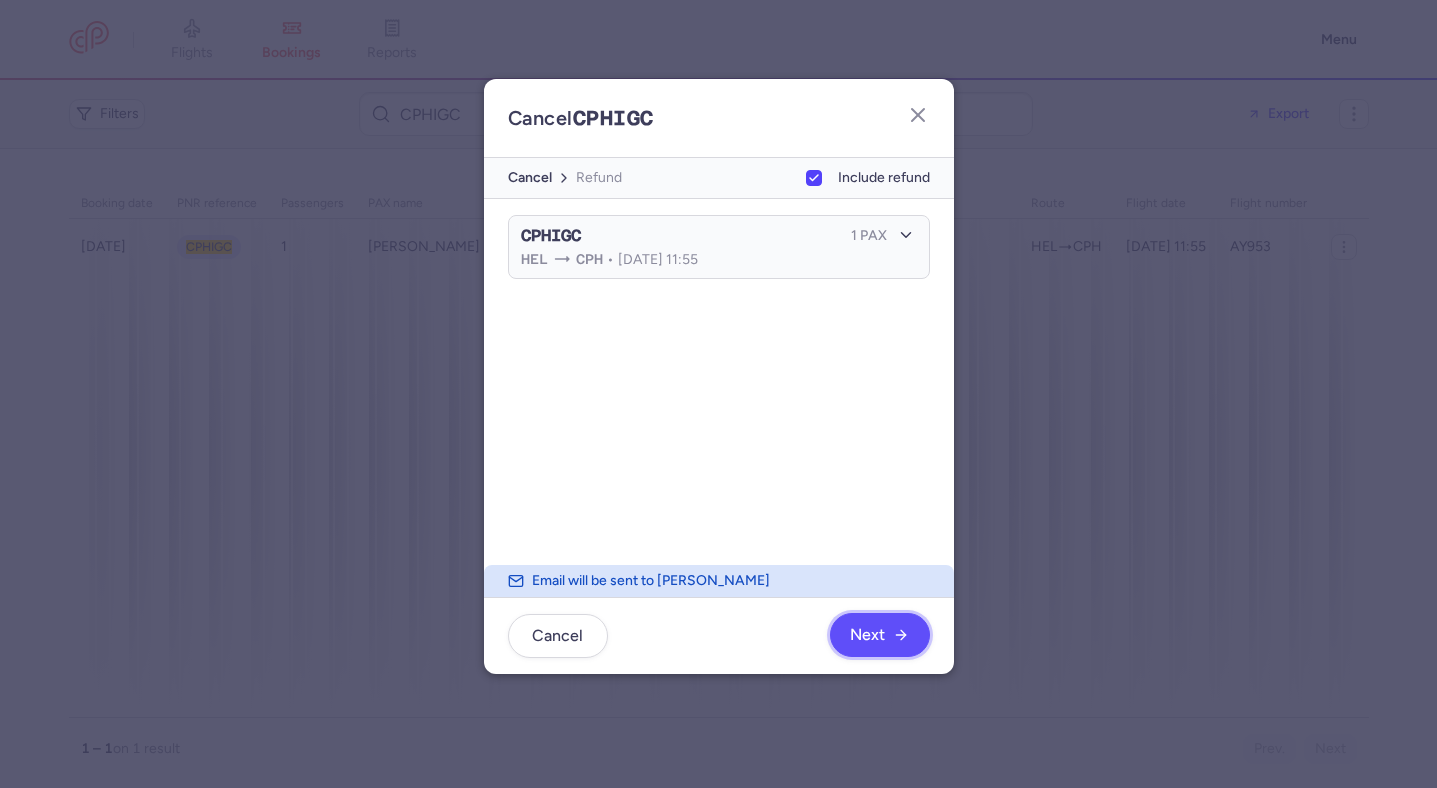click on "Next" at bounding box center (879, 635) 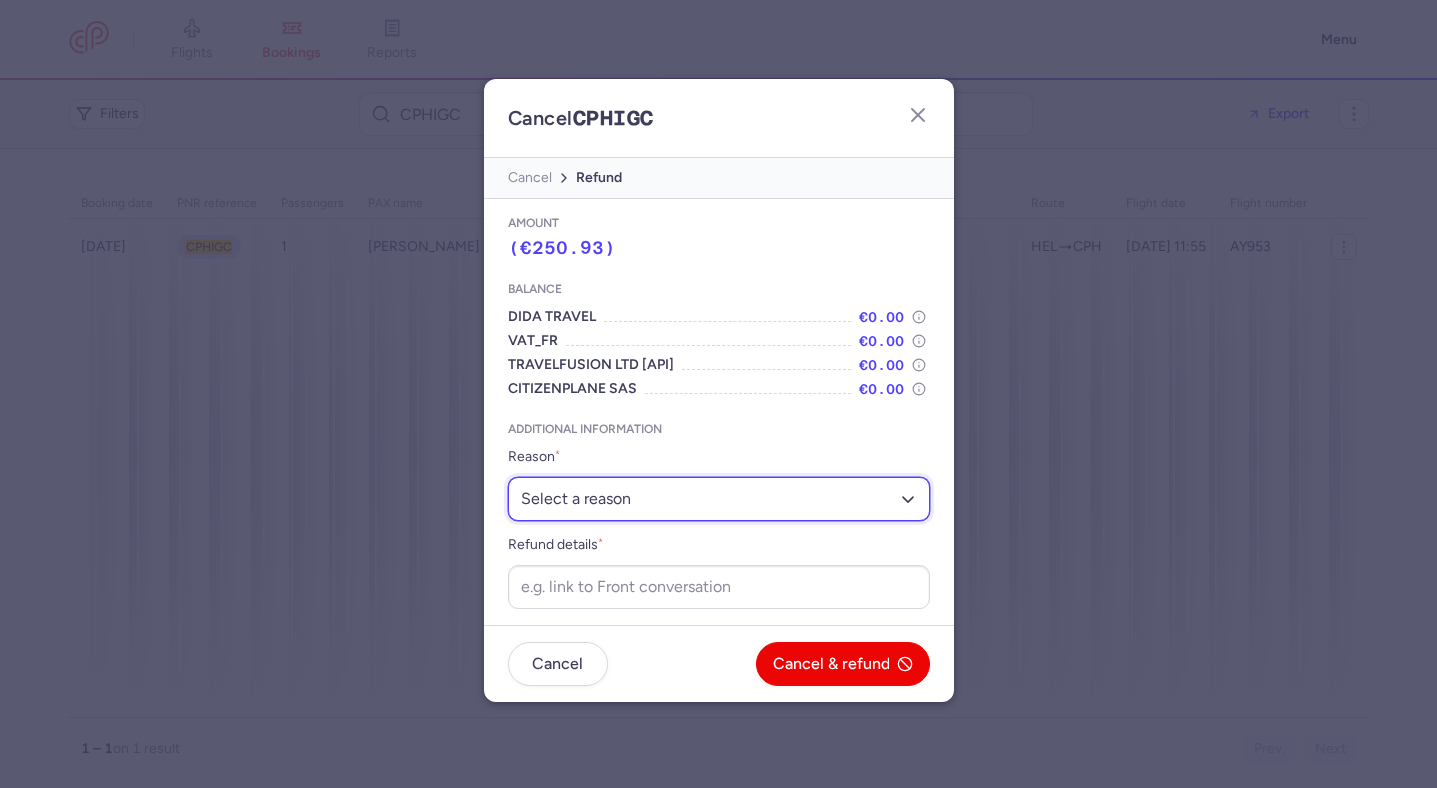 click on "Select a reason ⛔️ Unconfirmed booking ❌ Flight canceled 🙅 Schedule change not accepted" at bounding box center (719, 499) 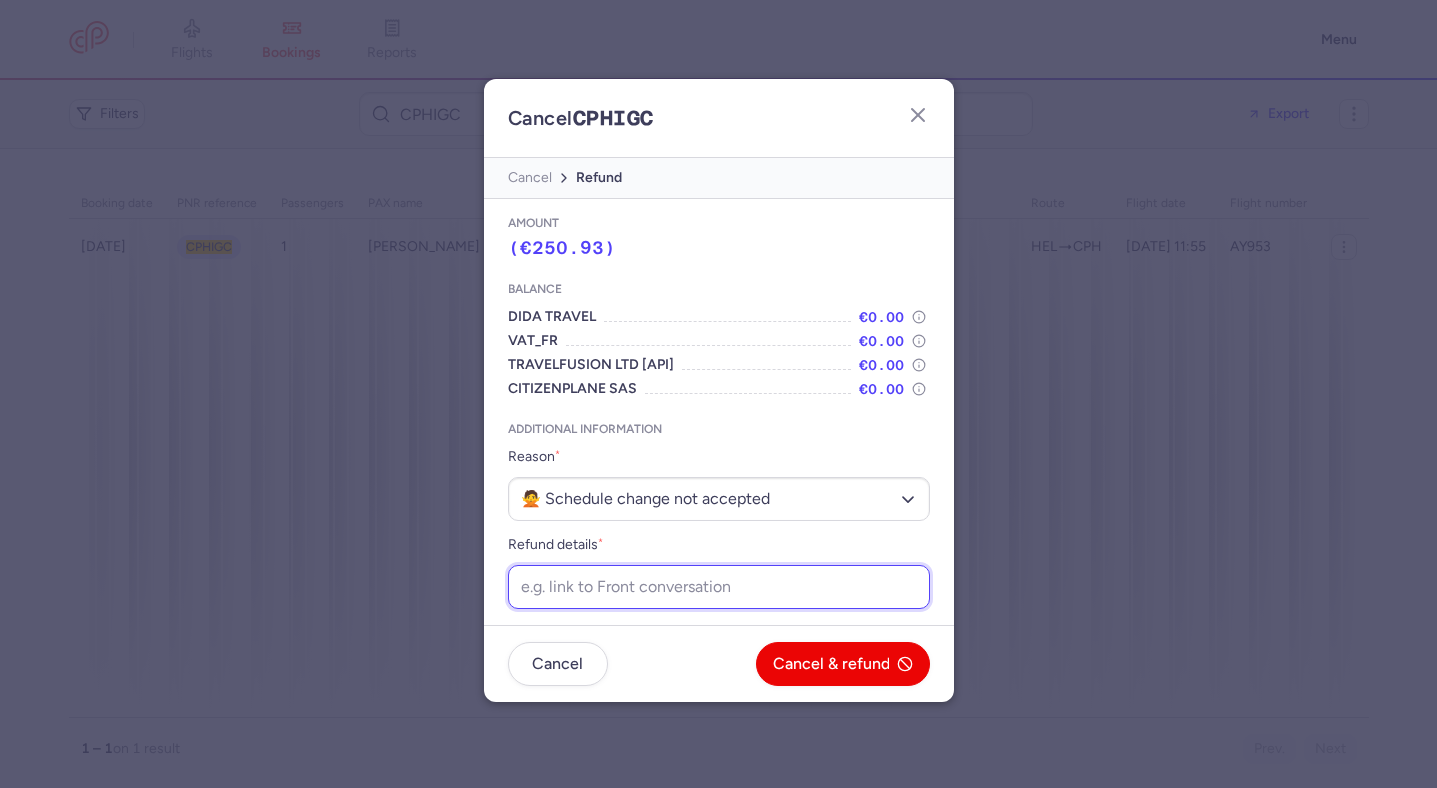 click on "Refund details  *" at bounding box center [719, 587] 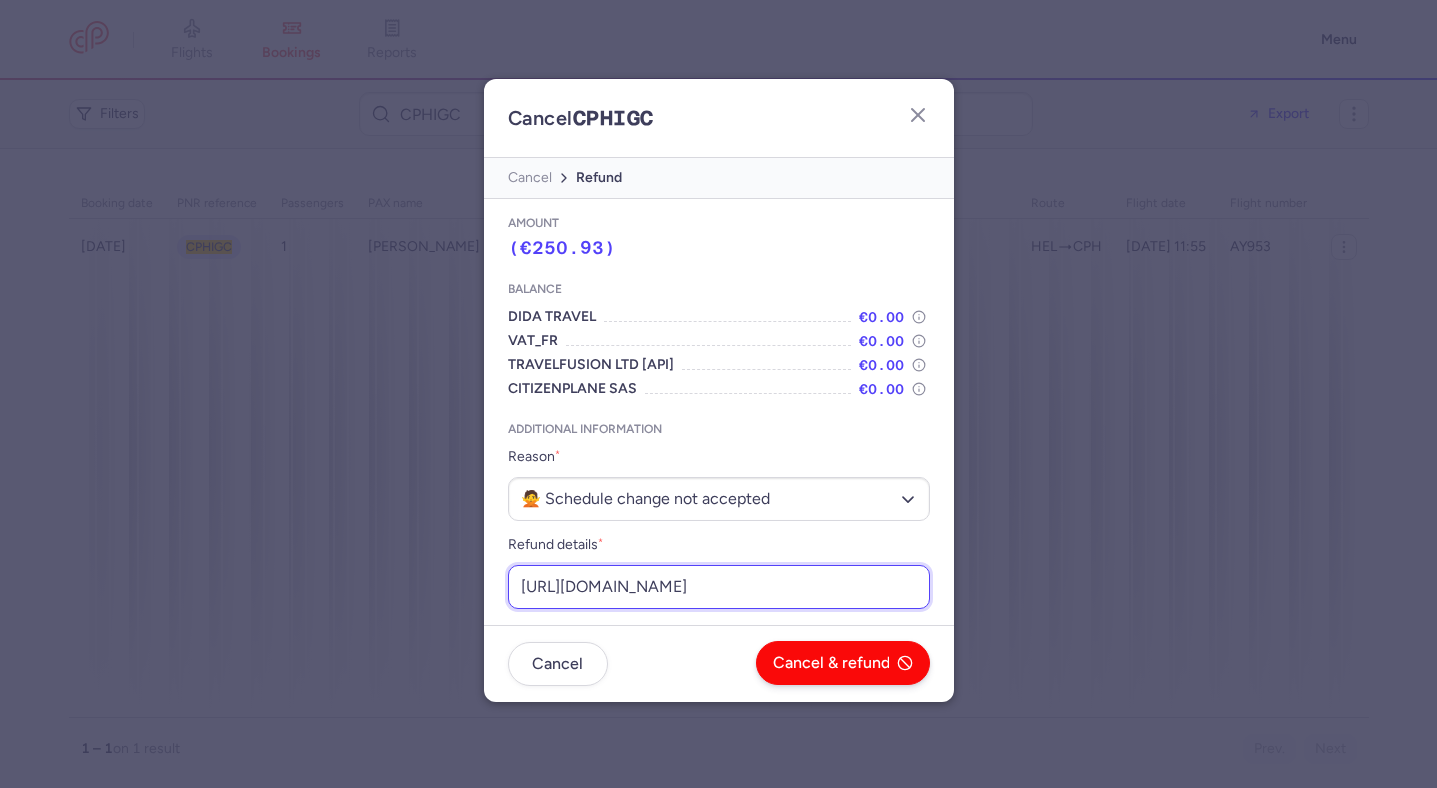 scroll, scrollTop: 0, scrollLeft: 253, axis: horizontal 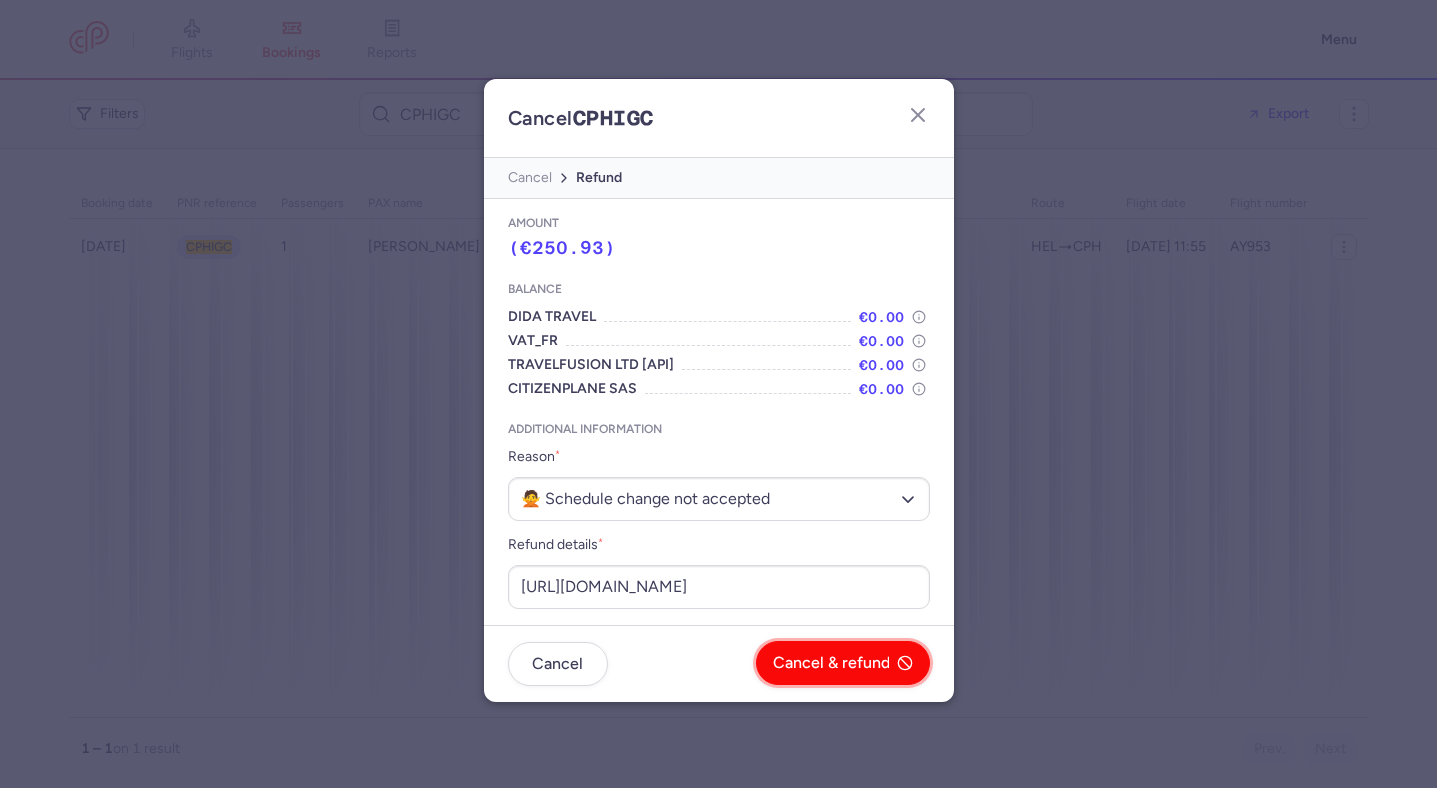click on "Cancel & refund" 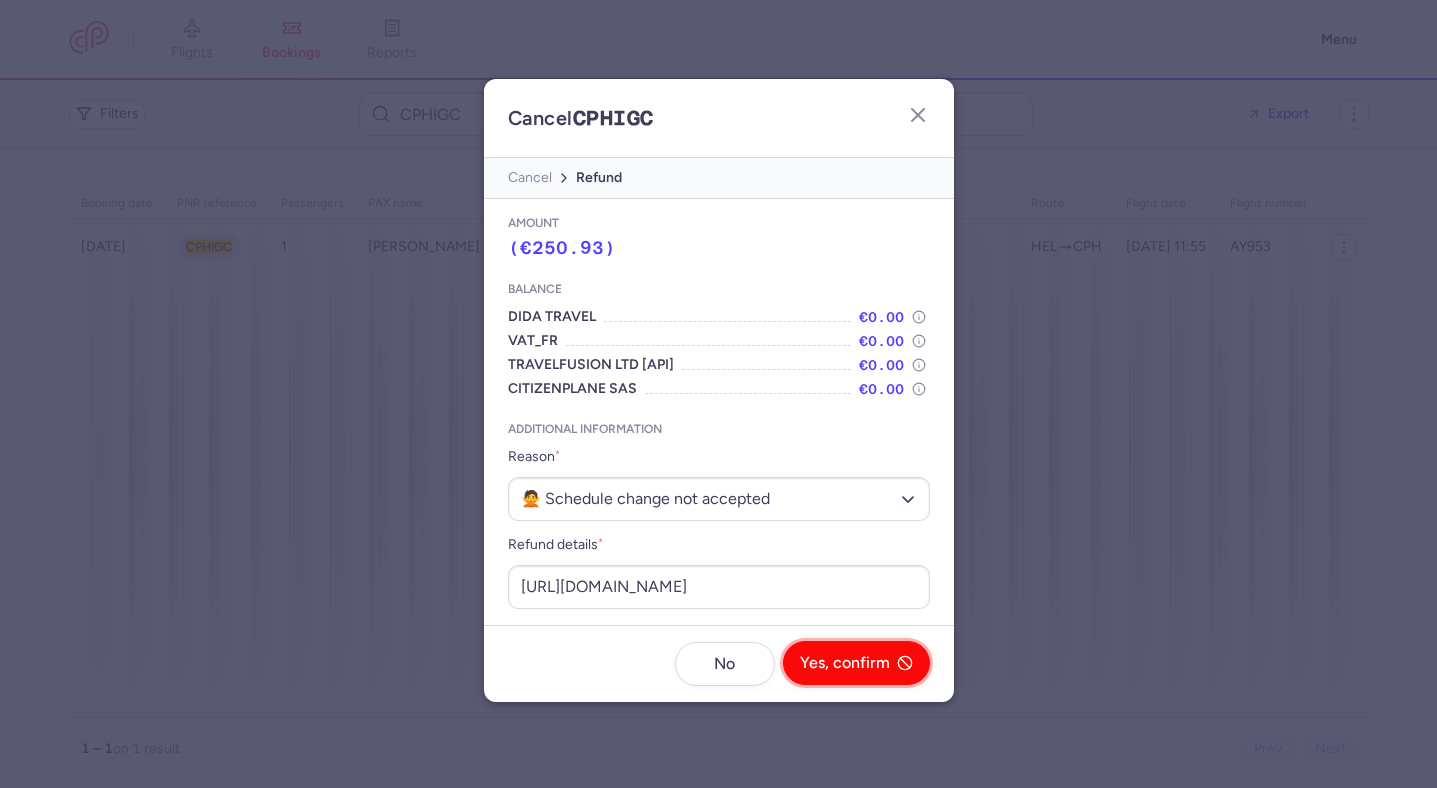 click on "Yes, confirm" 